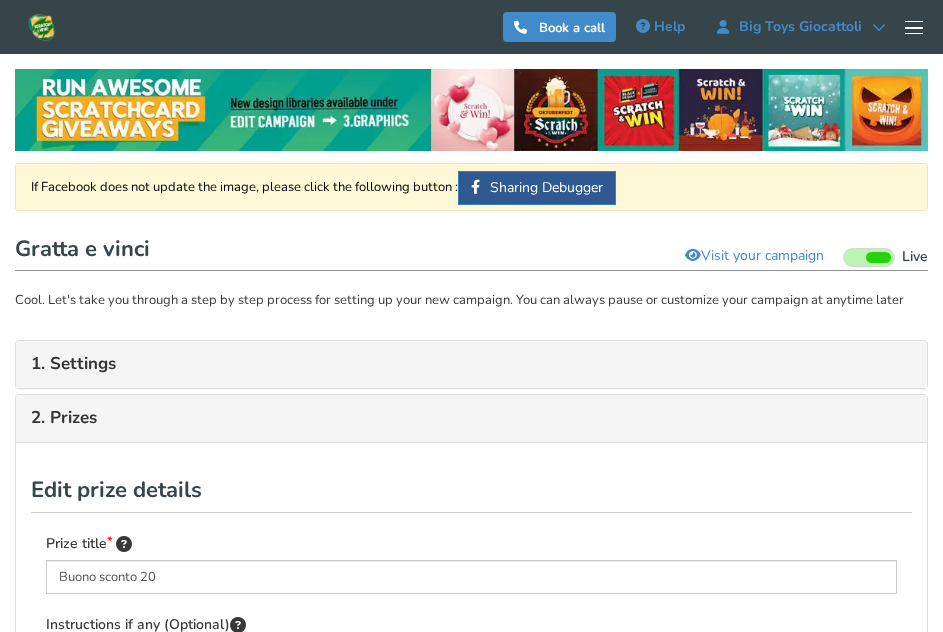 scroll, scrollTop: 0, scrollLeft: 0, axis: both 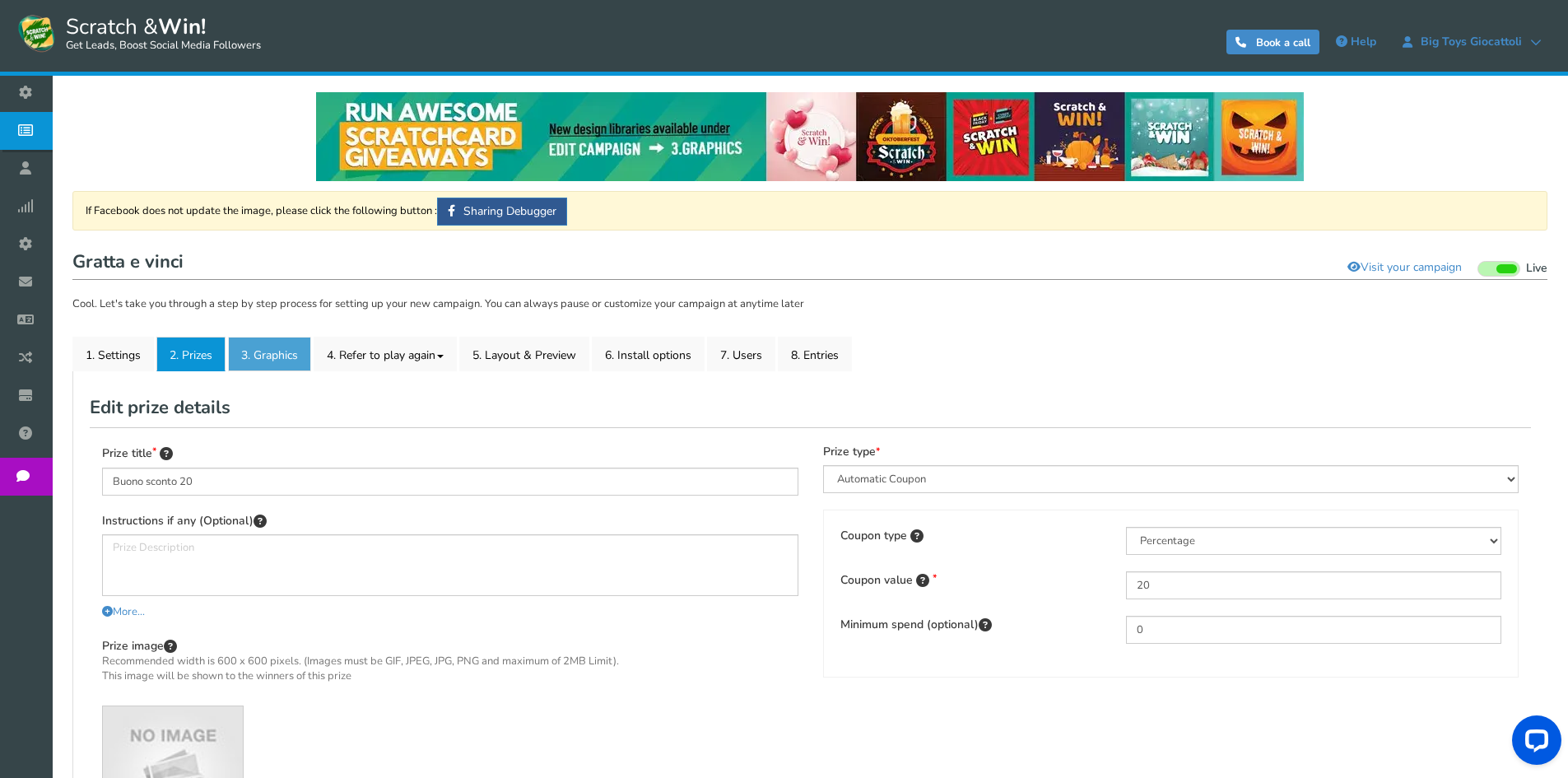 click on "3. Graphics" at bounding box center (269, 354) 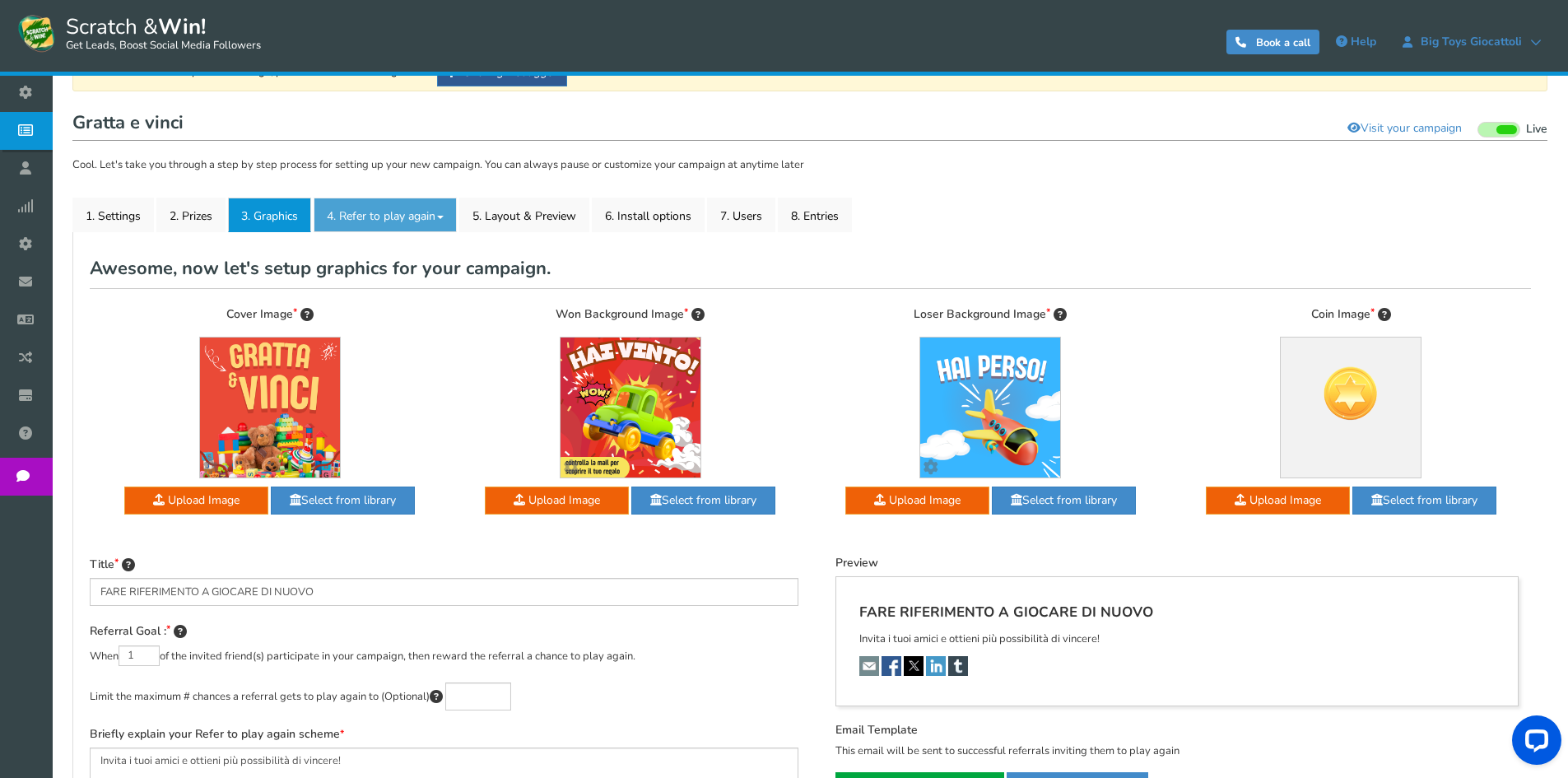 scroll, scrollTop: 0, scrollLeft: 0, axis: both 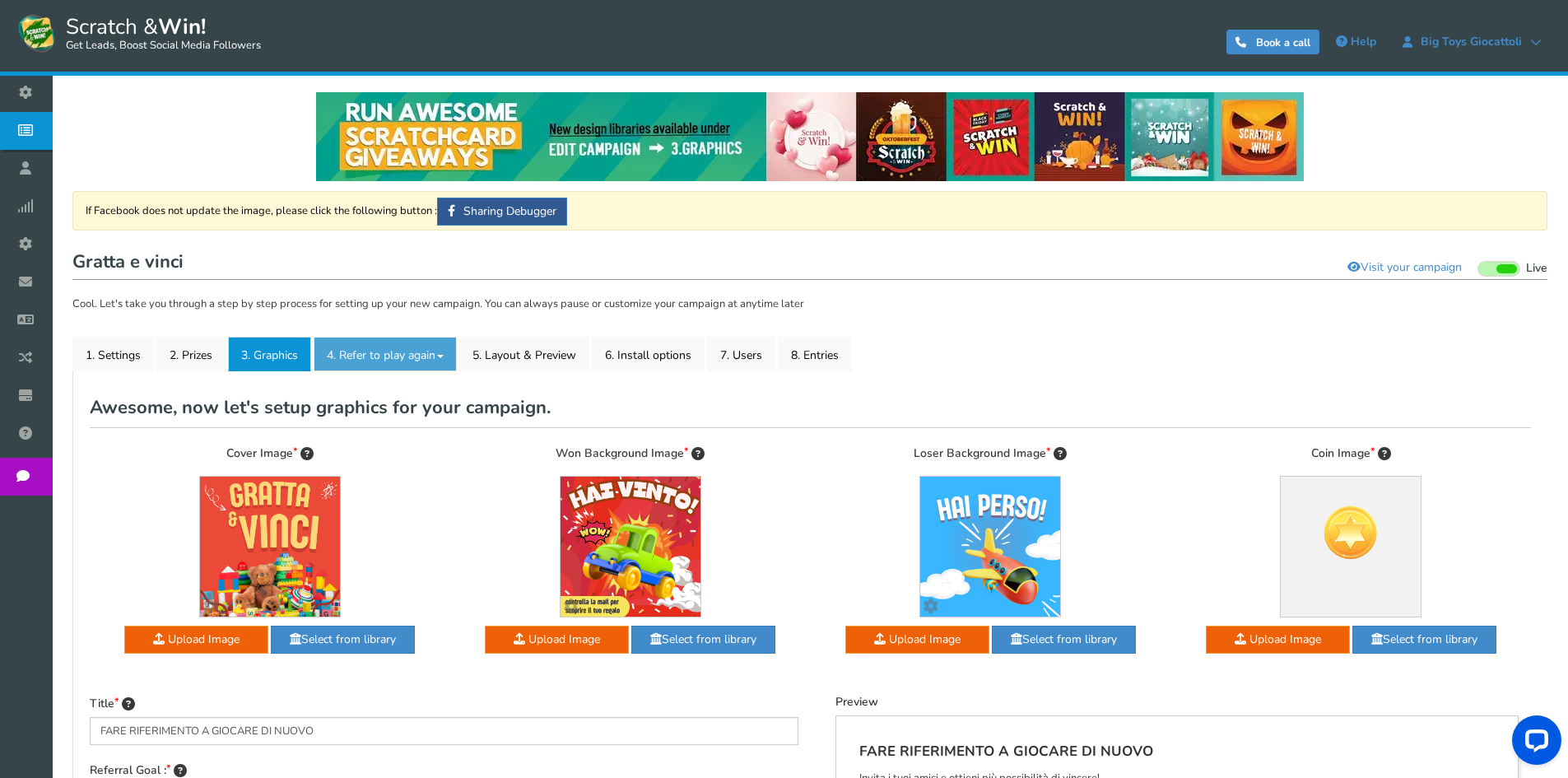 click on "4. Refer to play again" at bounding box center [385, 354] 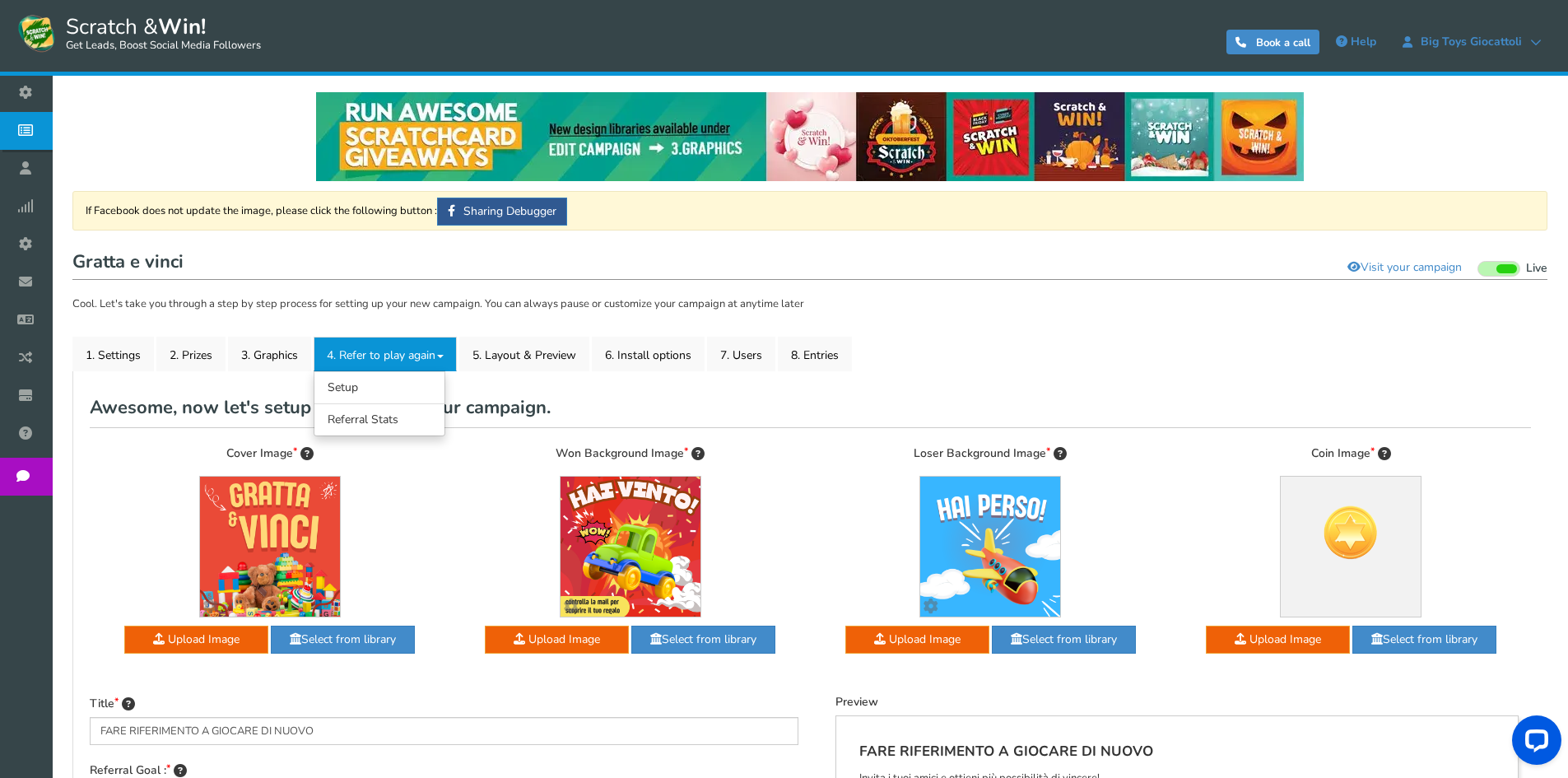 click on "4. Refer to play again" at bounding box center (385, 354) 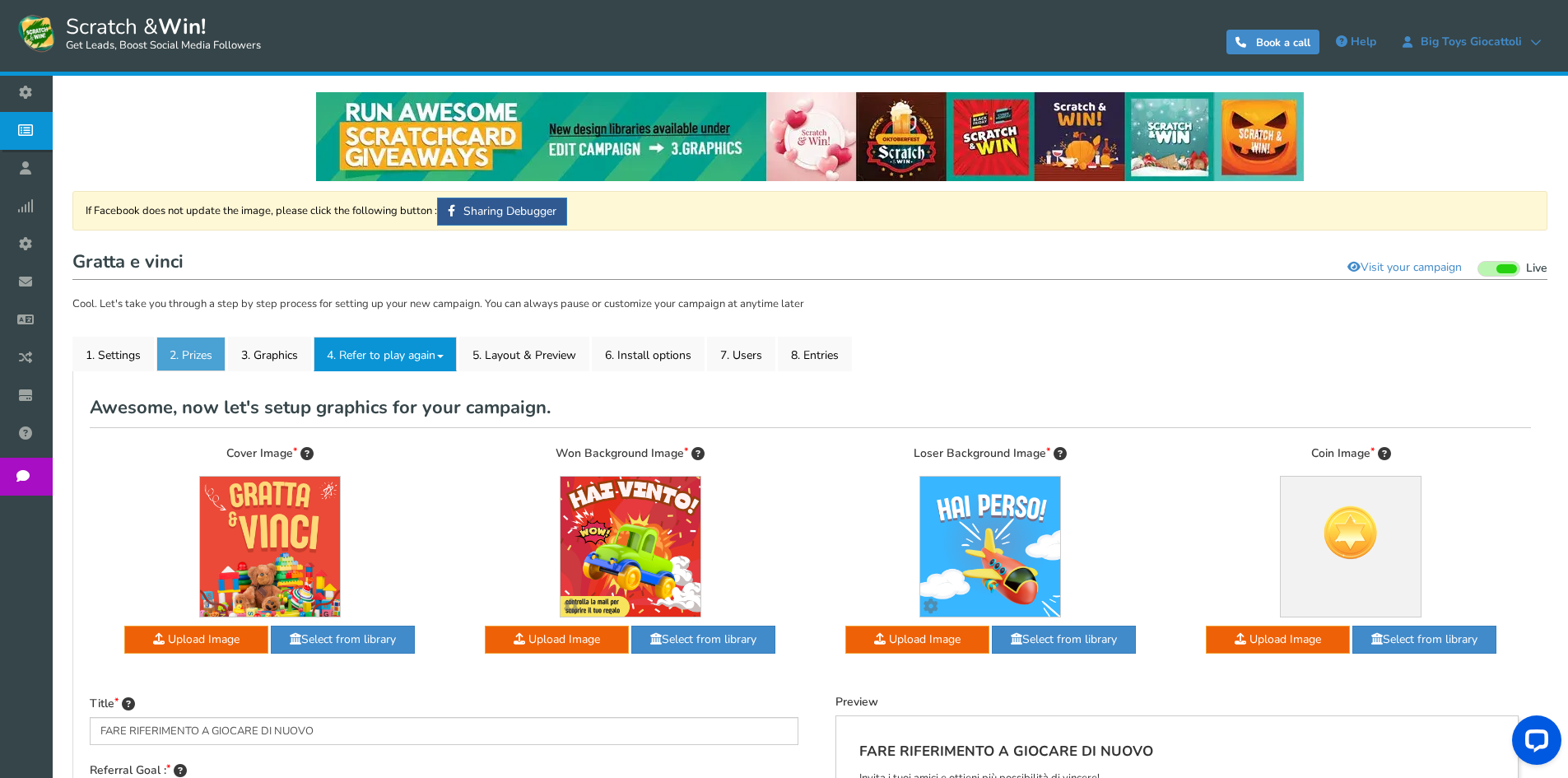 click on "2. Prizes" at bounding box center (191, 354) 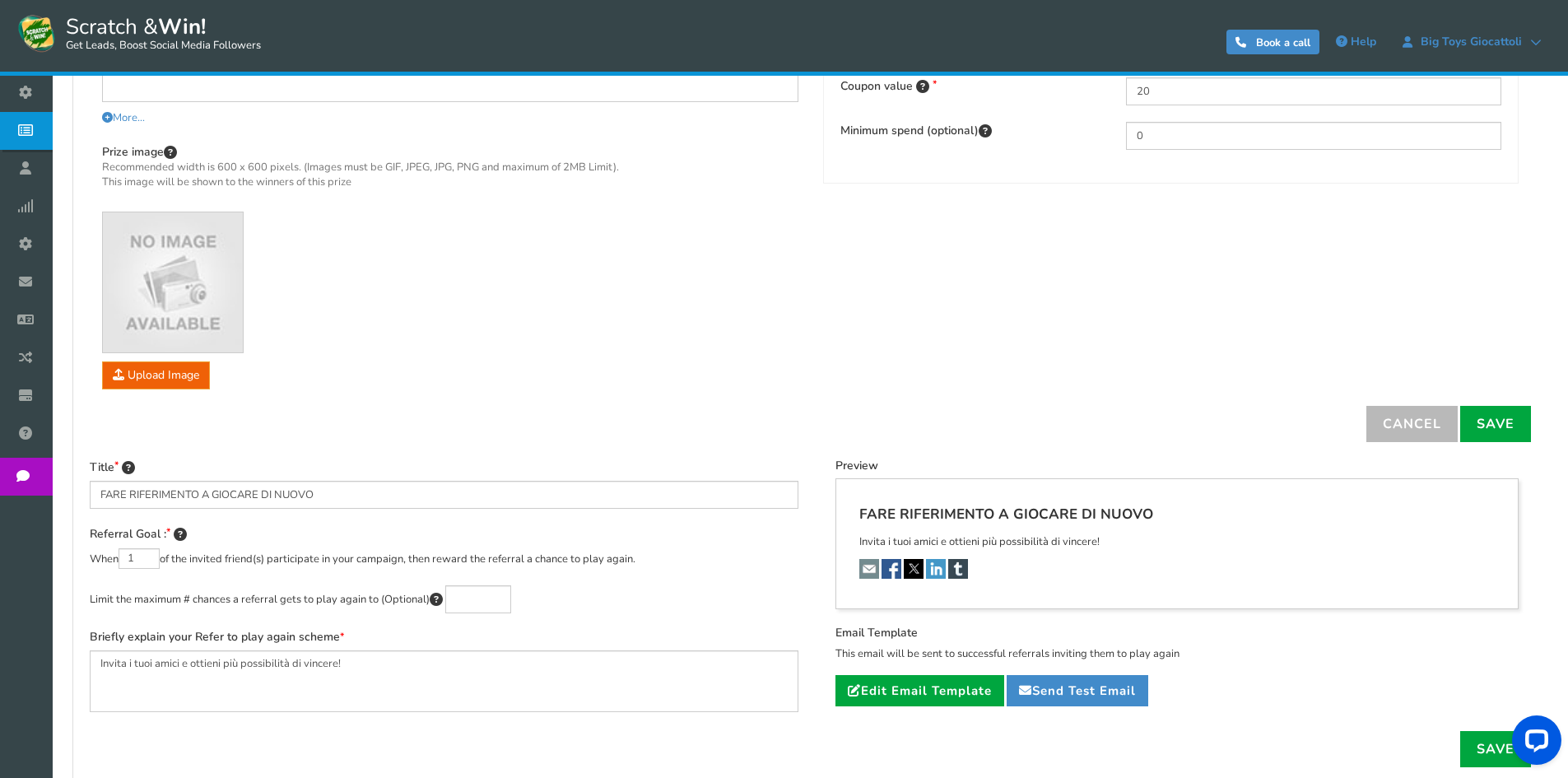 scroll, scrollTop: 82, scrollLeft: 0, axis: vertical 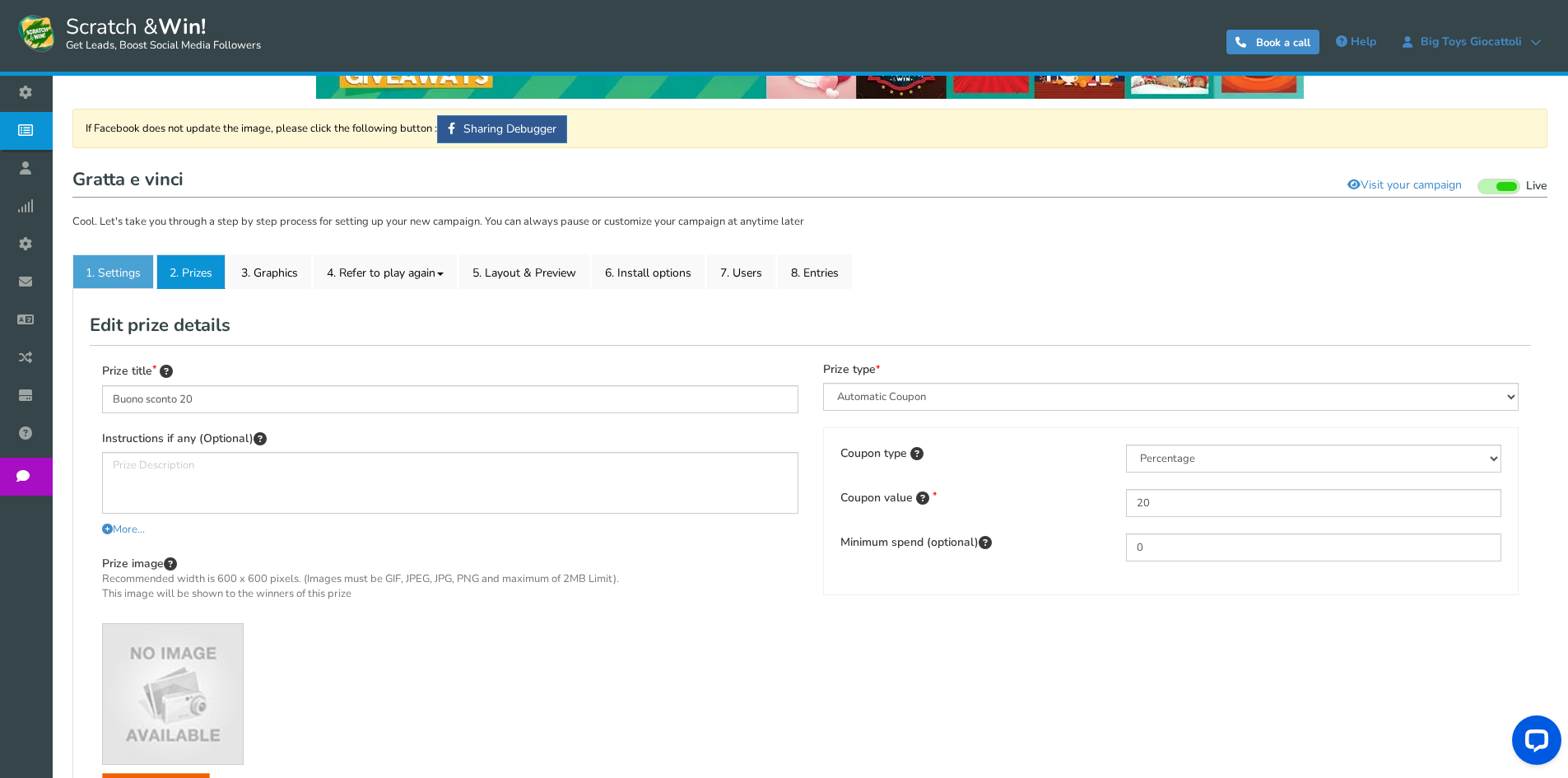 click on "1. Settings" at bounding box center (113, 272) 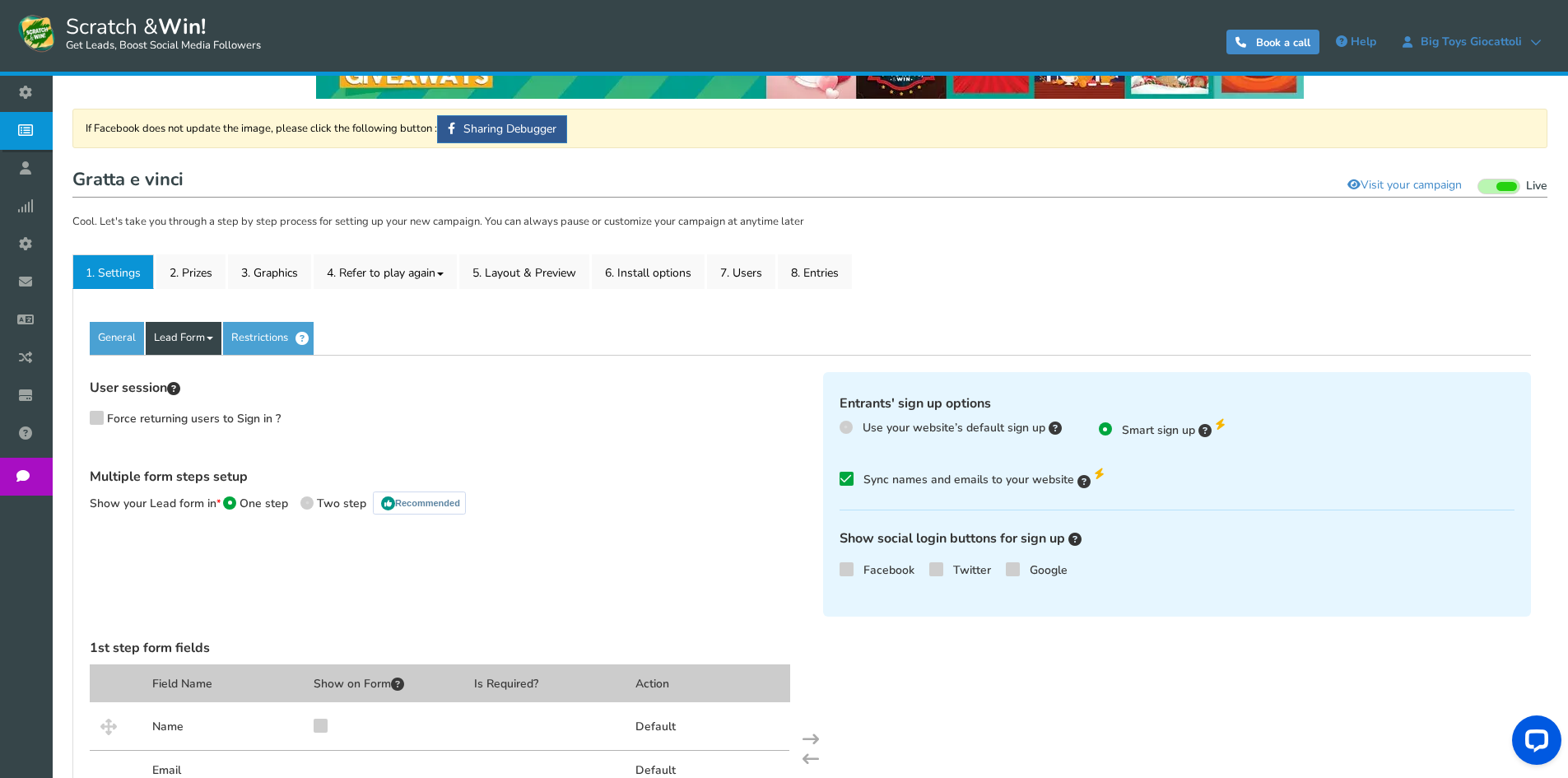 click on "Lead Form" at bounding box center [184, 338] 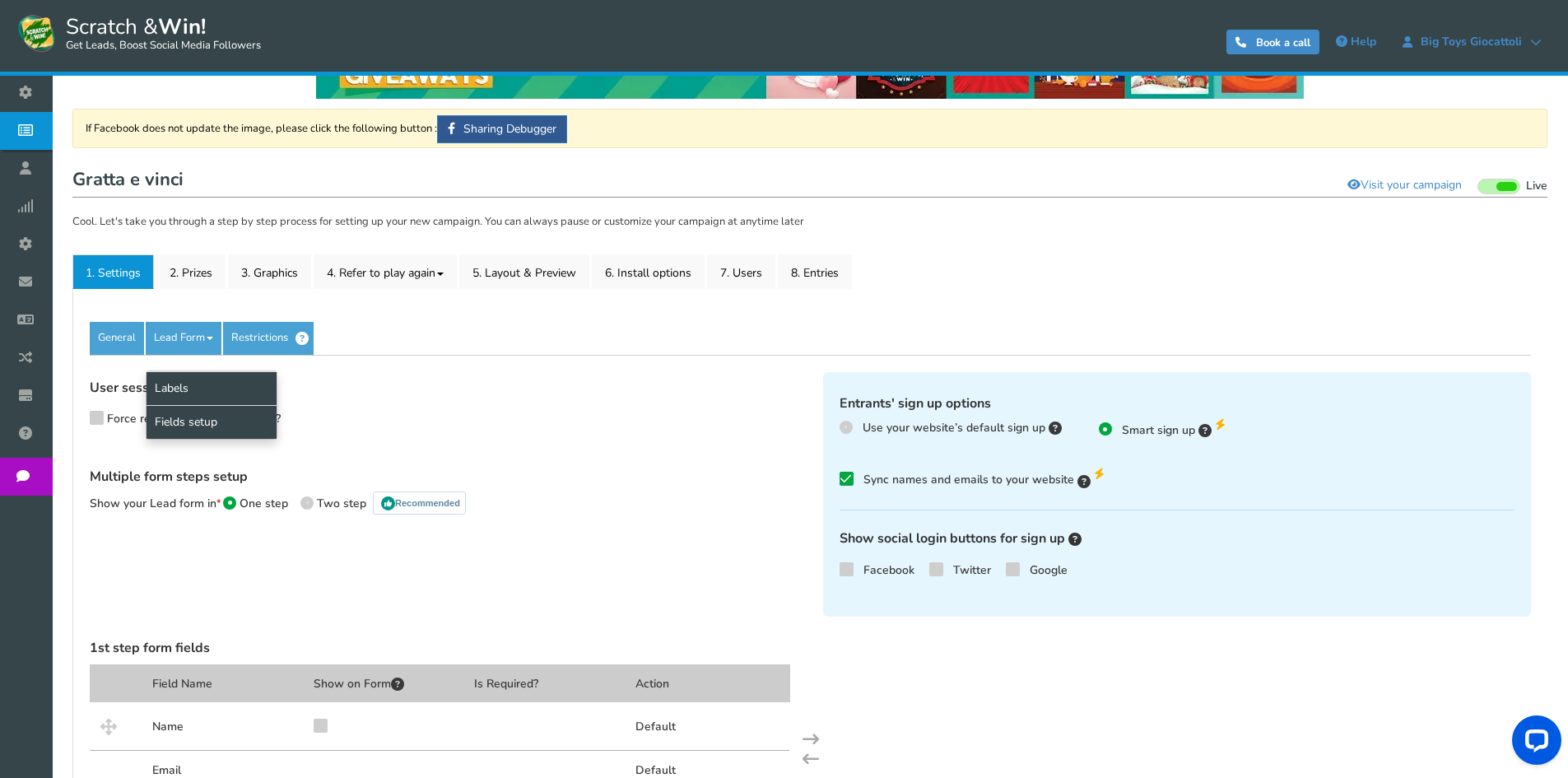 click on "Labels" at bounding box center [212, 388] 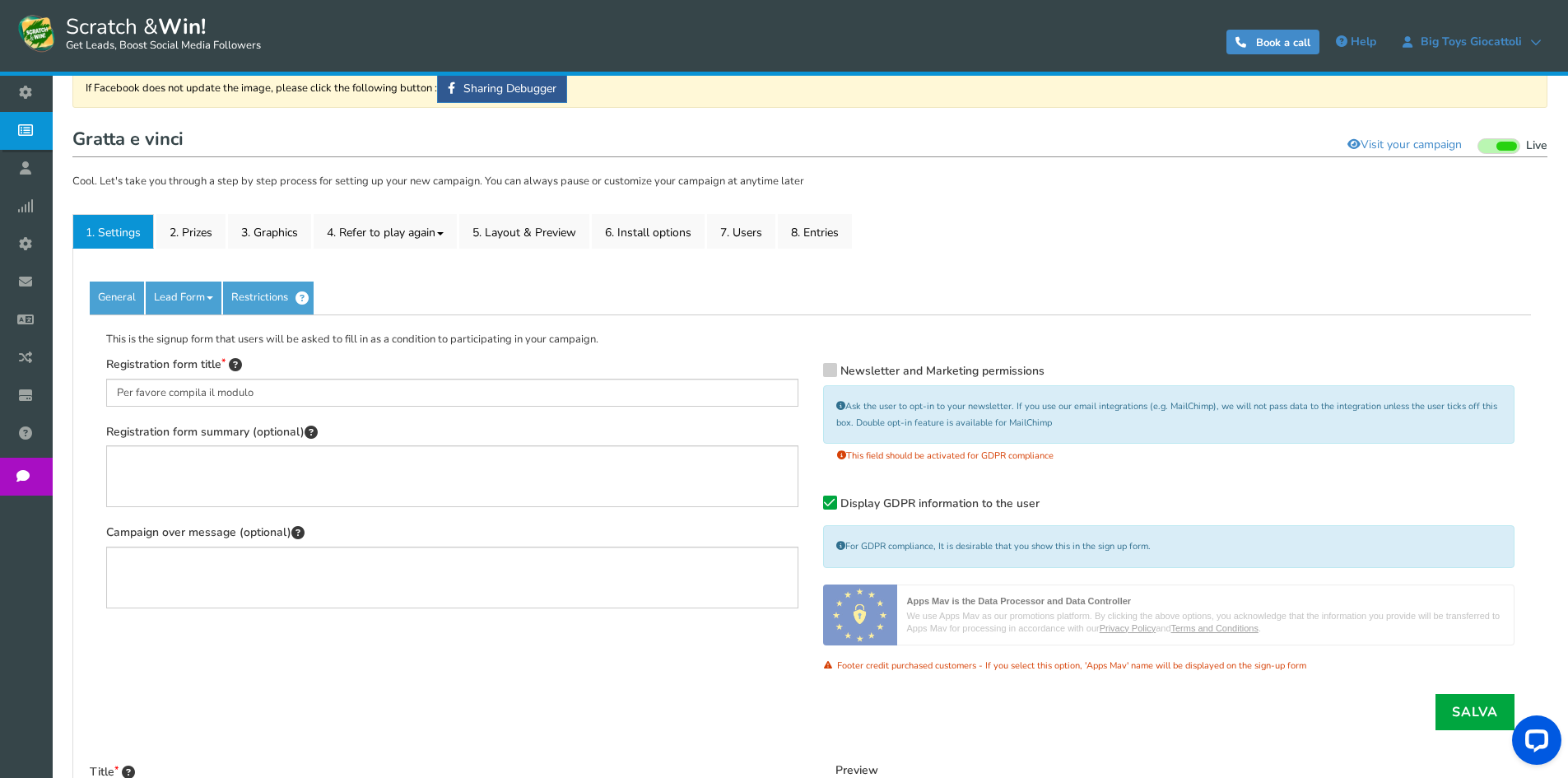scroll, scrollTop: 0, scrollLeft: 0, axis: both 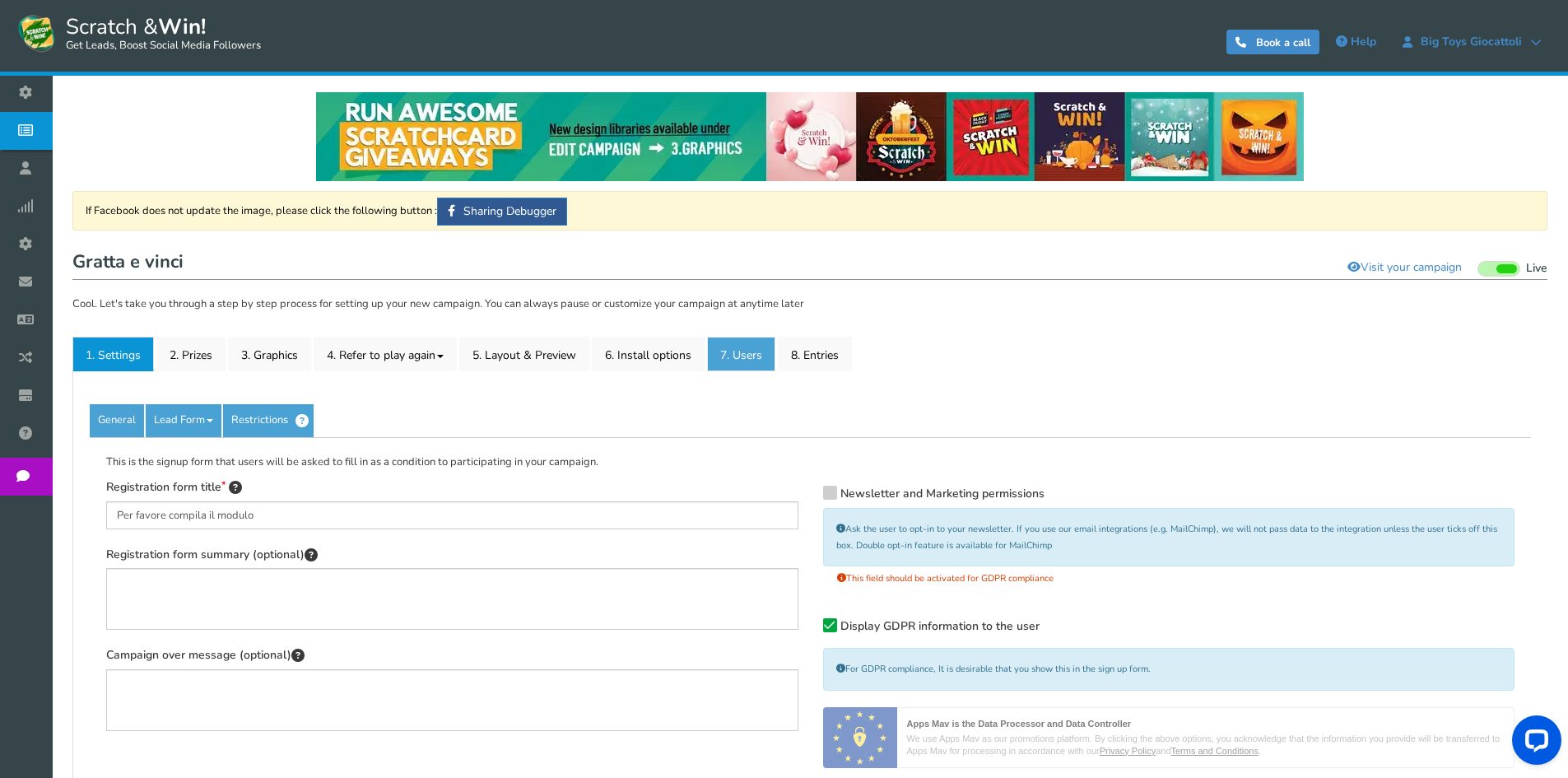 click on "7. Users" at bounding box center (741, 354) 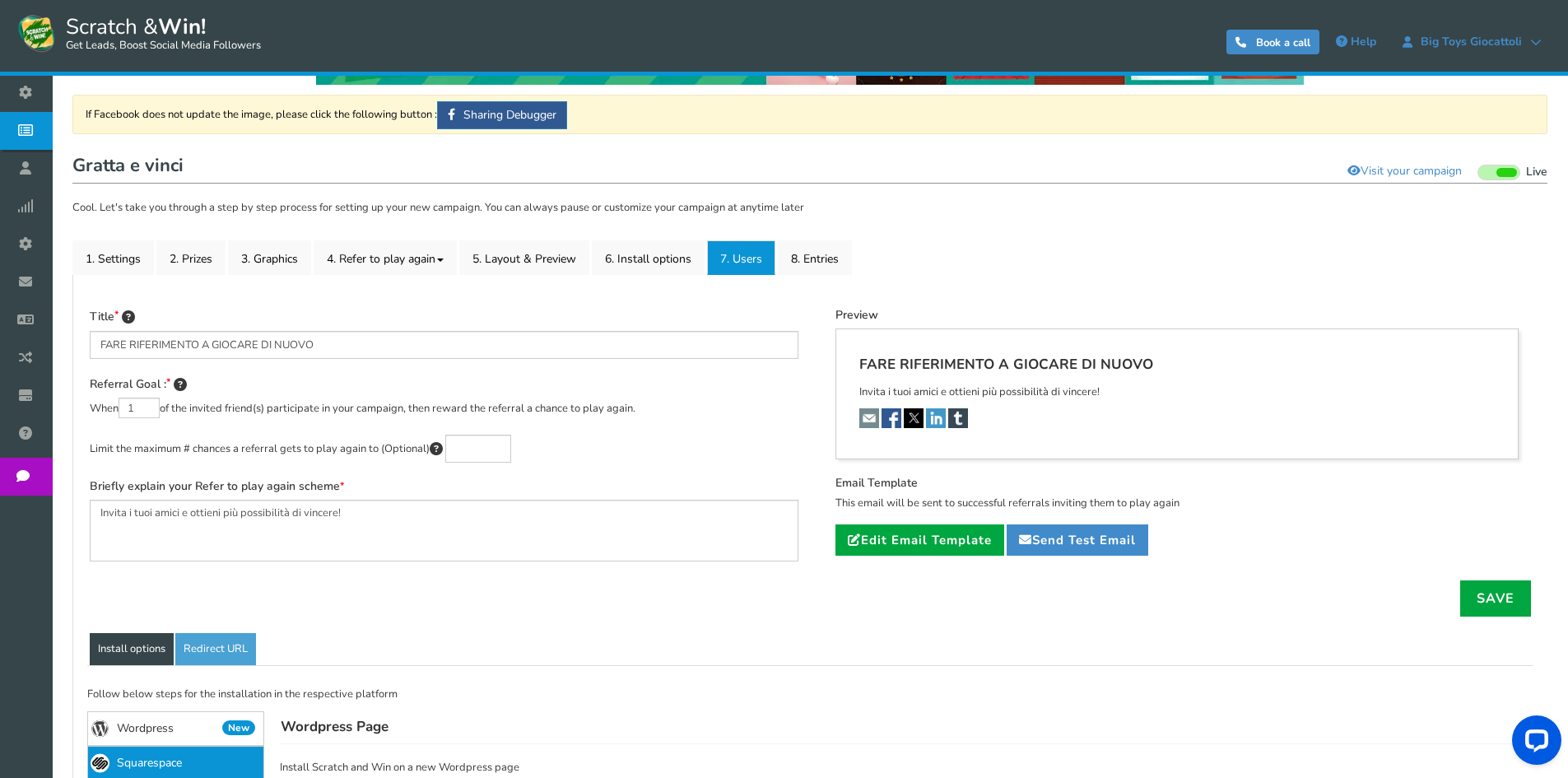 scroll, scrollTop: 165, scrollLeft: 0, axis: vertical 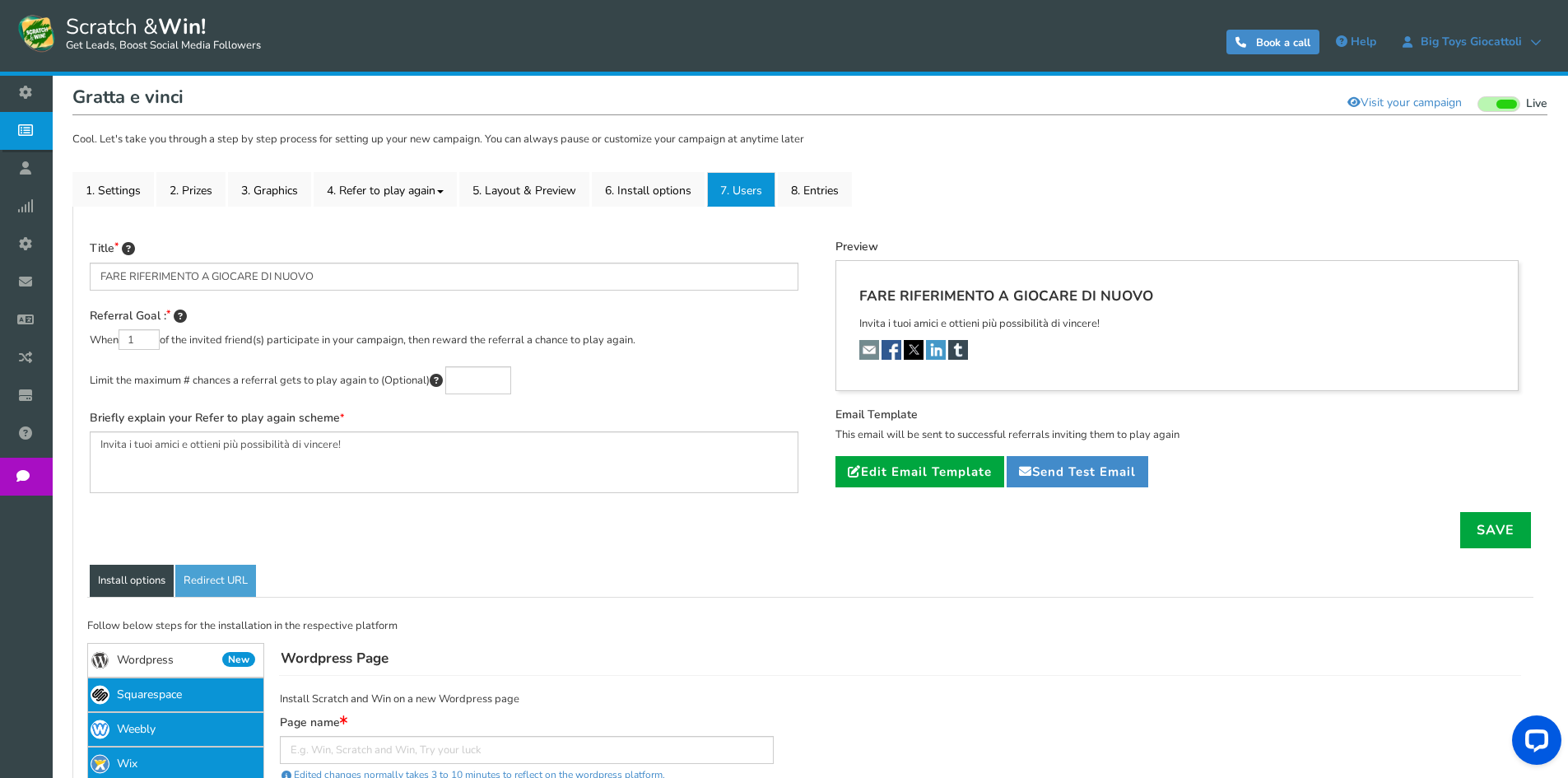 click on "7. Users" at bounding box center (741, 189) 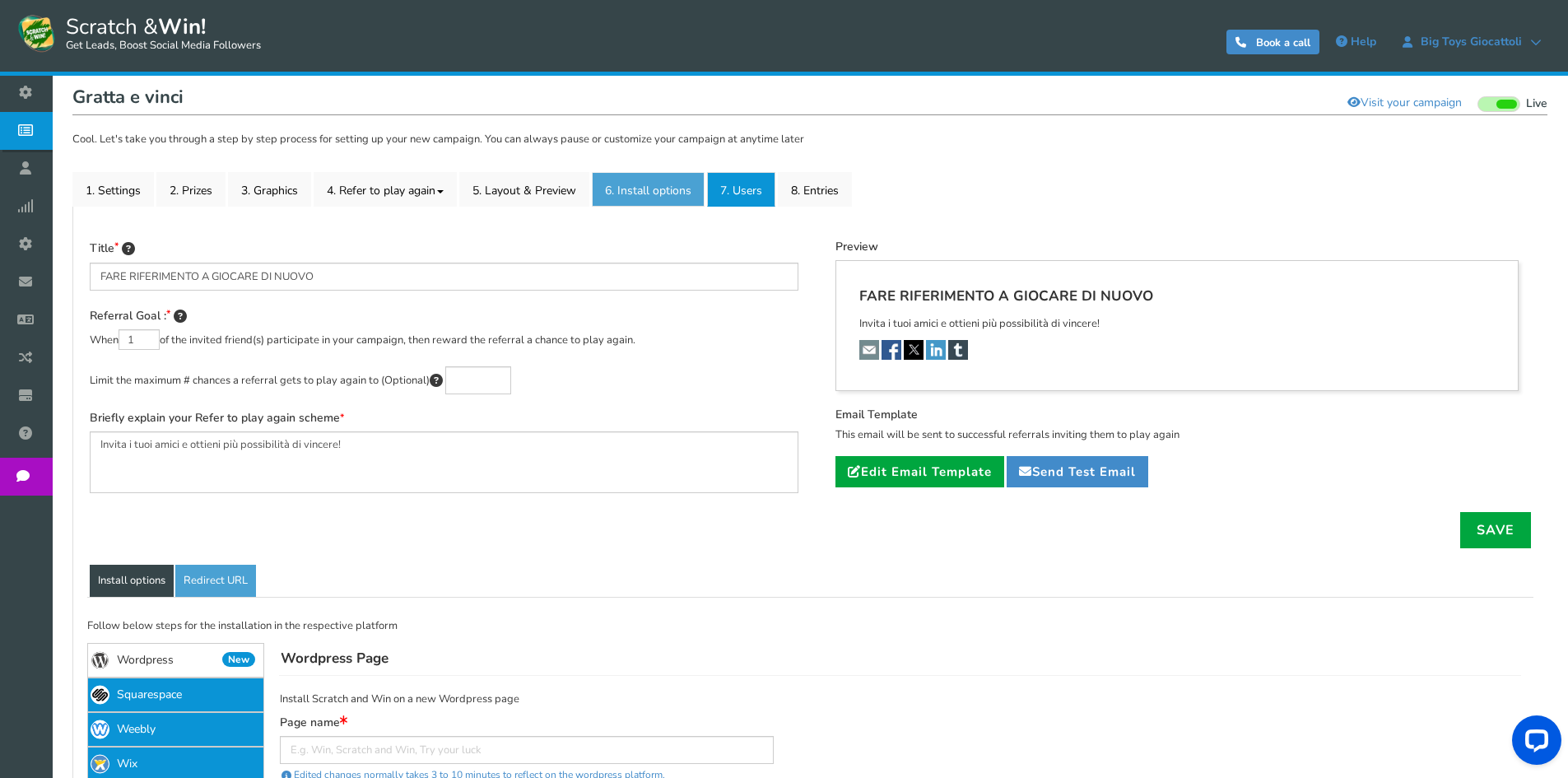 click on "6. Install options  New" at bounding box center [648, 189] 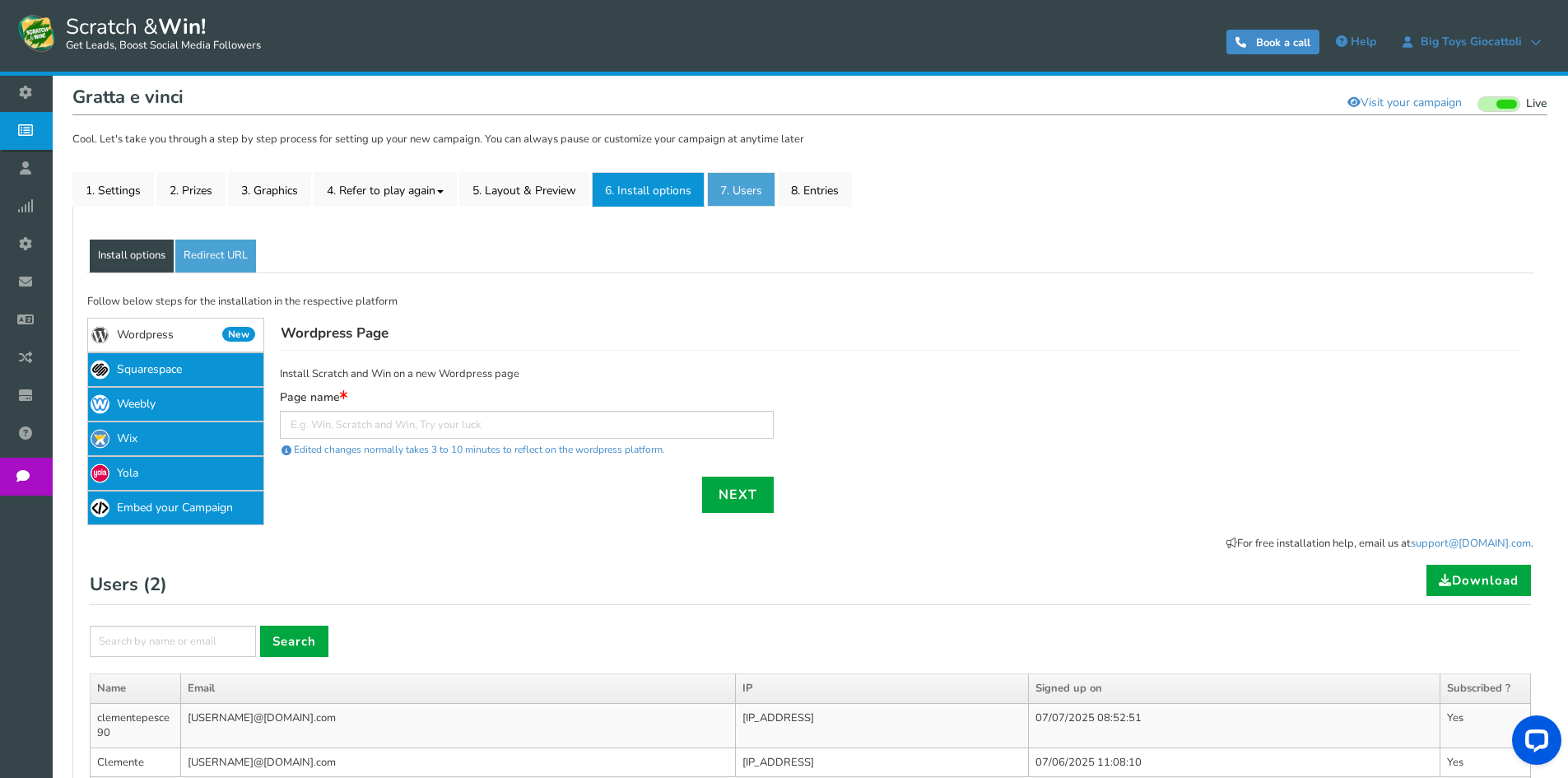 click on "7. Users" at bounding box center (741, 189) 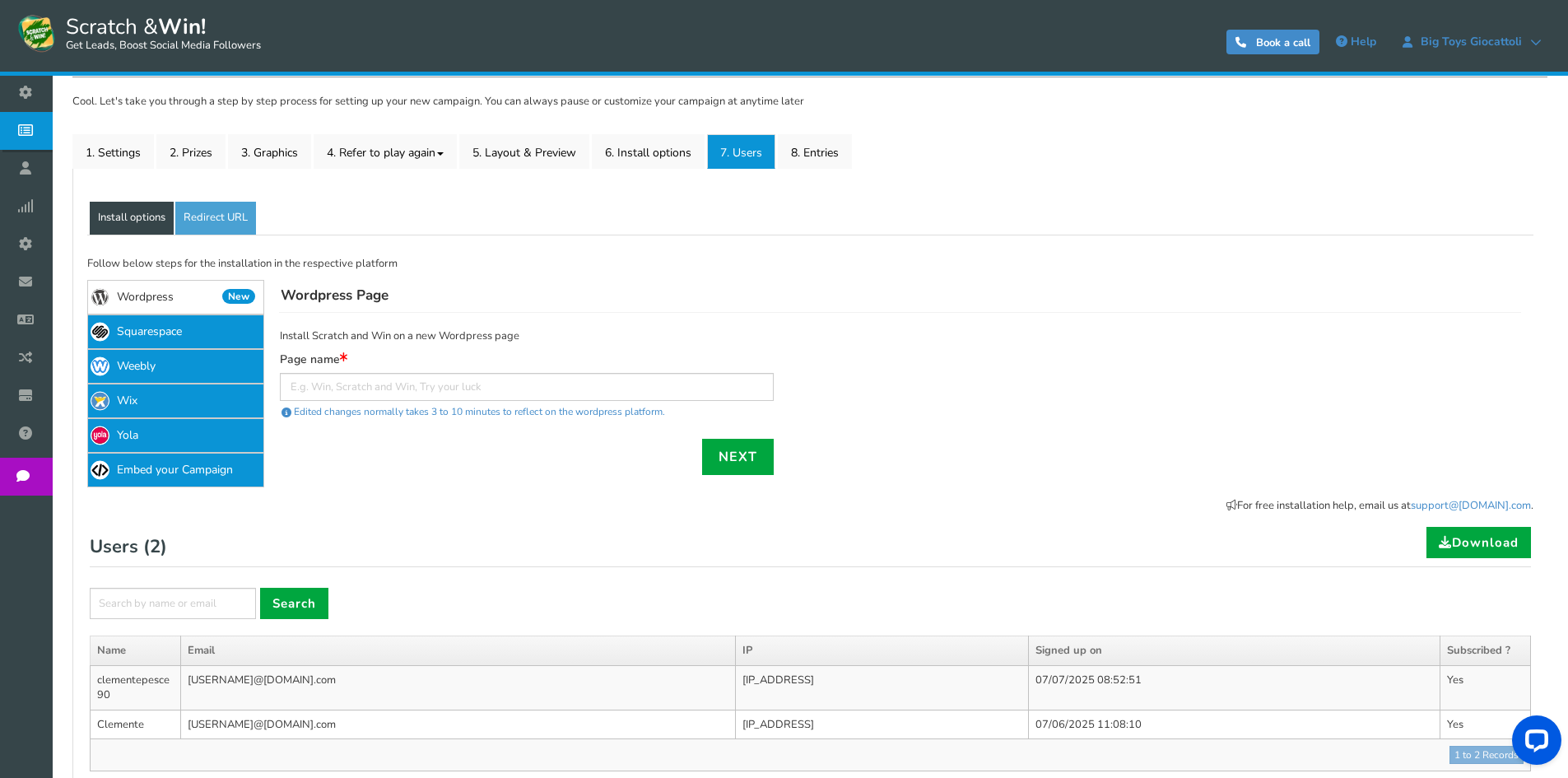scroll, scrollTop: 8, scrollLeft: 0, axis: vertical 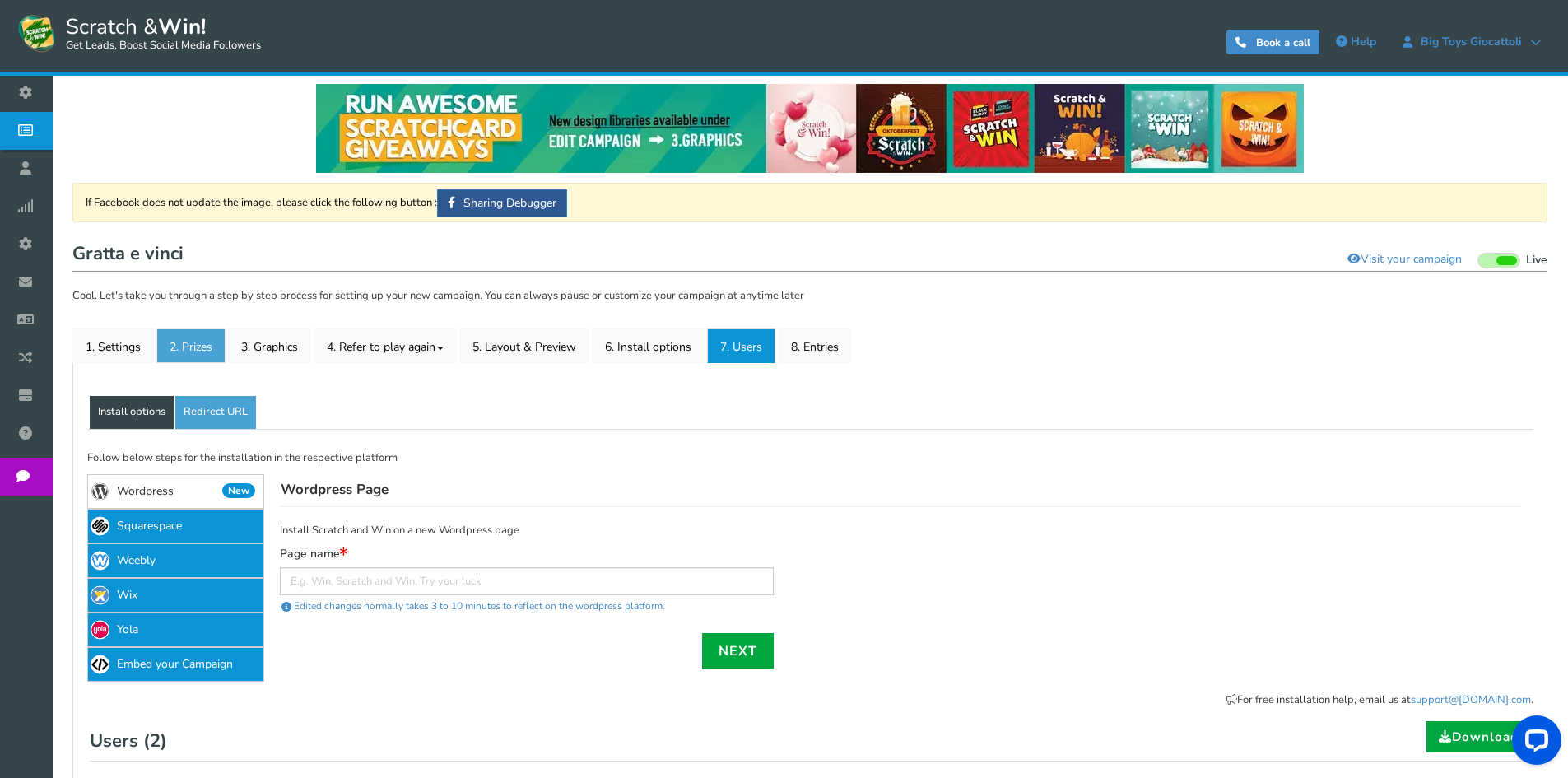 click on "2. Prizes" at bounding box center [191, 346] 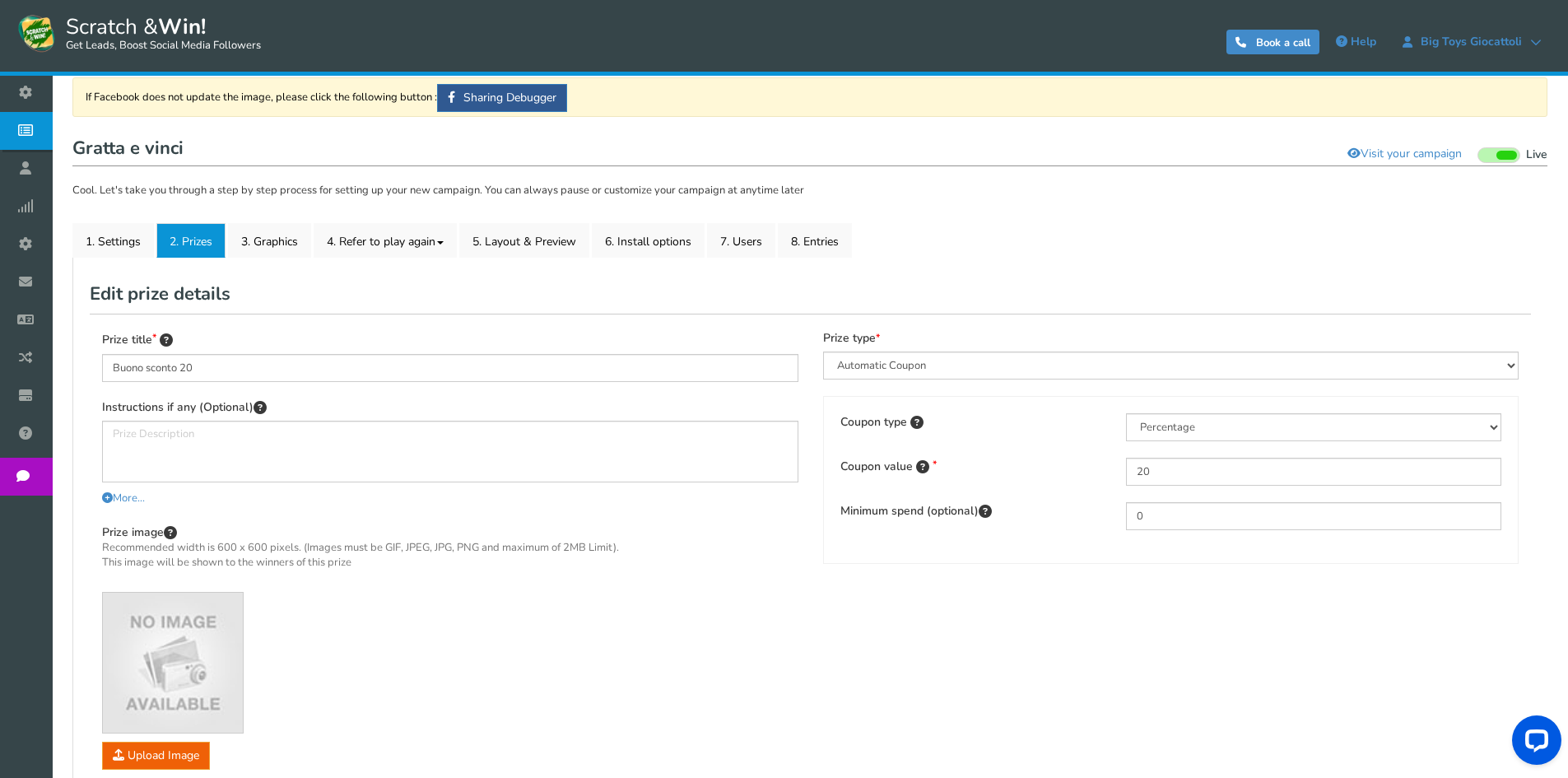 scroll, scrollTop: 0, scrollLeft: 0, axis: both 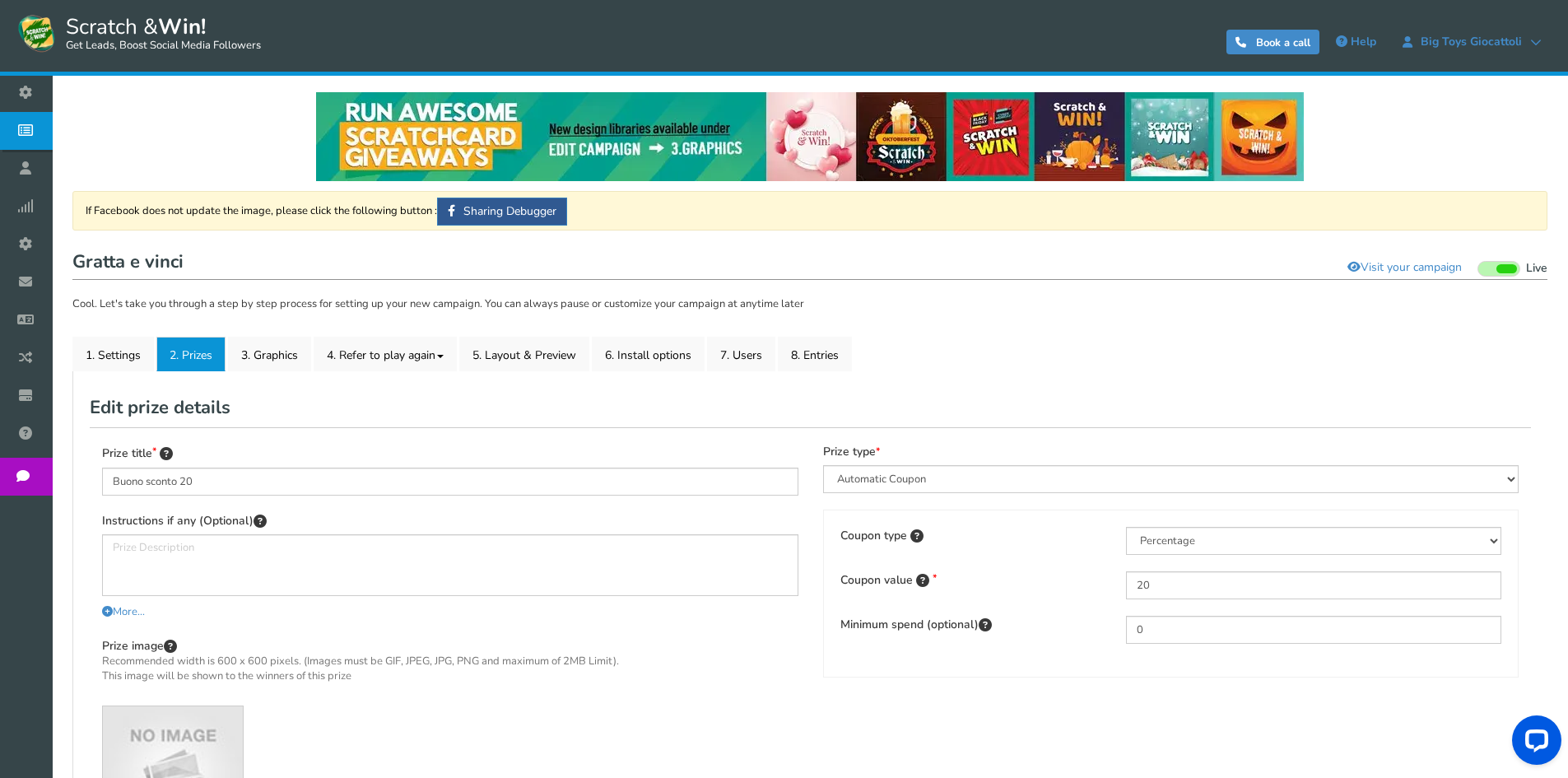 click on "2. Prizes" at bounding box center (191, 354) 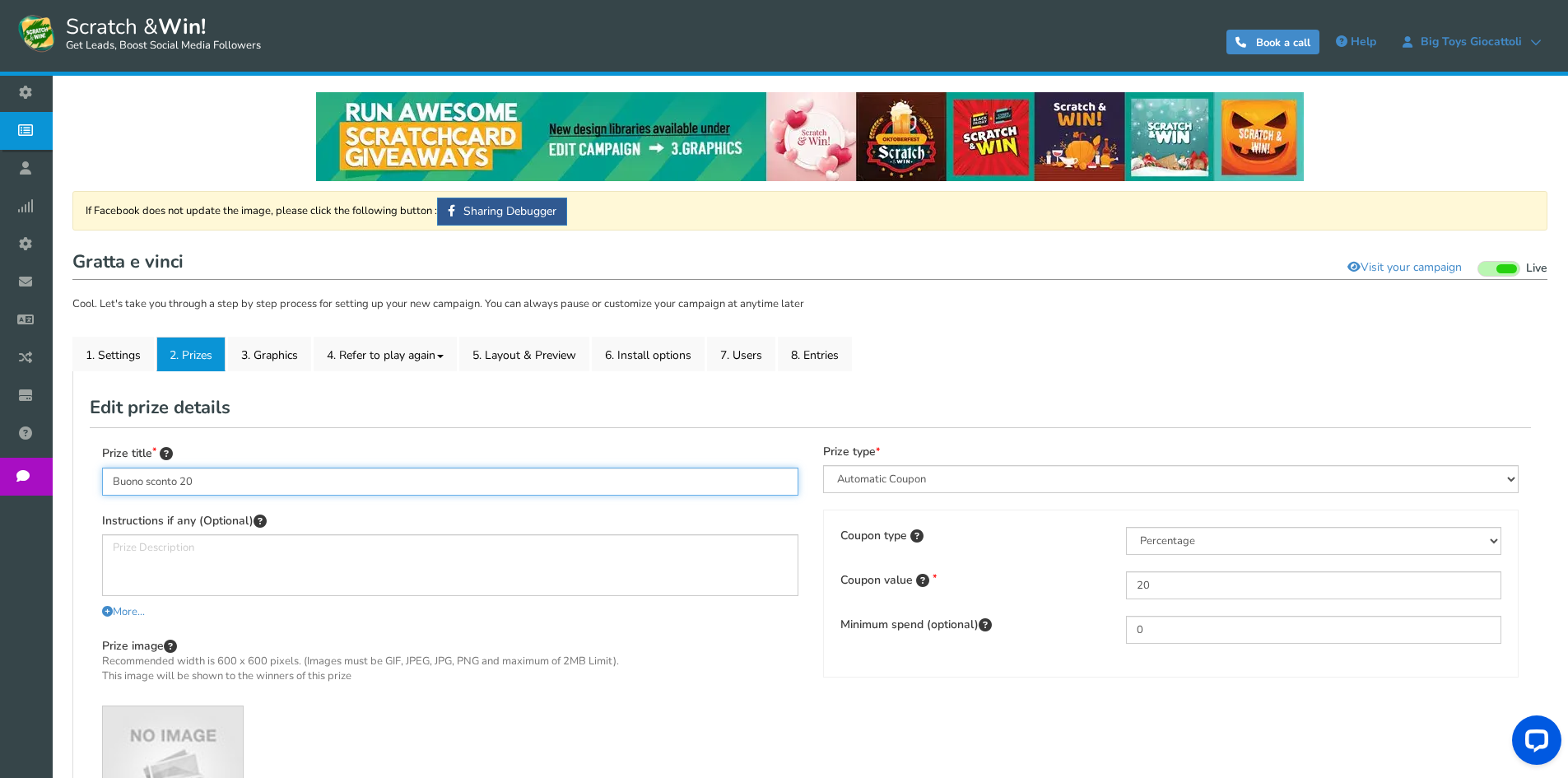 click on "Buono sconto 20" at bounding box center [450, 482] 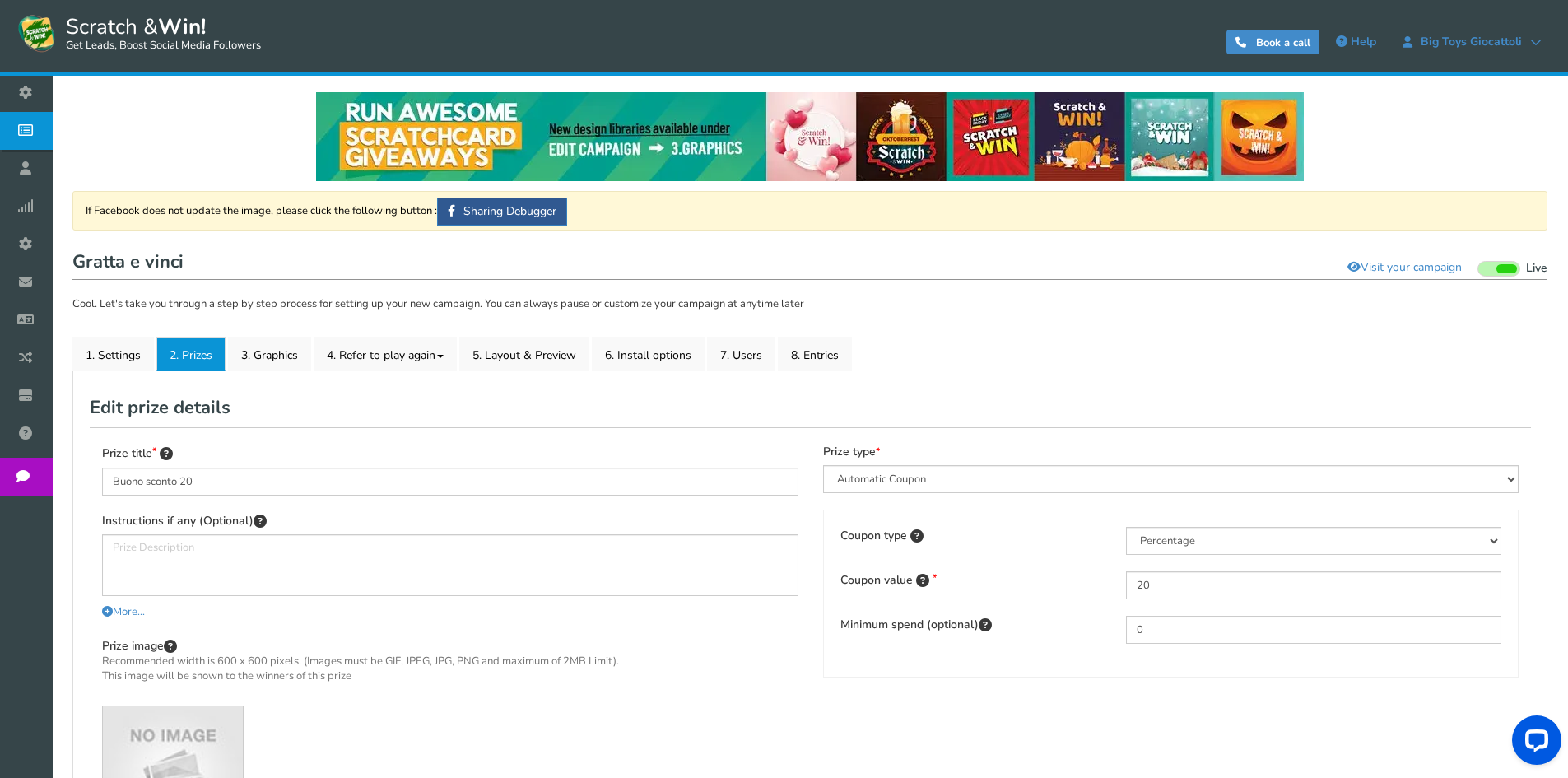 click on "2. Prizes" at bounding box center [191, 354] 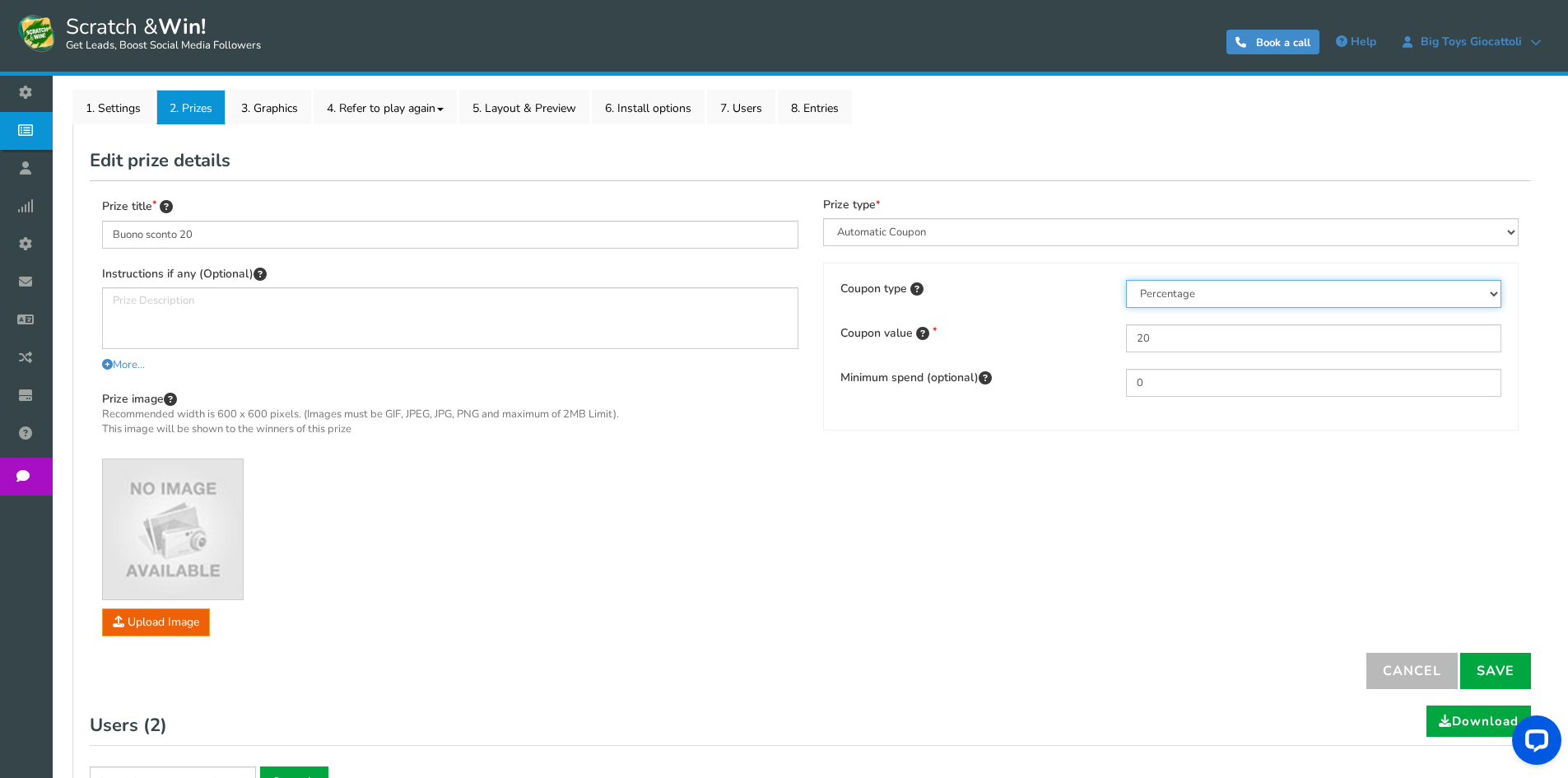click on "Percentage
Fixed amount
Free shipping" at bounding box center (1314, 294) 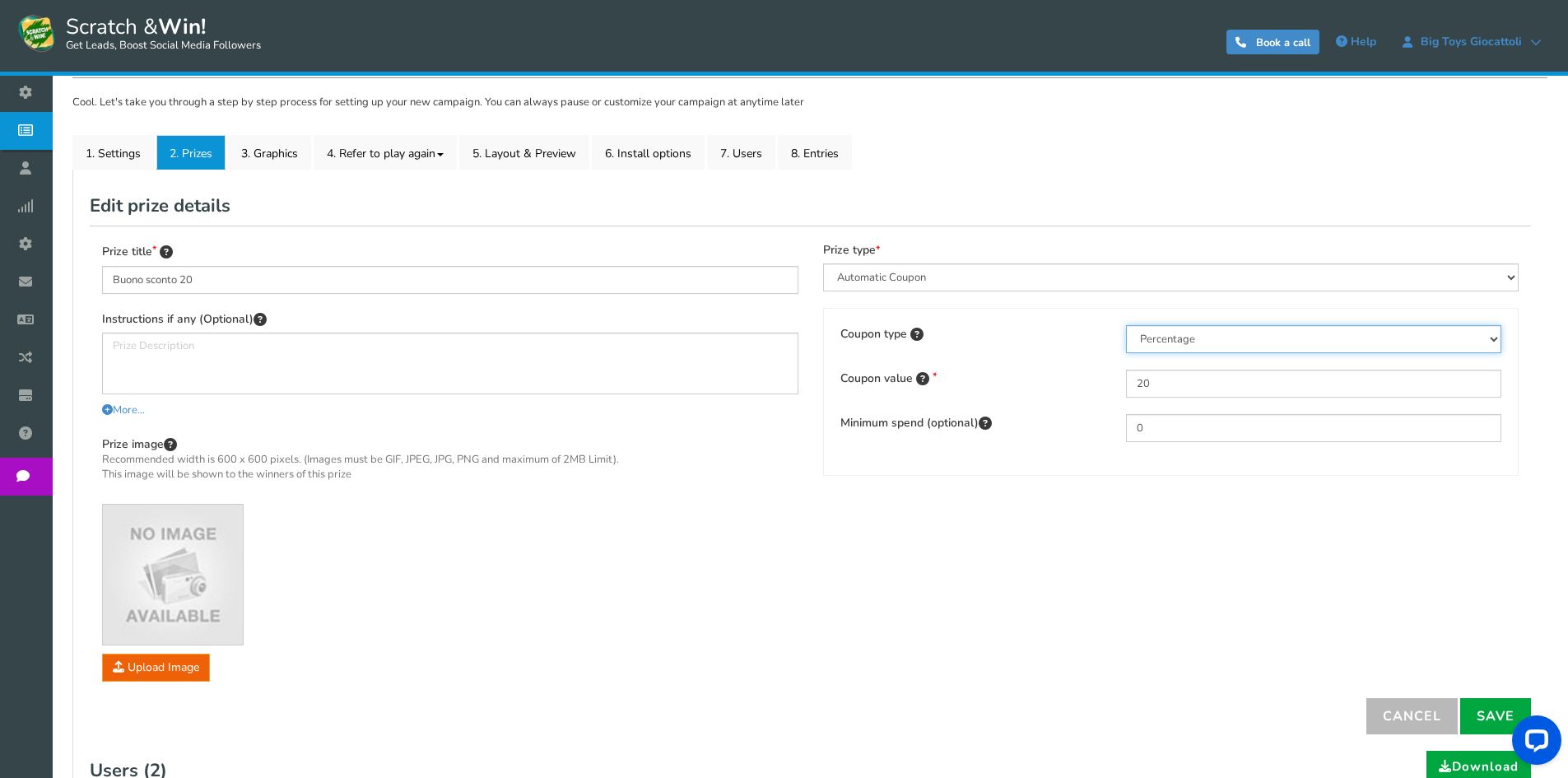 scroll, scrollTop: 165, scrollLeft: 0, axis: vertical 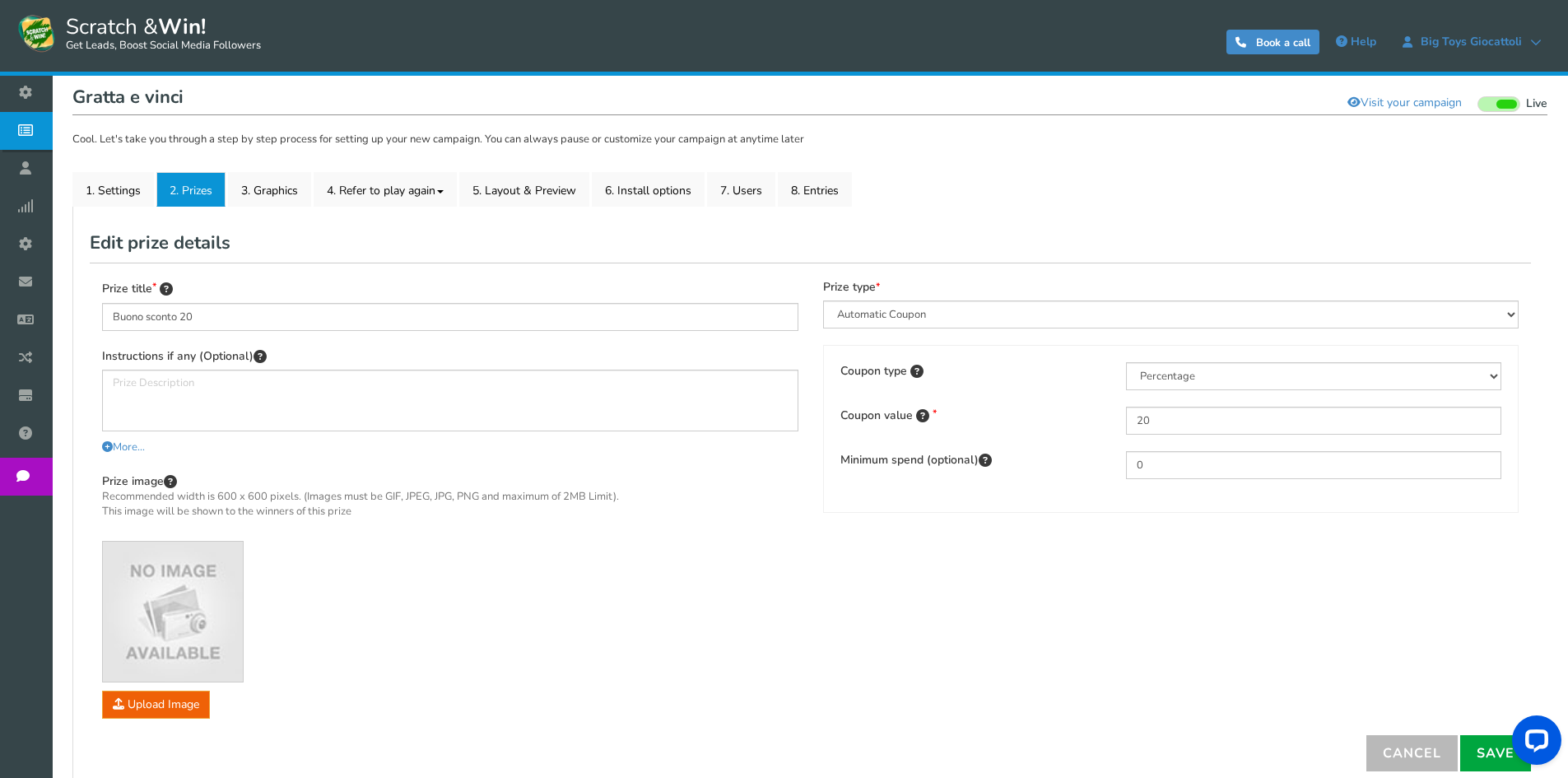 click on "2. Prizes" at bounding box center (191, 189) 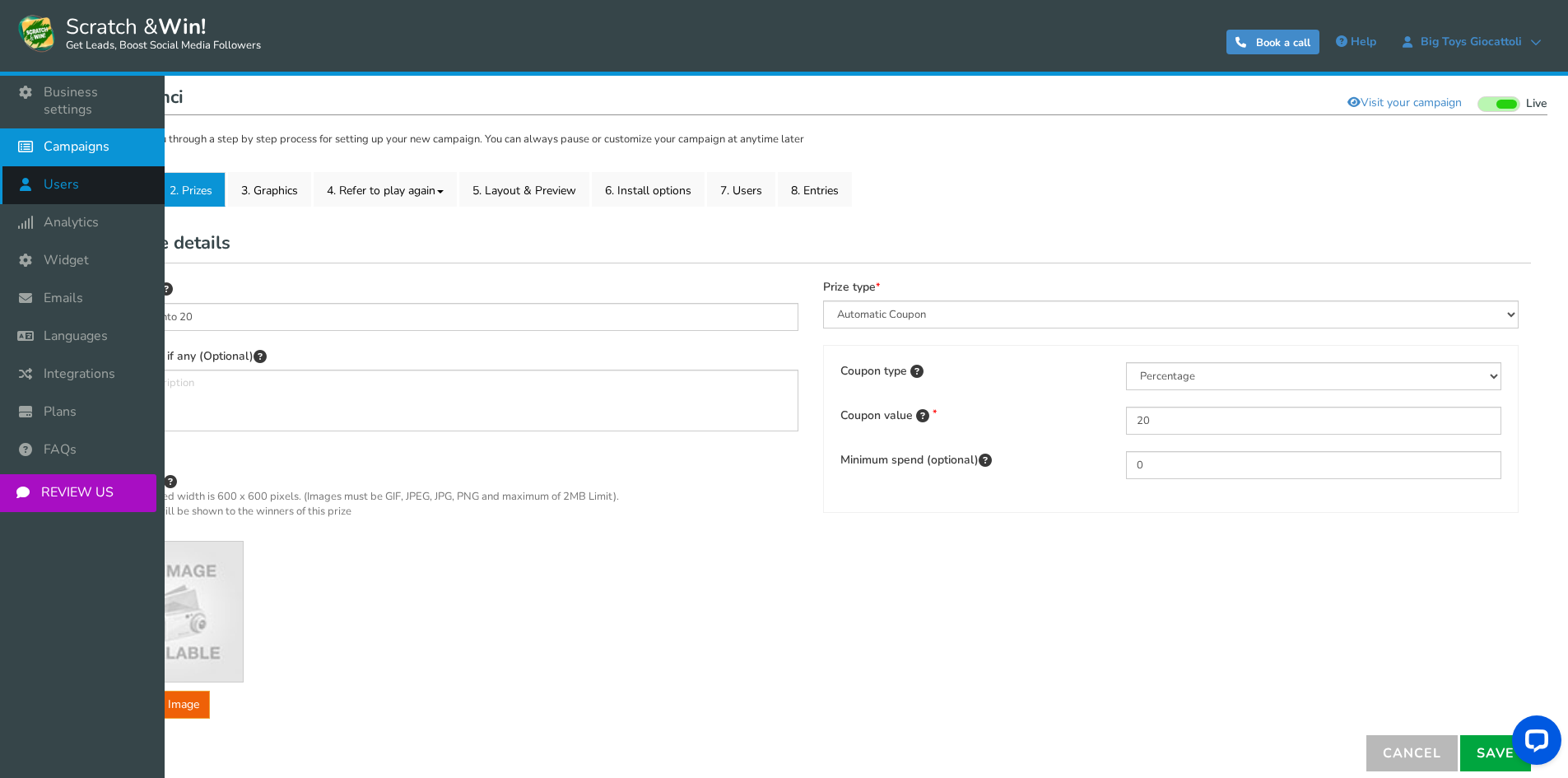 click on "Users" at bounding box center (82, 185) 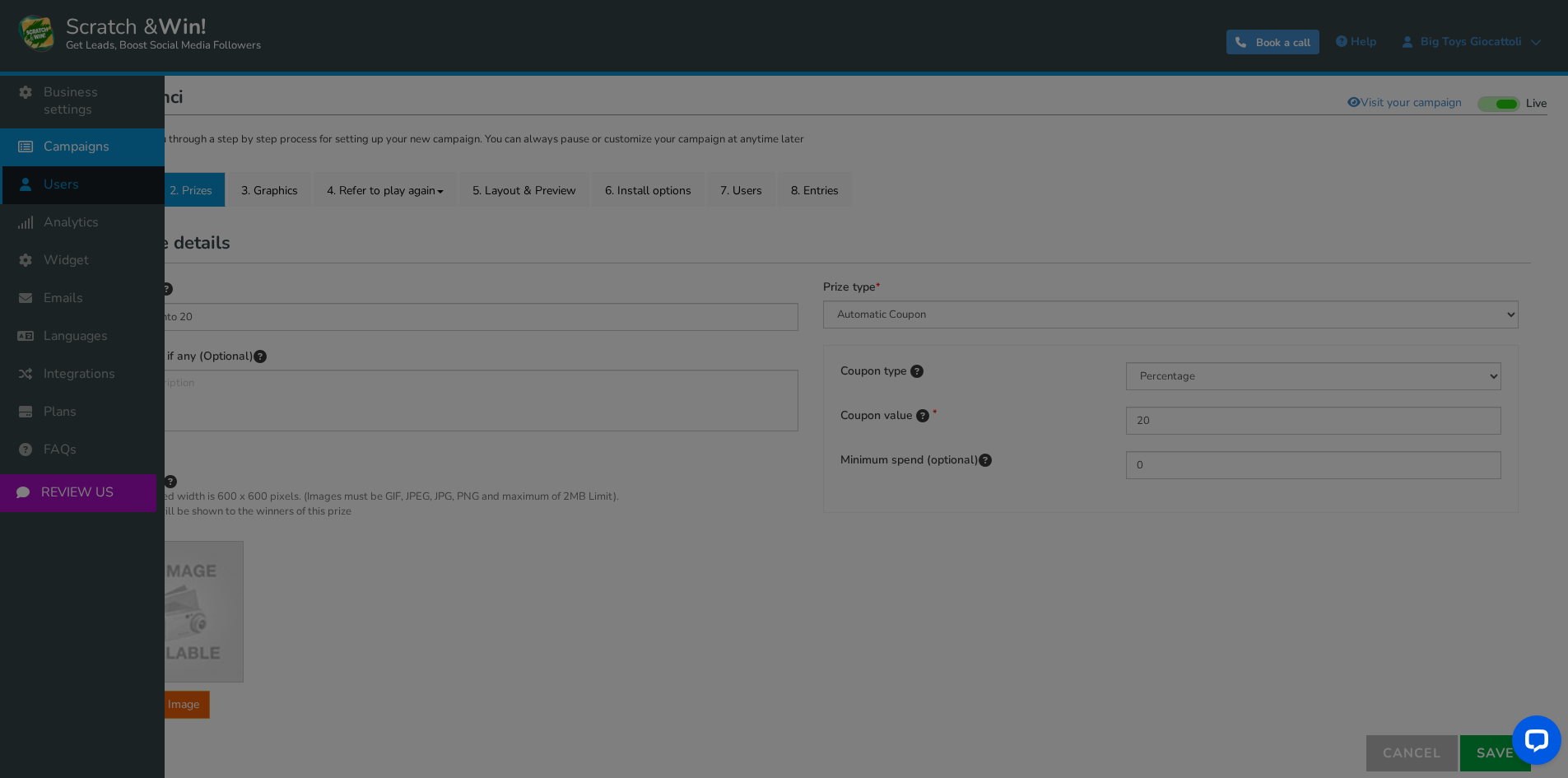 scroll, scrollTop: 0, scrollLeft: 0, axis: both 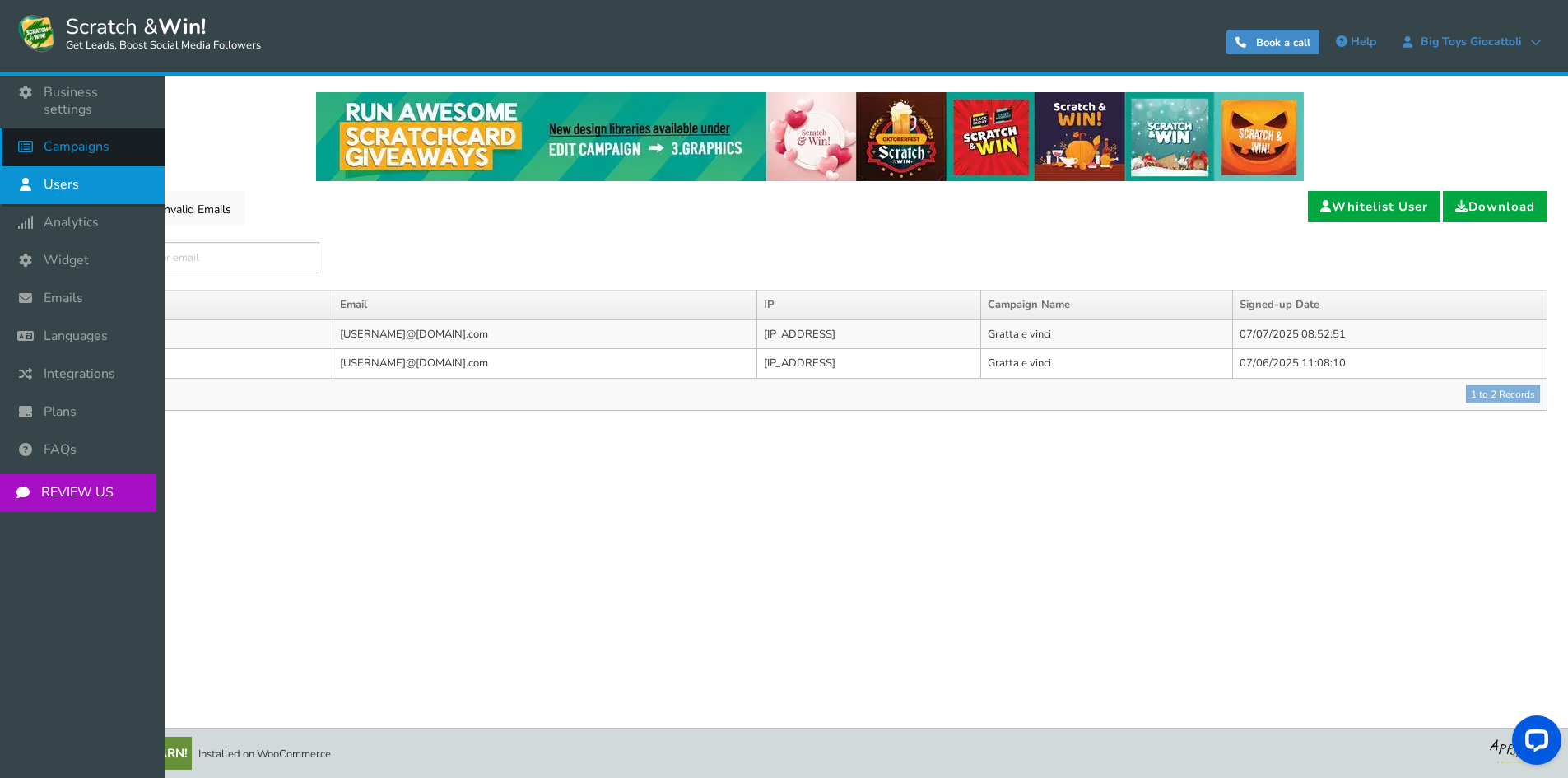 click at bounding box center [30, 147] 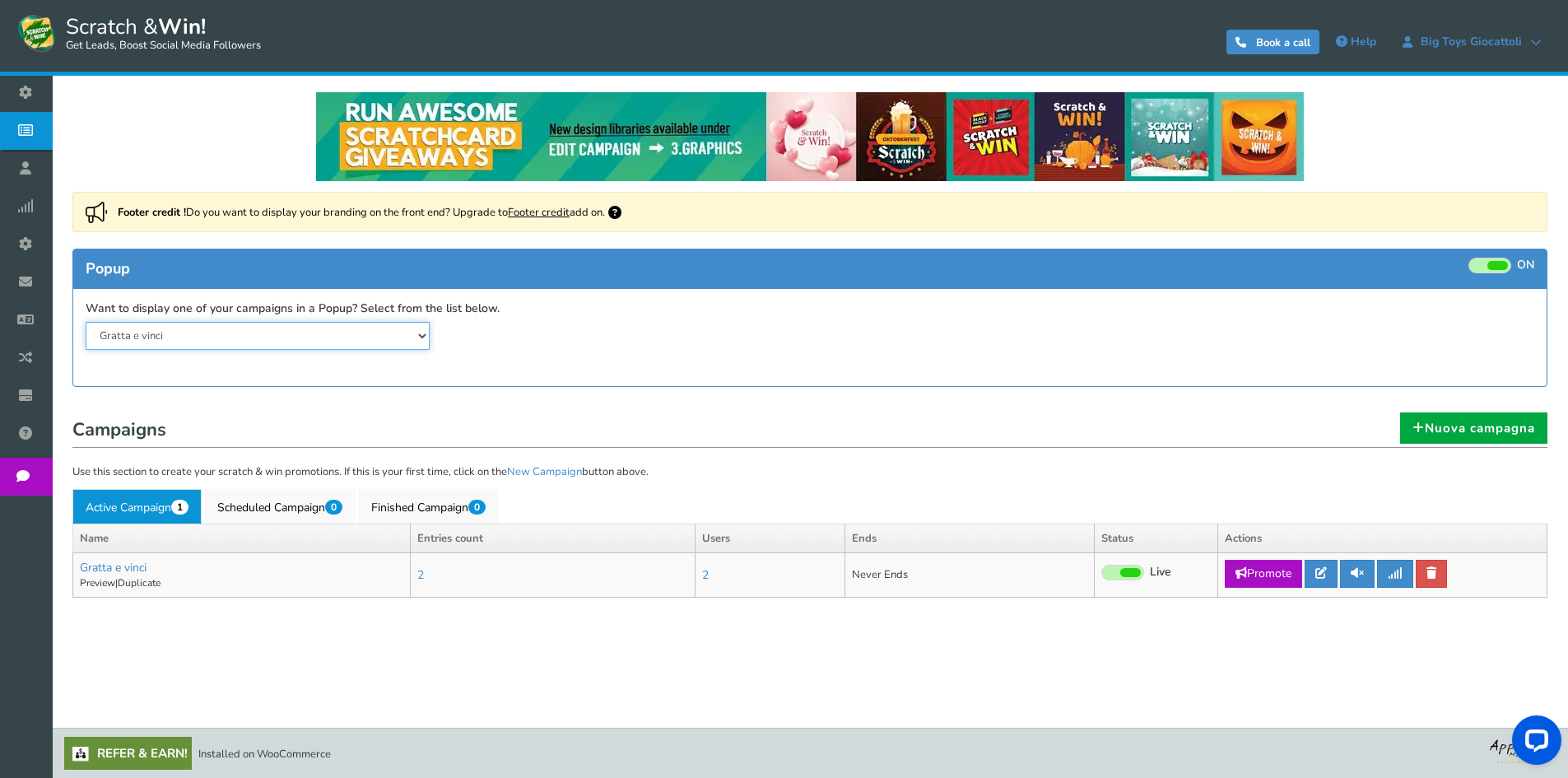 click on "Gratta e vinci" at bounding box center [258, 336] 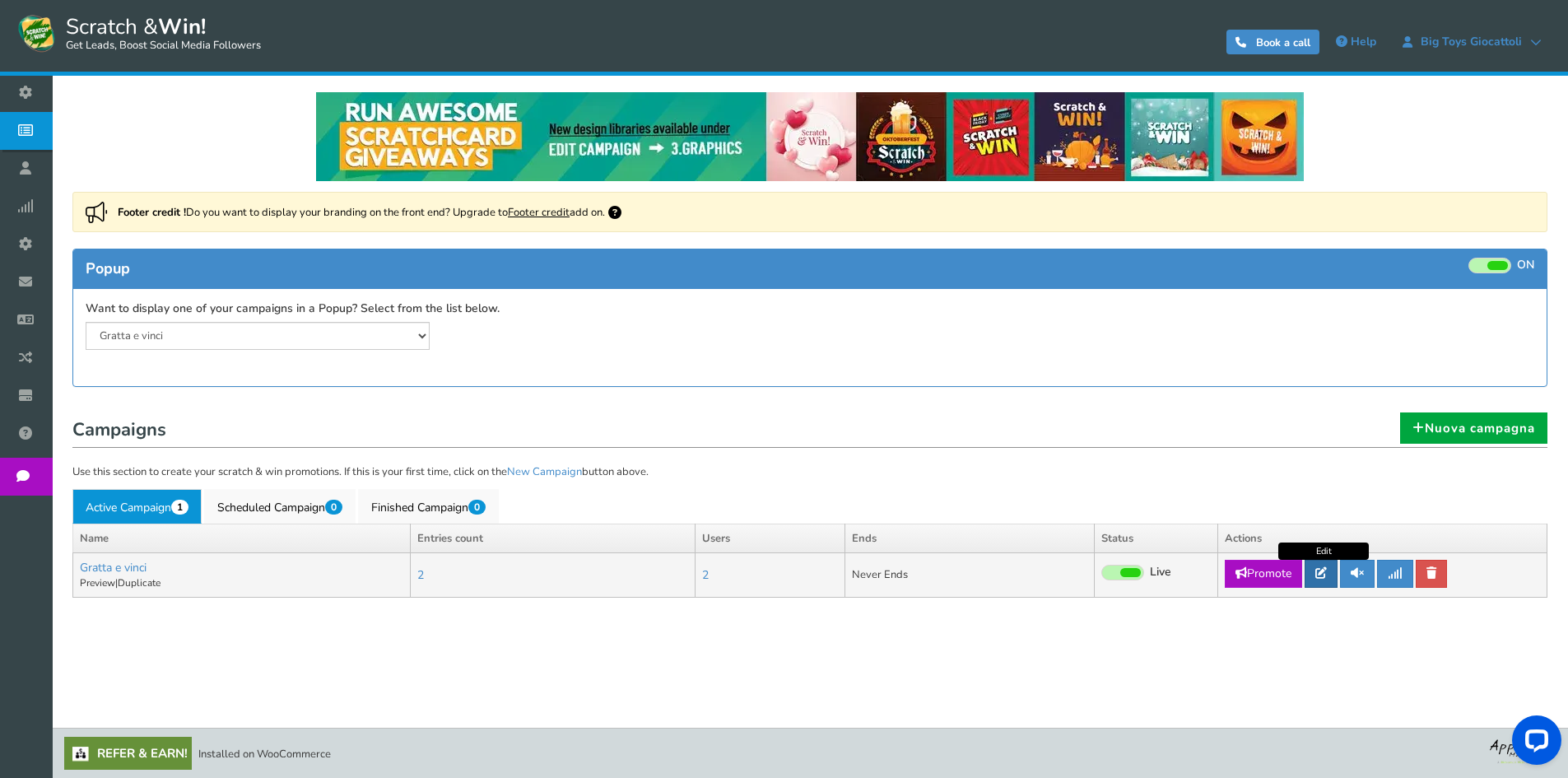 click at bounding box center [1321, 573] 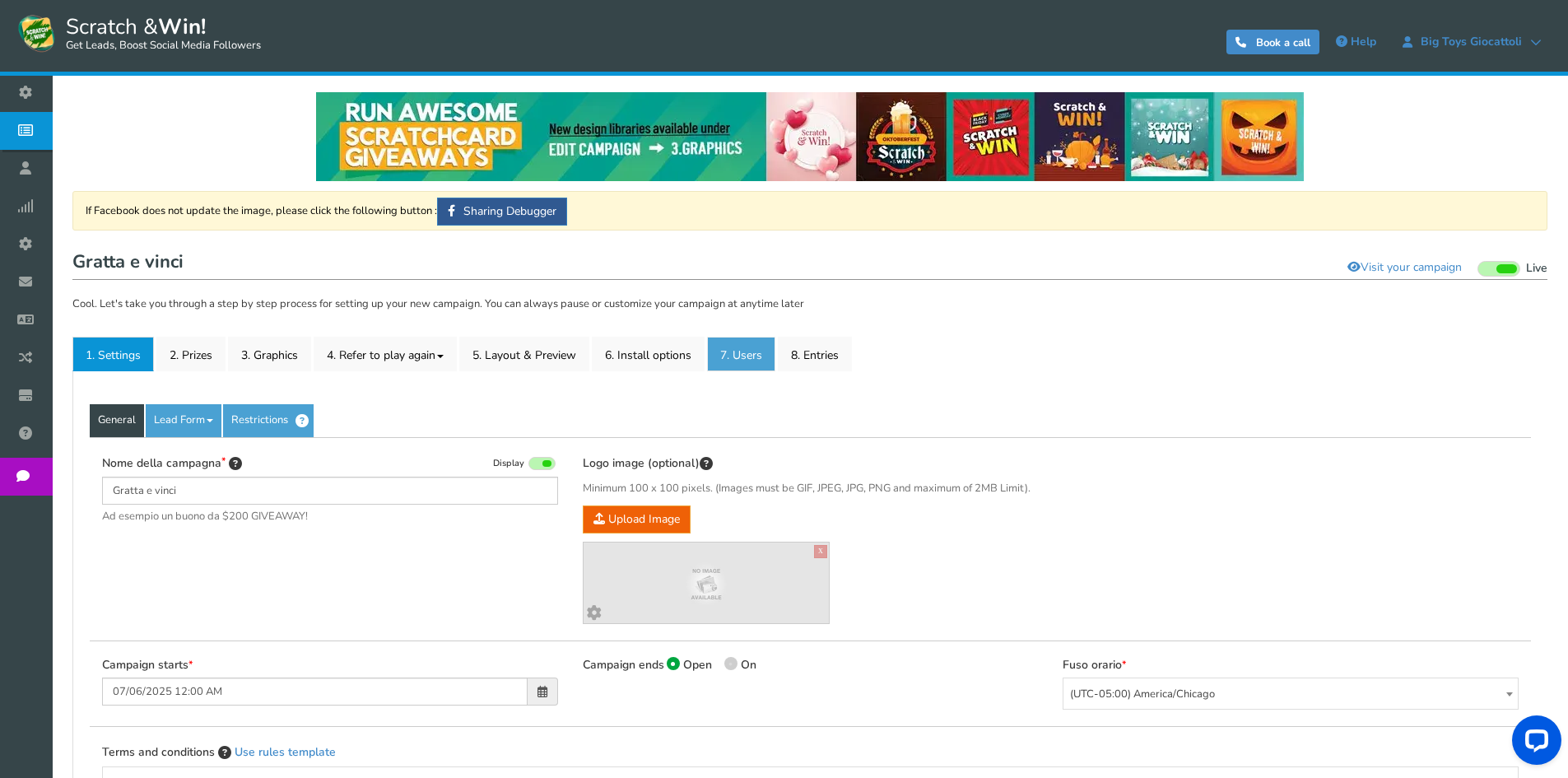 click on "7. Users" at bounding box center [741, 354] 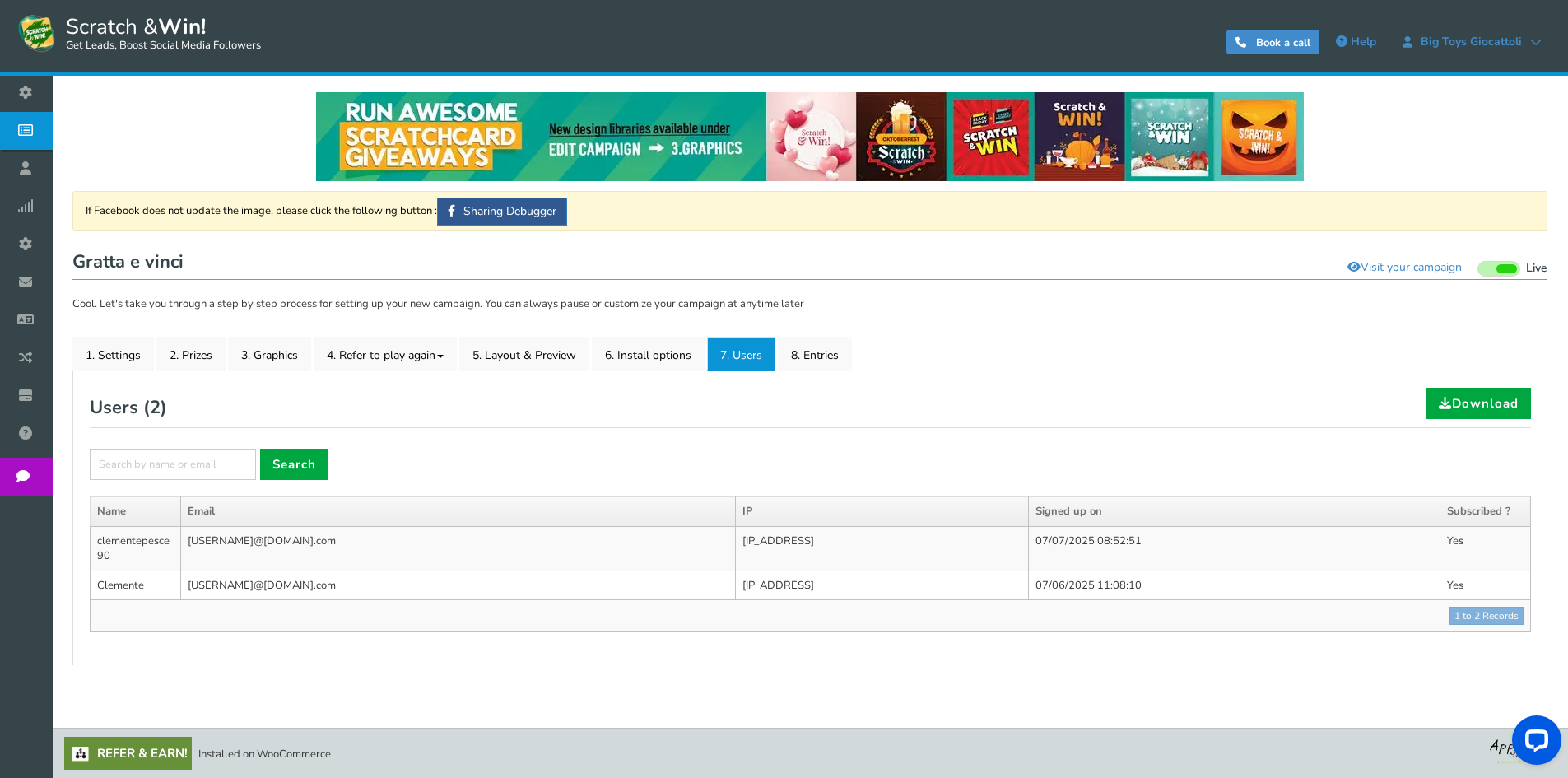 click at bounding box center [30, 168] 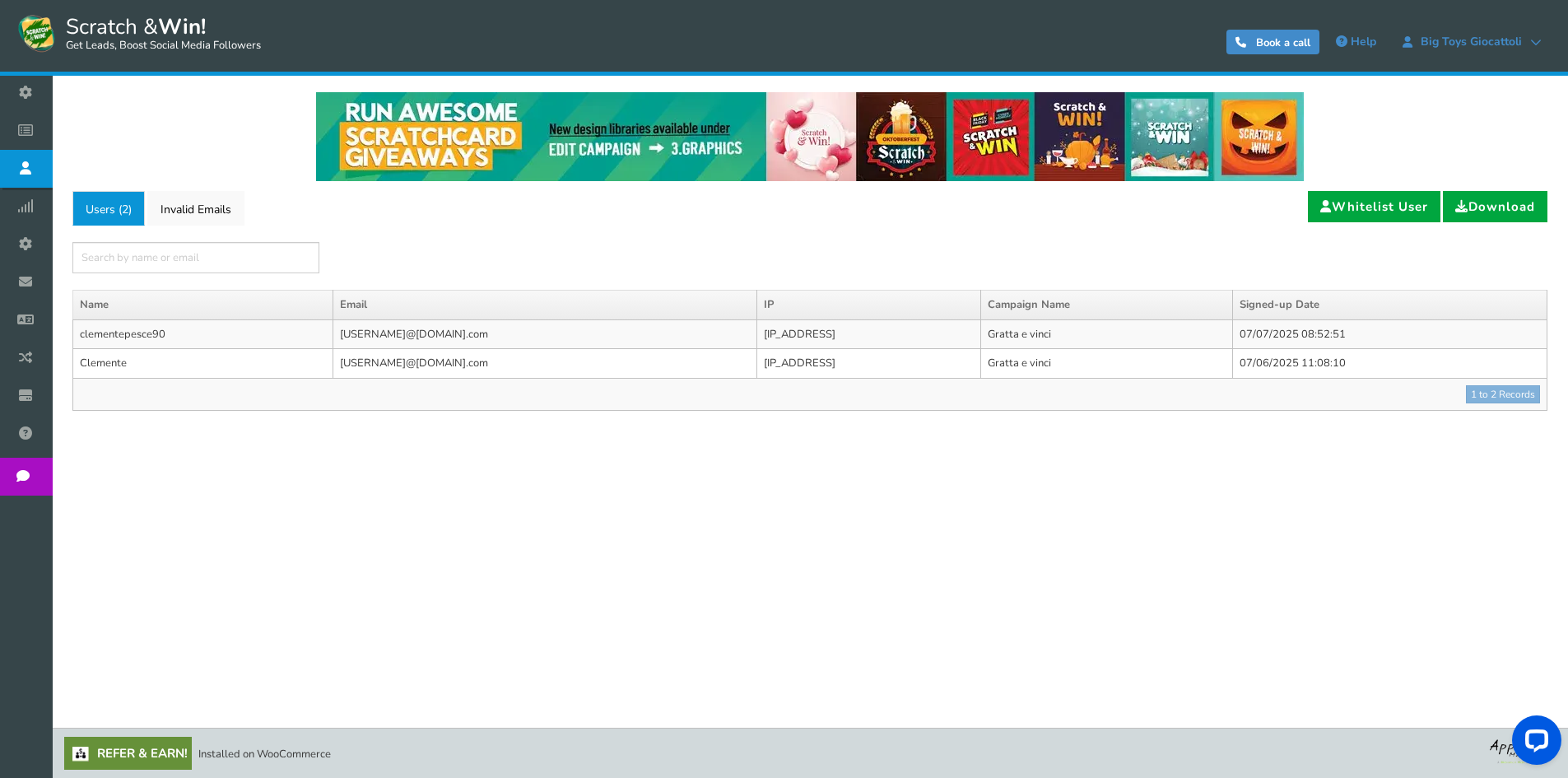 click on "clementepesce90" at bounding box center (203, 334) 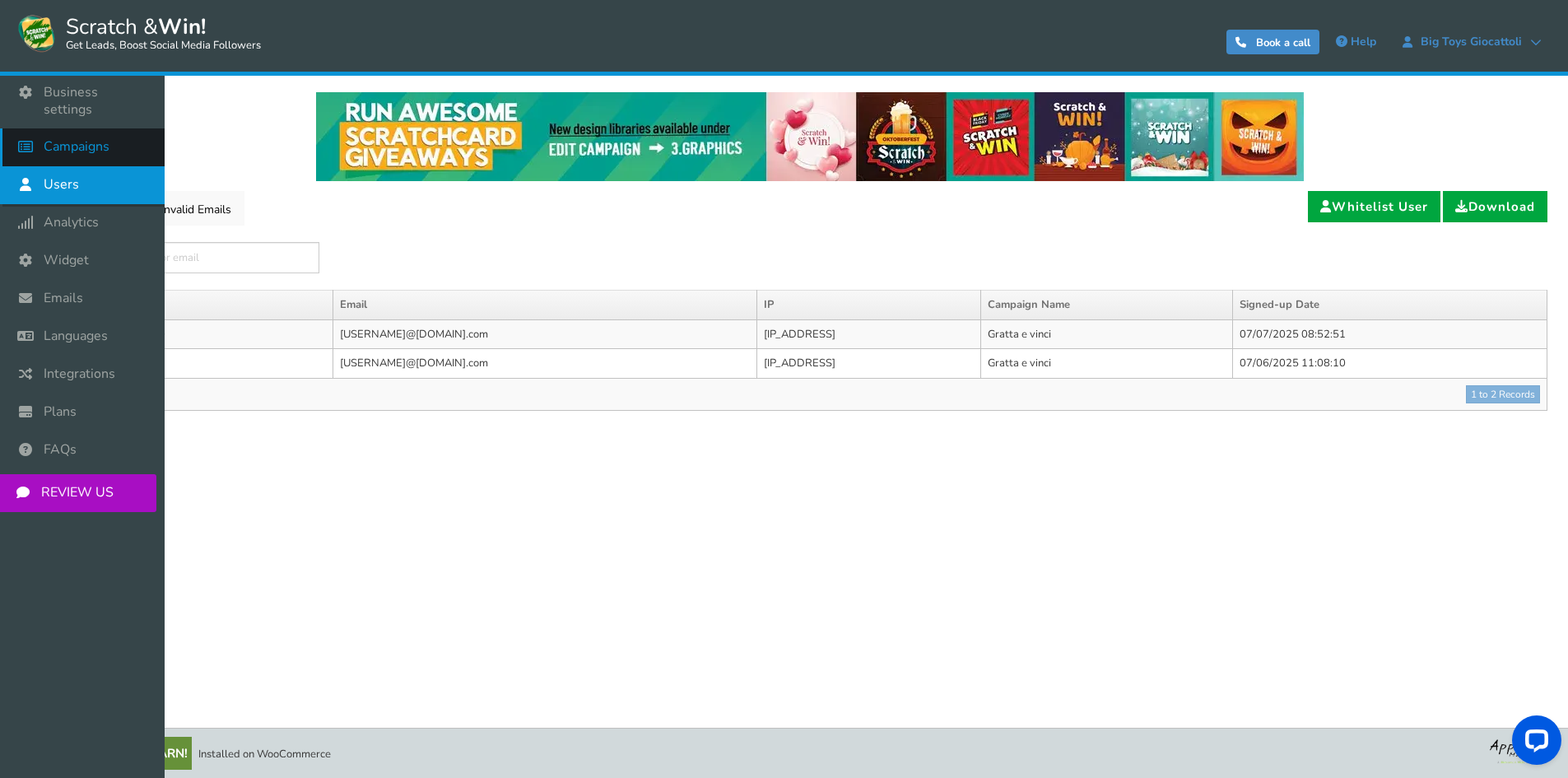 click on "Campaigns" at bounding box center [82, 147] 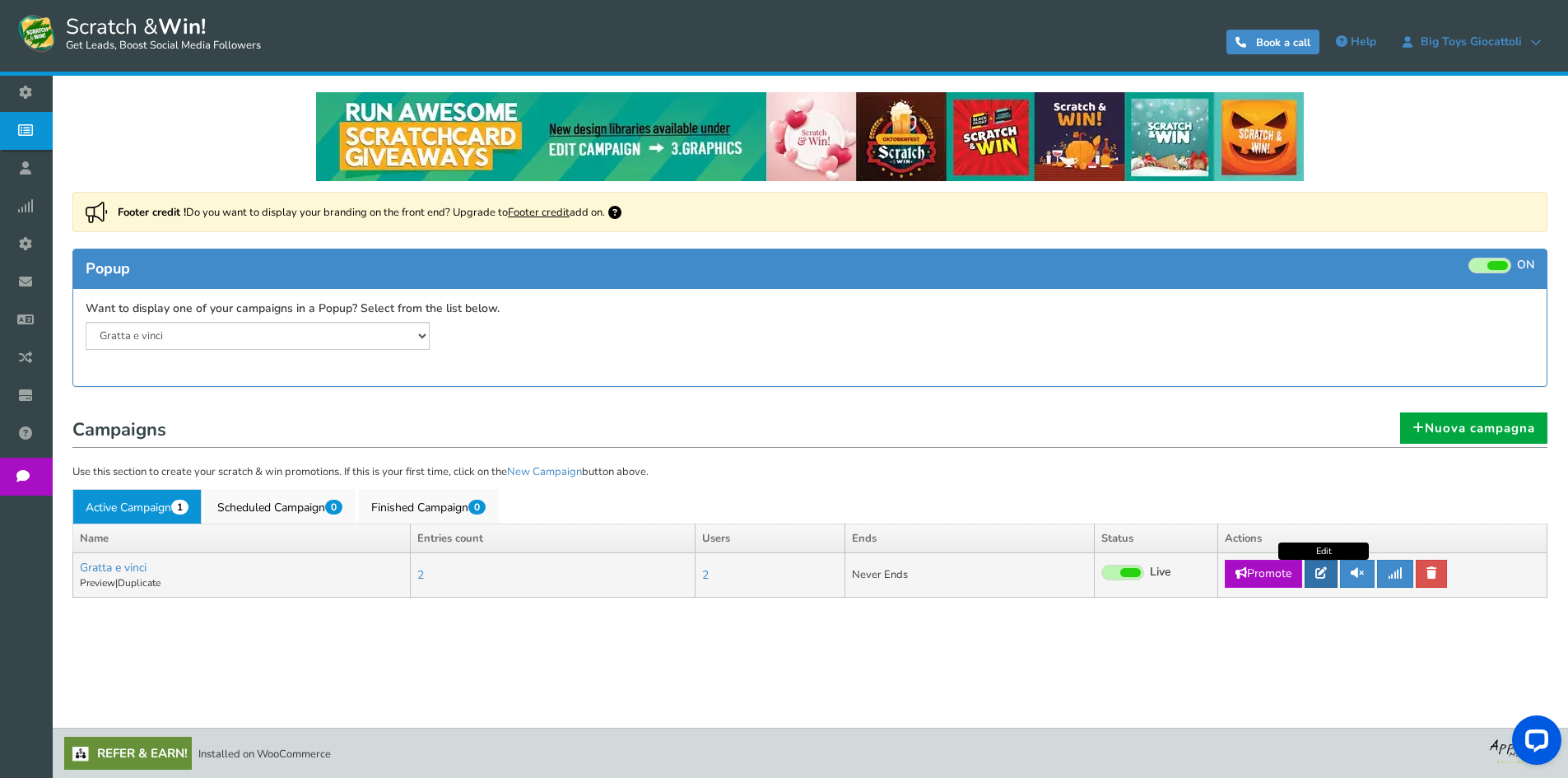 click at bounding box center [1321, 574] 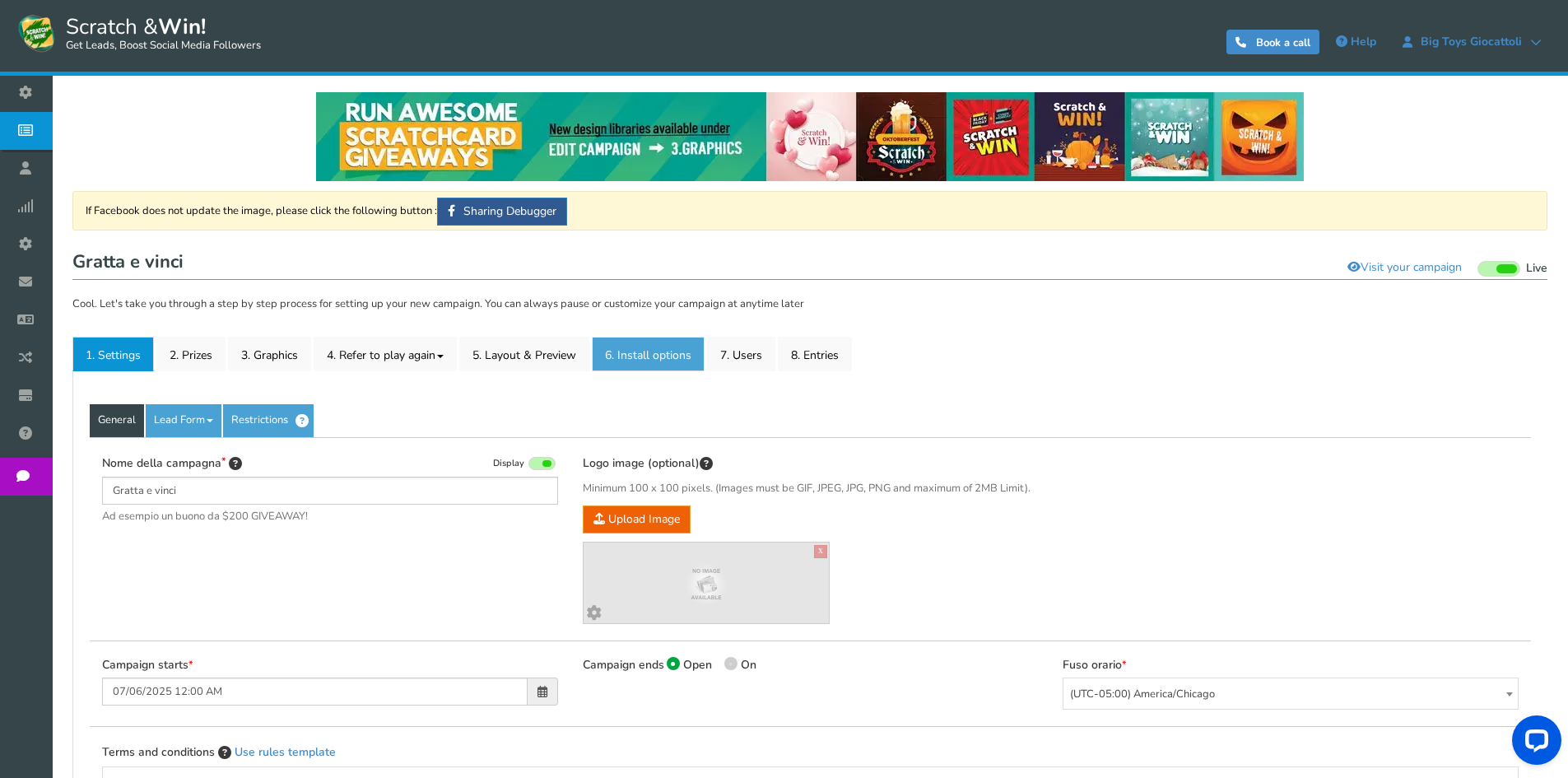click on "6. Install options  New" at bounding box center (648, 354) 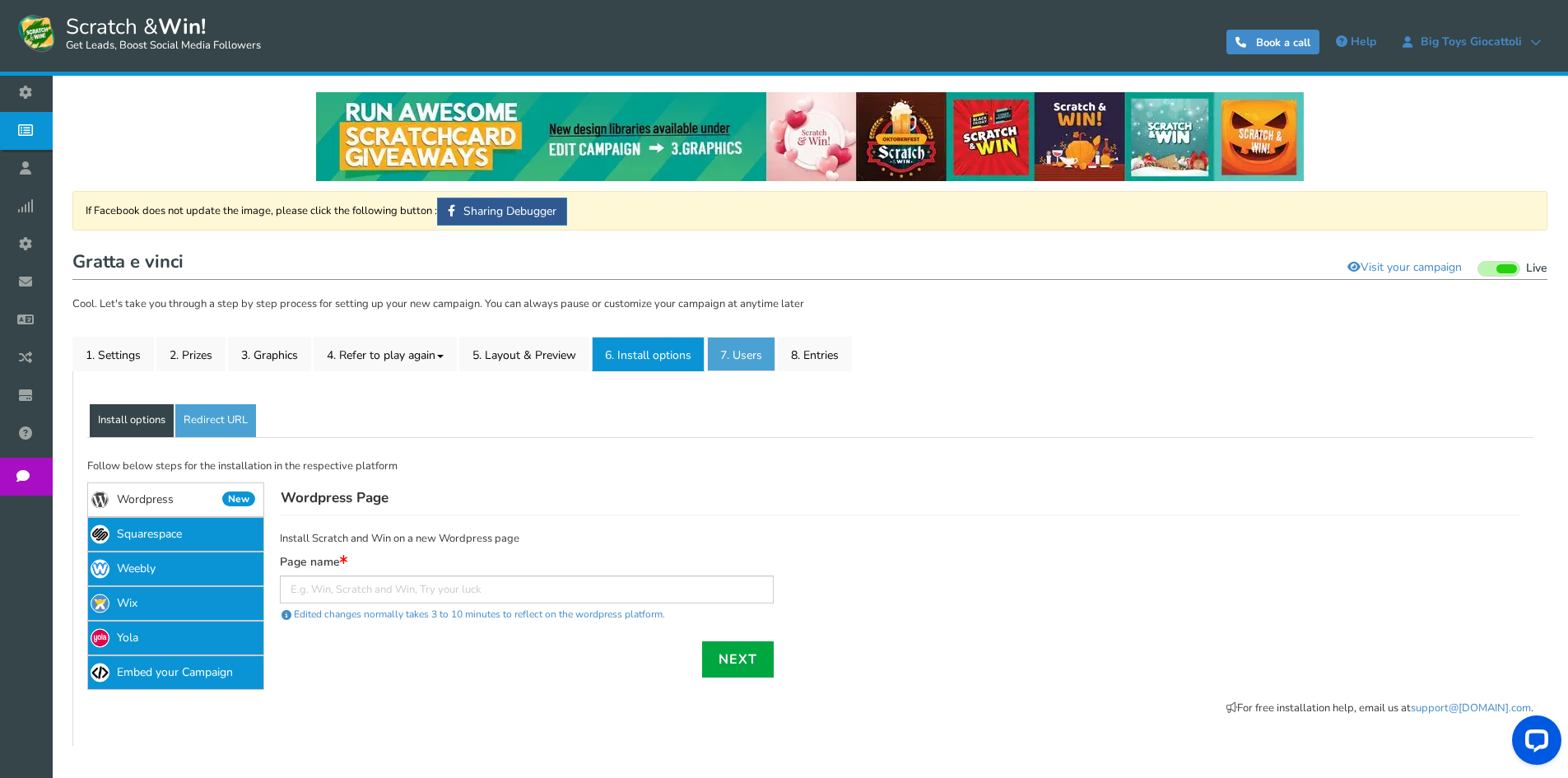 click on "7. Users" at bounding box center (741, 354) 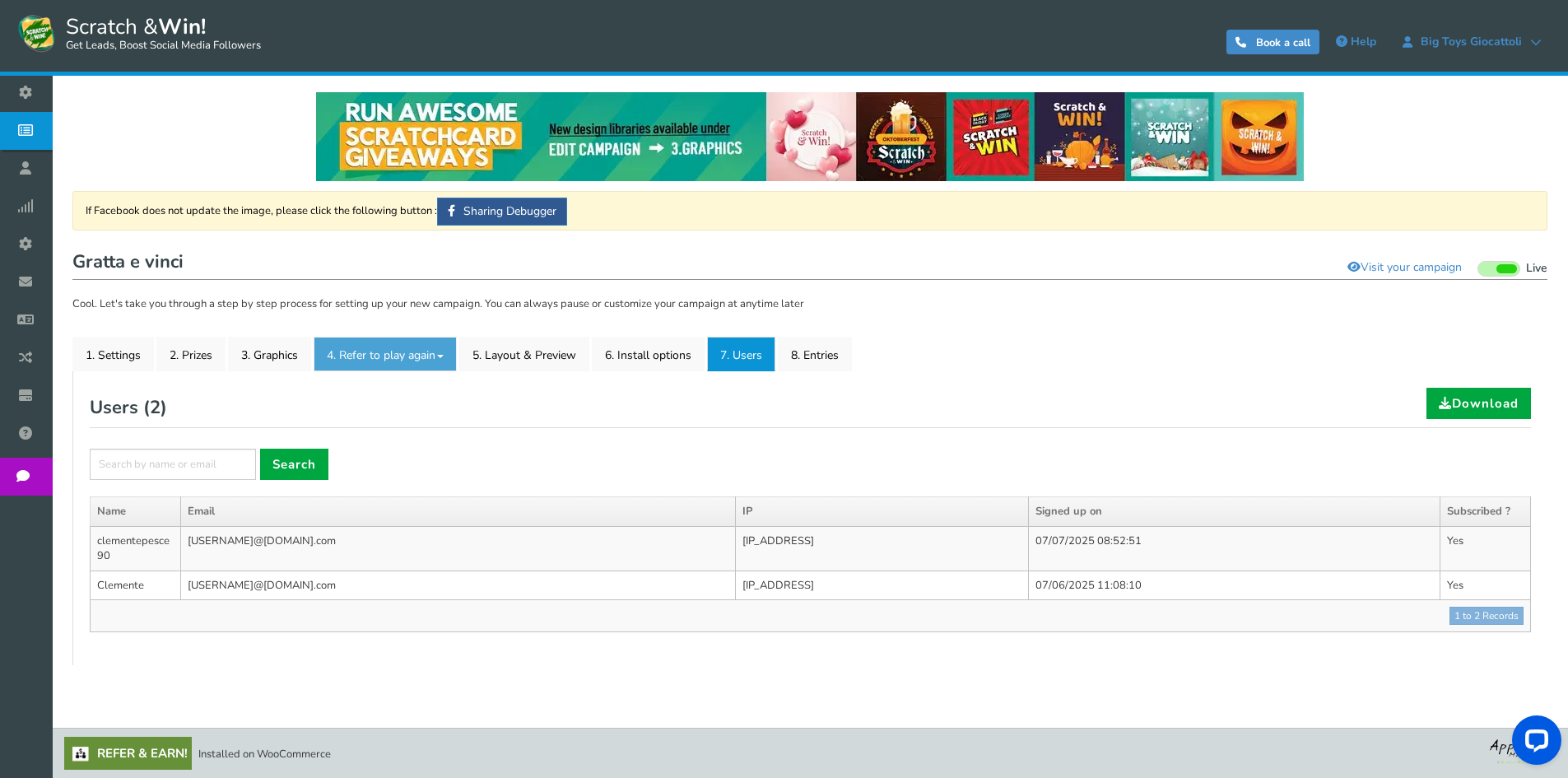 click on "4. Refer to play again" at bounding box center [385, 354] 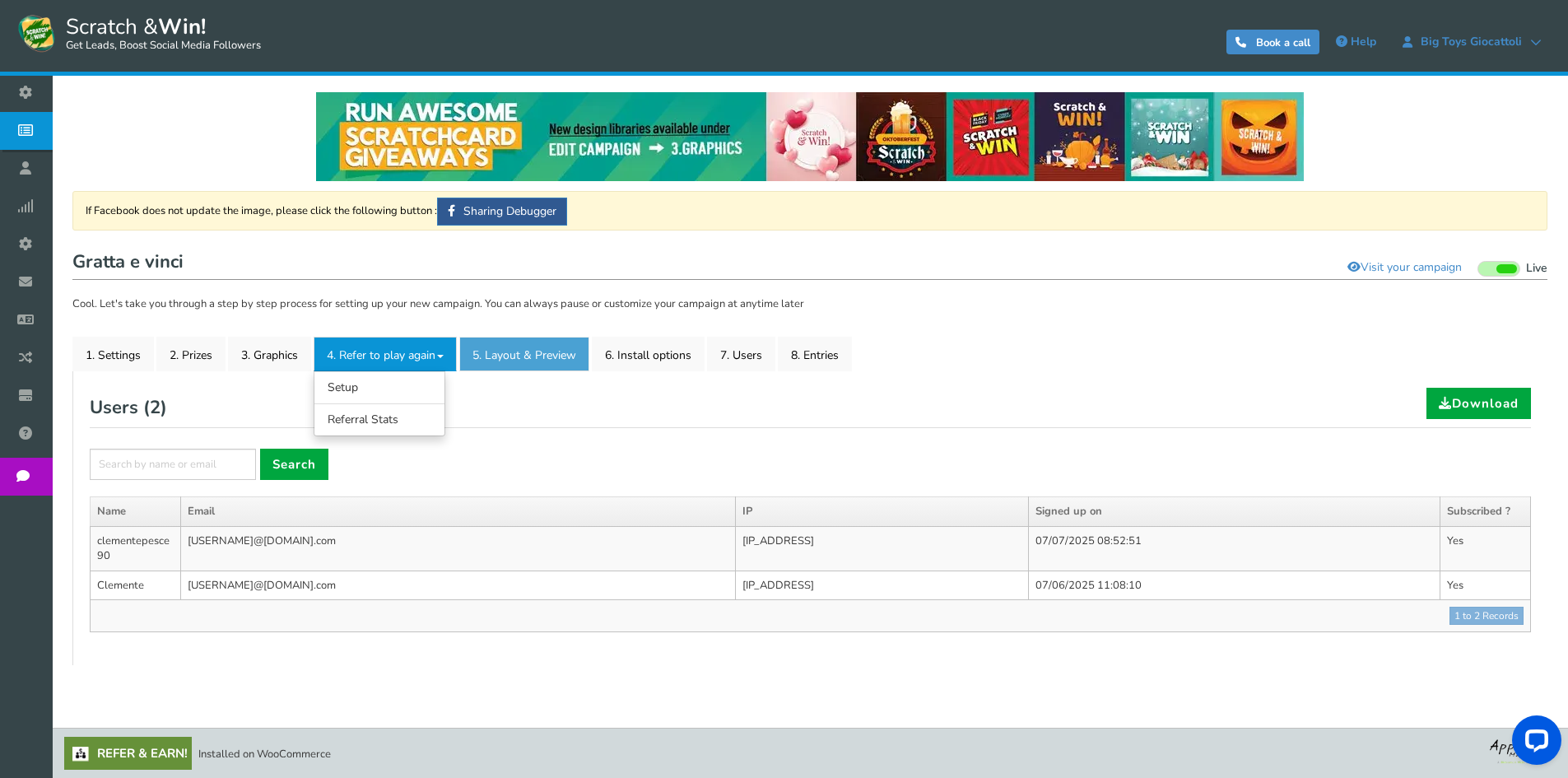 click on "5. Layout & Preview" at bounding box center [524, 354] 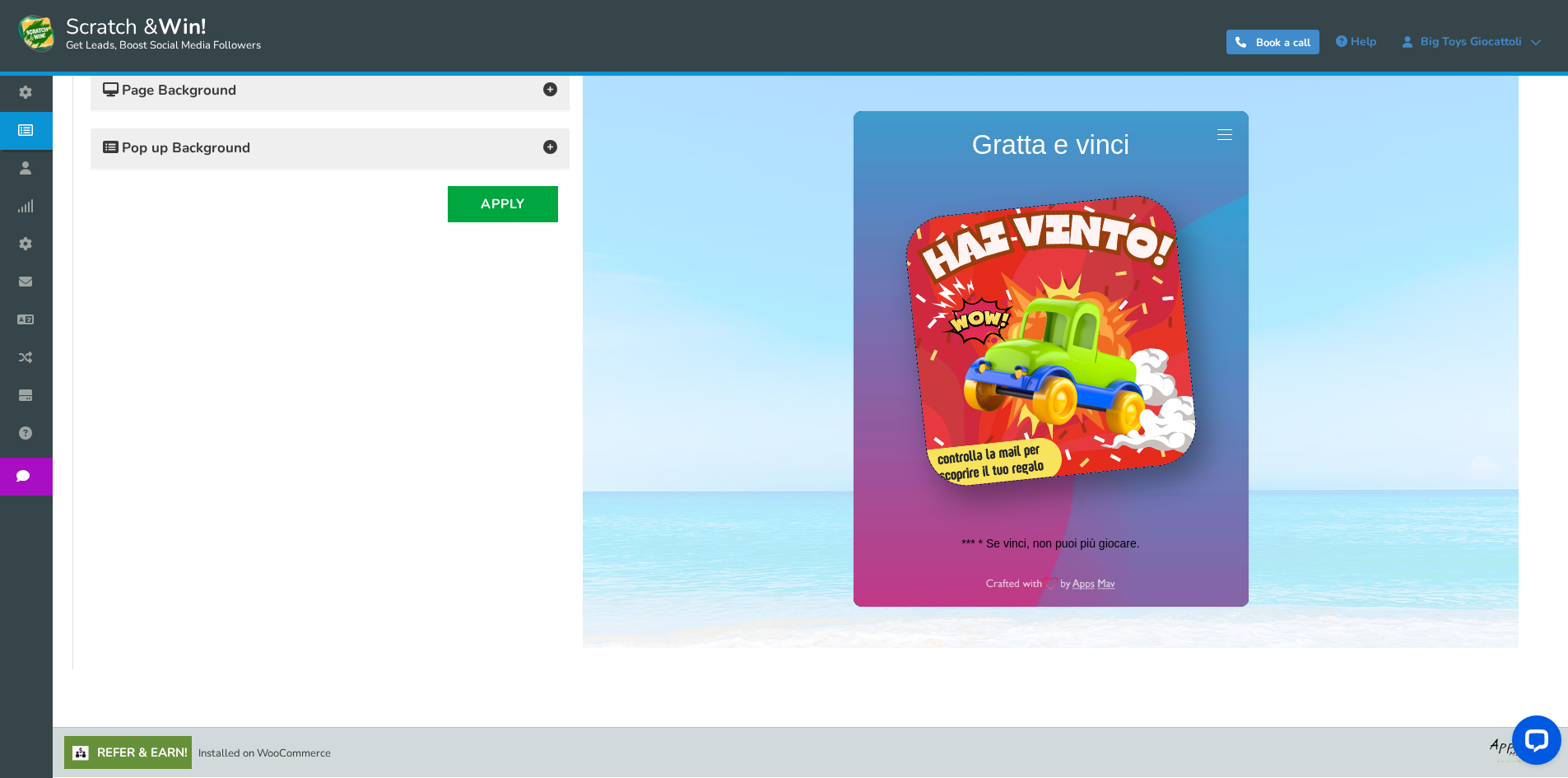 scroll, scrollTop: 317, scrollLeft: 0, axis: vertical 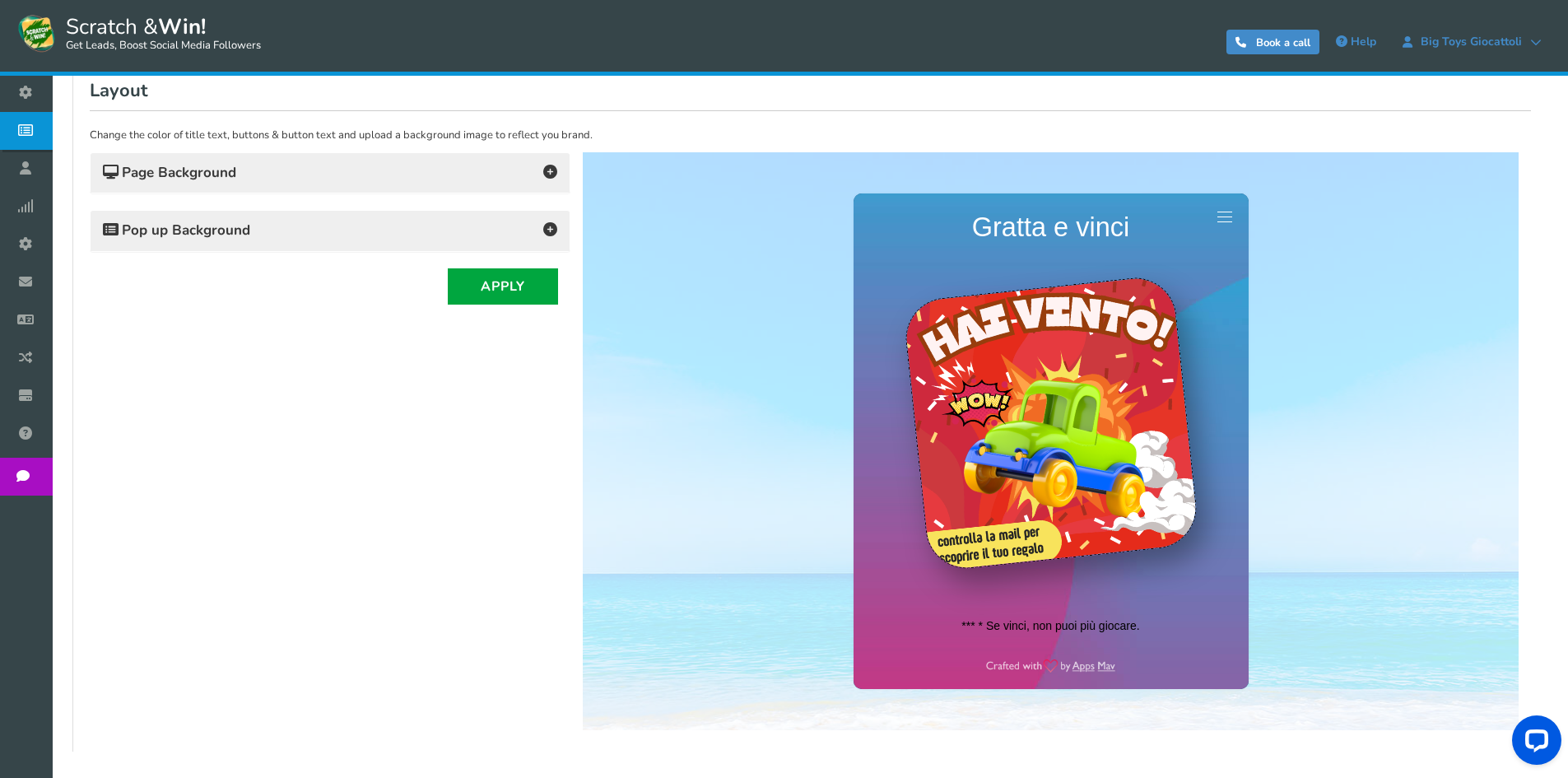 click on "Pop up Background" at bounding box center (330, 173) 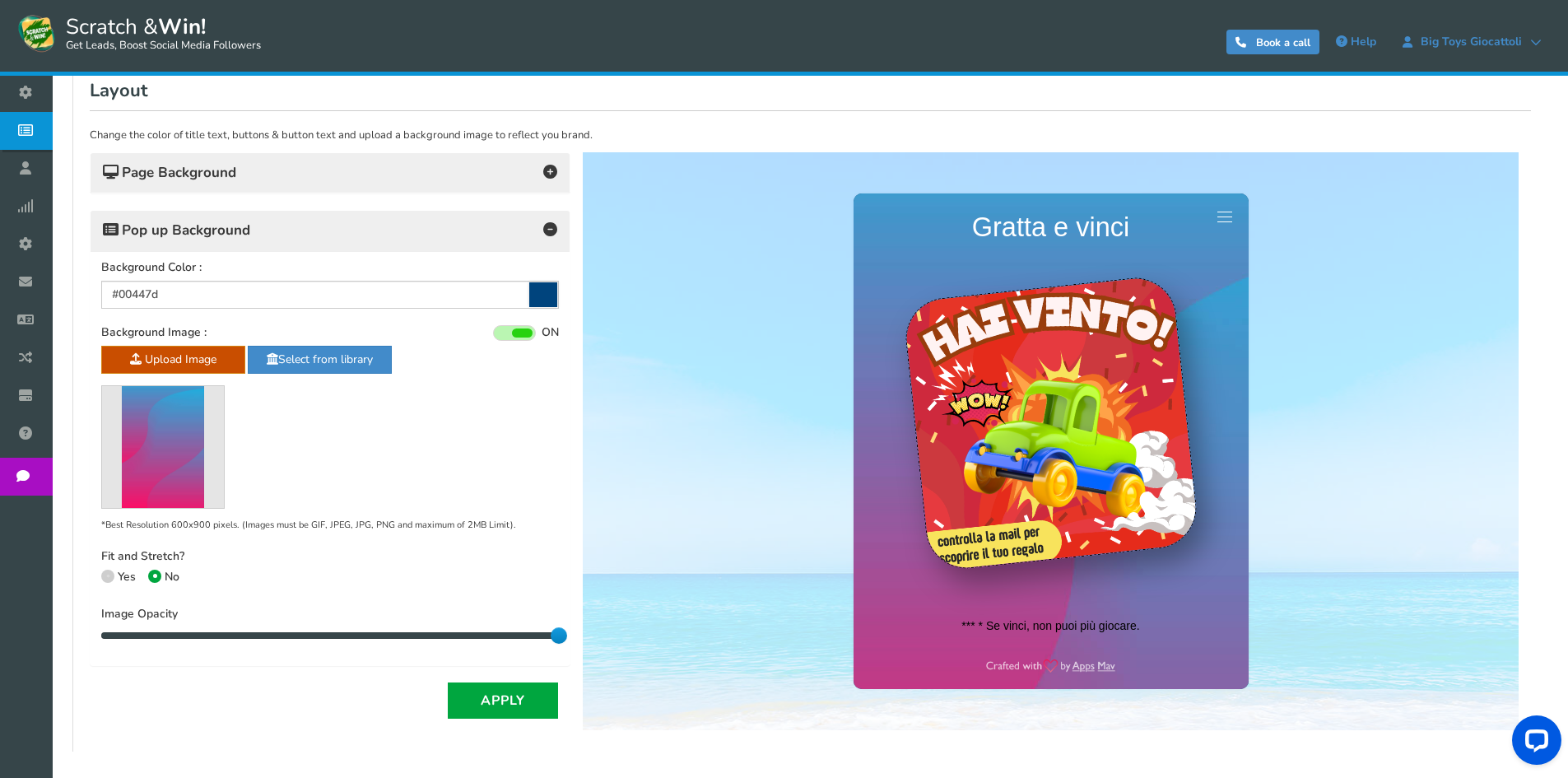 click at bounding box center (-1435, 464) 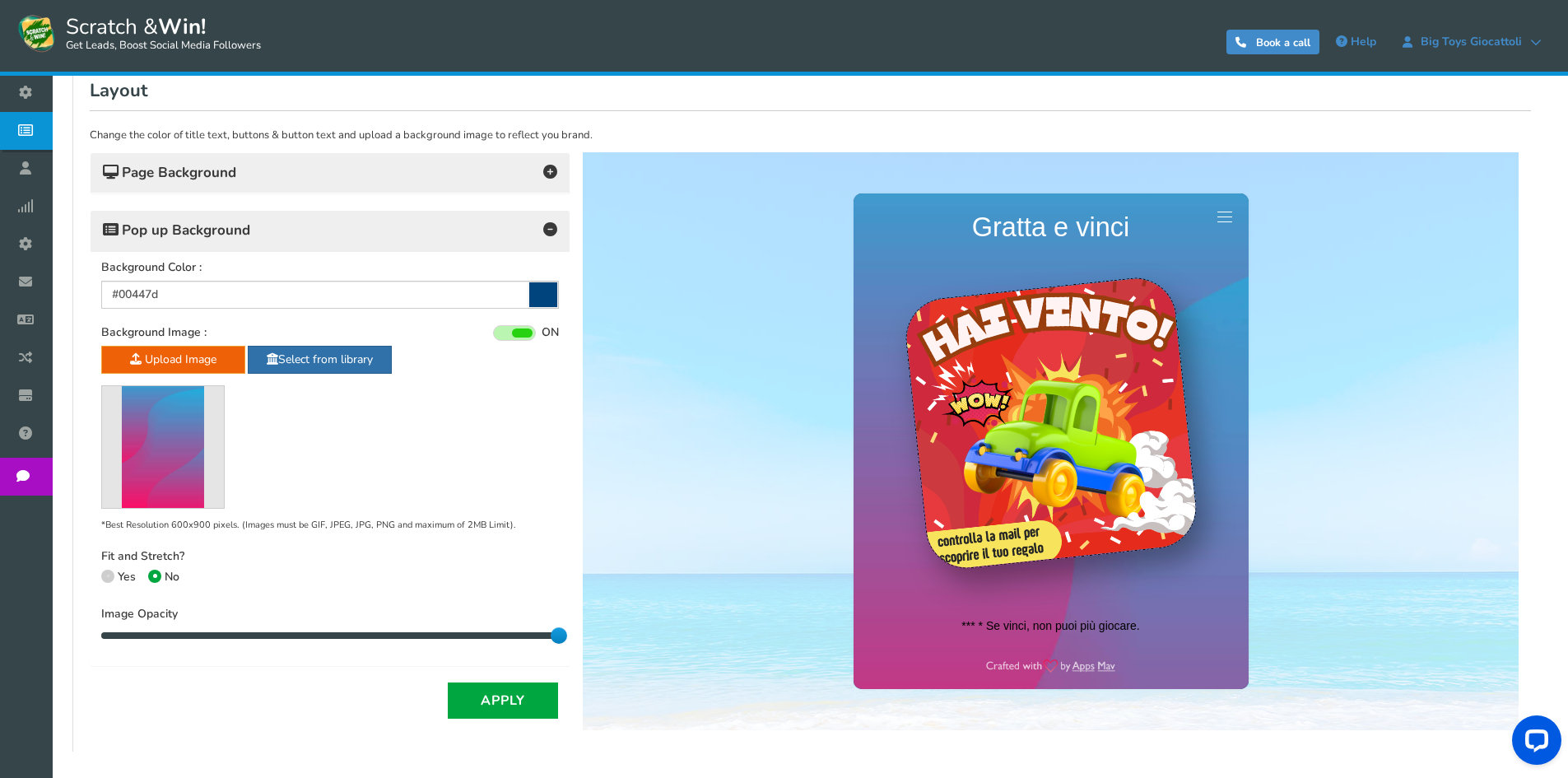 click on "Select from library" at bounding box center (319, 360) 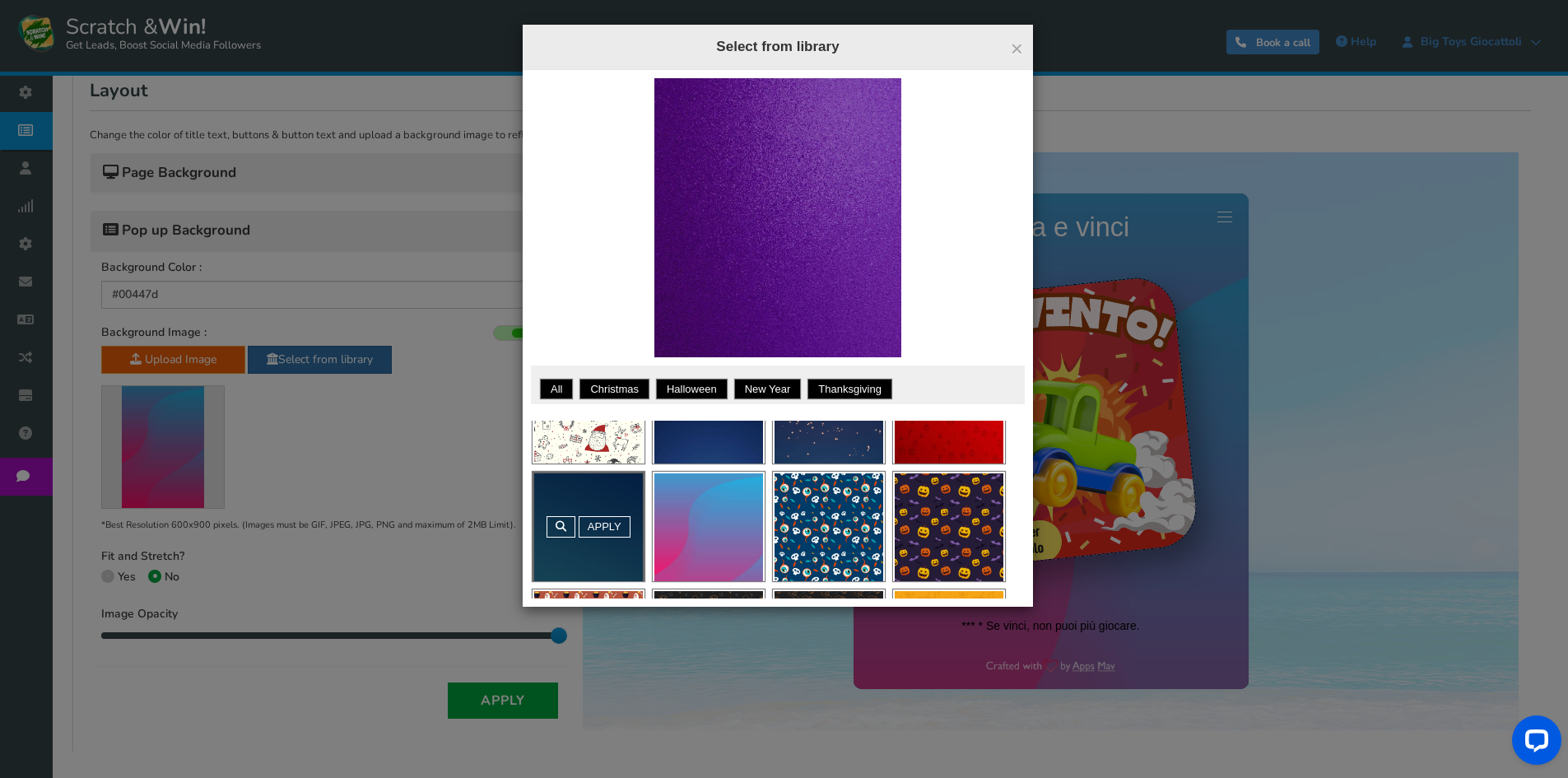 scroll, scrollTop: 426, scrollLeft: 0, axis: vertical 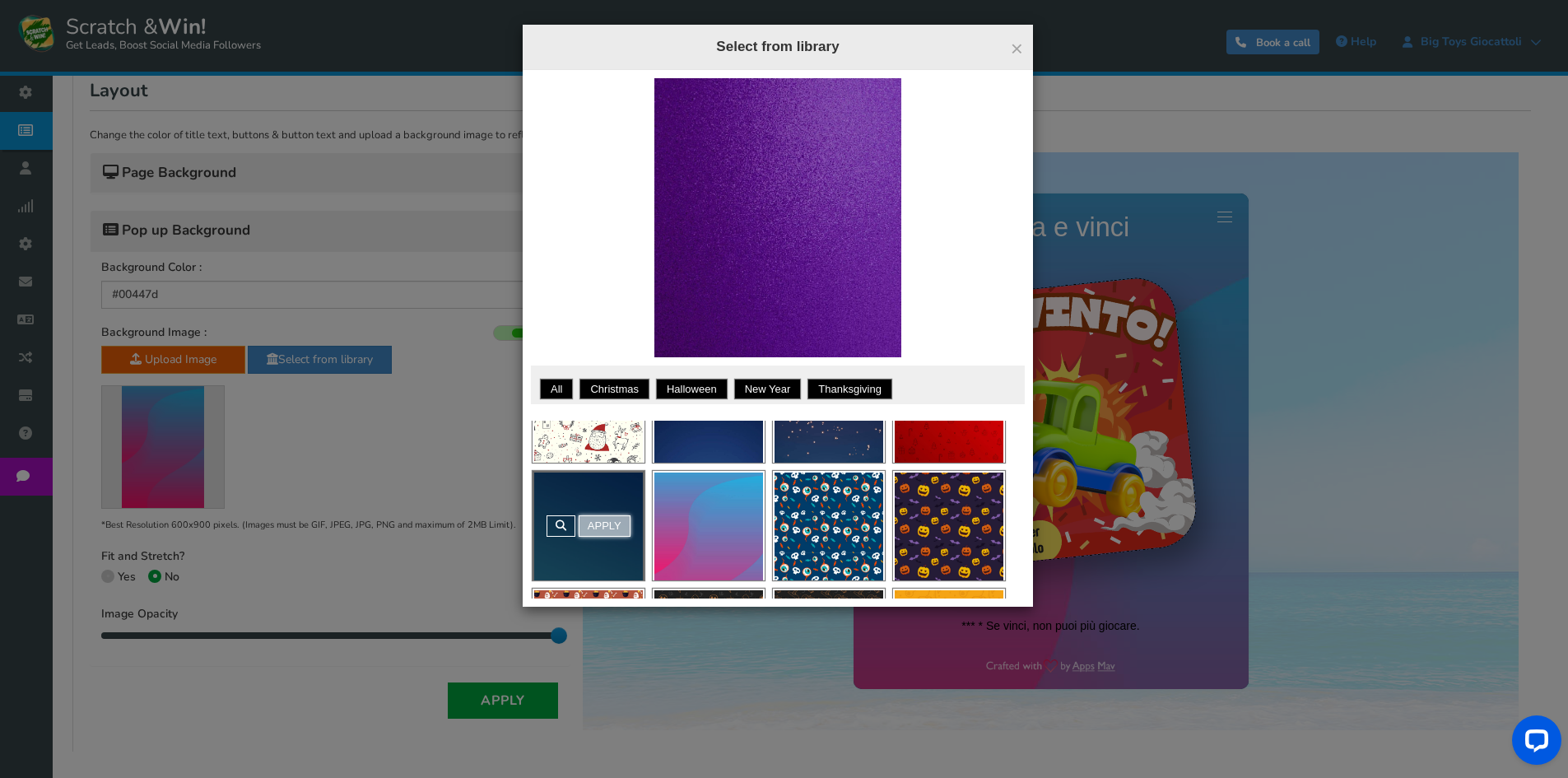 click on "Apply" at bounding box center [604, 526] 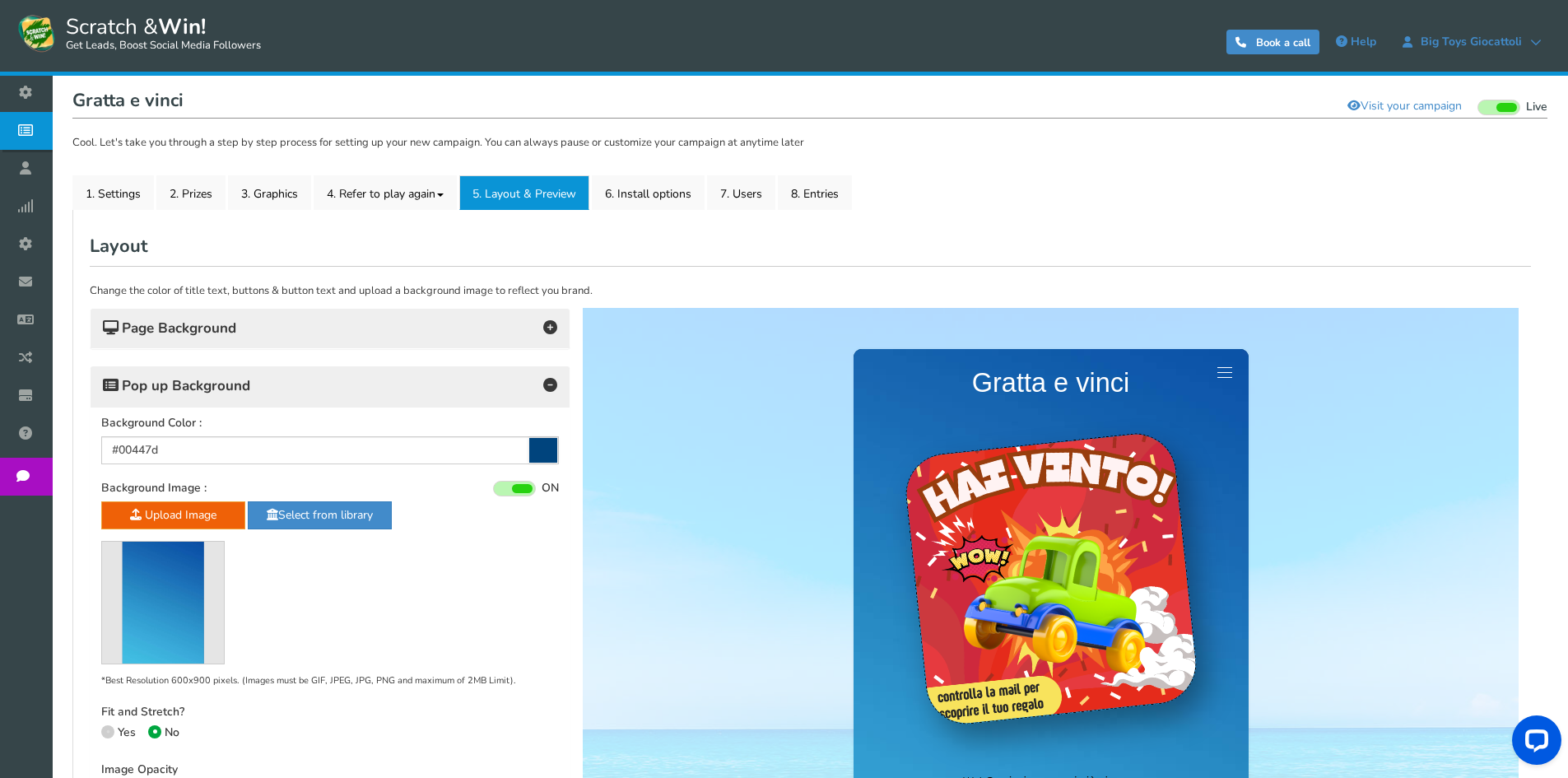 scroll, scrollTop: 152, scrollLeft: 0, axis: vertical 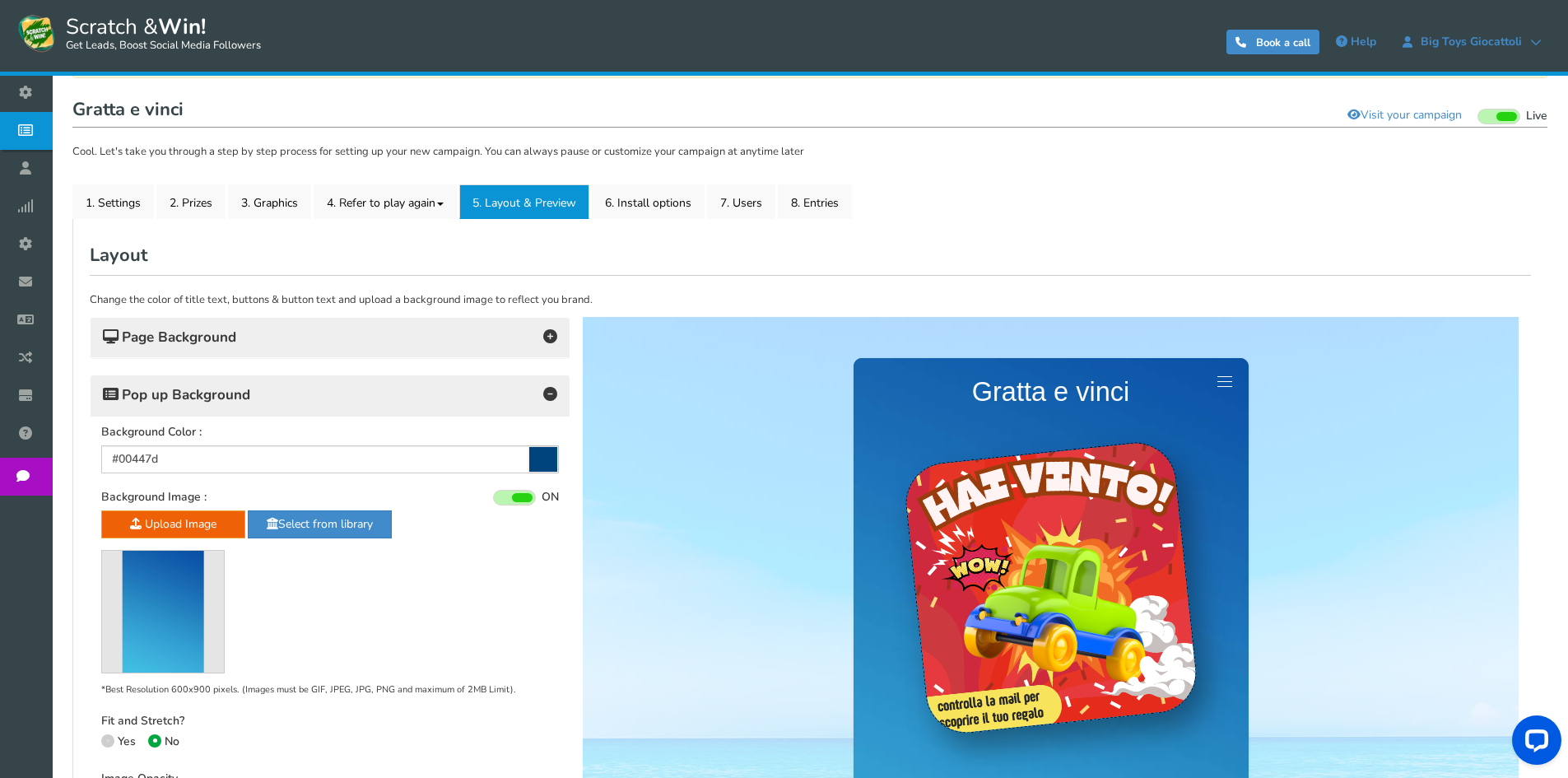 click on "Pop up Background" at bounding box center [330, 338] 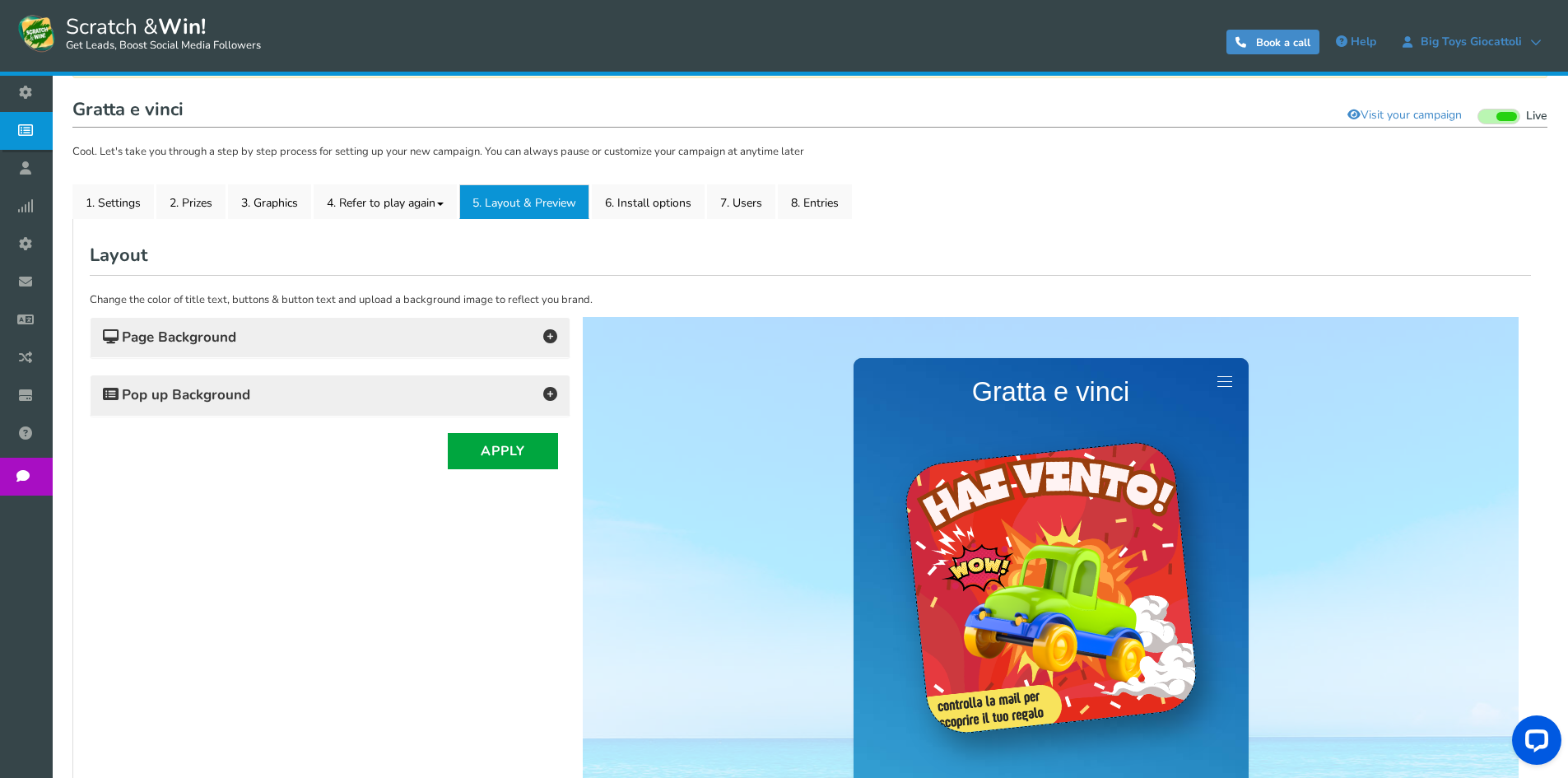 click on "Page Background" at bounding box center (330, 338) 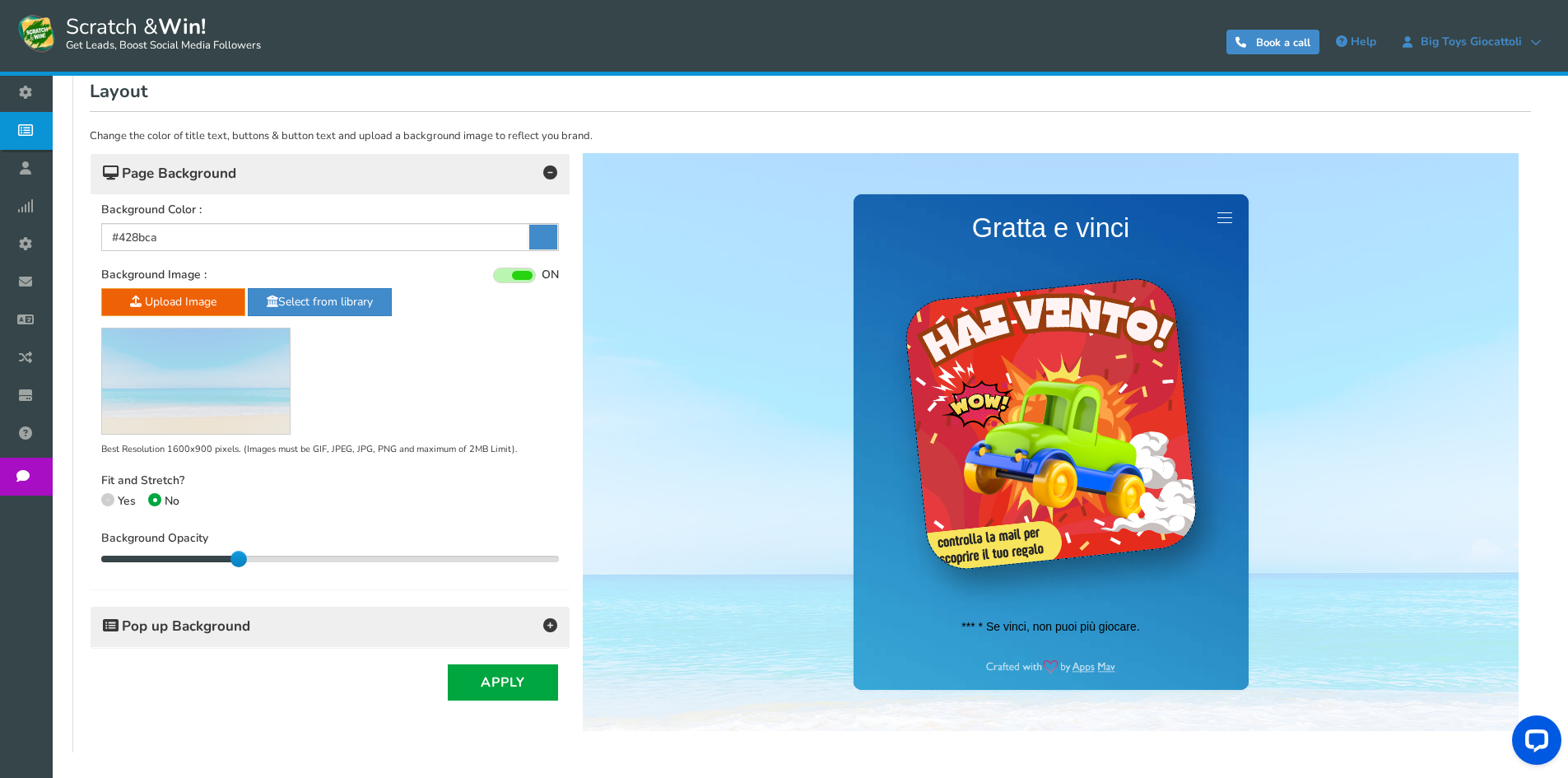 scroll, scrollTop: 317, scrollLeft: 0, axis: vertical 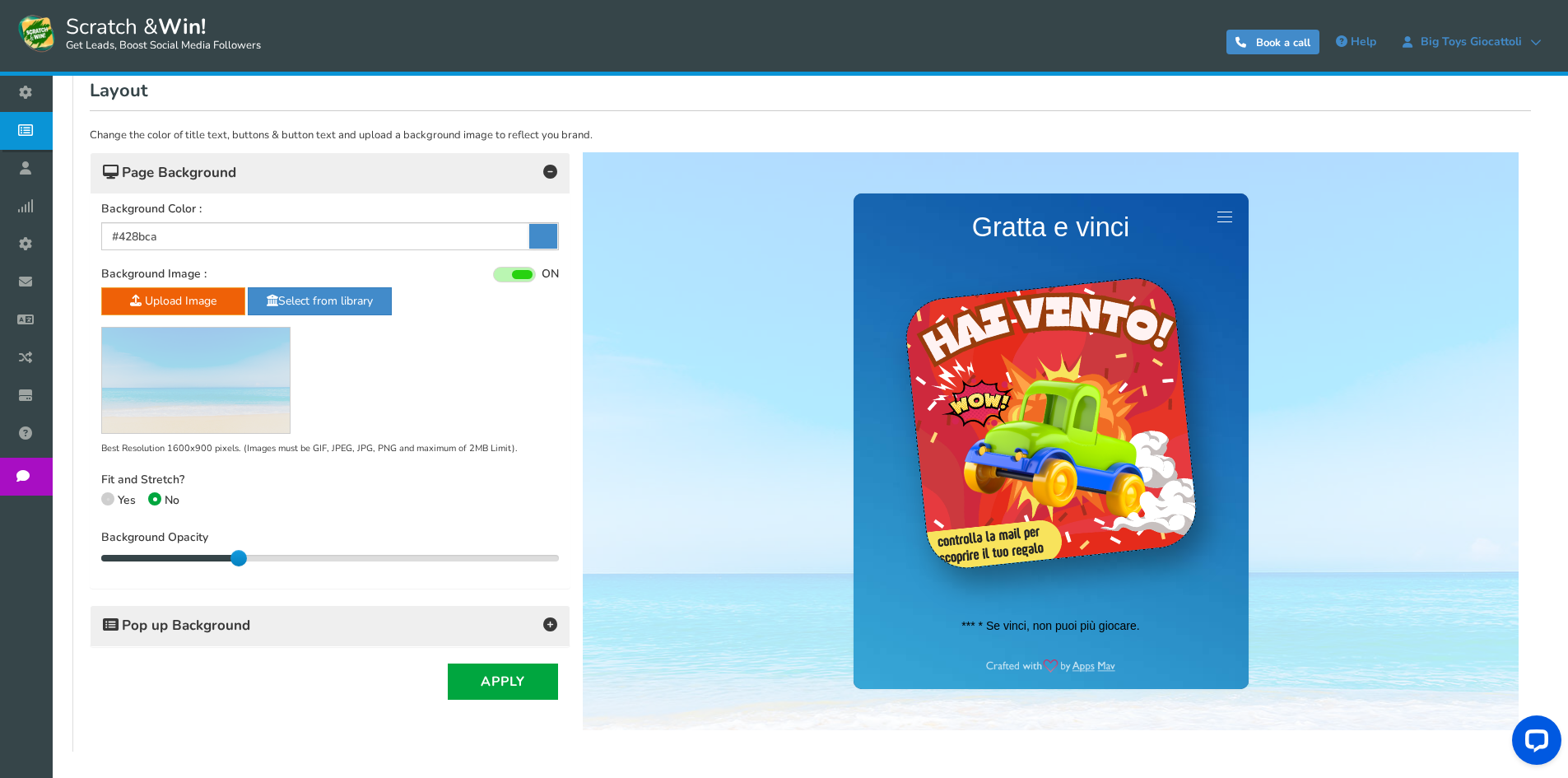 click on "Page Background" at bounding box center [330, 173] 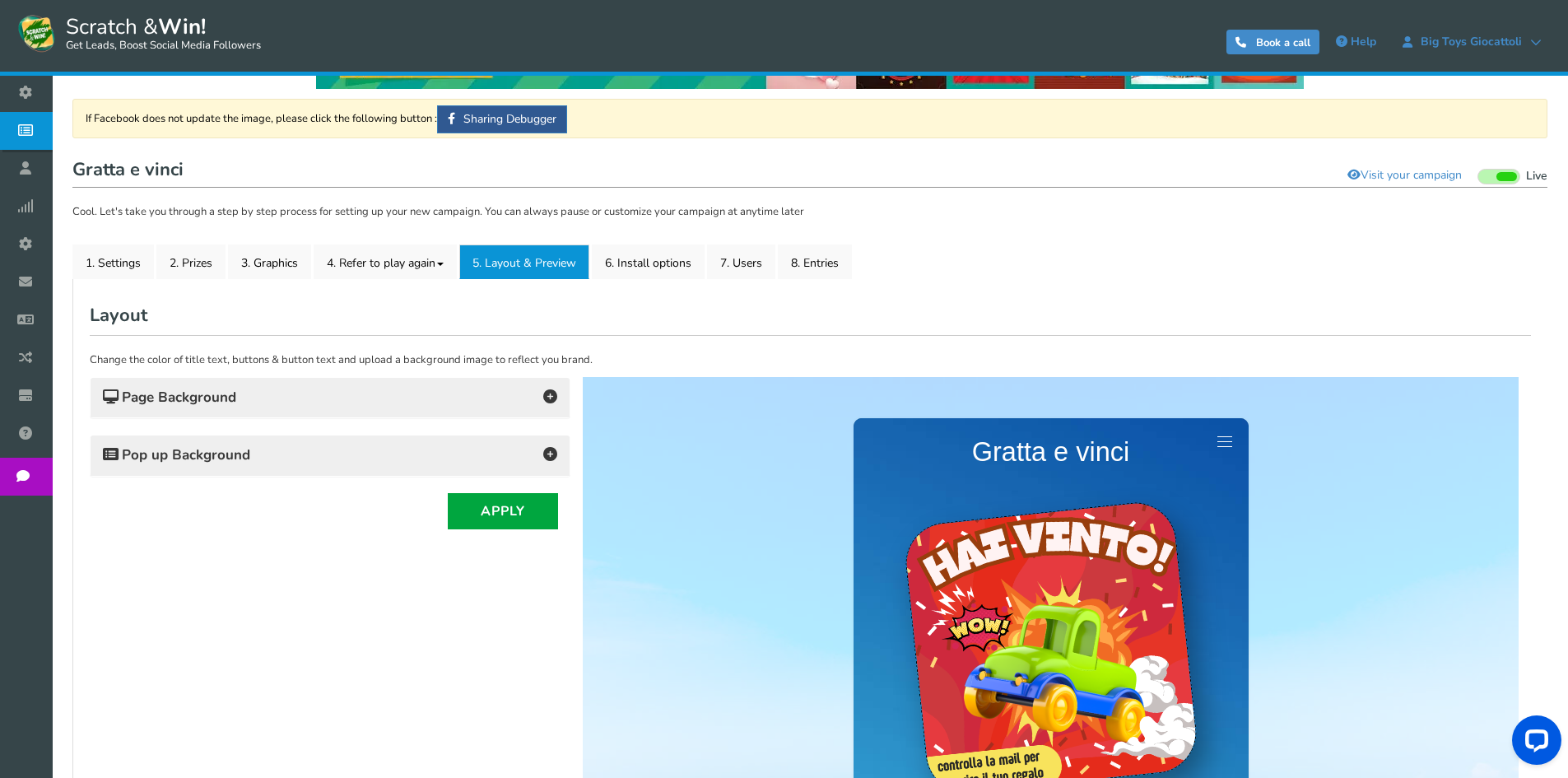 scroll, scrollTop: 70, scrollLeft: 0, axis: vertical 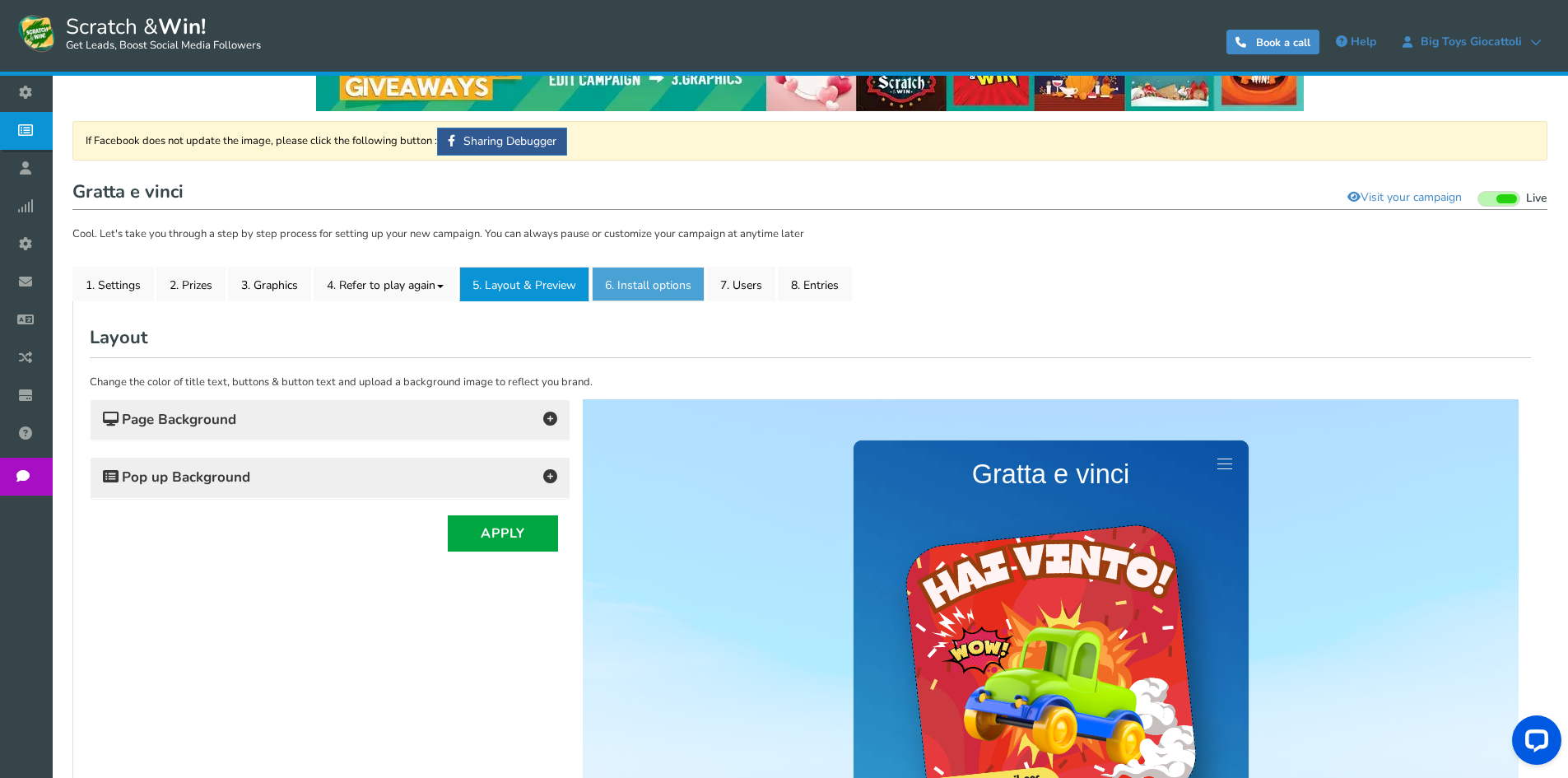 click on "6. Install options  New" at bounding box center (648, 284) 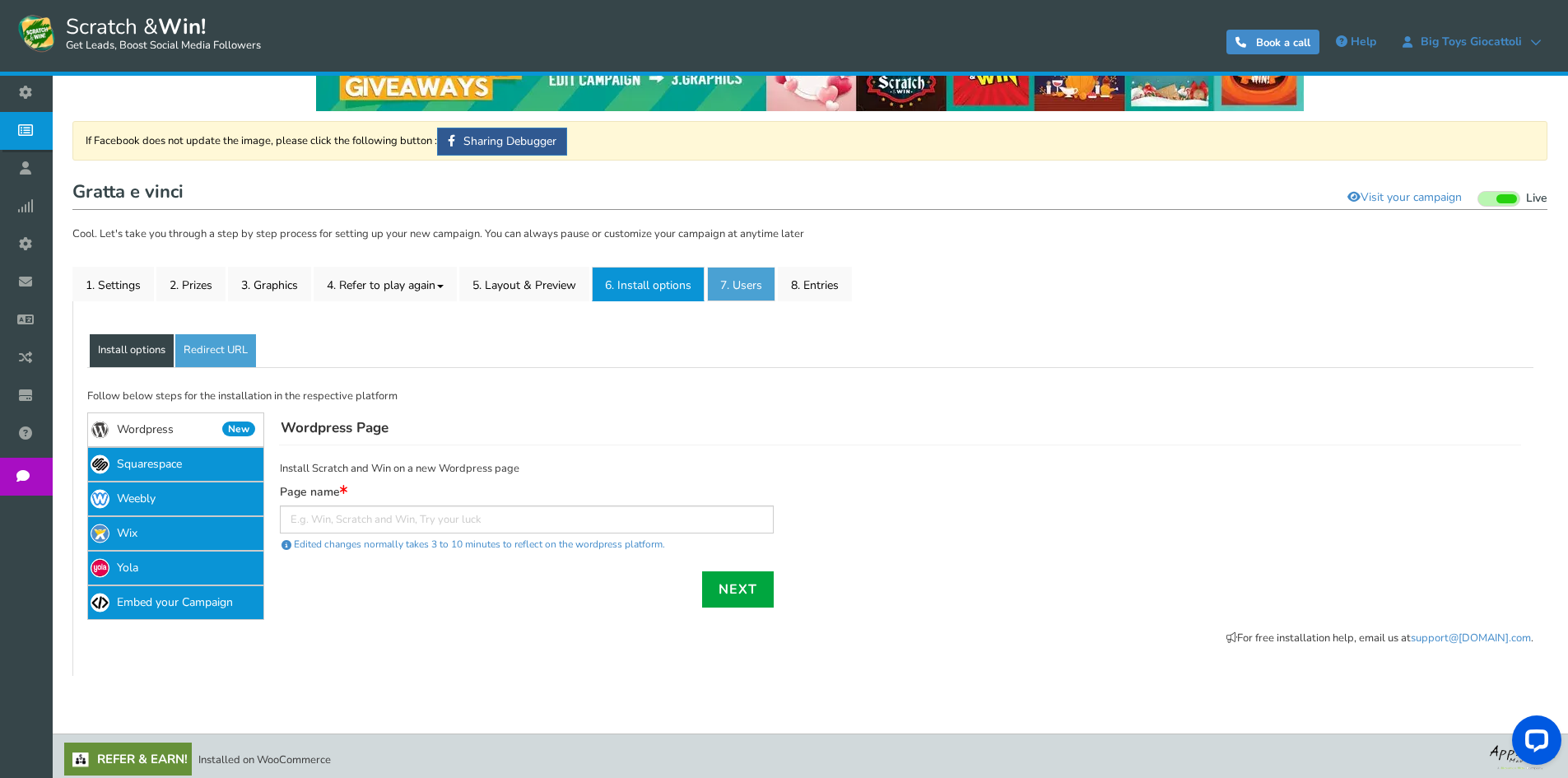 click on "7. Users" at bounding box center [741, 284] 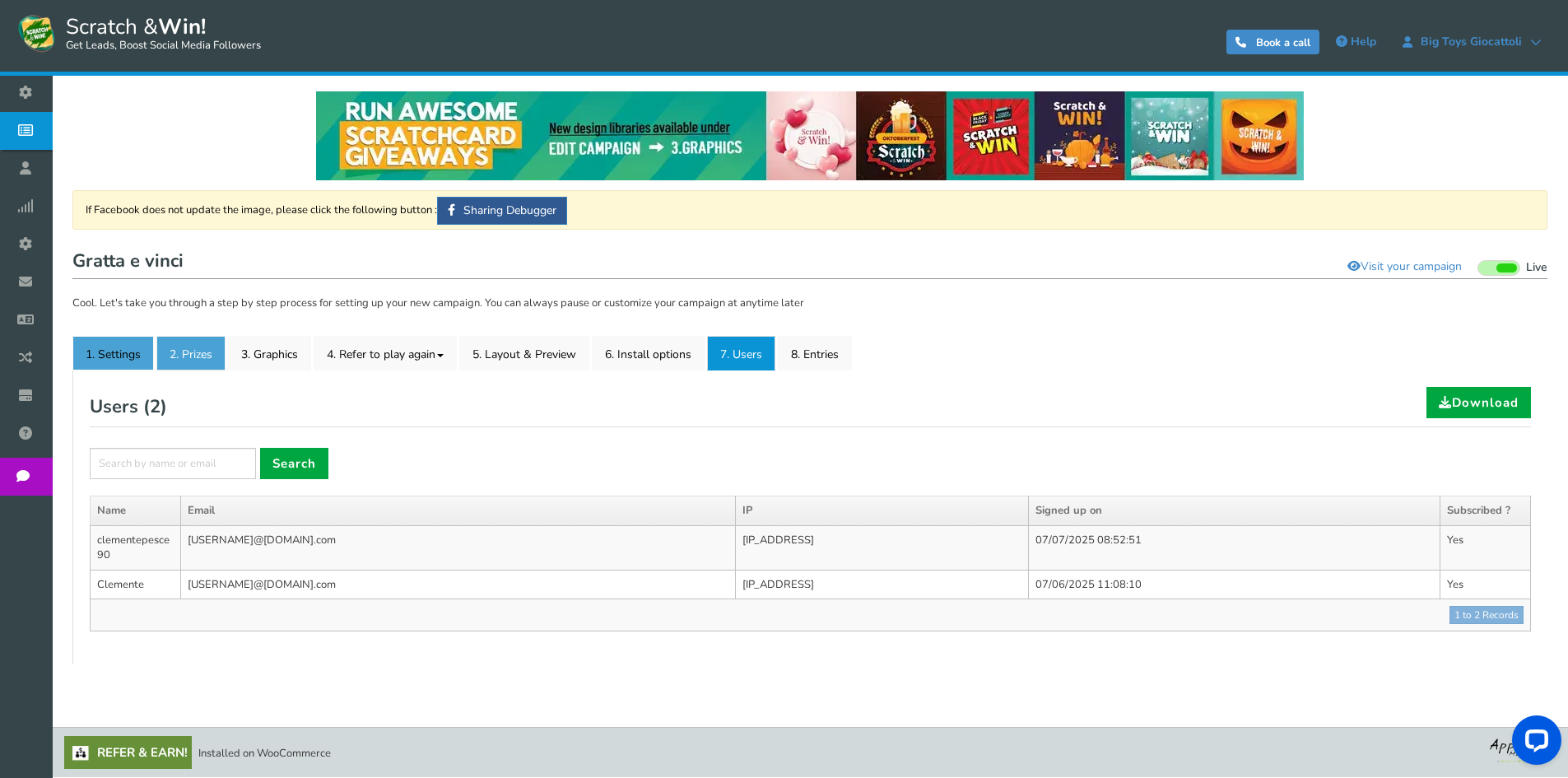 drag, startPoint x: 120, startPoint y: 353, endPoint x: 180, endPoint y: 361, distance: 60.53098 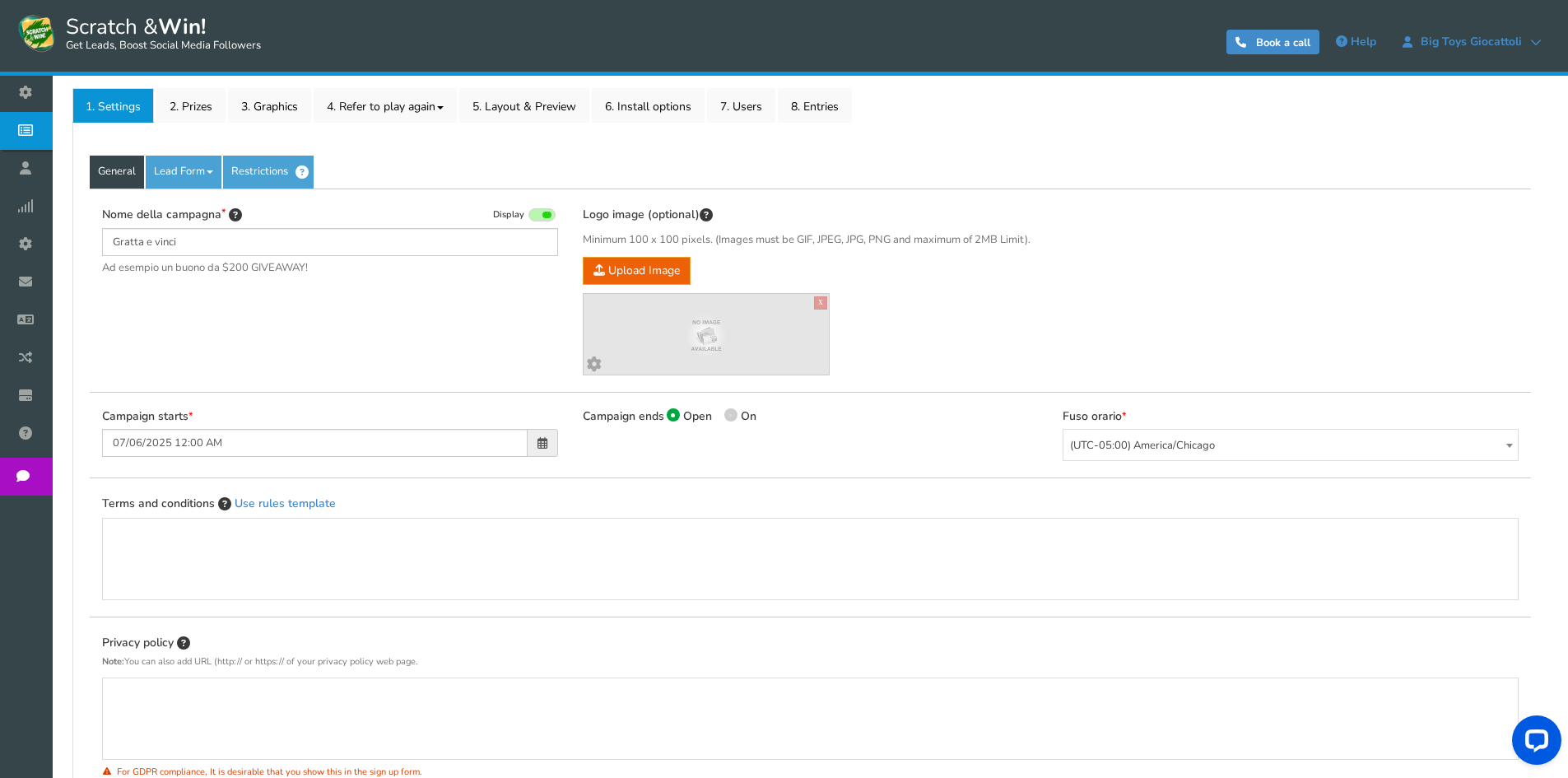 scroll, scrollTop: 248, scrollLeft: 0, axis: vertical 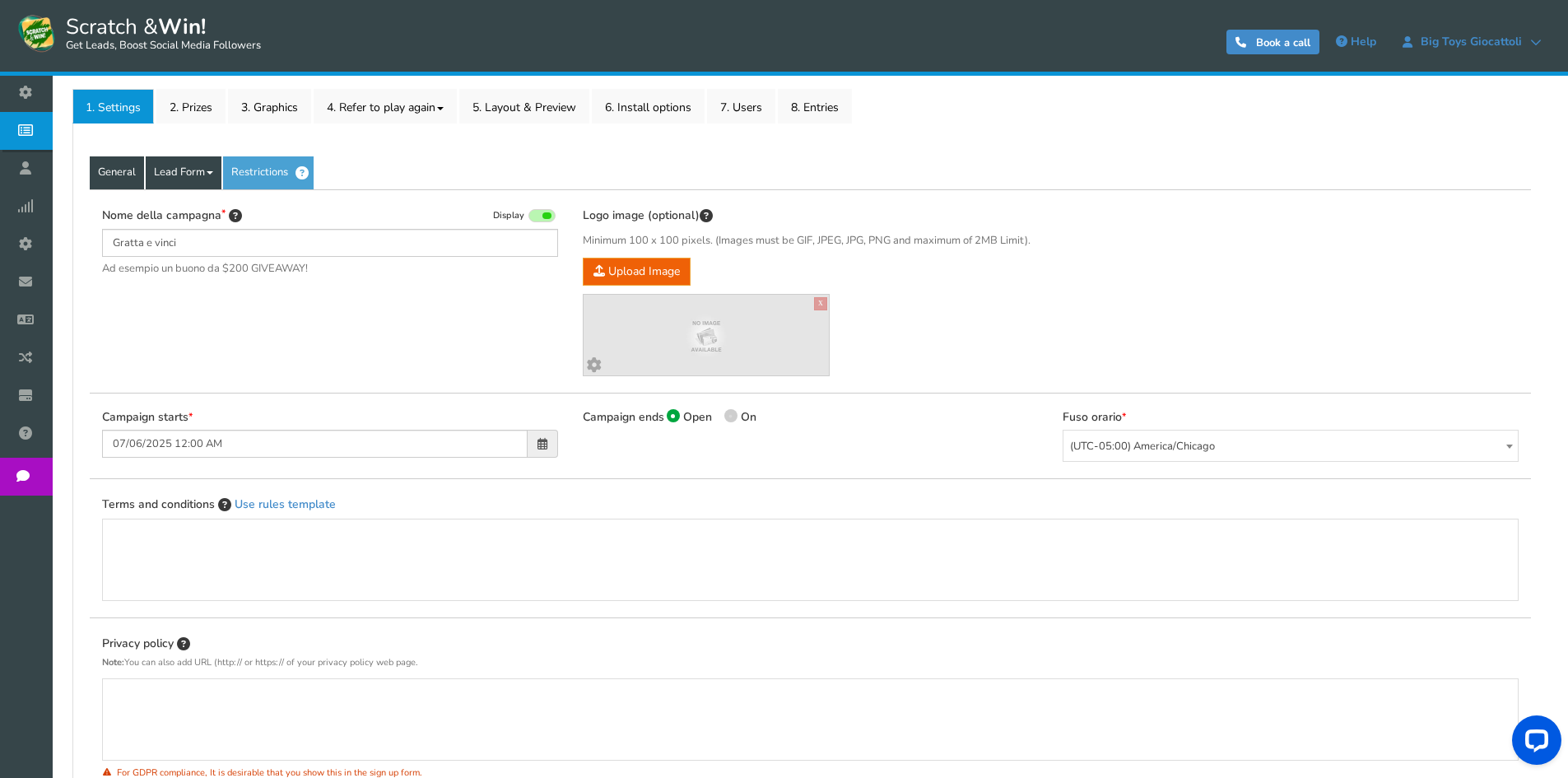 click on "Lead Form" at bounding box center (184, 173) 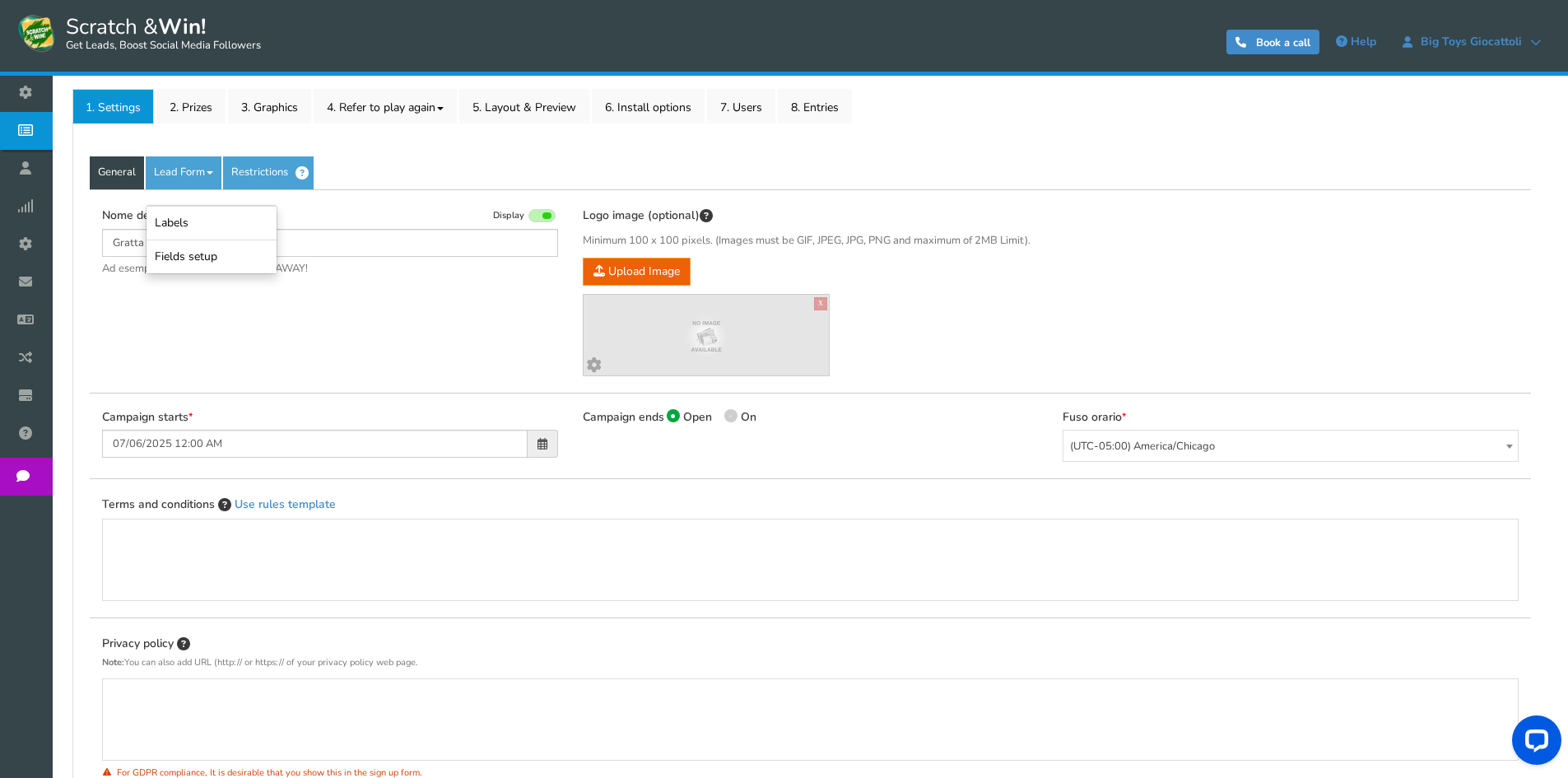 click on "General" at bounding box center [117, 173] 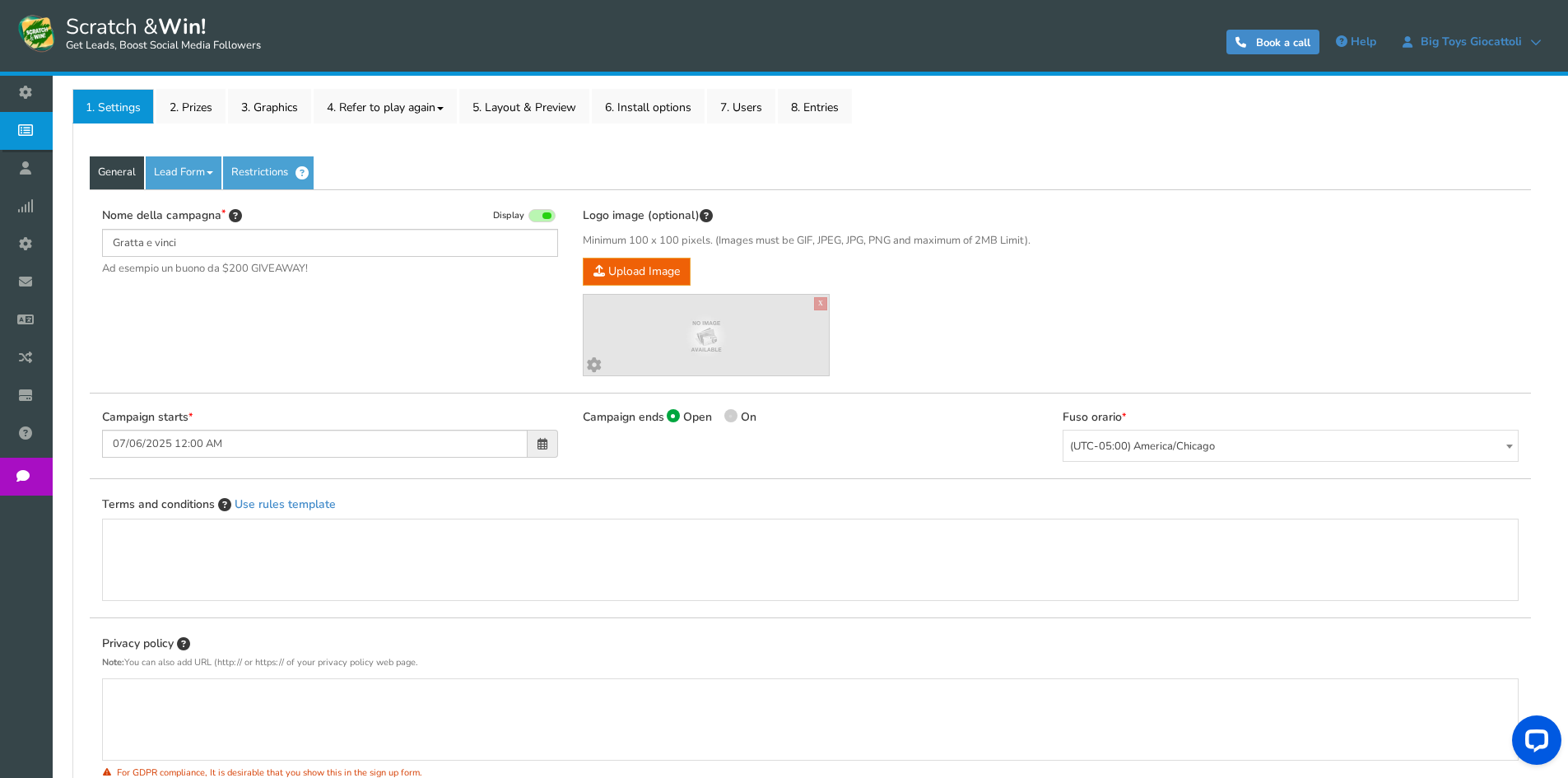 click on "General" at bounding box center [117, 173] 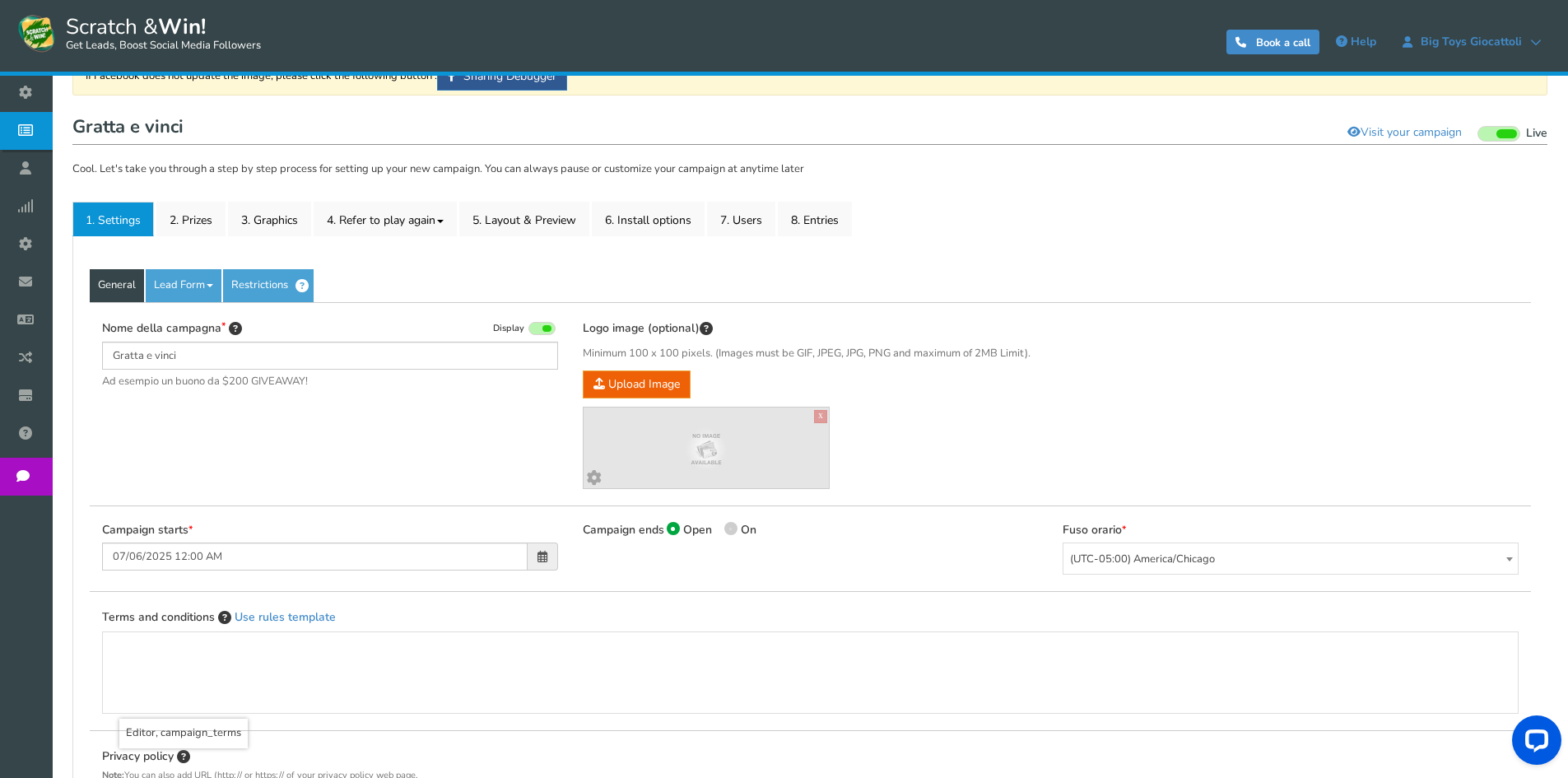 scroll, scrollTop: 0, scrollLeft: 0, axis: both 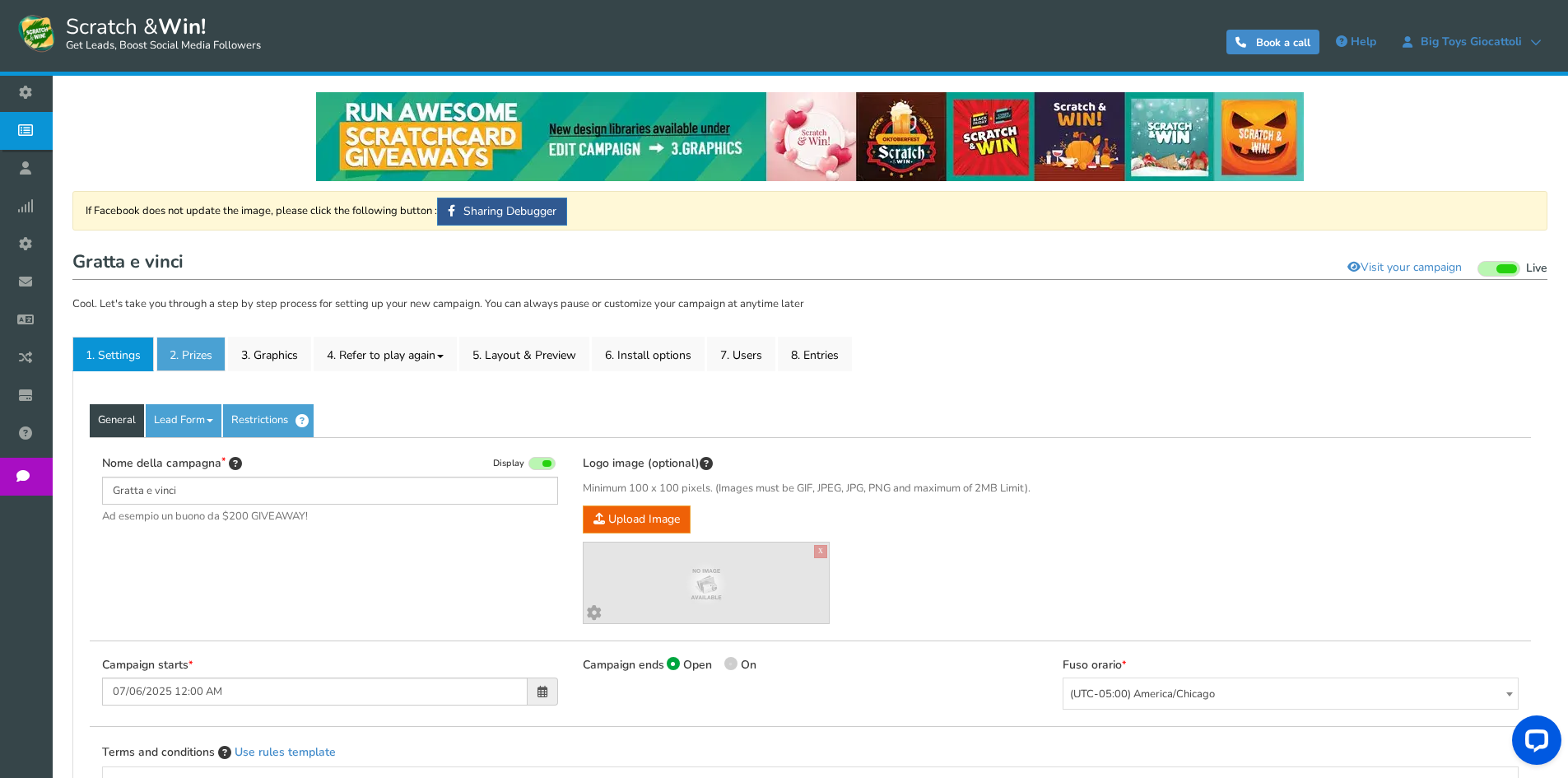 click on "2. Prizes" at bounding box center (191, 354) 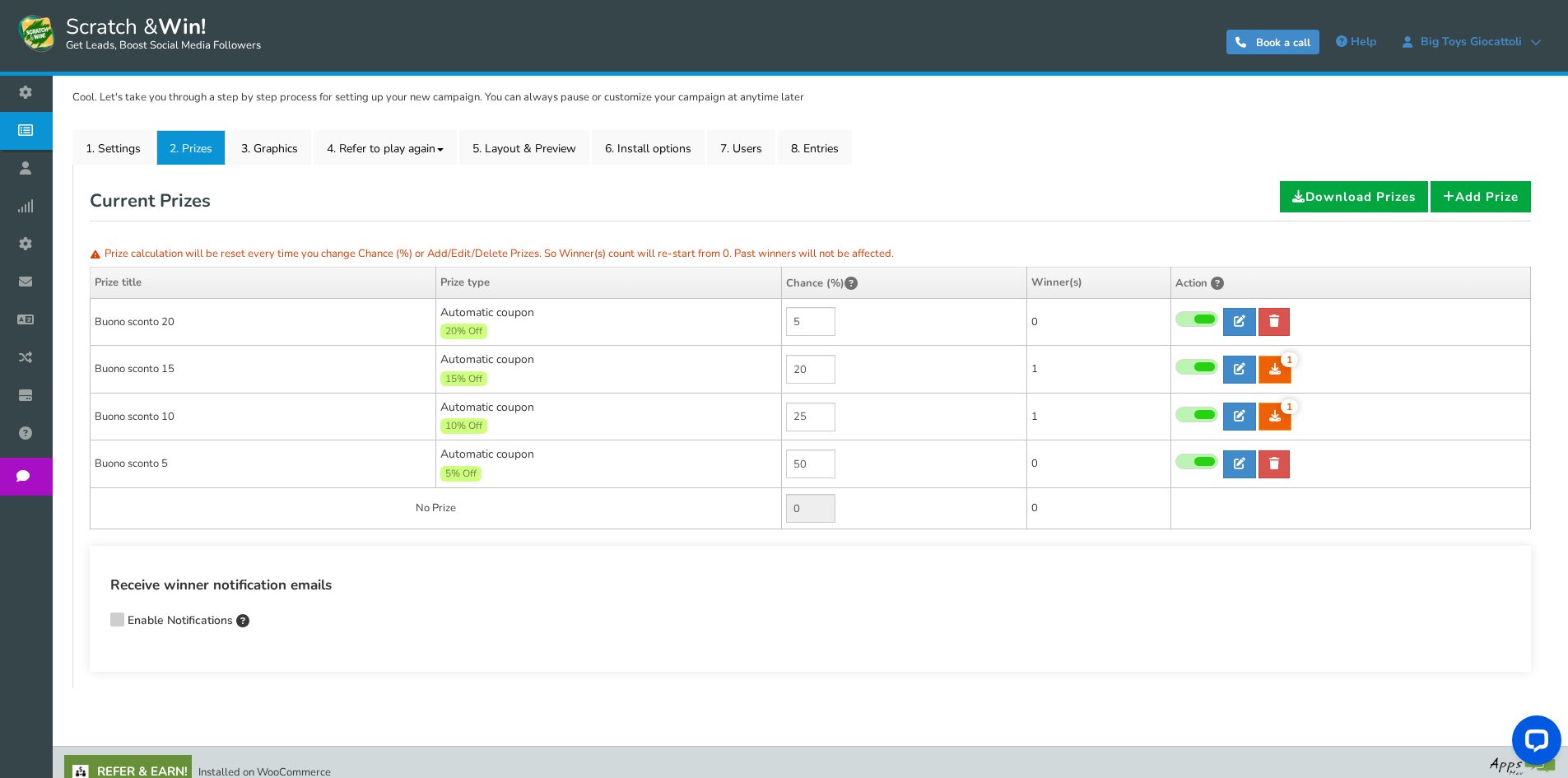 scroll, scrollTop: 226, scrollLeft: 0, axis: vertical 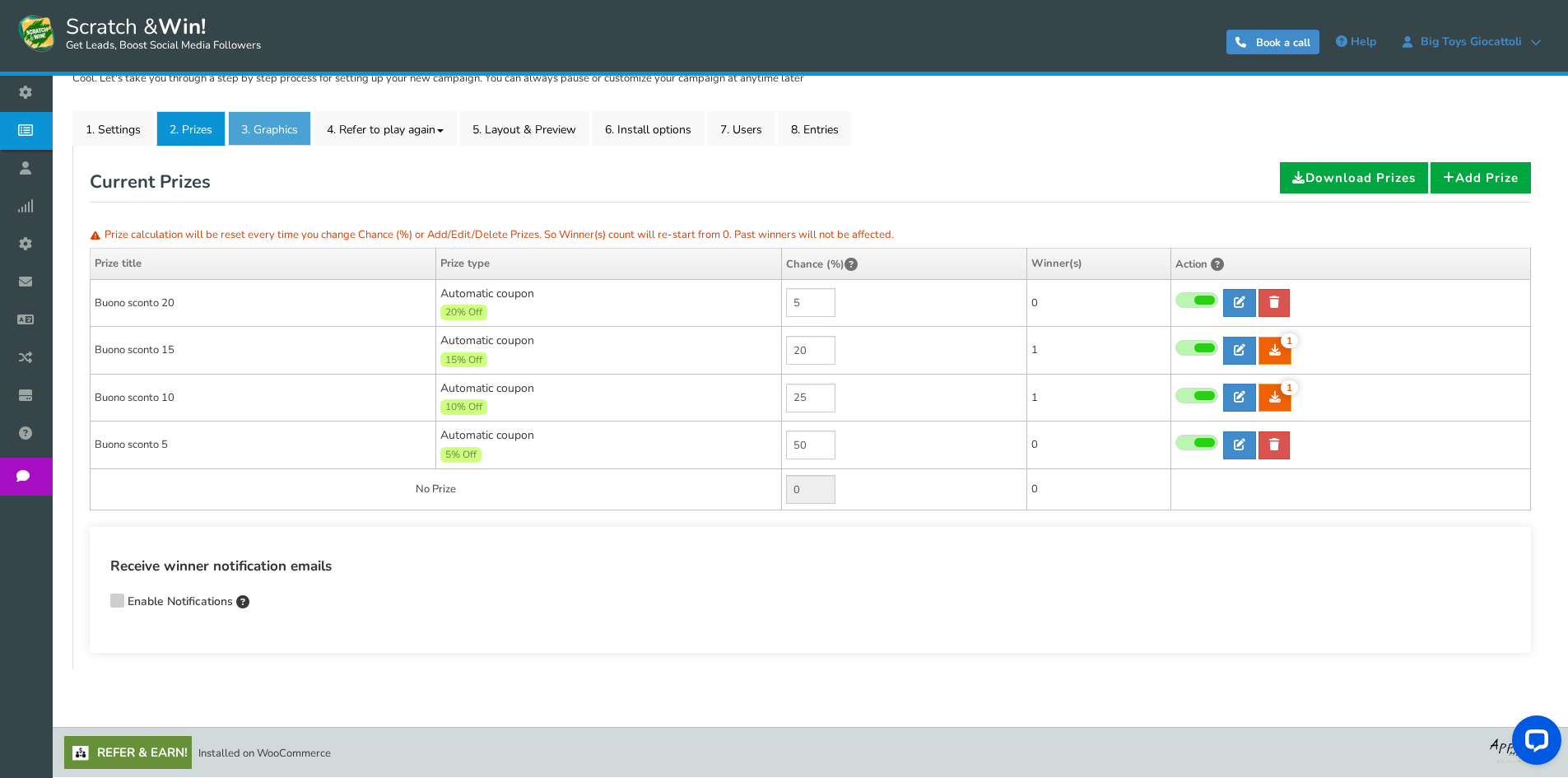 click on "3. Graphics" at bounding box center (269, 128) 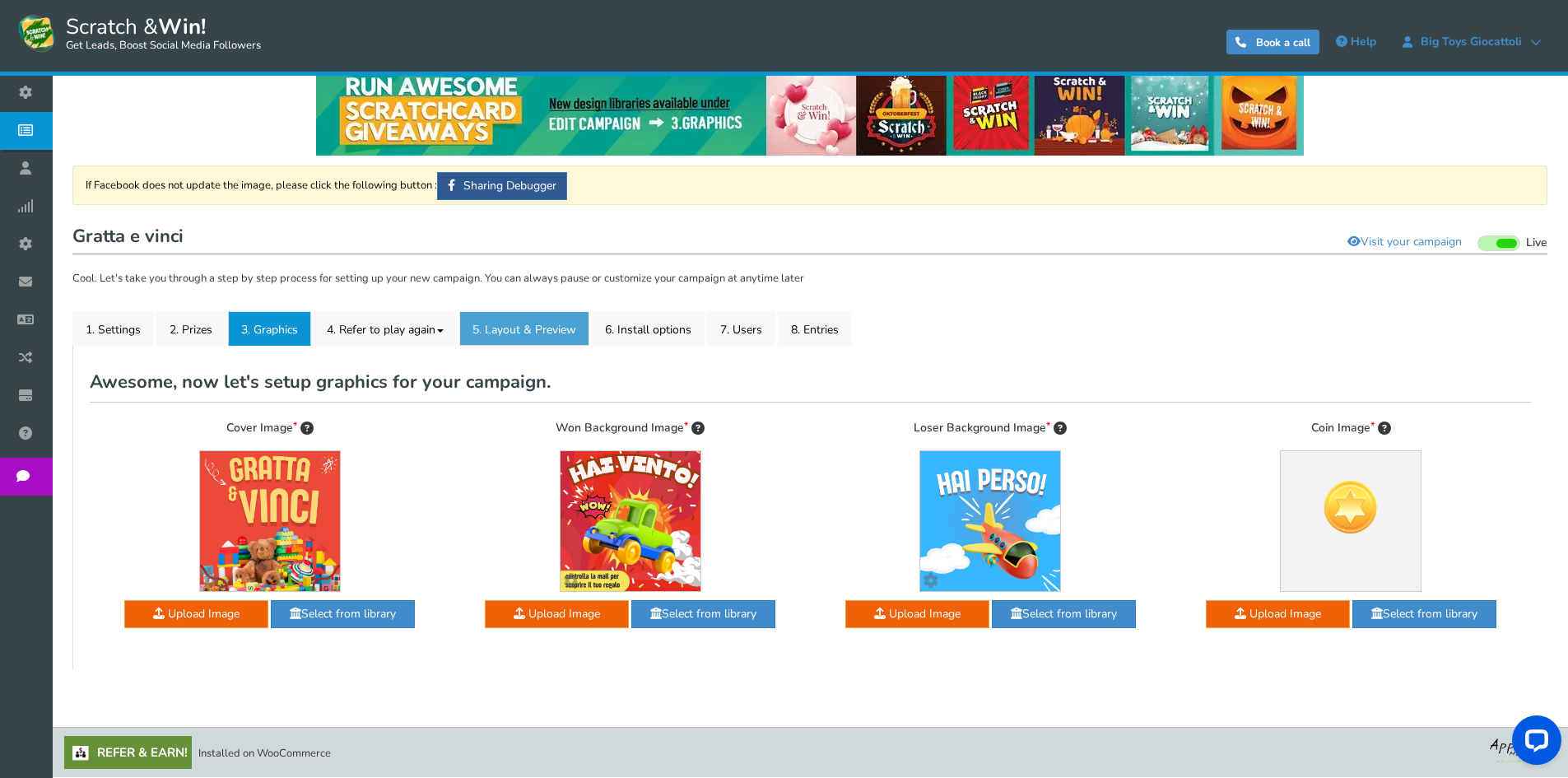 click on "5. Layout & Preview" at bounding box center (524, 328) 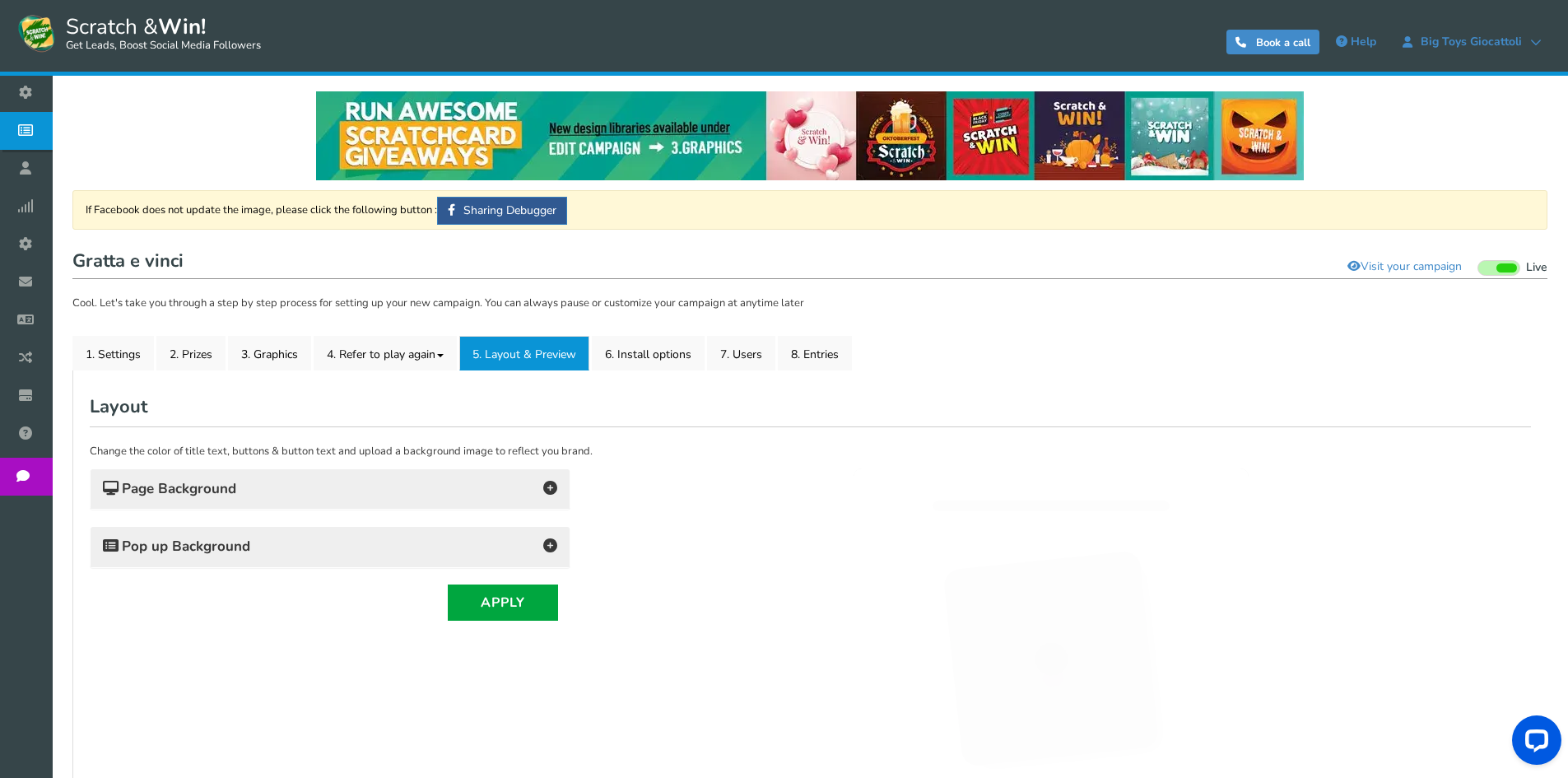 scroll, scrollTop: 26, scrollLeft: 0, axis: vertical 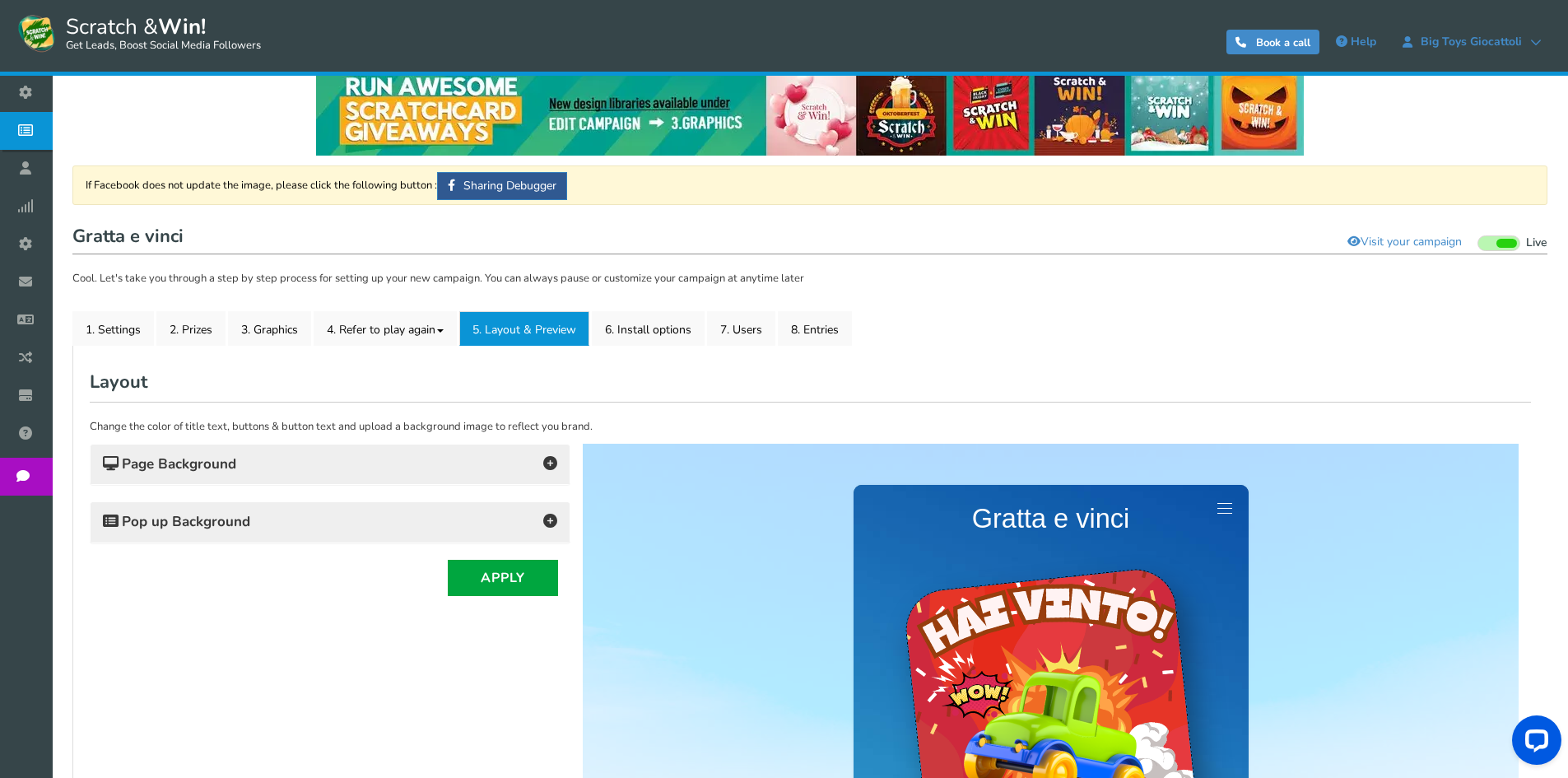 click on "Page Background" at bounding box center (330, 464) 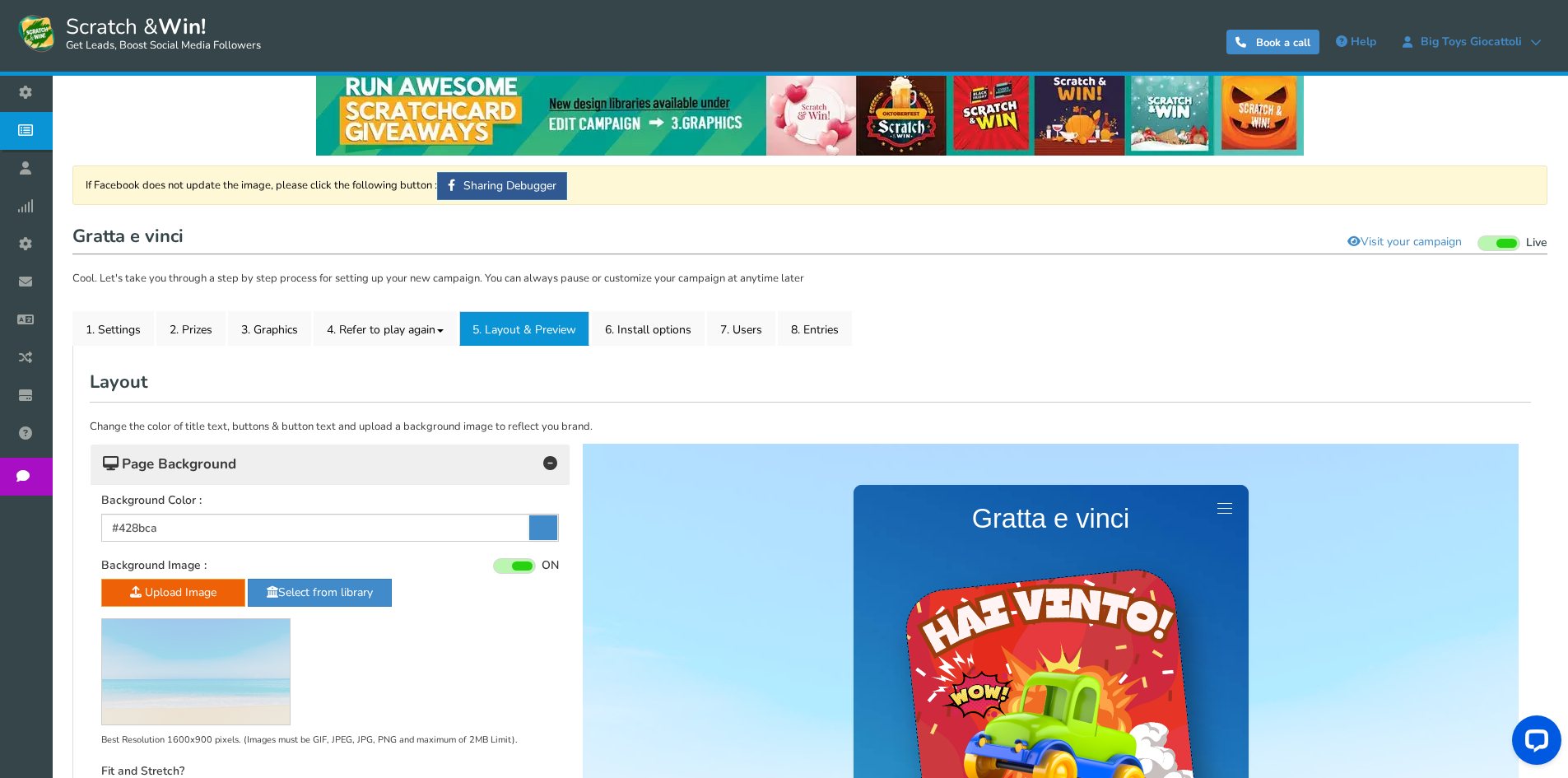 click on "Page Background" at bounding box center (330, 464) 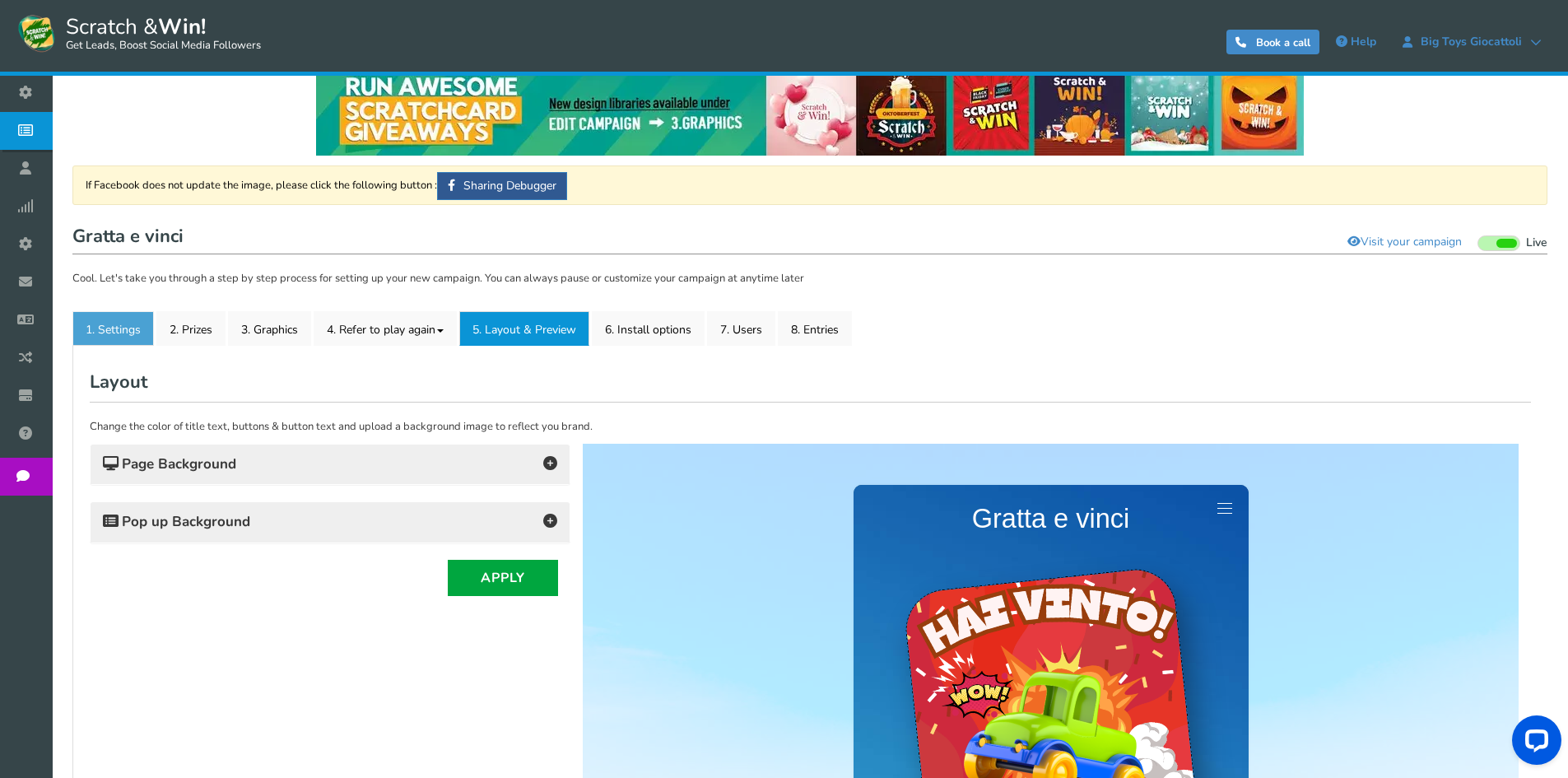 click on "1. Settings" at bounding box center [113, 328] 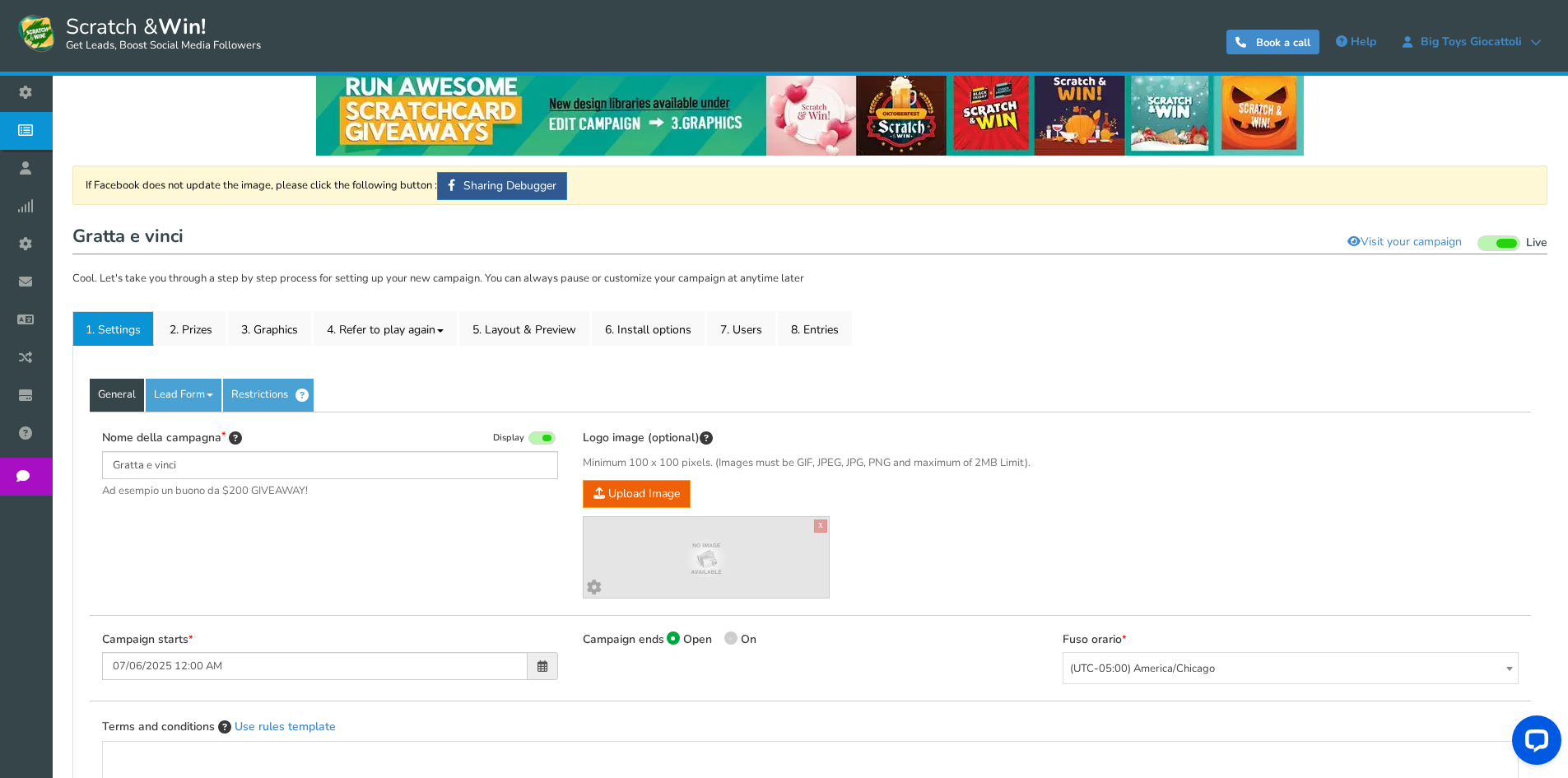 click on "General" at bounding box center (117, 395) 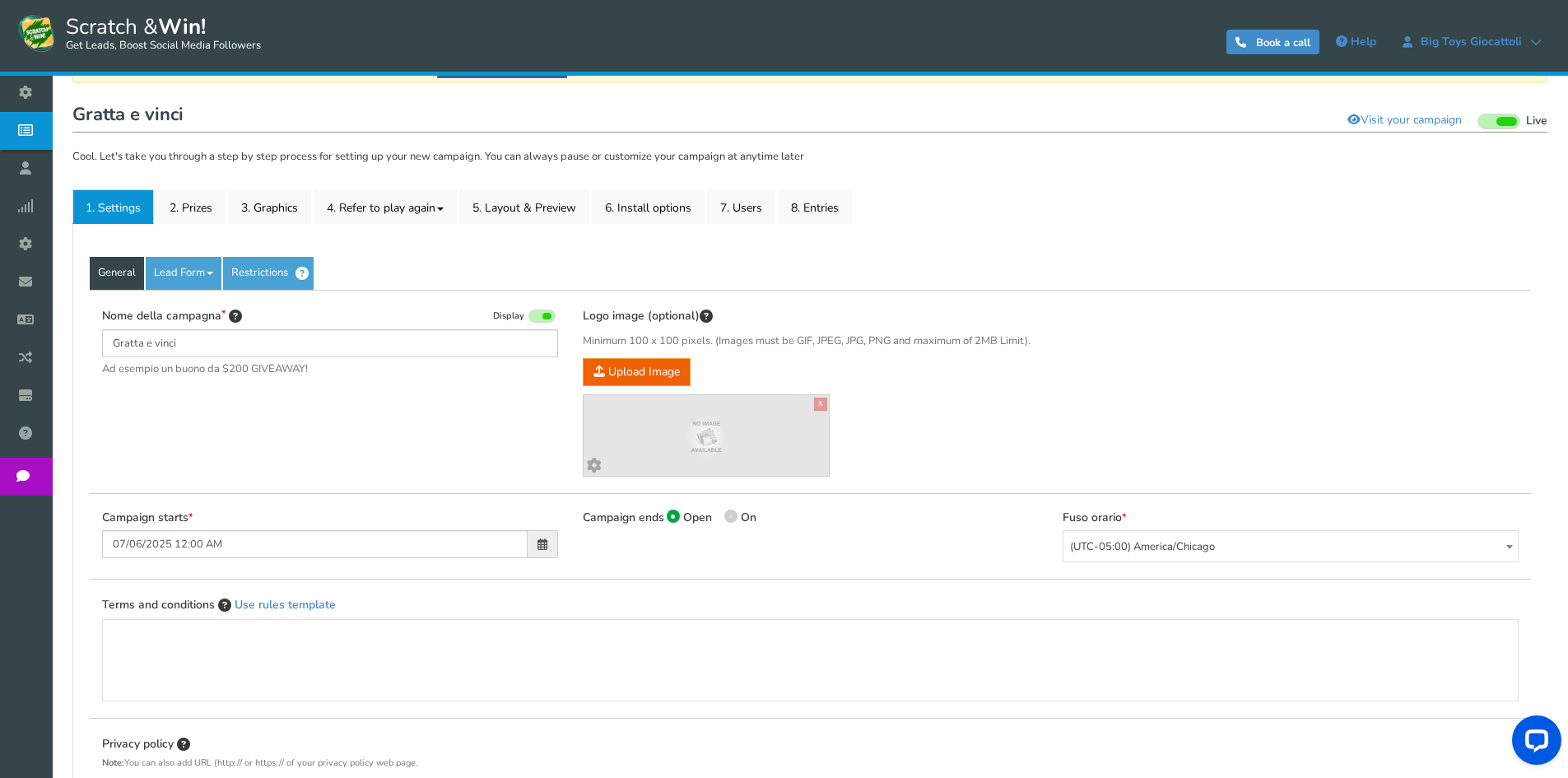 scroll, scrollTop: 104, scrollLeft: 0, axis: vertical 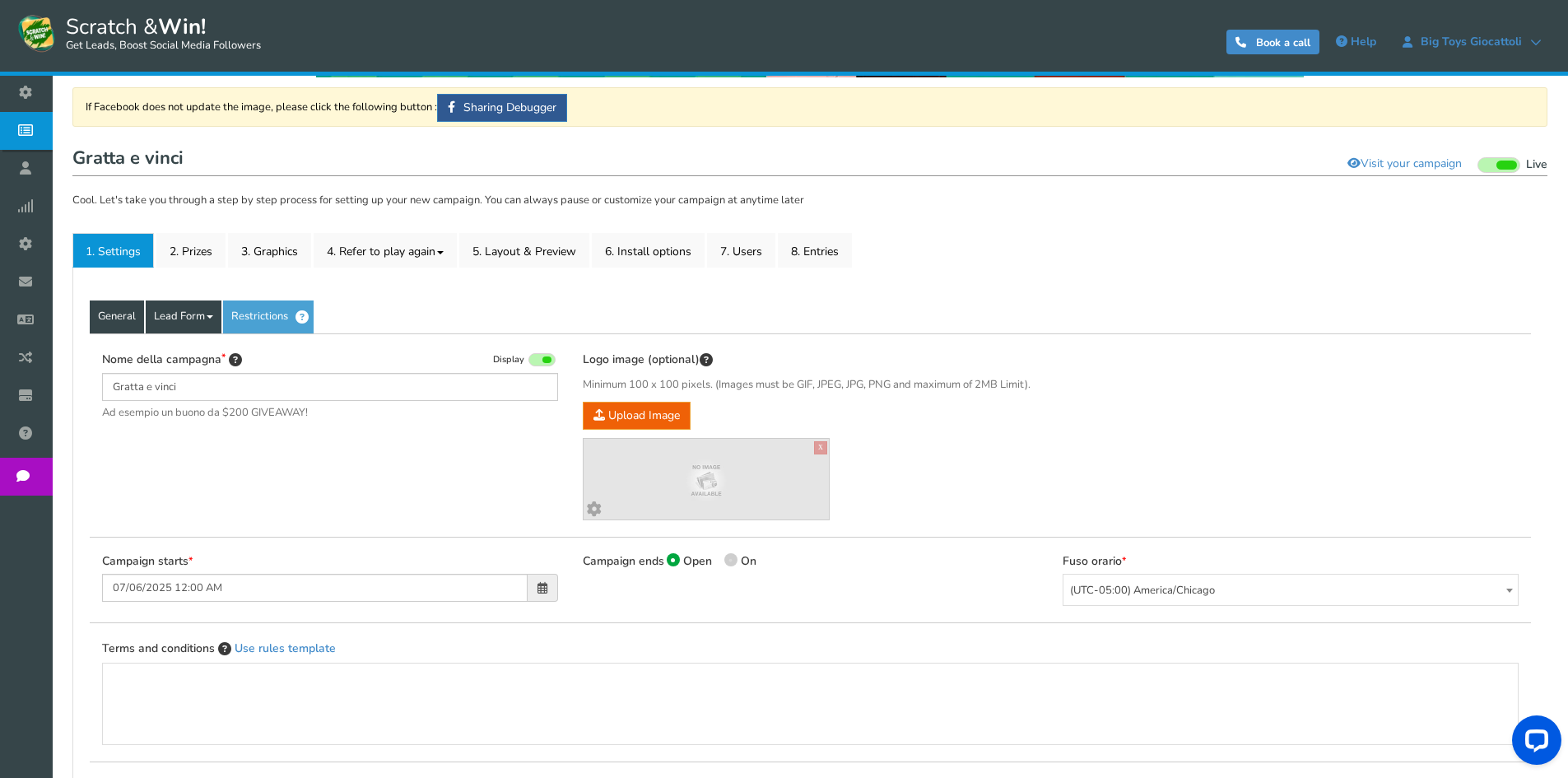 click on "Lead Form" at bounding box center [184, 317] 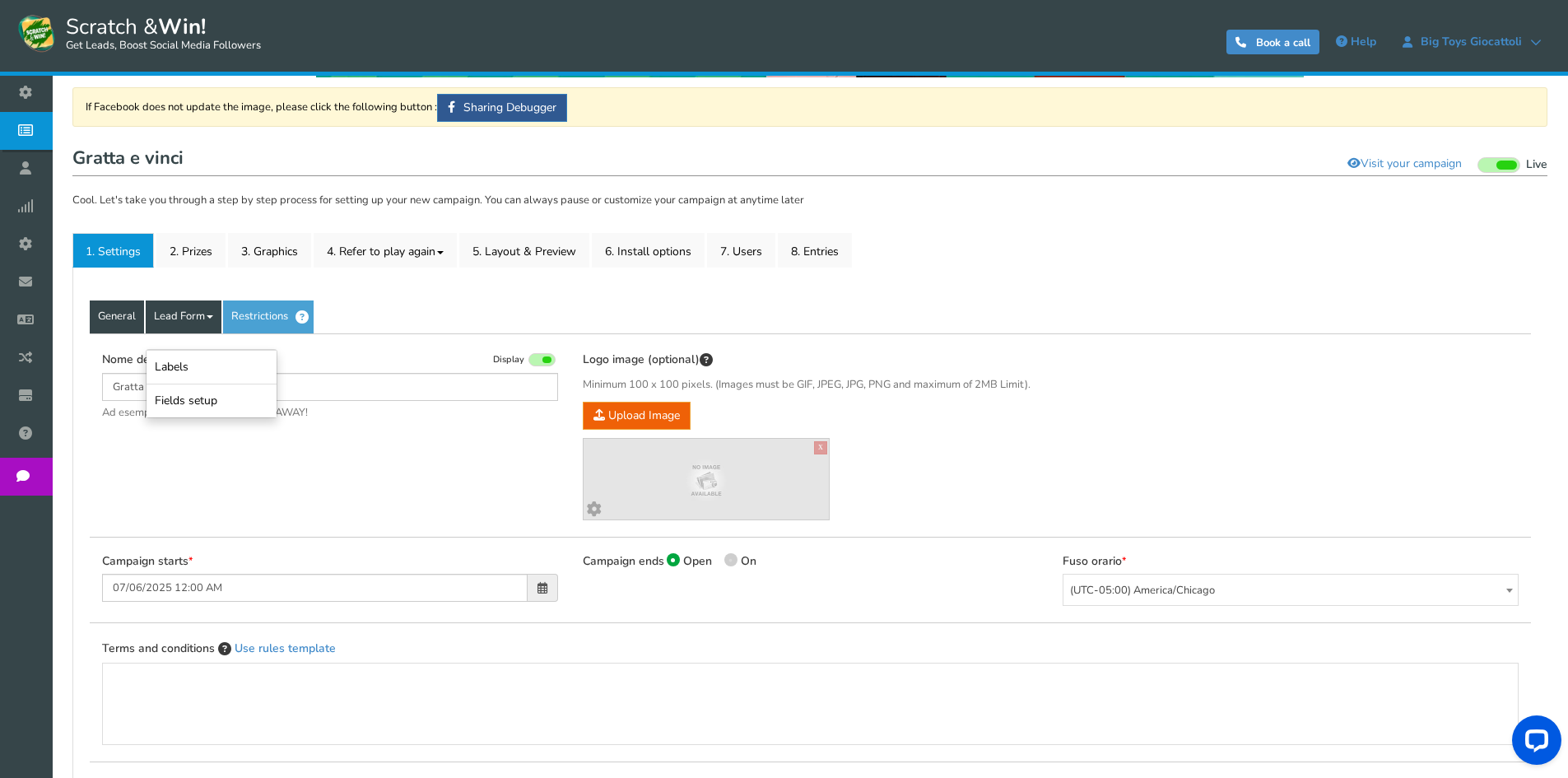 click on "Lead Form" at bounding box center [184, 317] 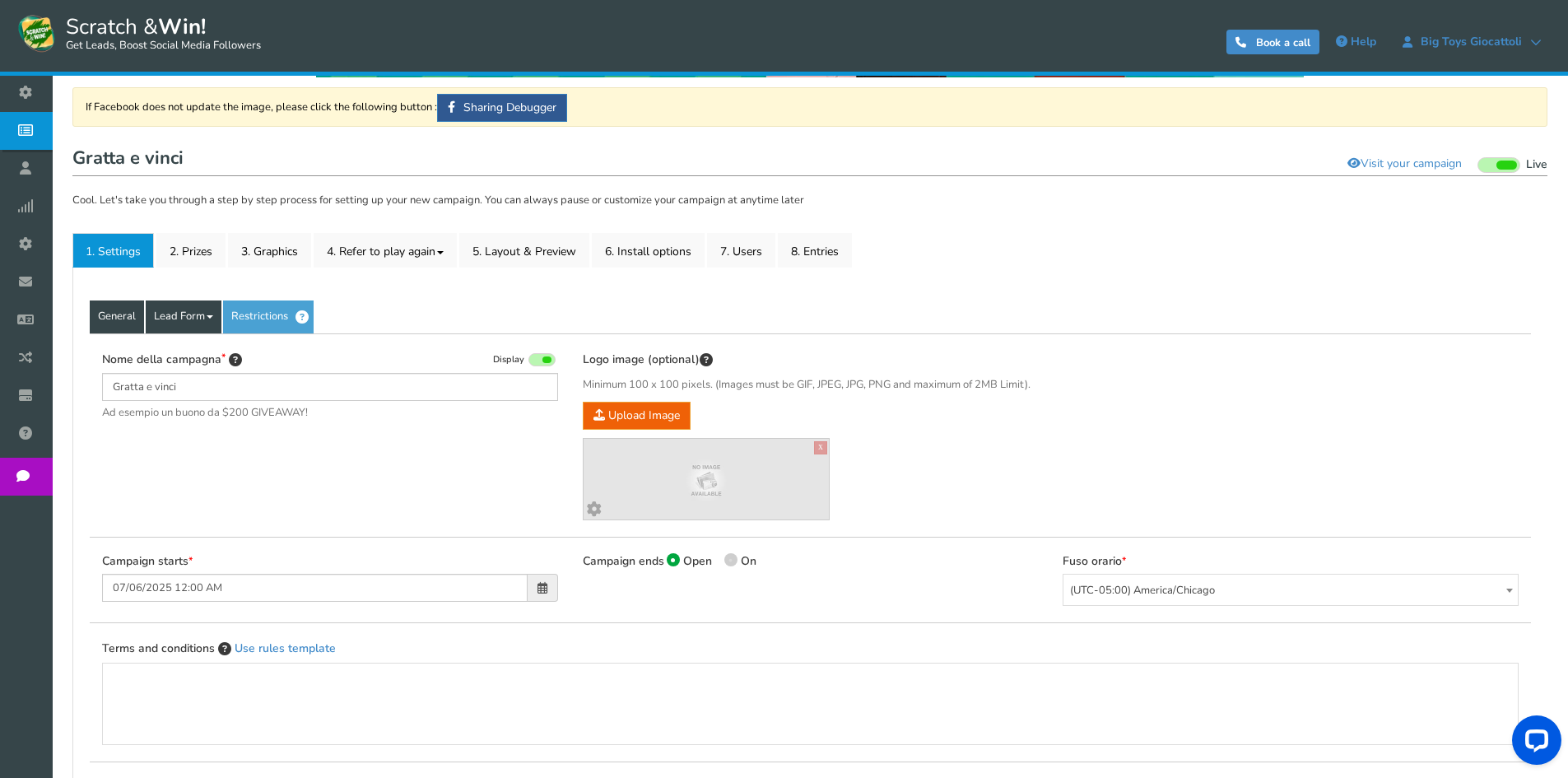 click on "Lead Form" at bounding box center [184, 317] 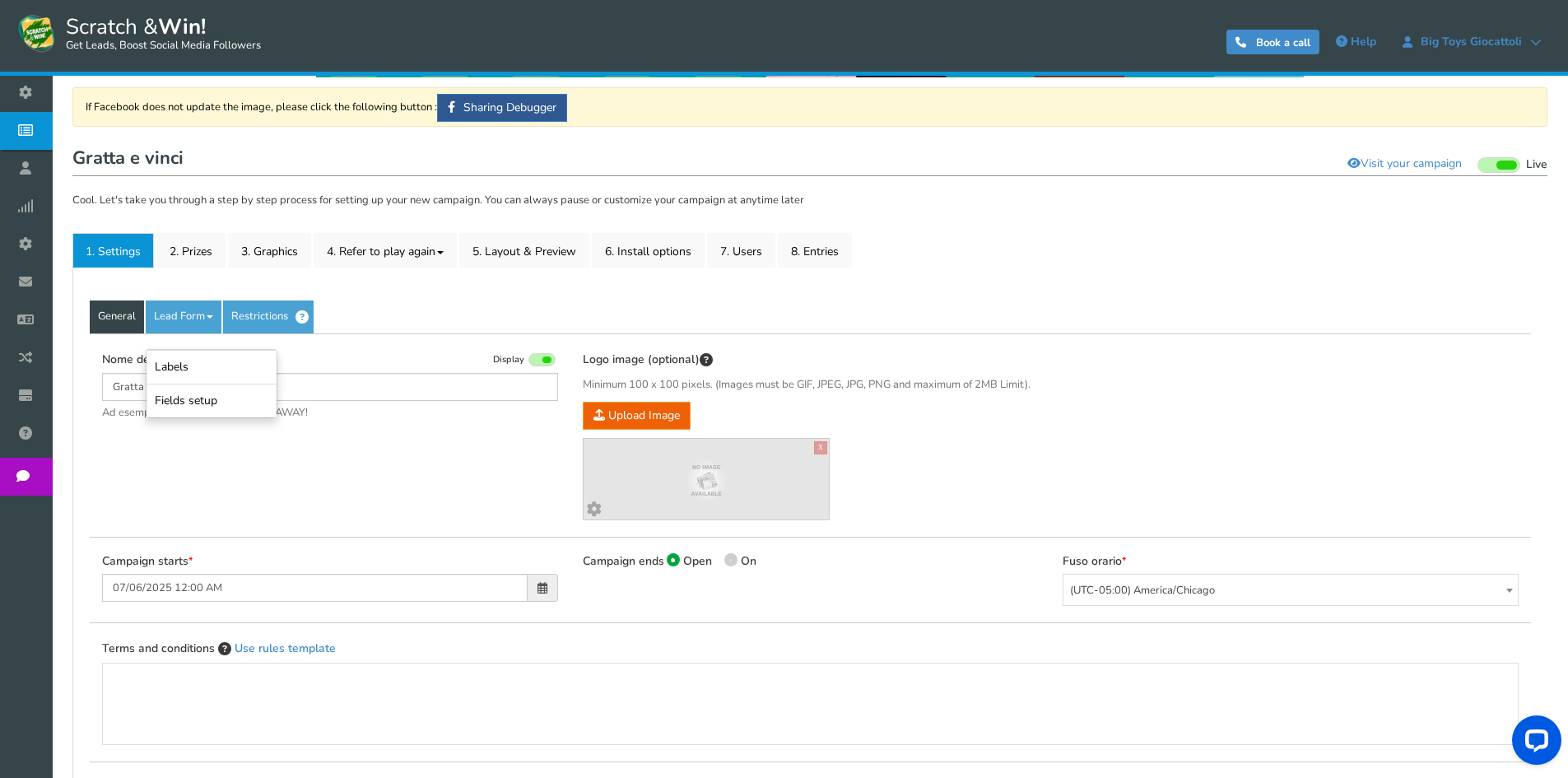 click on "General
Lead Form
Labels
Fields setup
Restrictions" at bounding box center [810, 317] 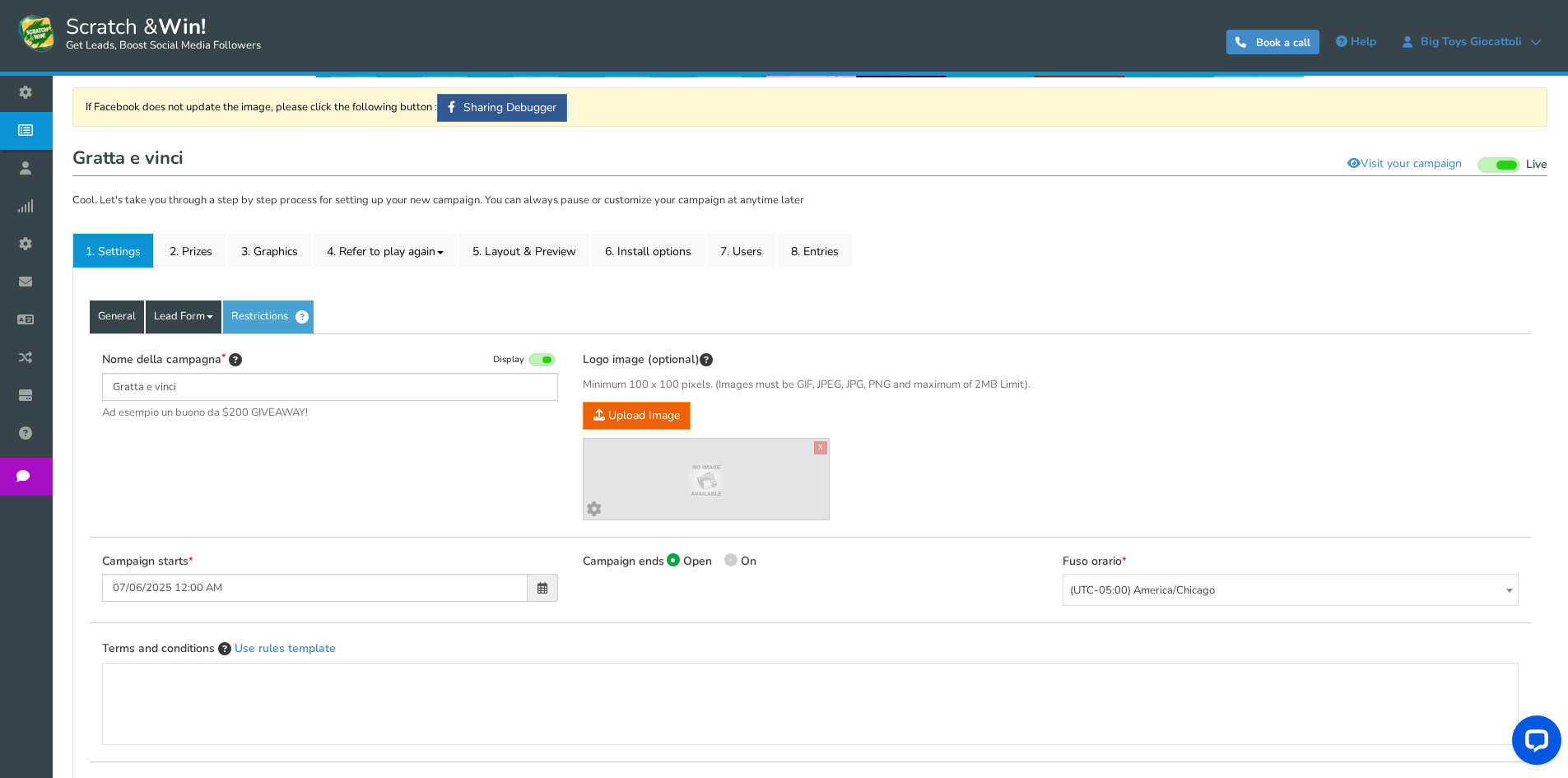 click on "Lead Form" at bounding box center [184, 317] 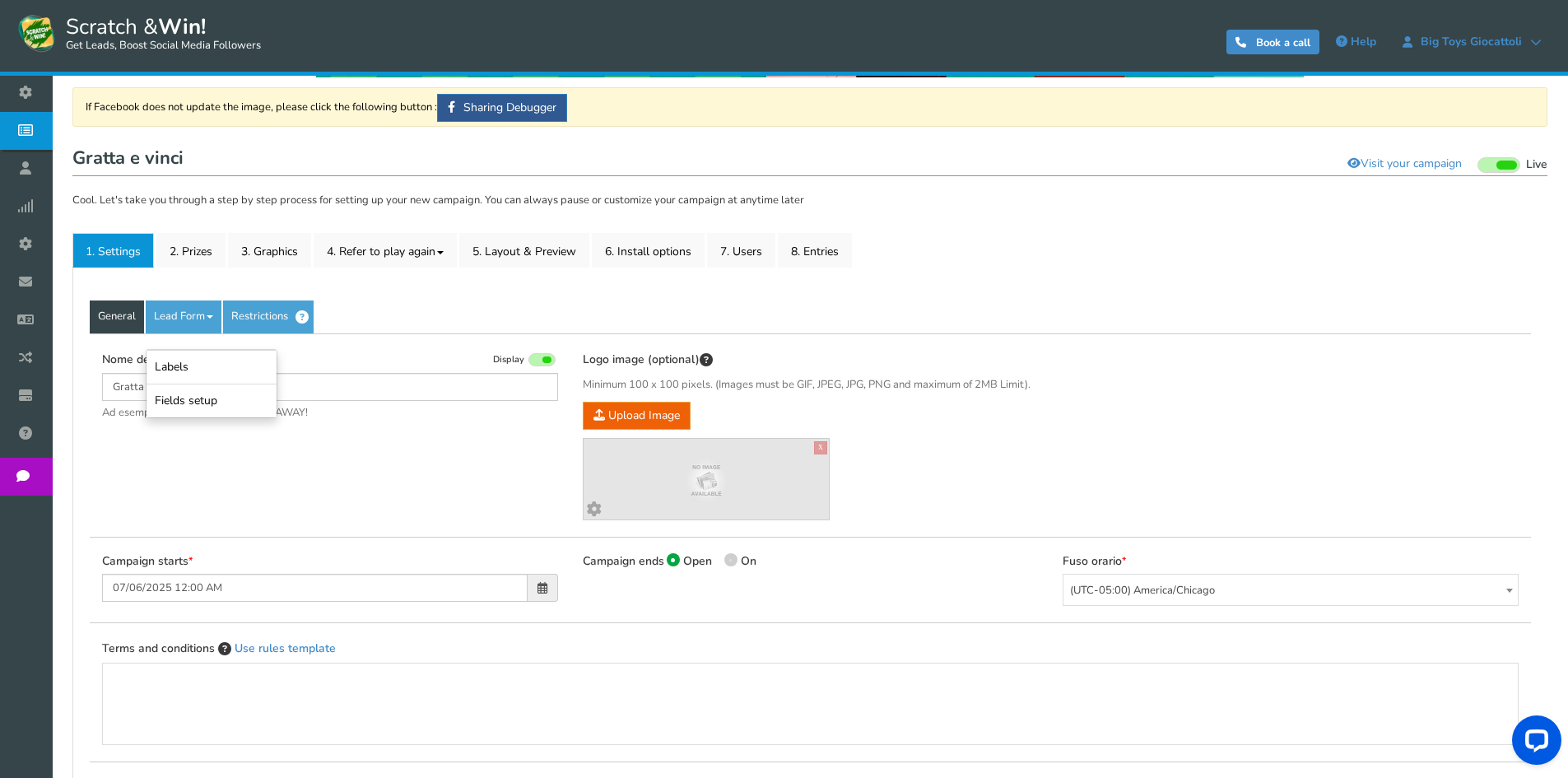 click on "General
Lead Form
Labels
Fields setup
Restrictions
Allow users to play again after a certain time interval
Yes
Recommended
No 1440 in Minutes" at bounding box center [810, 633] 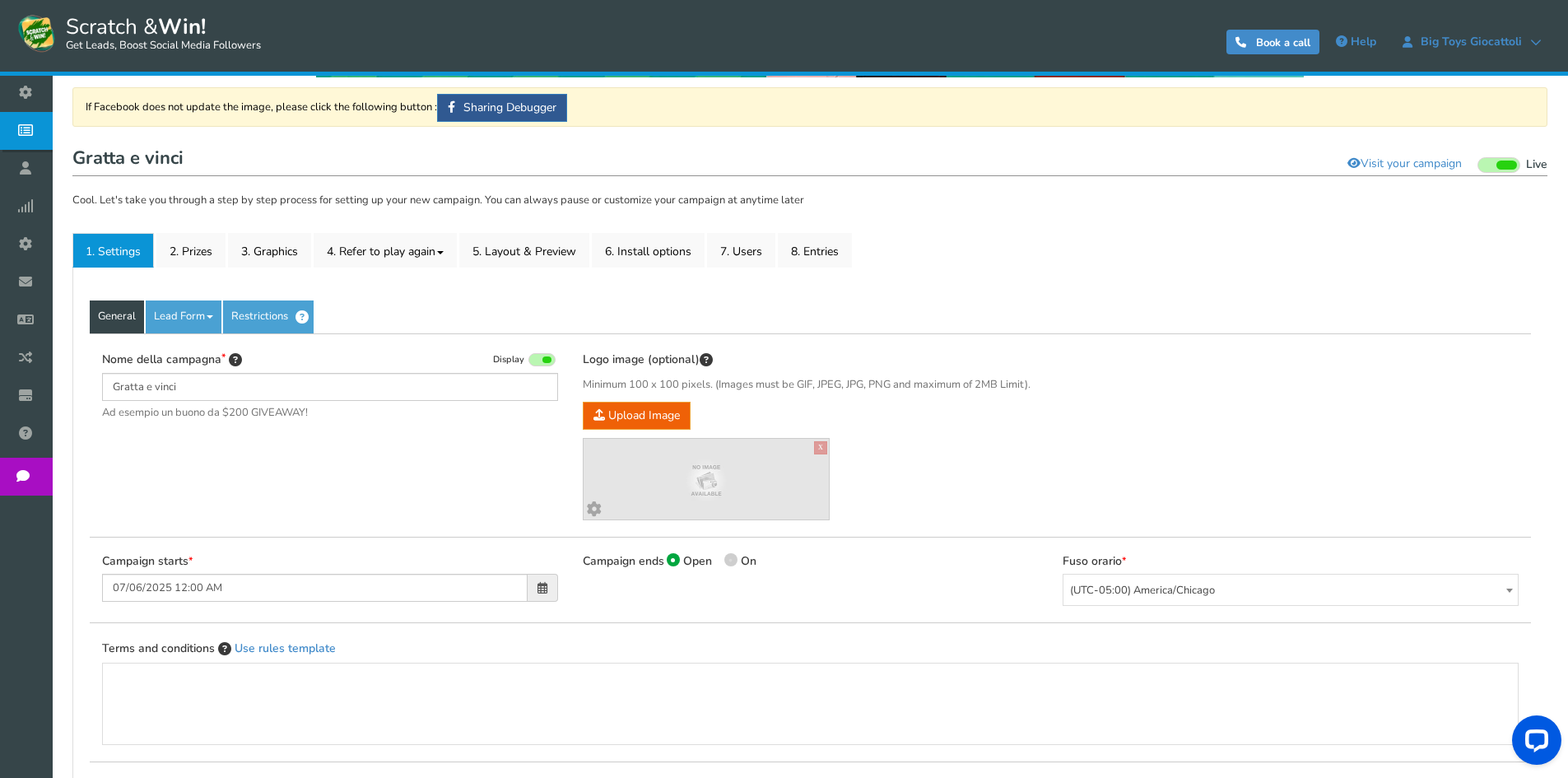 click on "General" at bounding box center [117, 317] 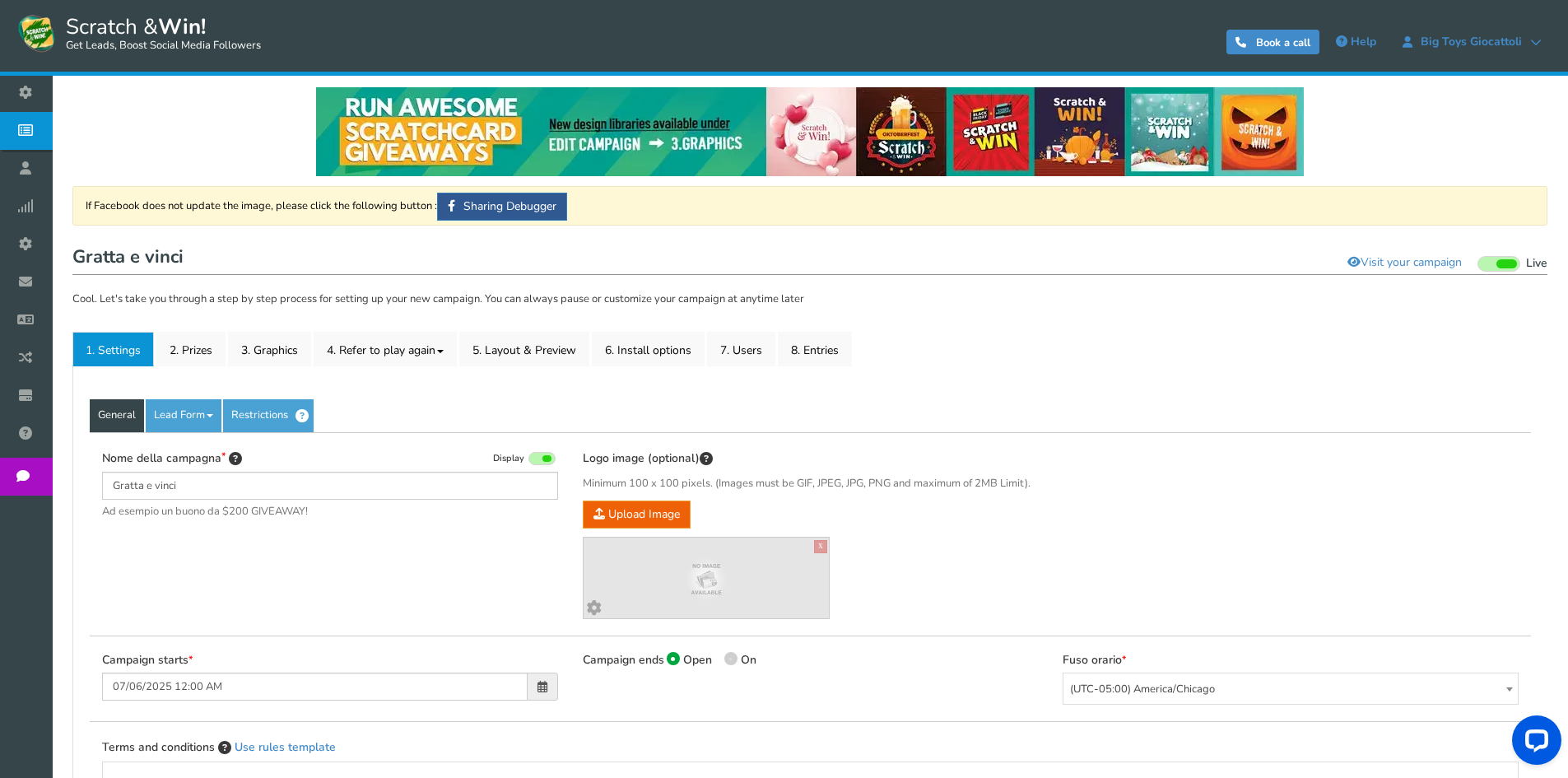 scroll, scrollTop: 0, scrollLeft: 0, axis: both 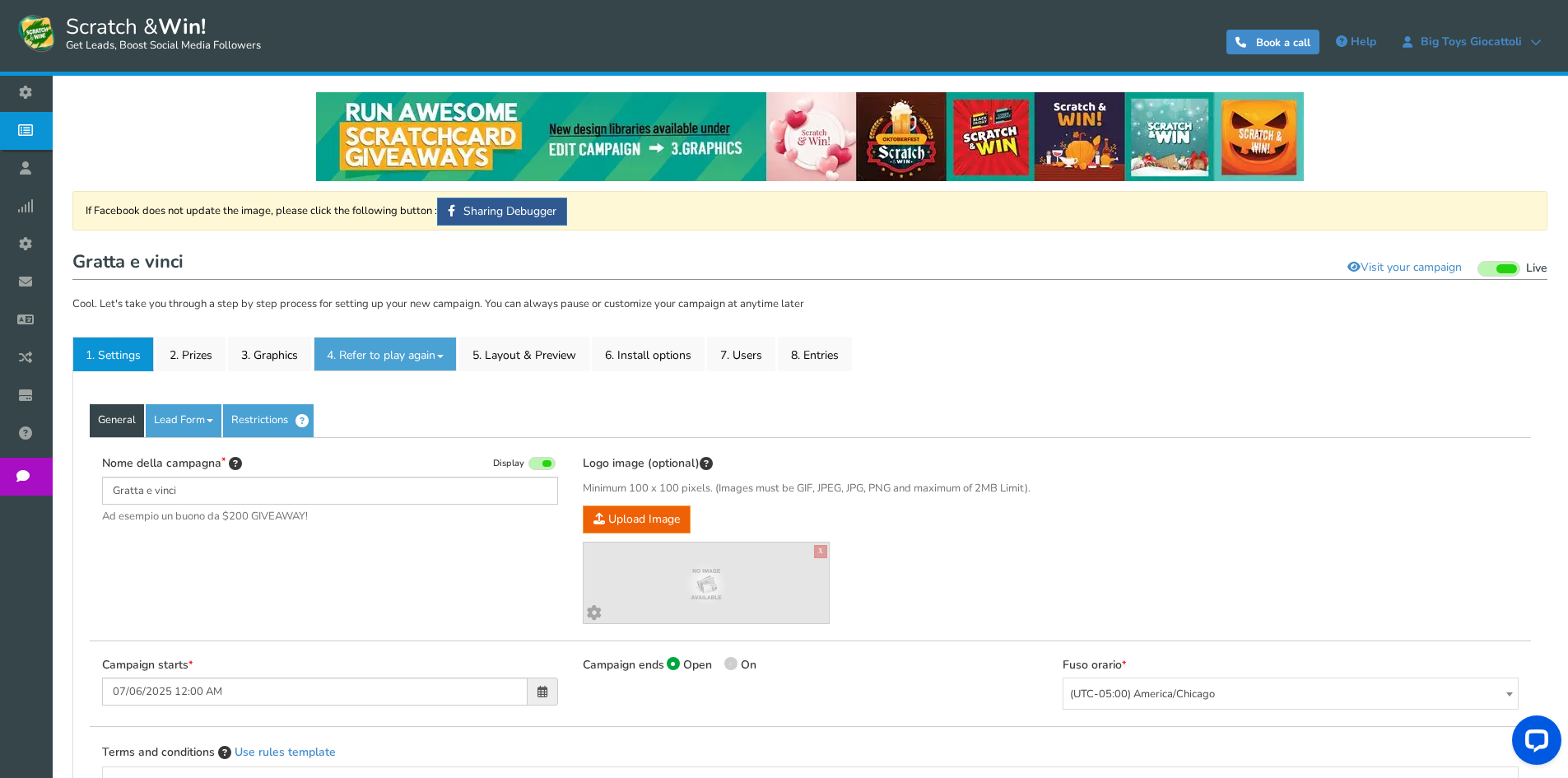click on "4. Refer to play again" at bounding box center [385, 354] 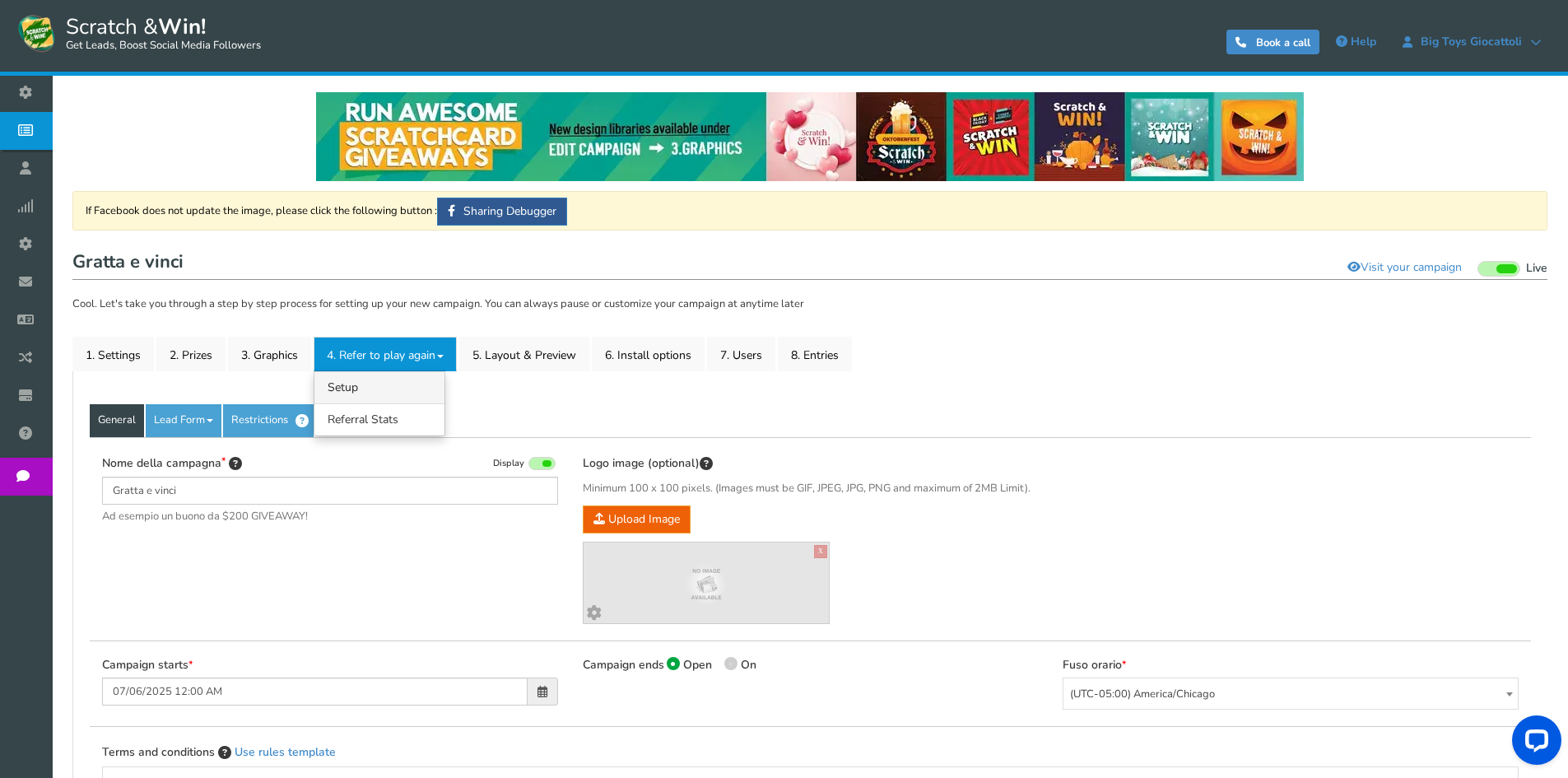 click on "4.1 Referrals  Setup" at bounding box center [379, 387] 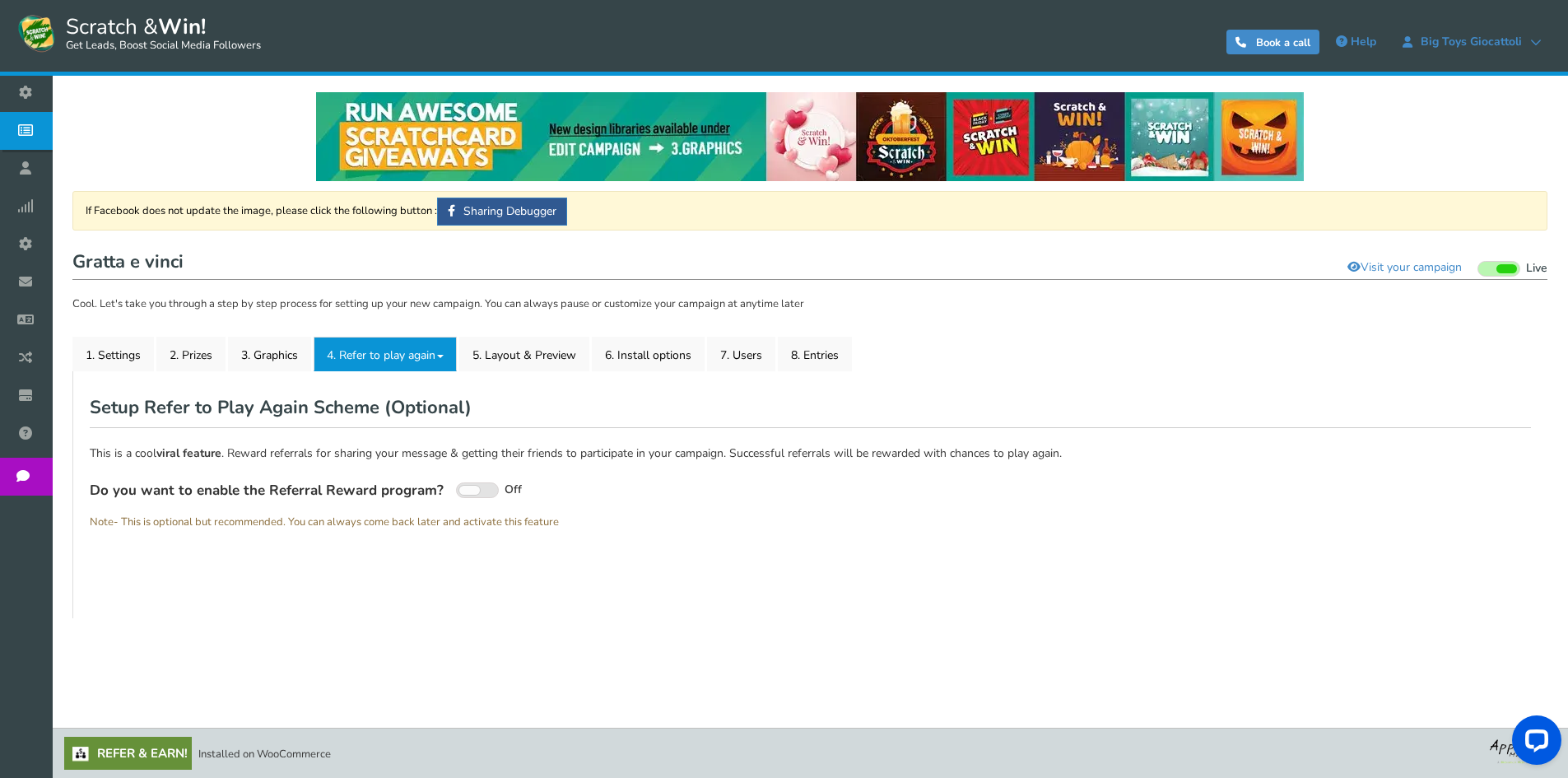 click at bounding box center (440, 356) 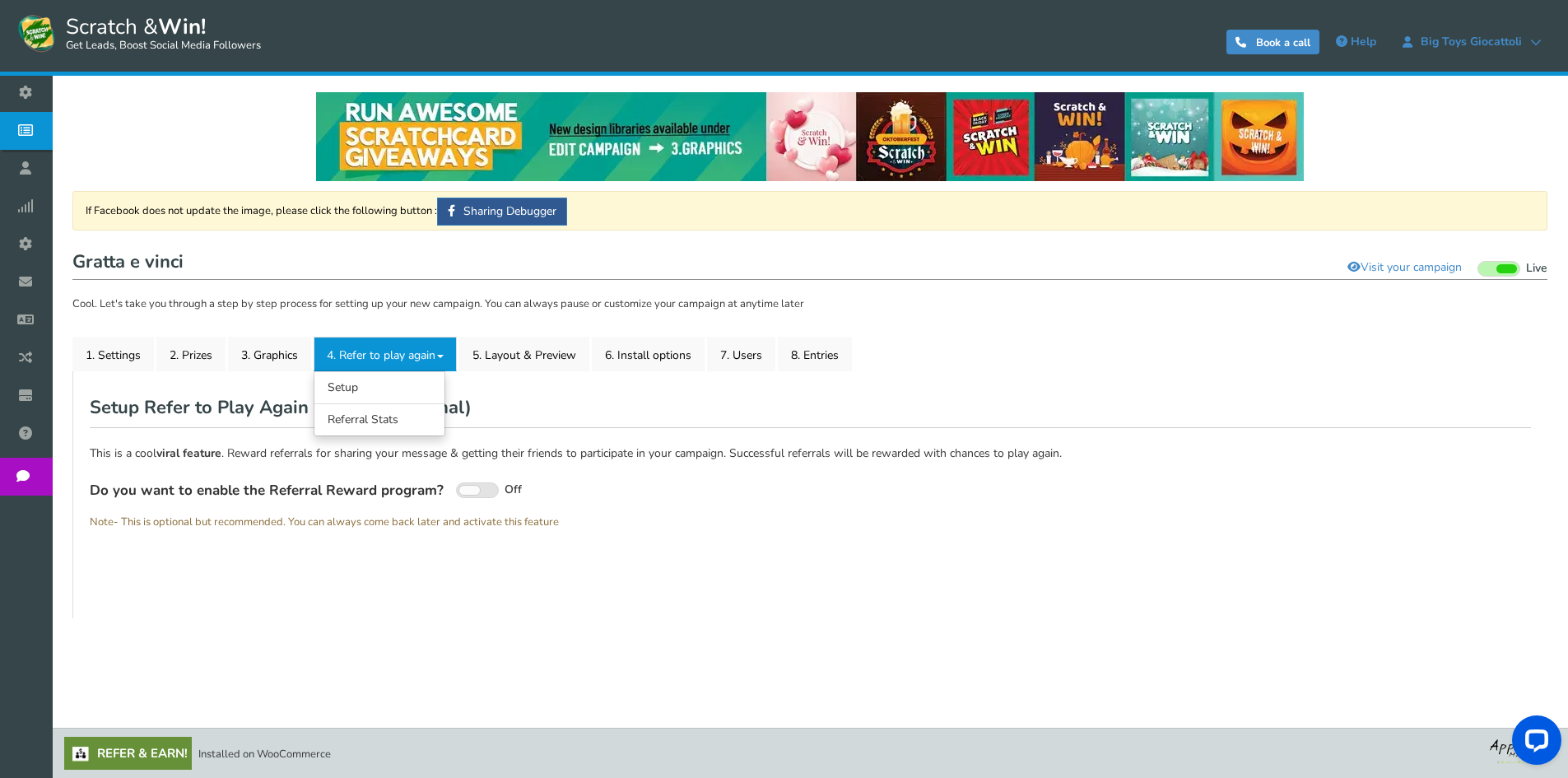 click on "4. Refer to play again" at bounding box center [385, 354] 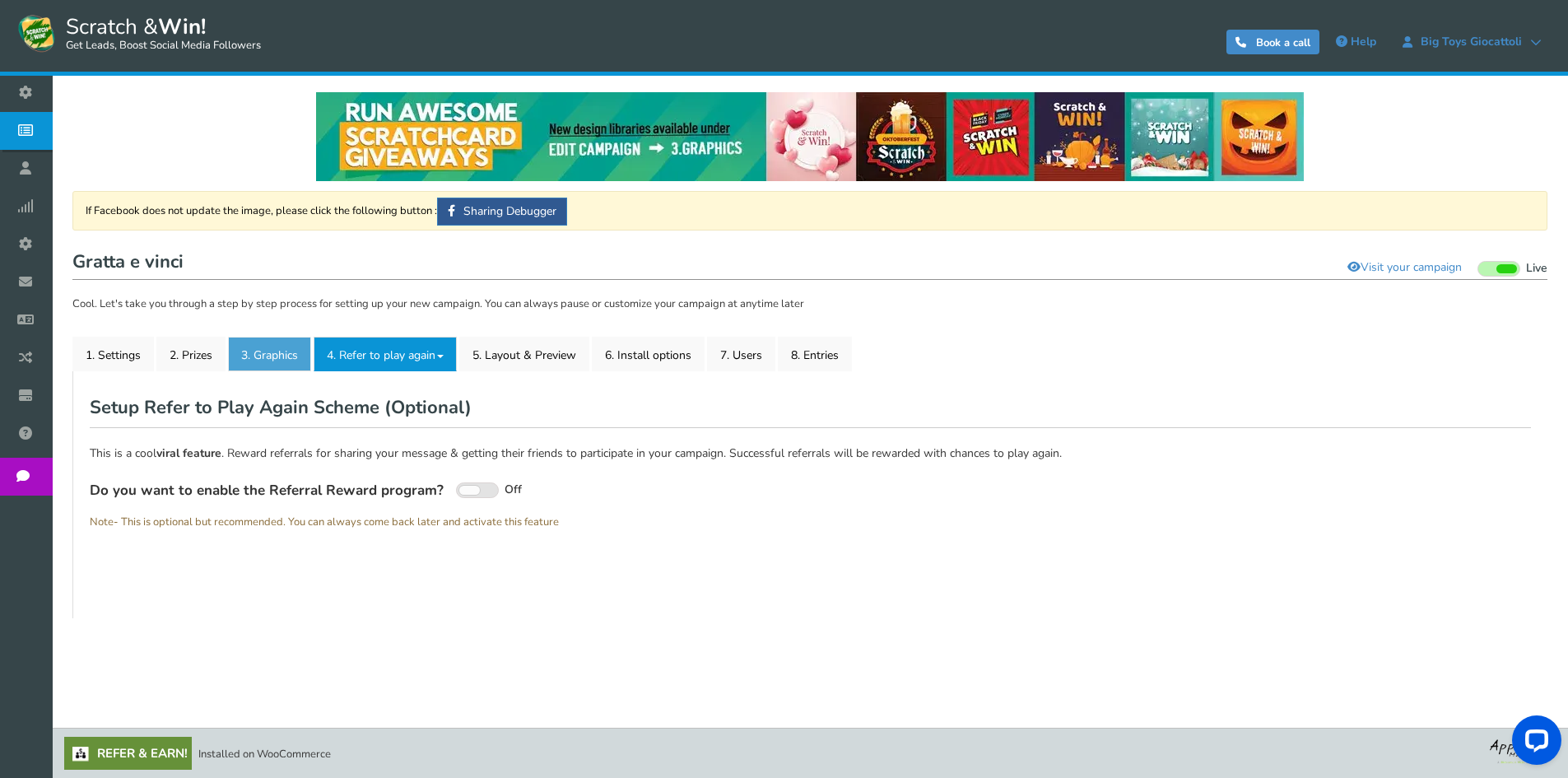 click on "3. Graphics" at bounding box center (269, 354) 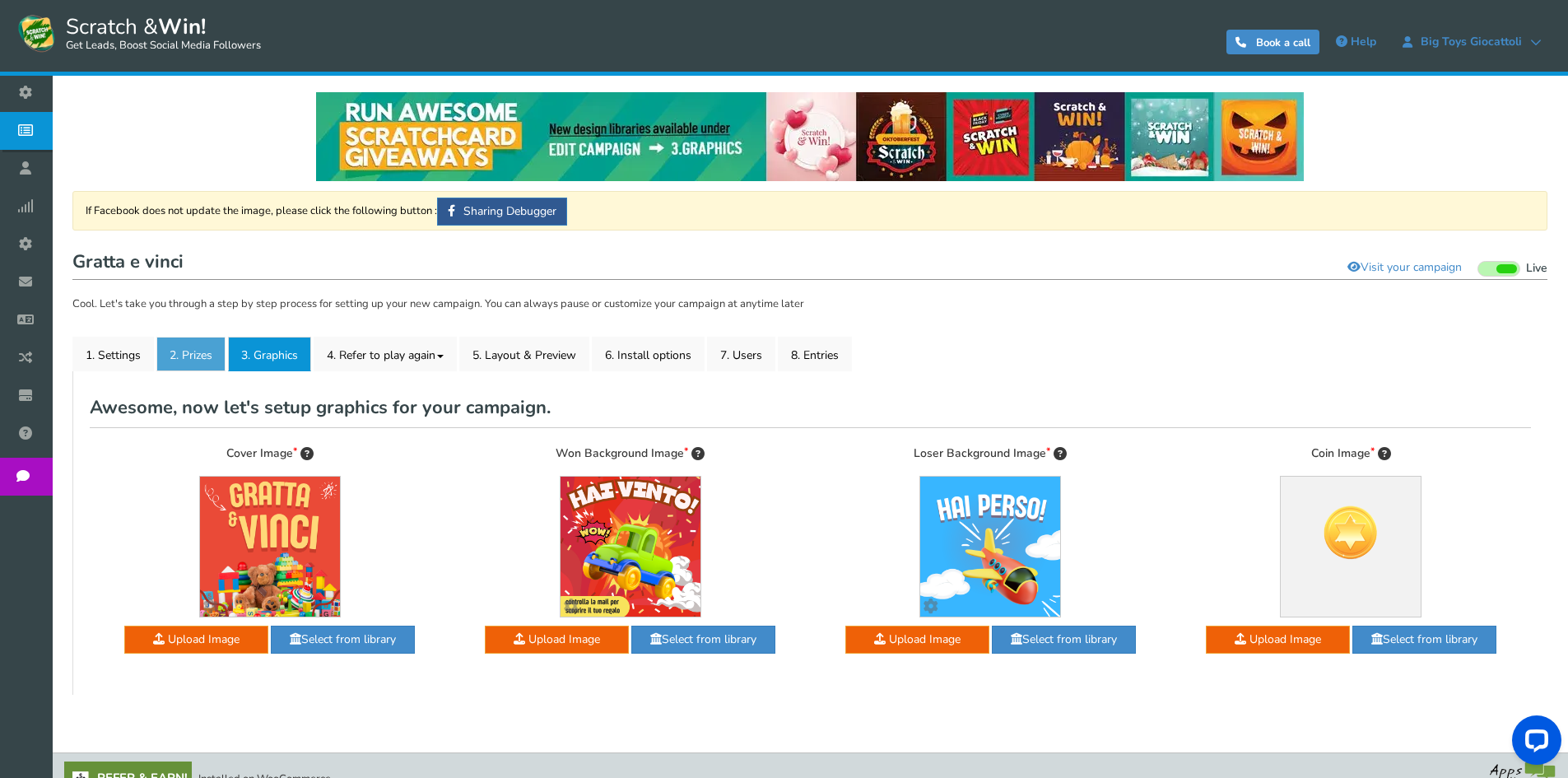 click on "2. Prizes" at bounding box center [191, 354] 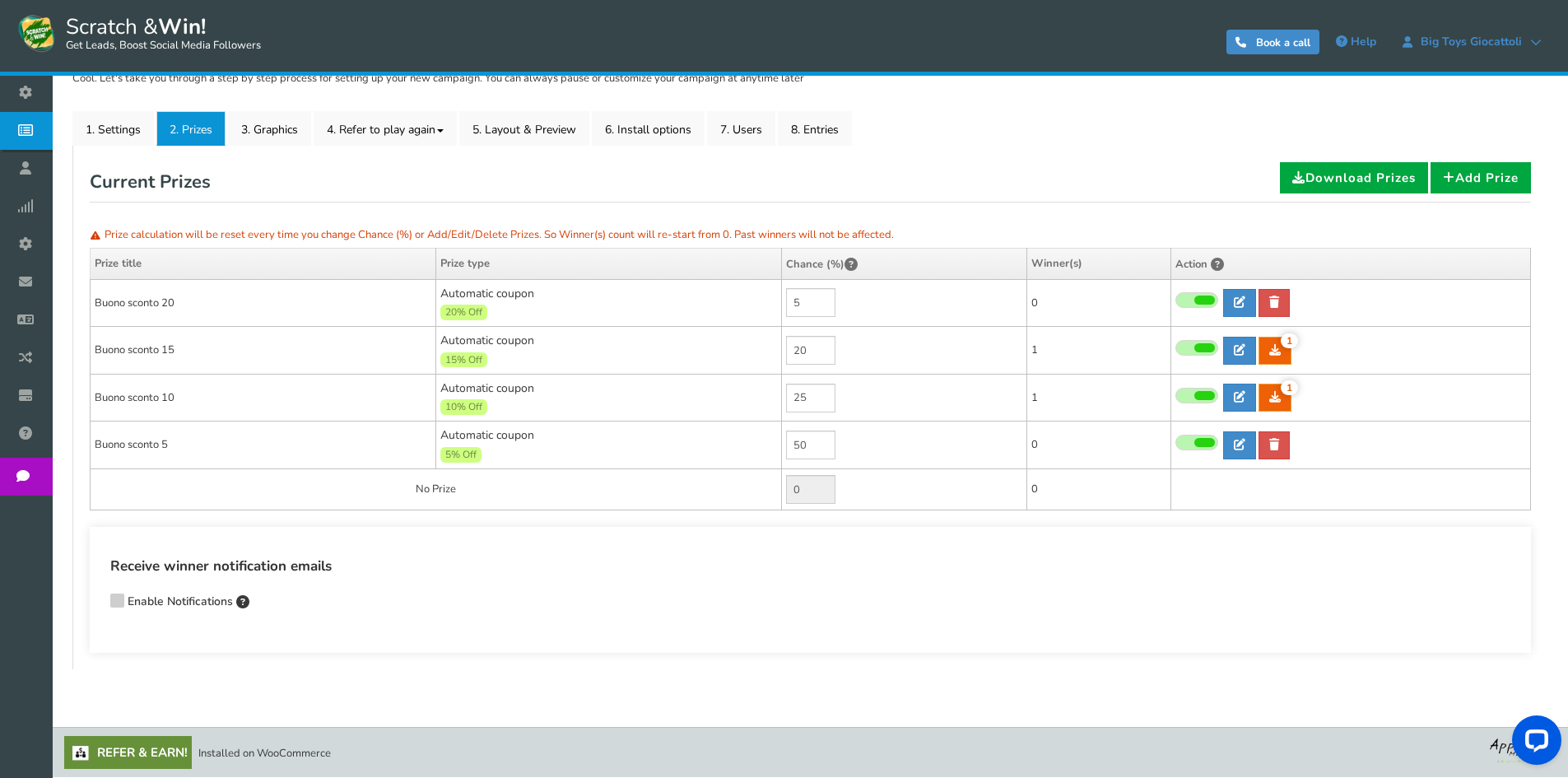 scroll, scrollTop: 0, scrollLeft: 0, axis: both 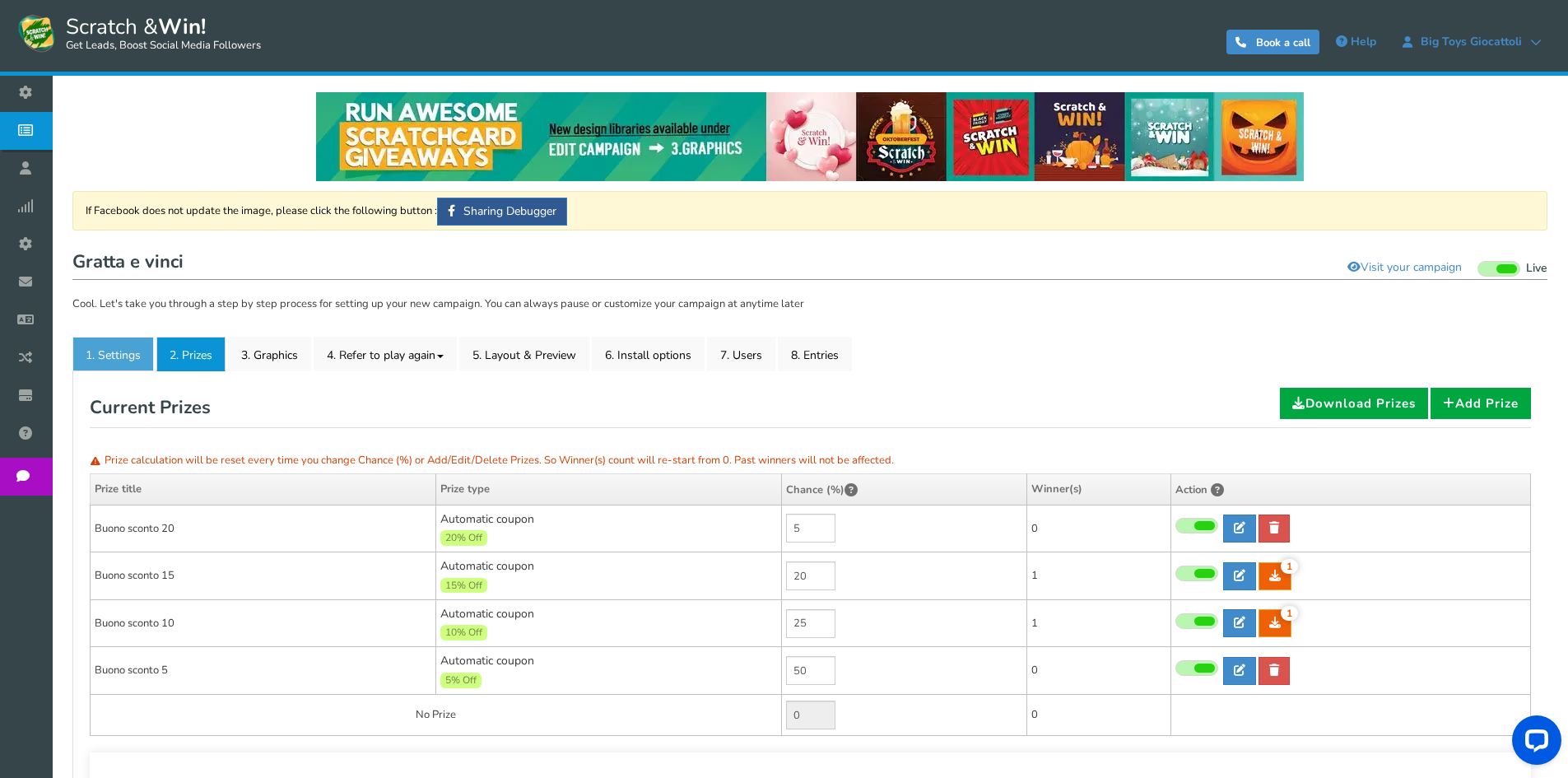 click on "1. Settings" at bounding box center [113, 354] 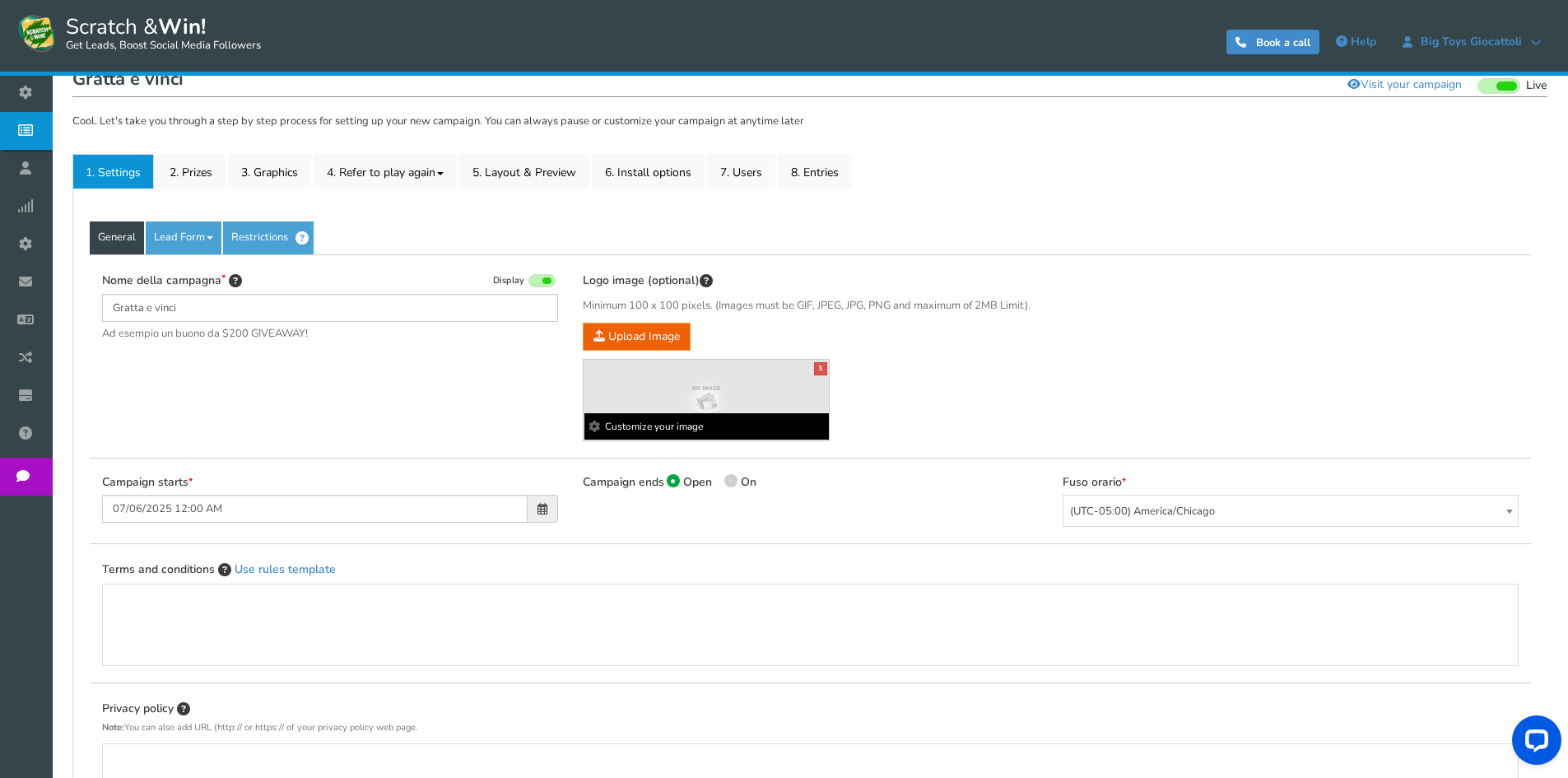 scroll, scrollTop: 247, scrollLeft: 0, axis: vertical 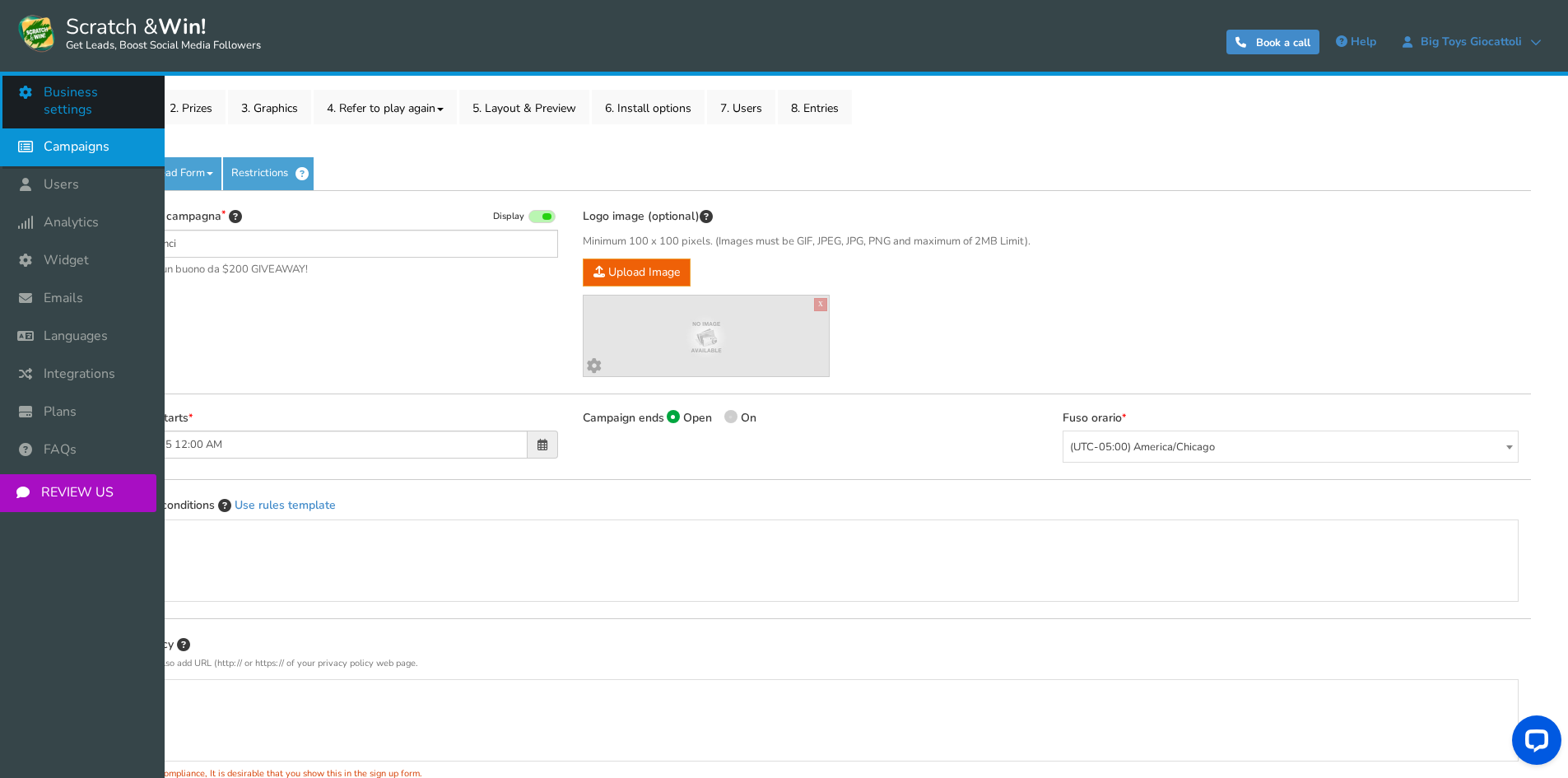 click on "Business settings" at bounding box center [95, 101] 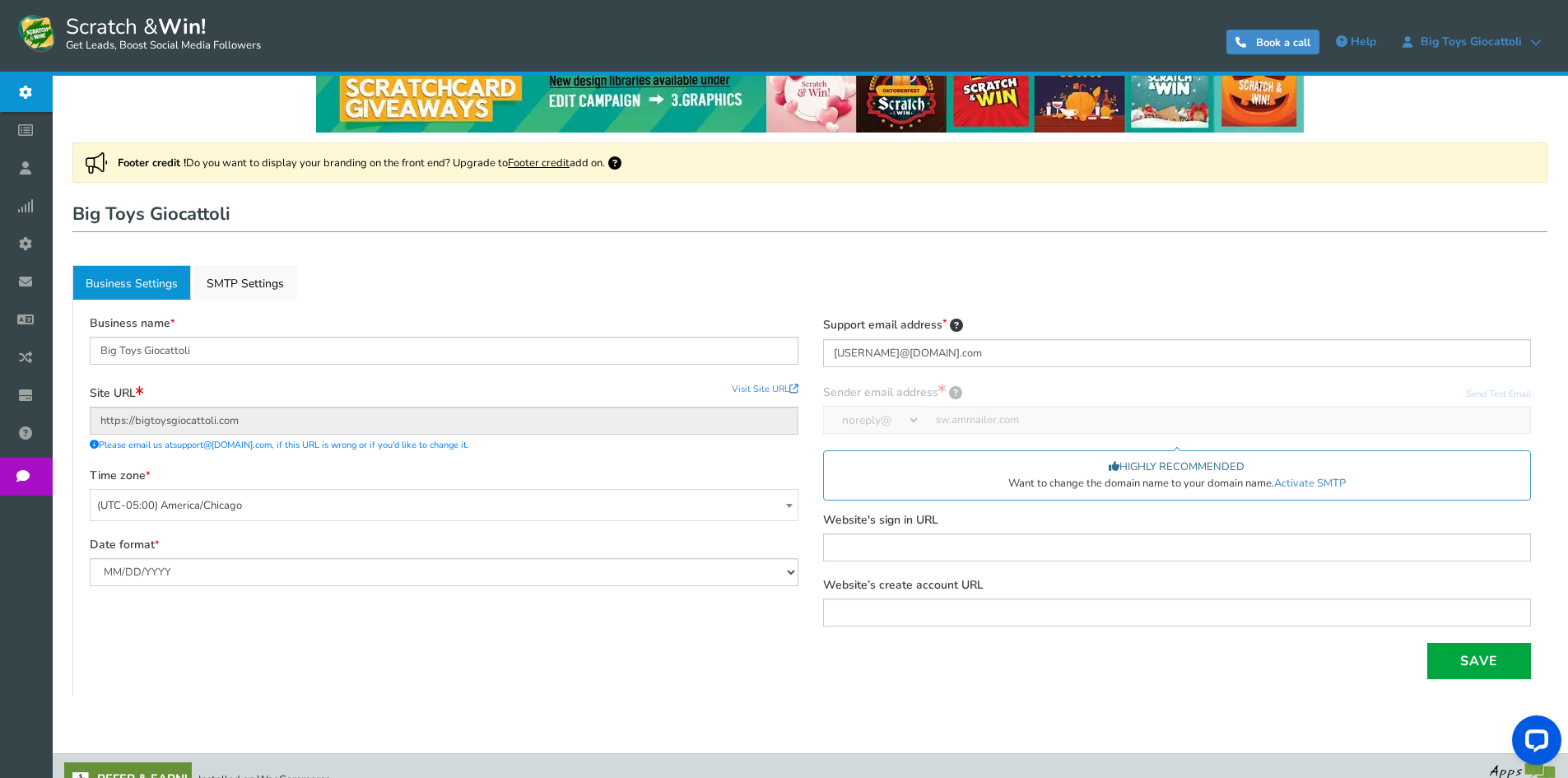 scroll, scrollTop: 75, scrollLeft: 0, axis: vertical 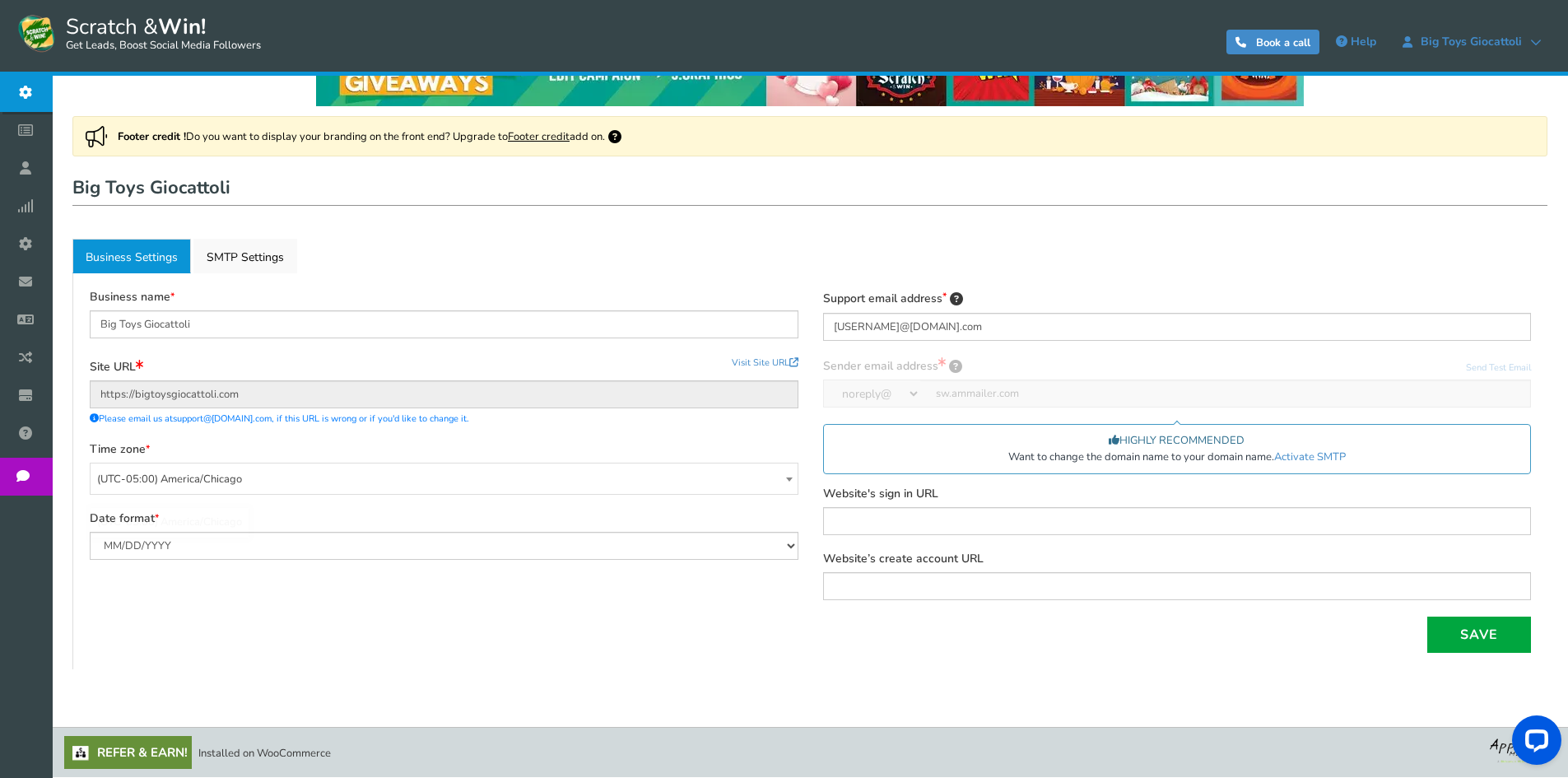 click on "(UTC-05:00) America/Chicago" at bounding box center [444, 479] 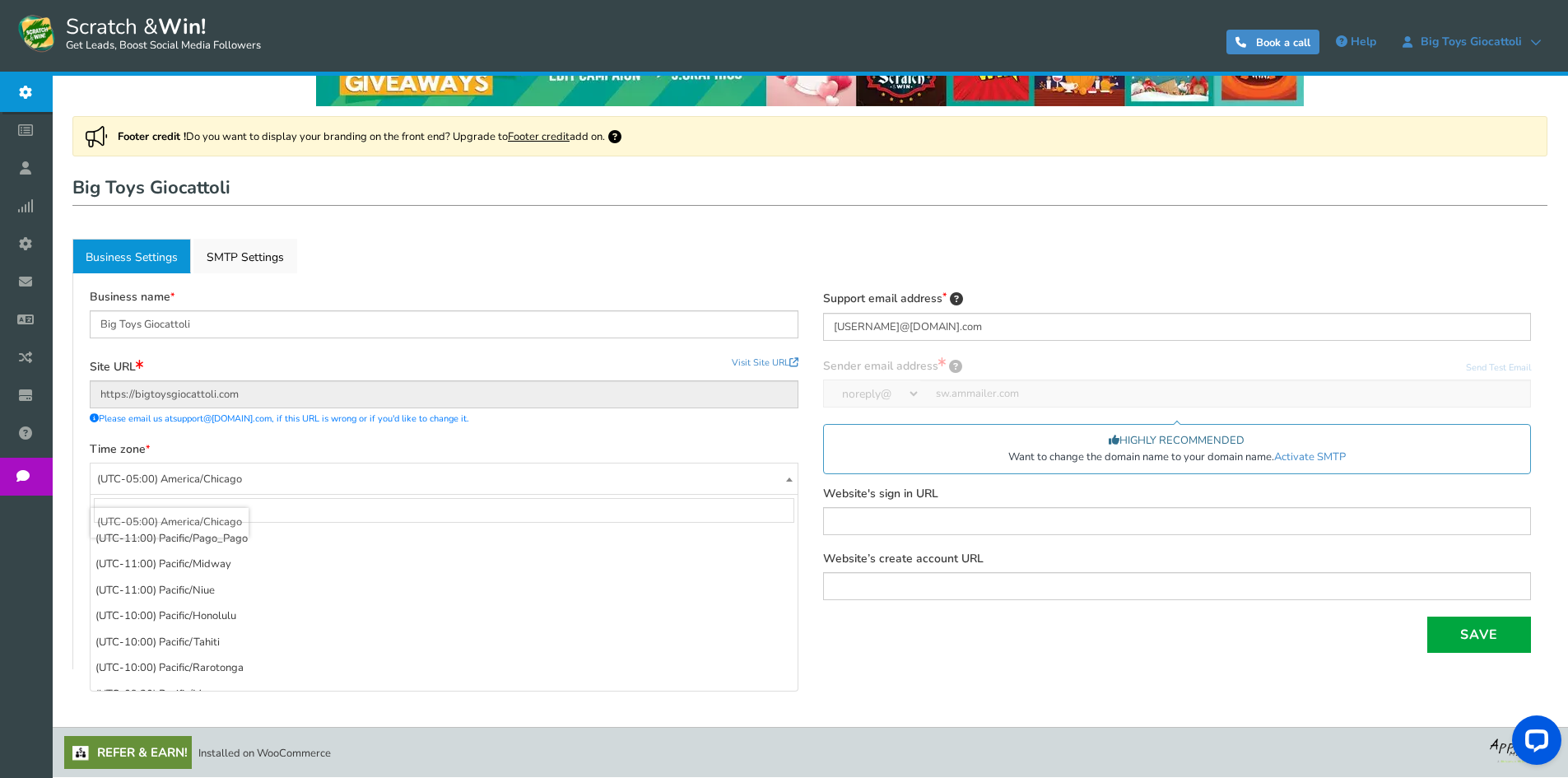 scroll, scrollTop: 1245, scrollLeft: 0, axis: vertical 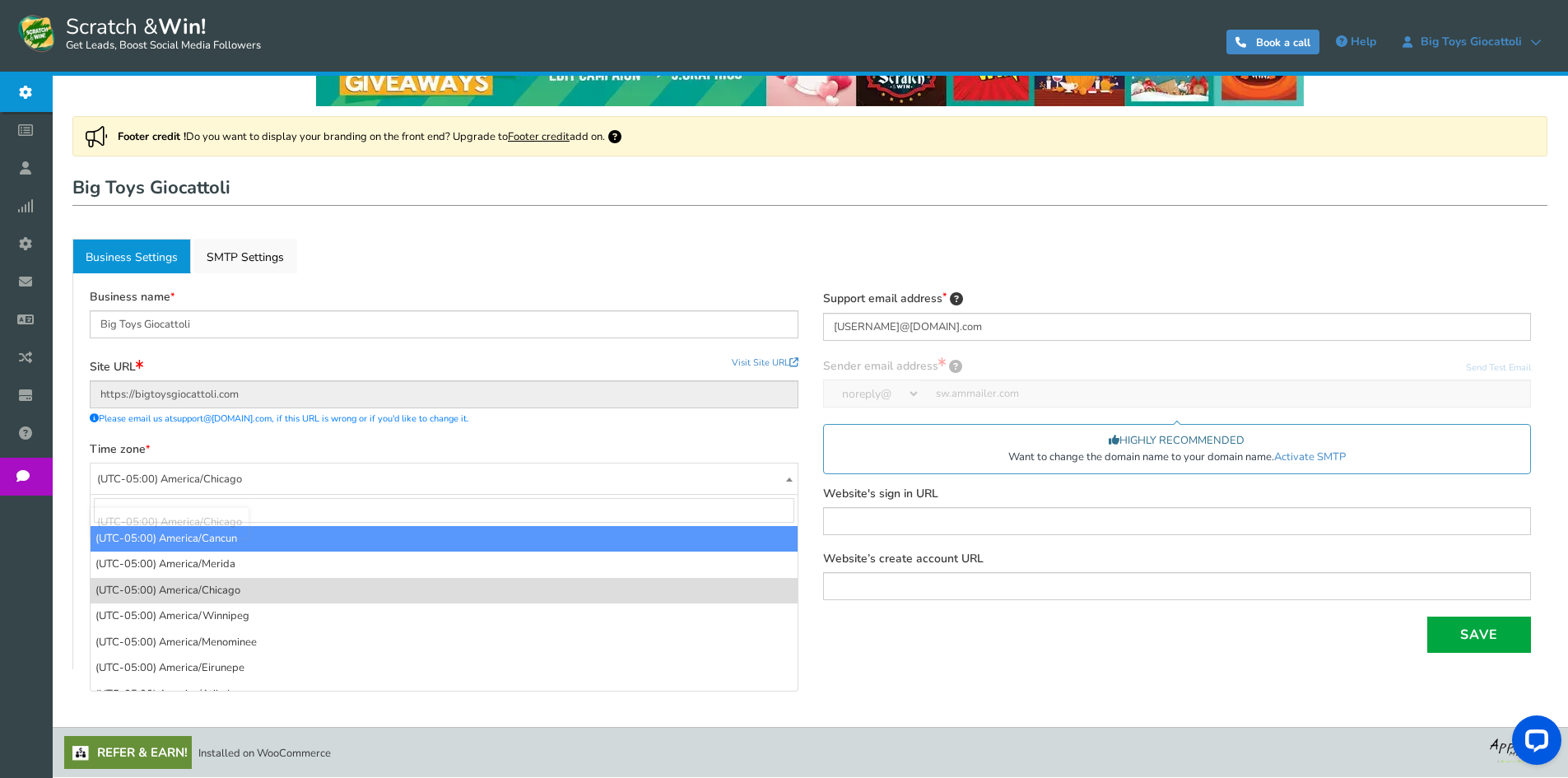 click at bounding box center (444, 510) 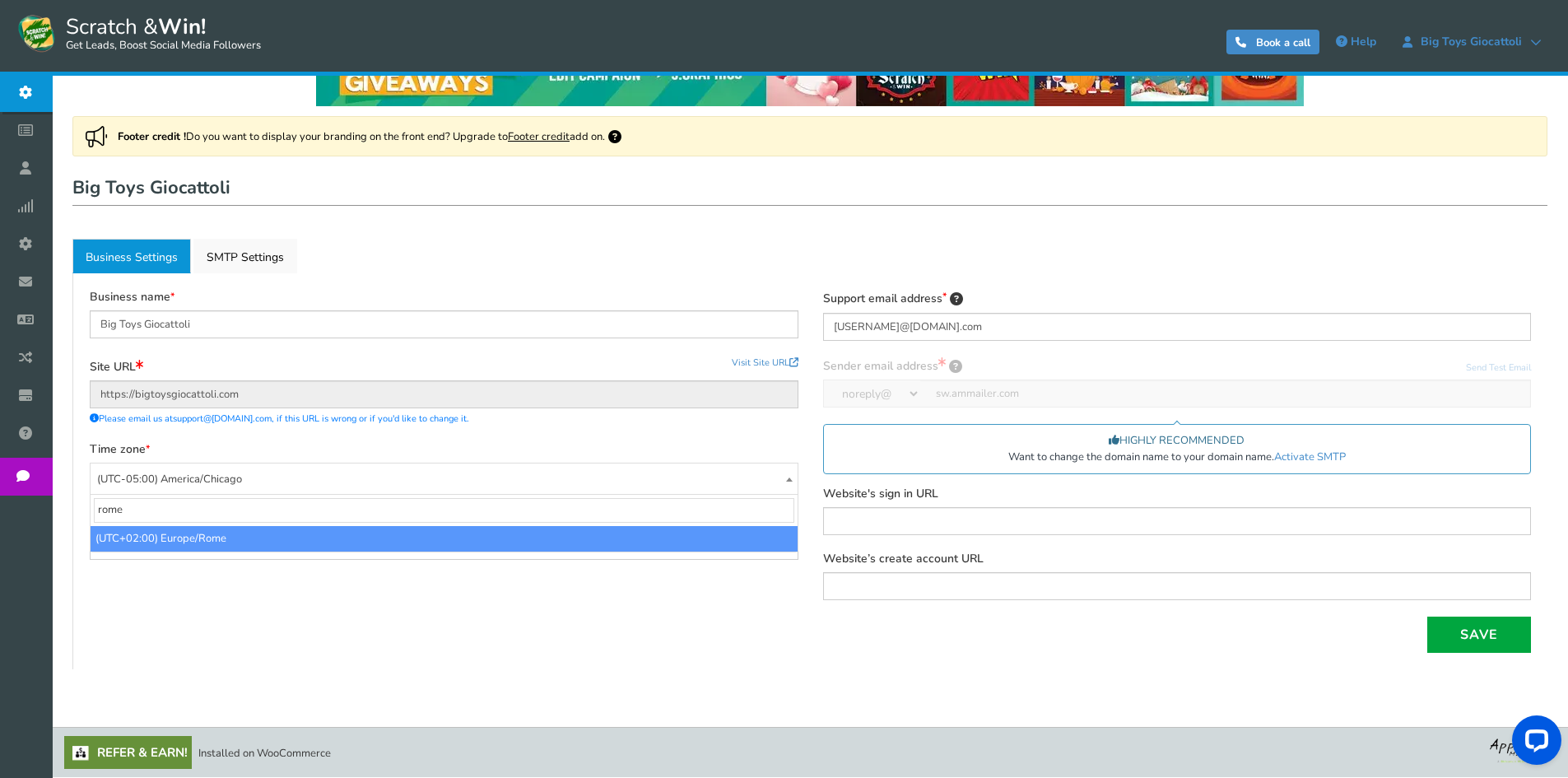 scroll, scrollTop: 0, scrollLeft: 0, axis: both 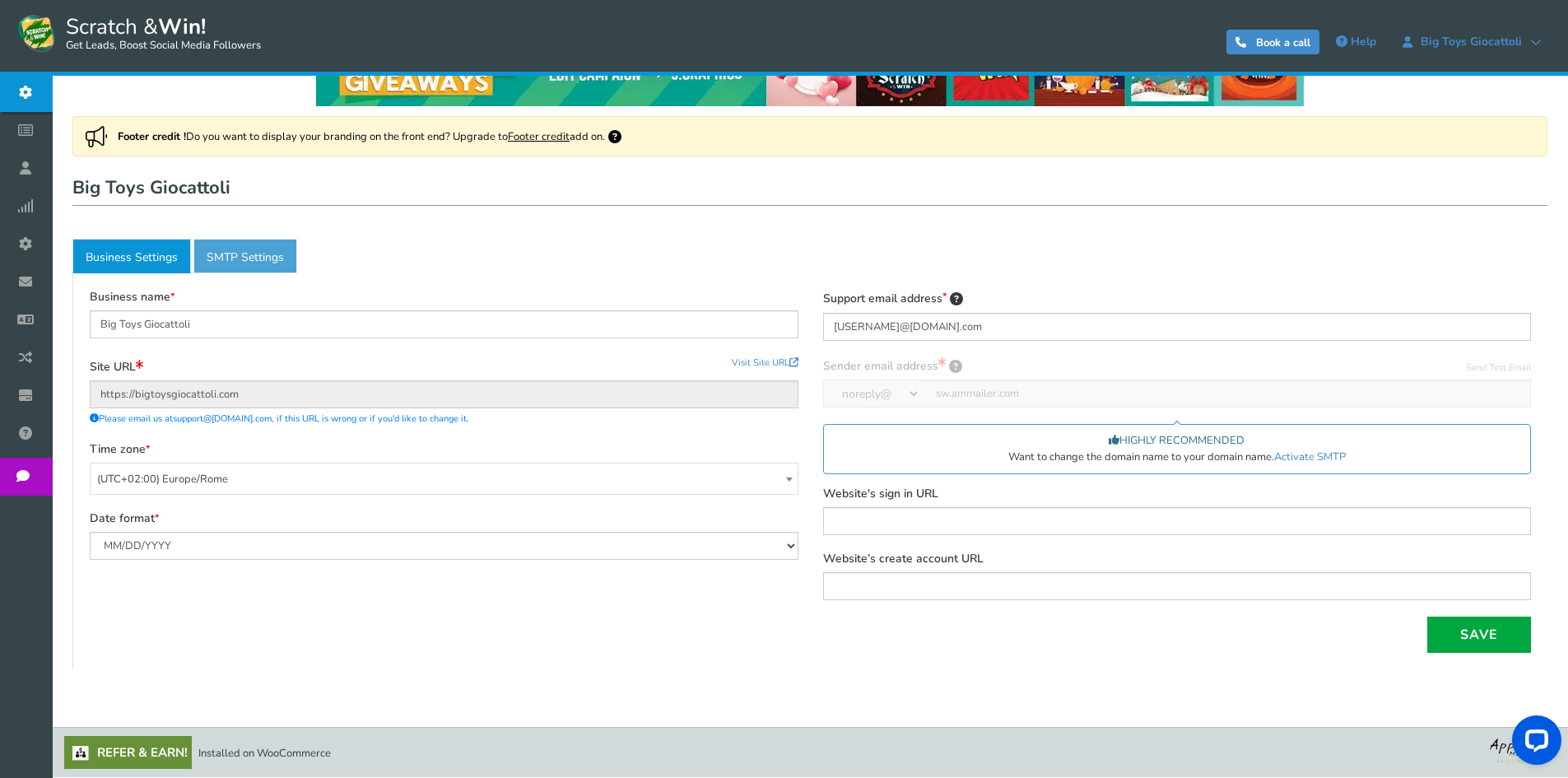click on "Active SMTP Settings" at bounding box center (245, 256) 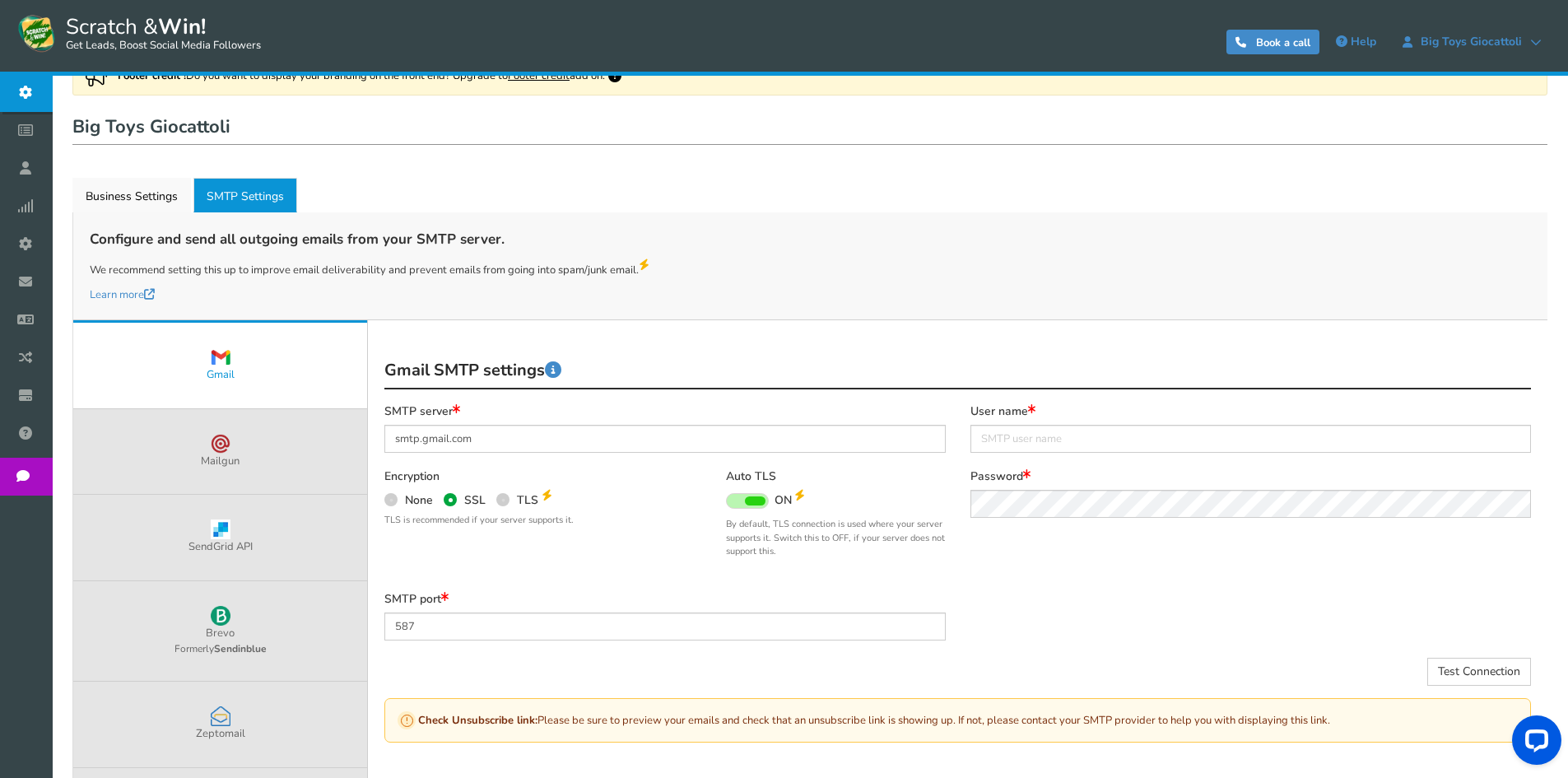 scroll, scrollTop: 0, scrollLeft: 0, axis: both 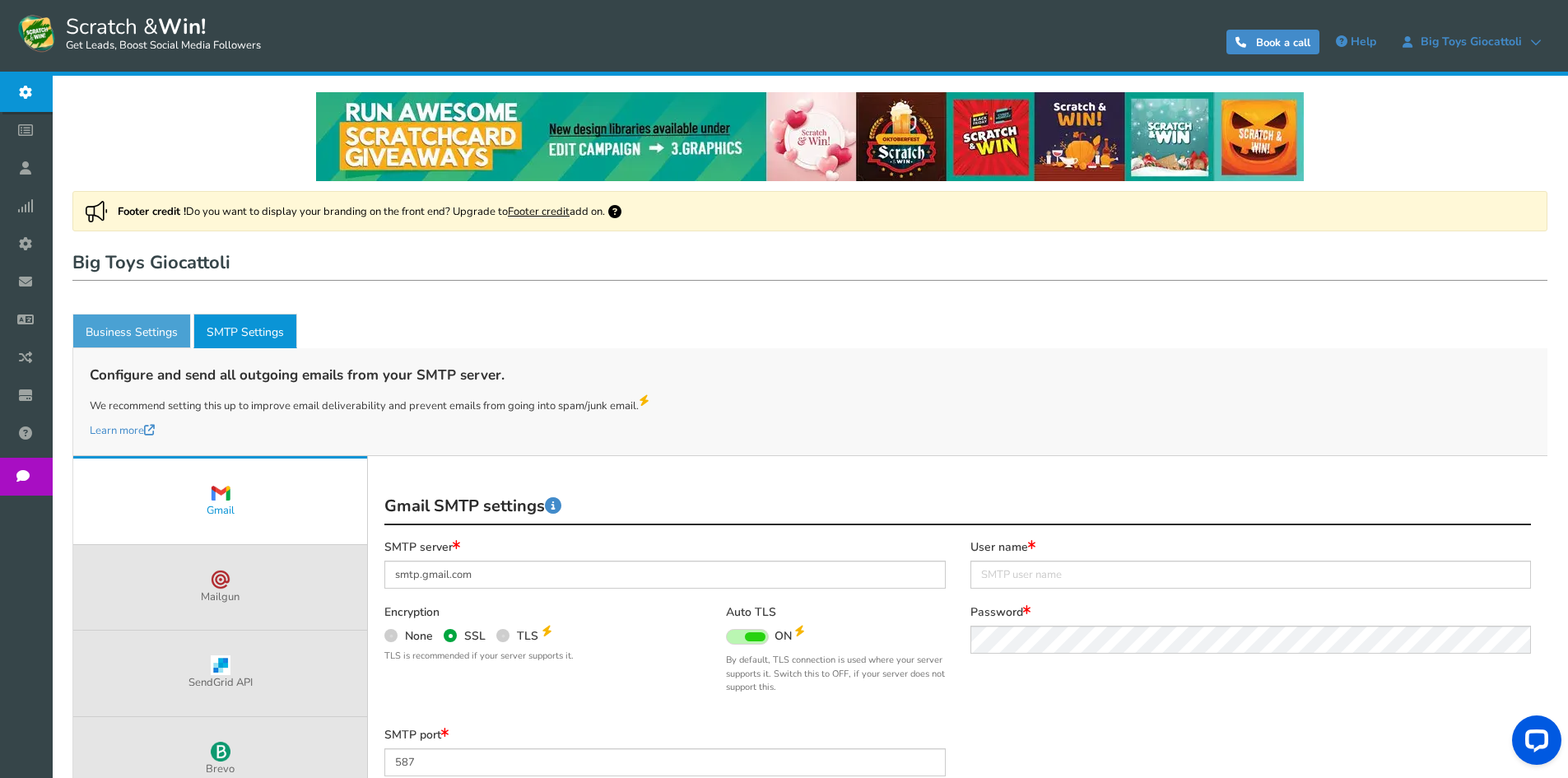 click on "Business Settings" at bounding box center [132, 331] 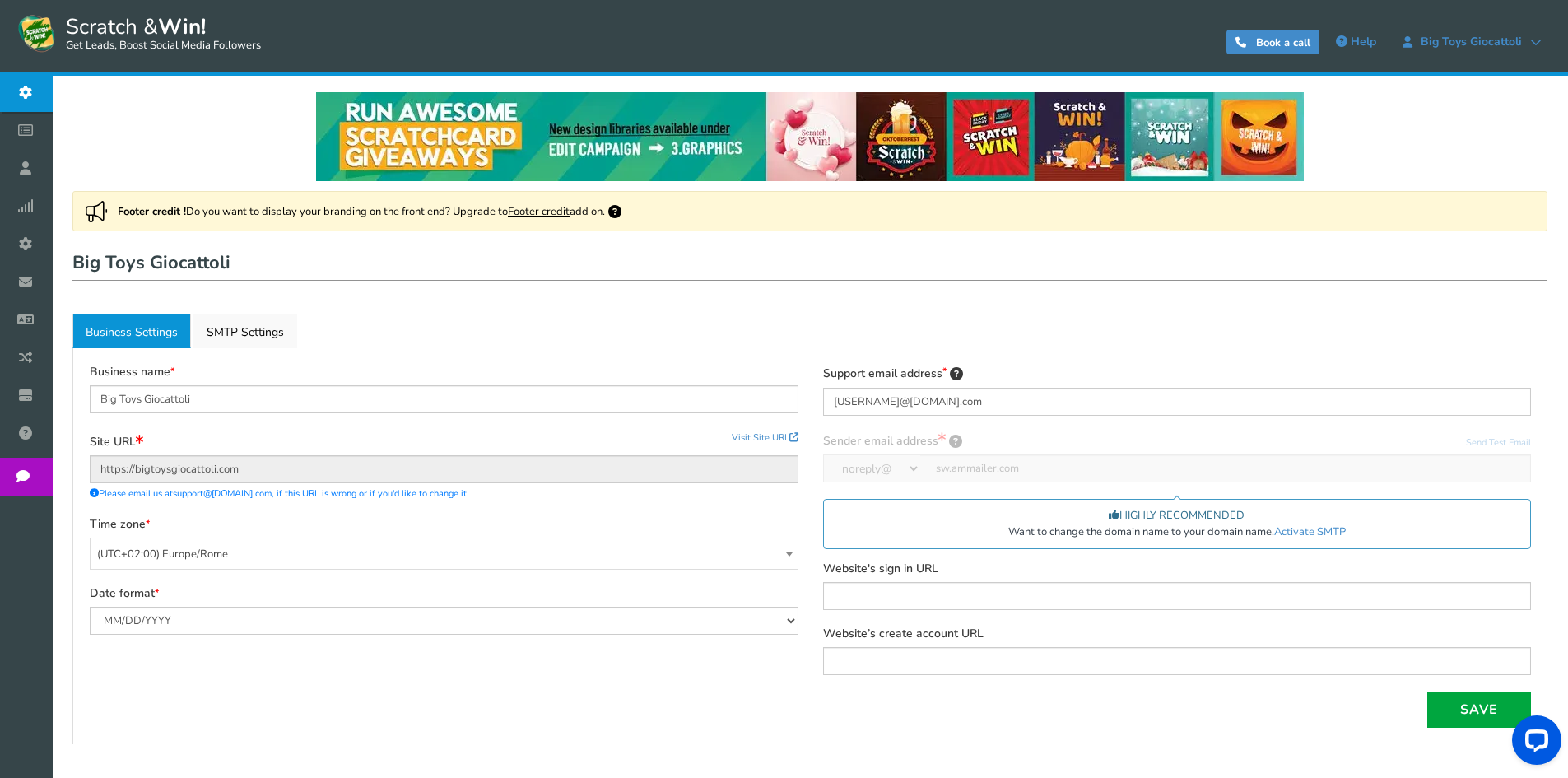 scroll, scrollTop: 75, scrollLeft: 0, axis: vertical 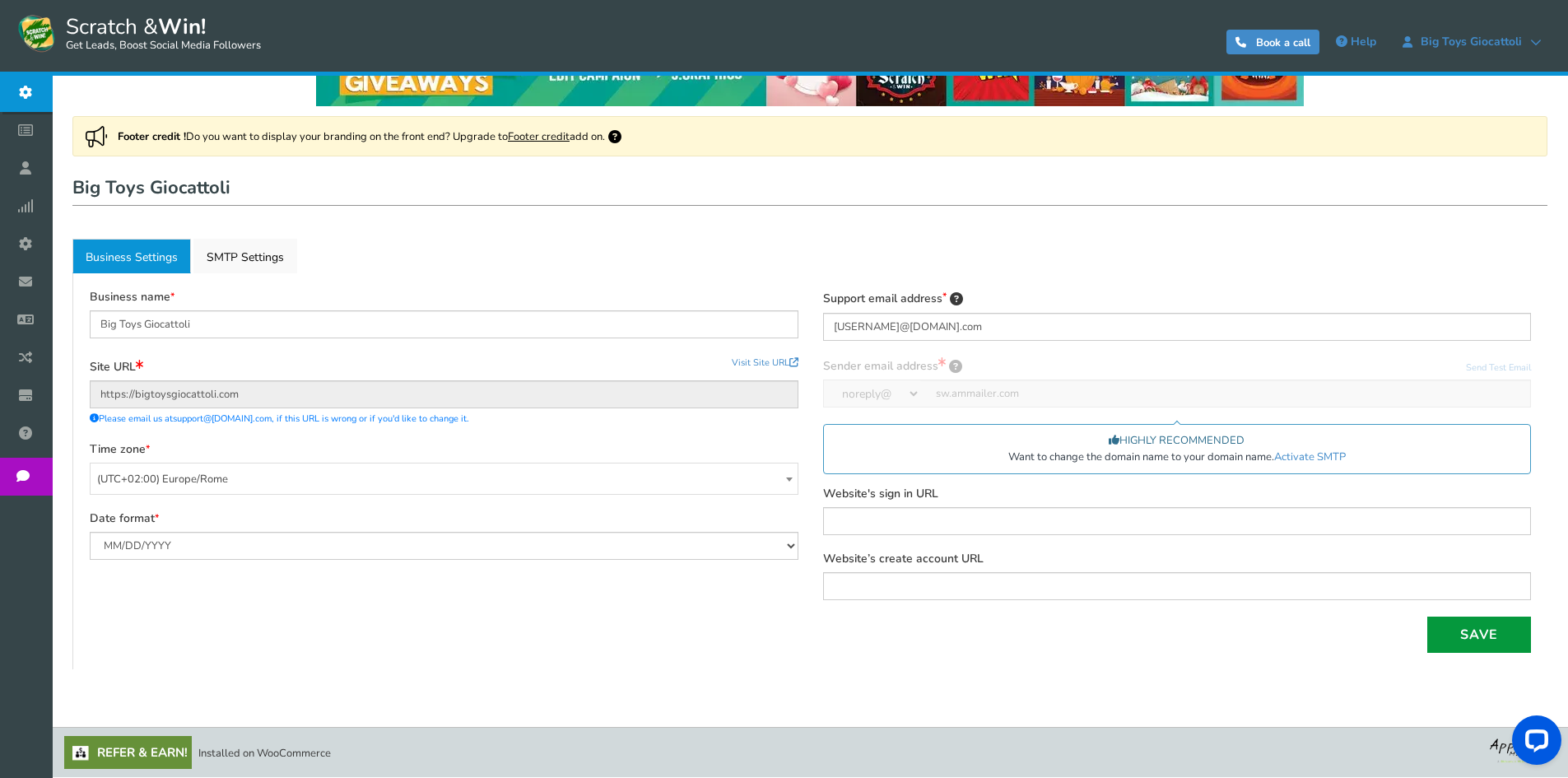 click on "Save" at bounding box center [1479, 635] 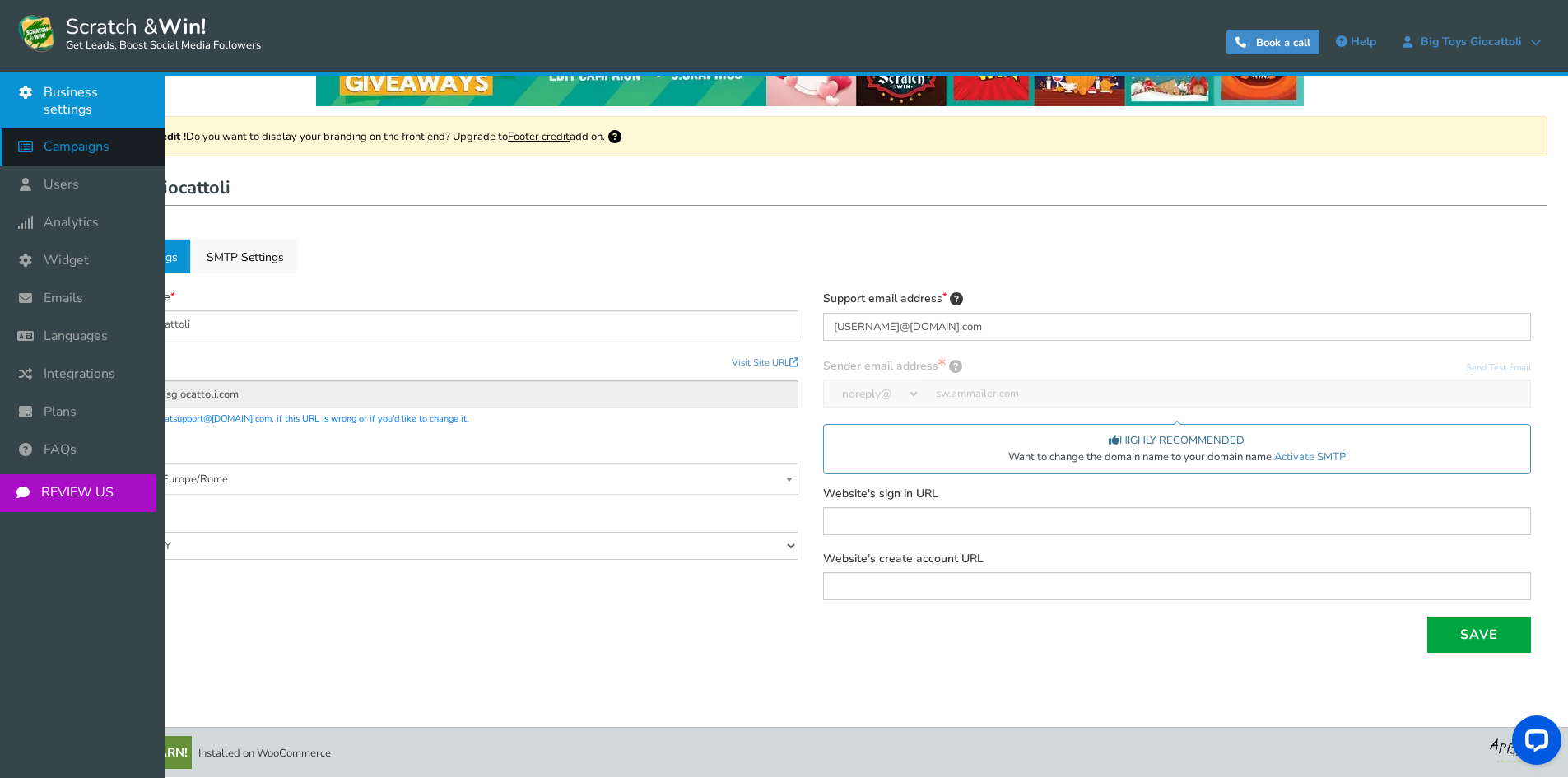 click at bounding box center (30, 147) 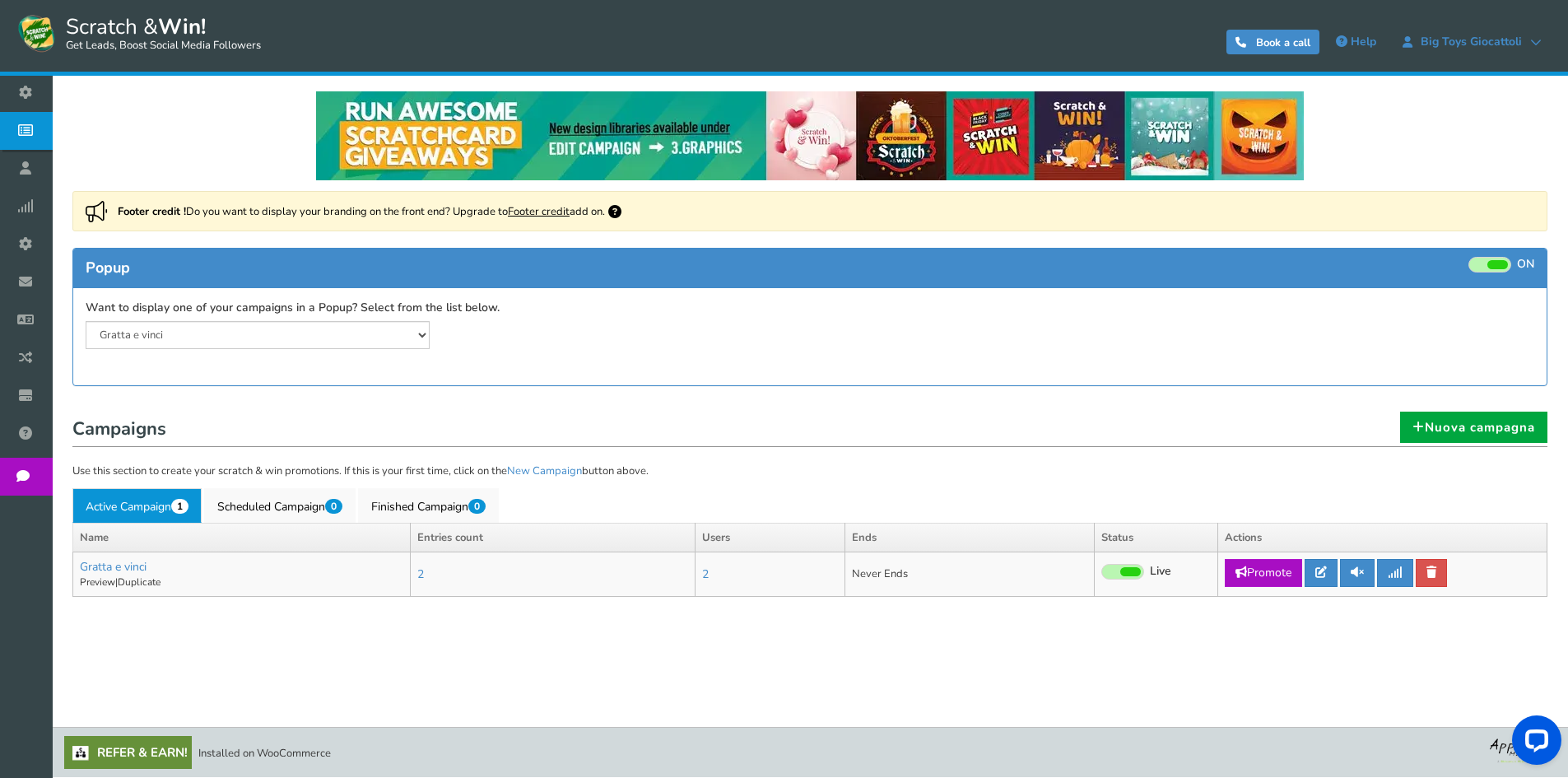 scroll, scrollTop: 0, scrollLeft: 0, axis: both 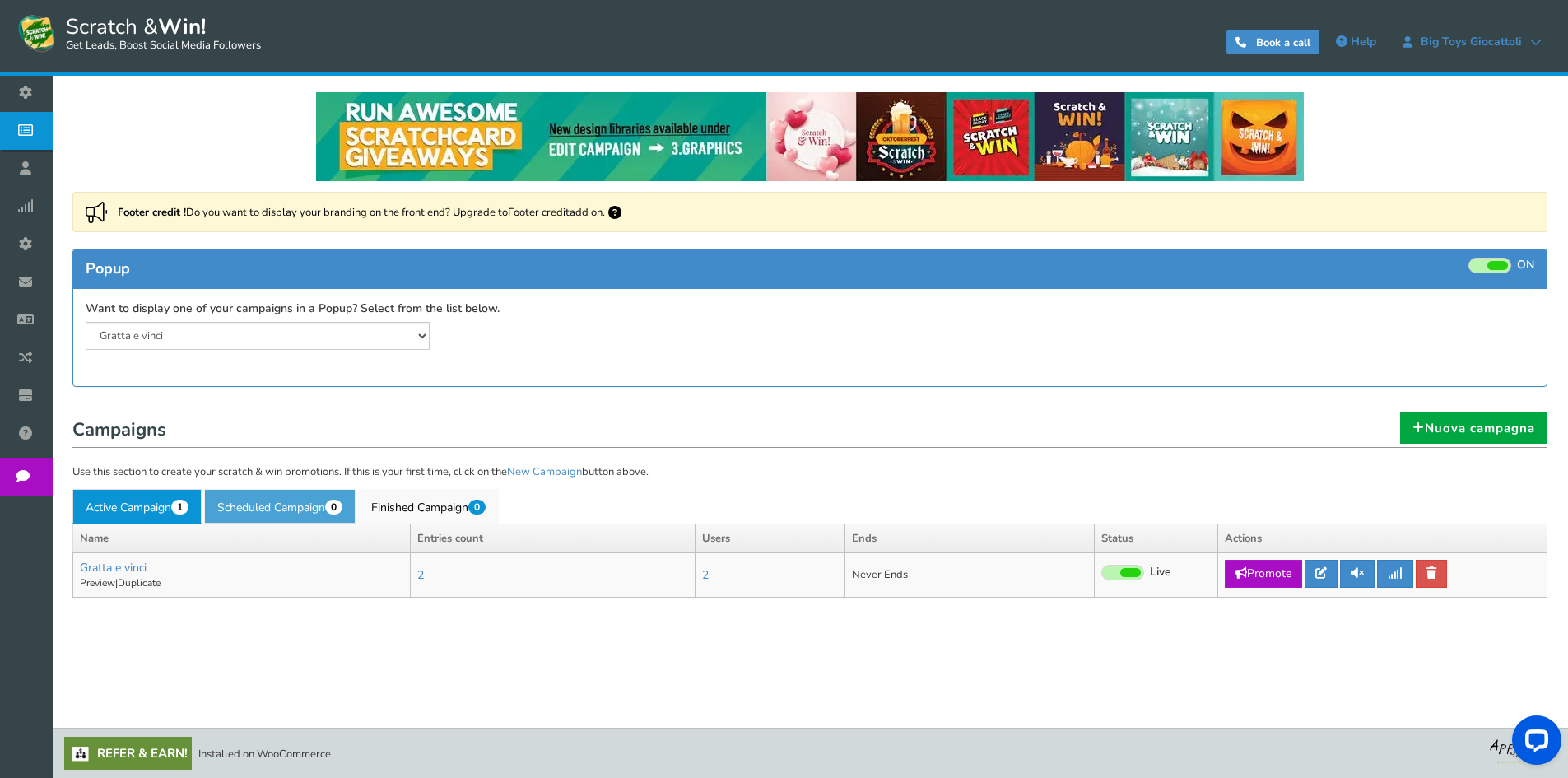 click on "Scheduled Campaign  0" at bounding box center [280, 506] 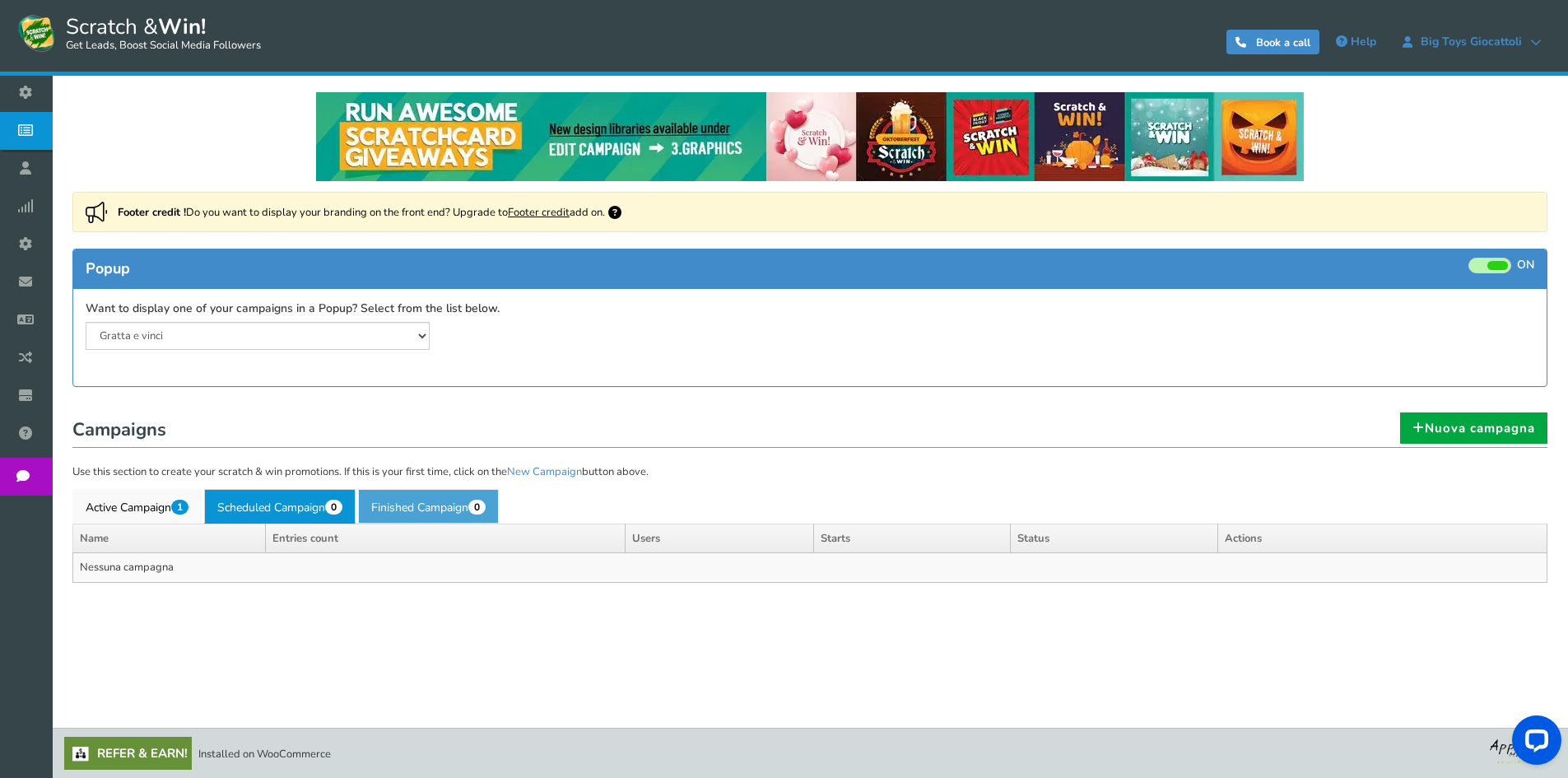 click on "Finished Campaign  0" at bounding box center [428, 506] 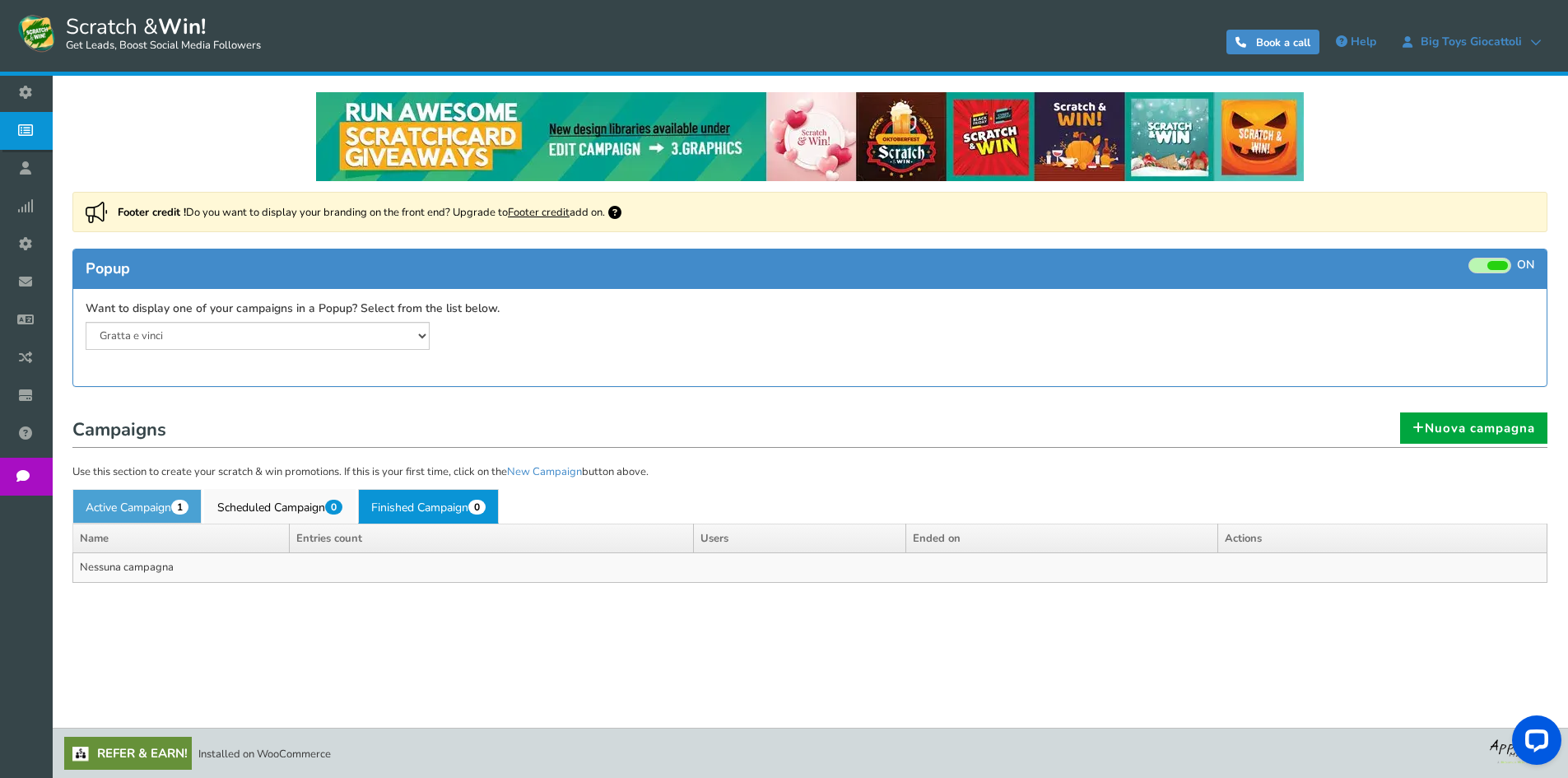 click on "Active Campaign  1" at bounding box center (137, 506) 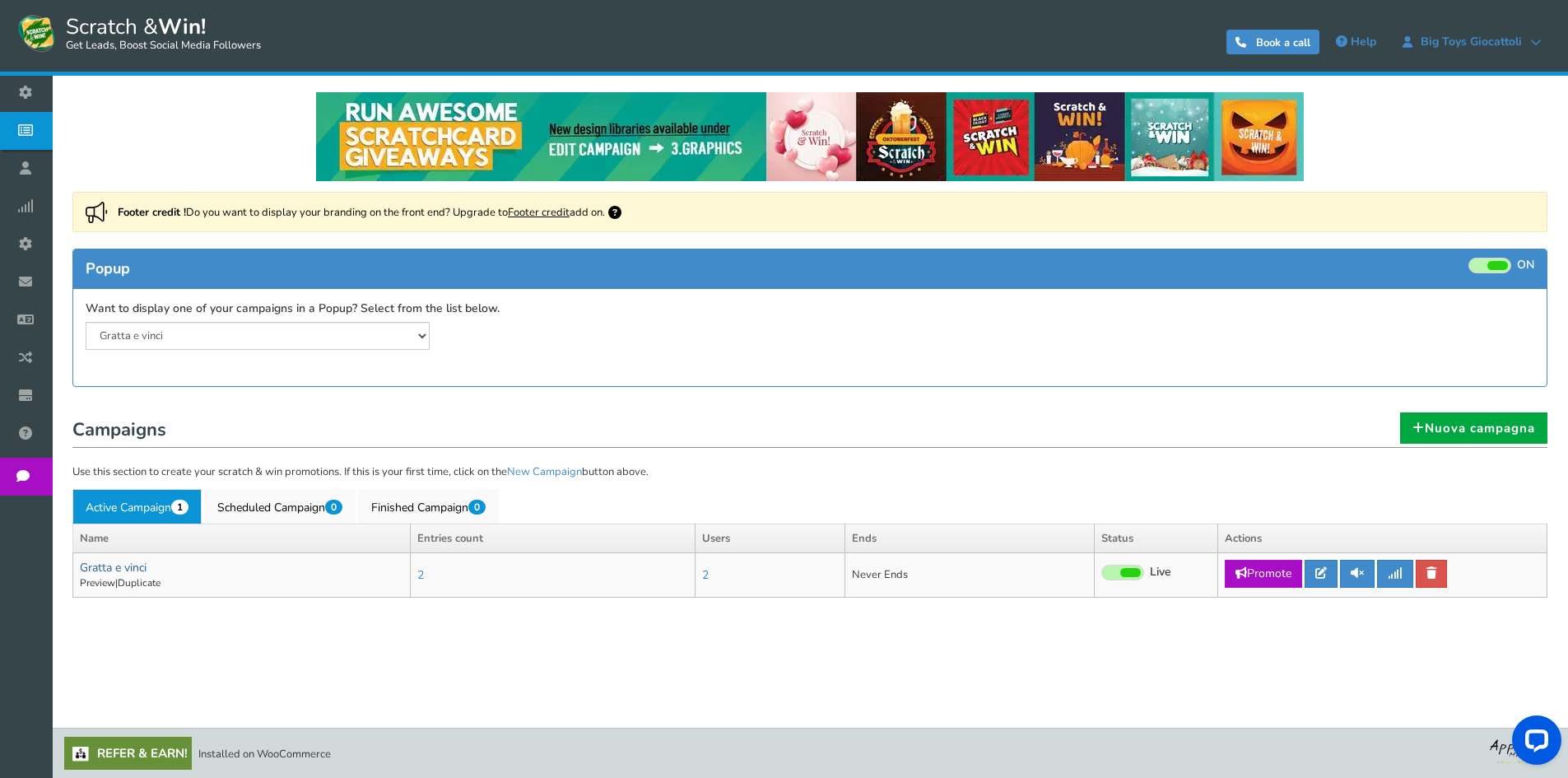 click on "Gratta e vinci" at bounding box center [113, 567] 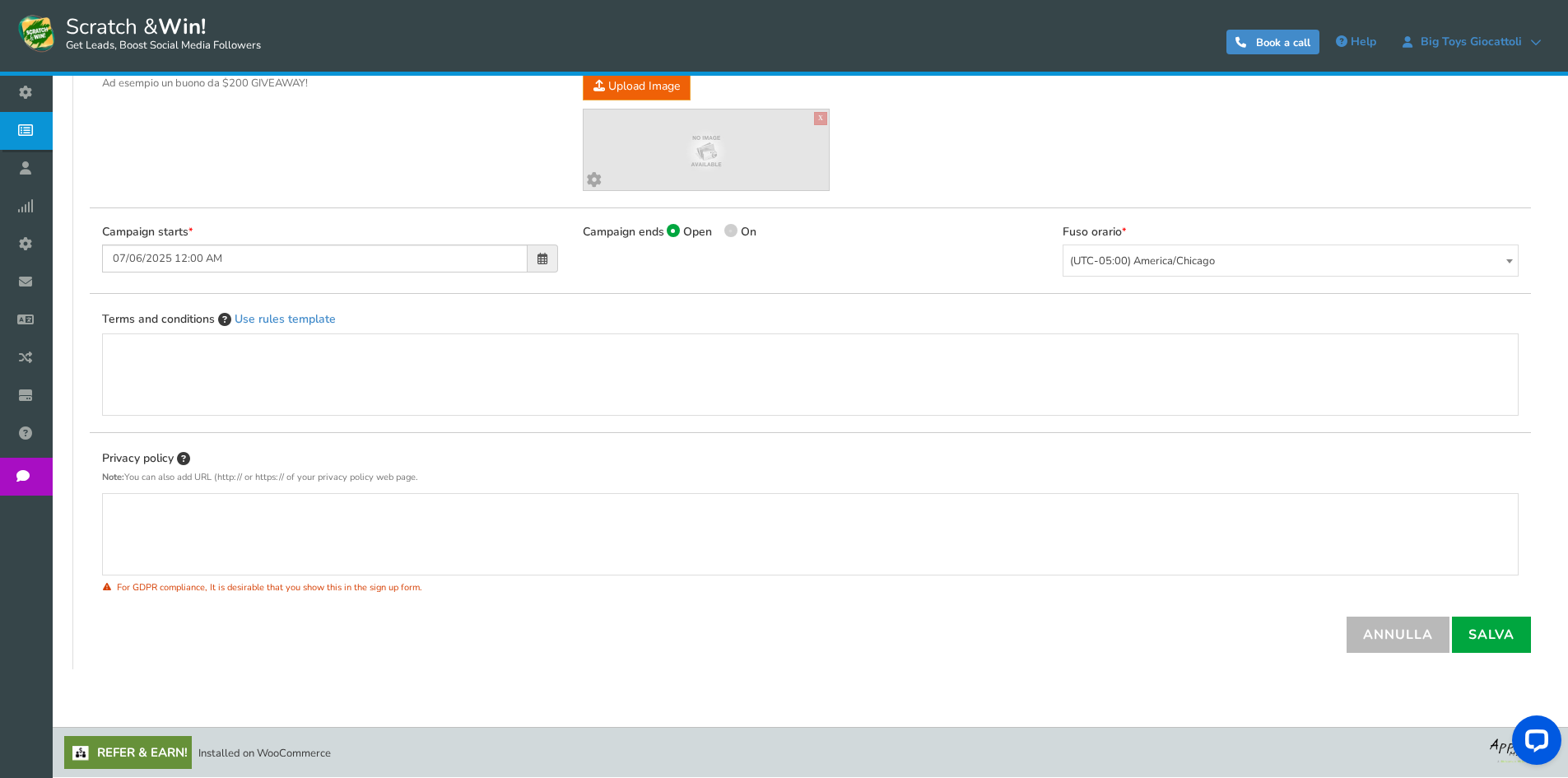 scroll, scrollTop: 0, scrollLeft: 0, axis: both 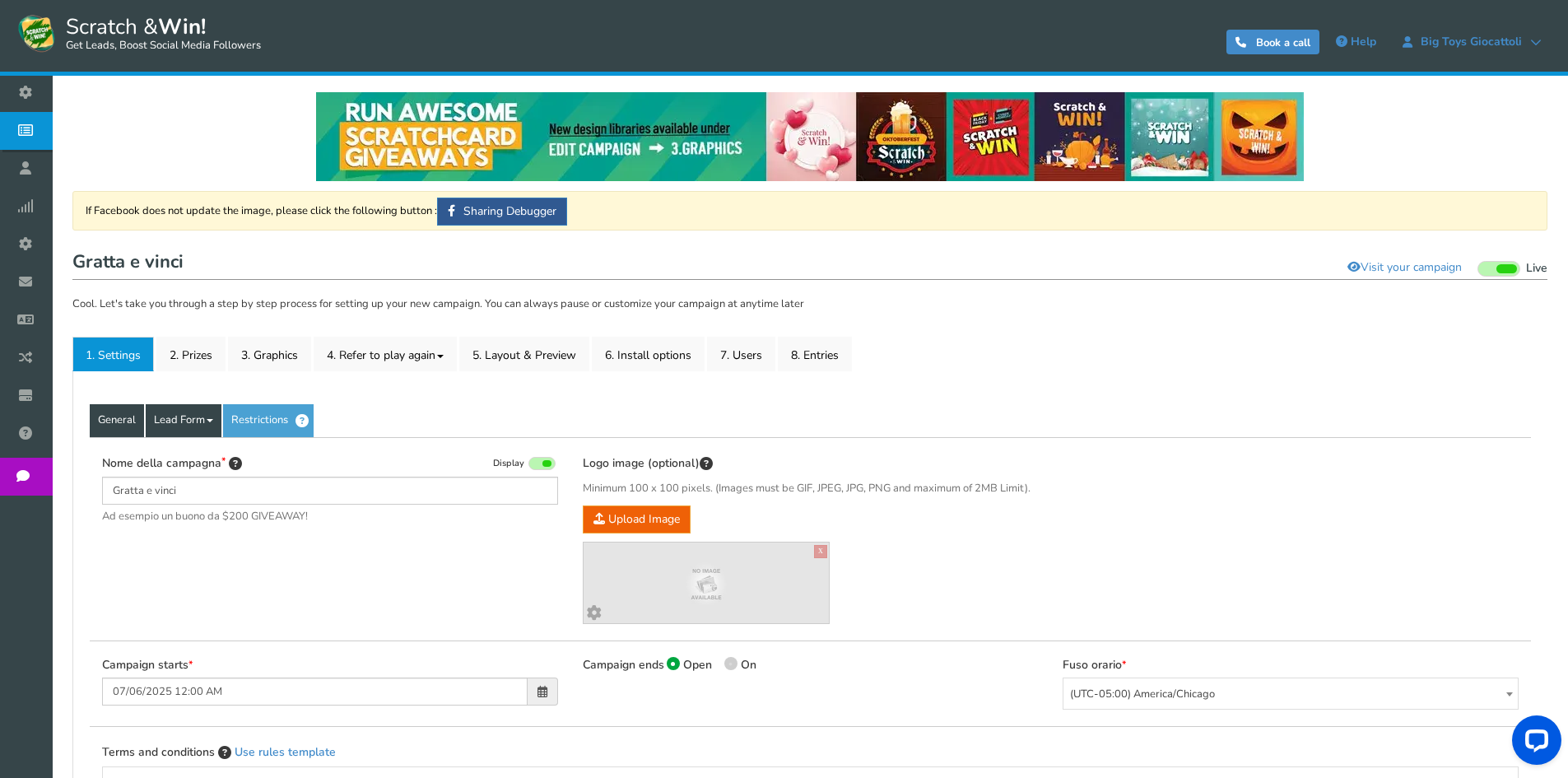 click on "Lead Form" at bounding box center (184, 421) 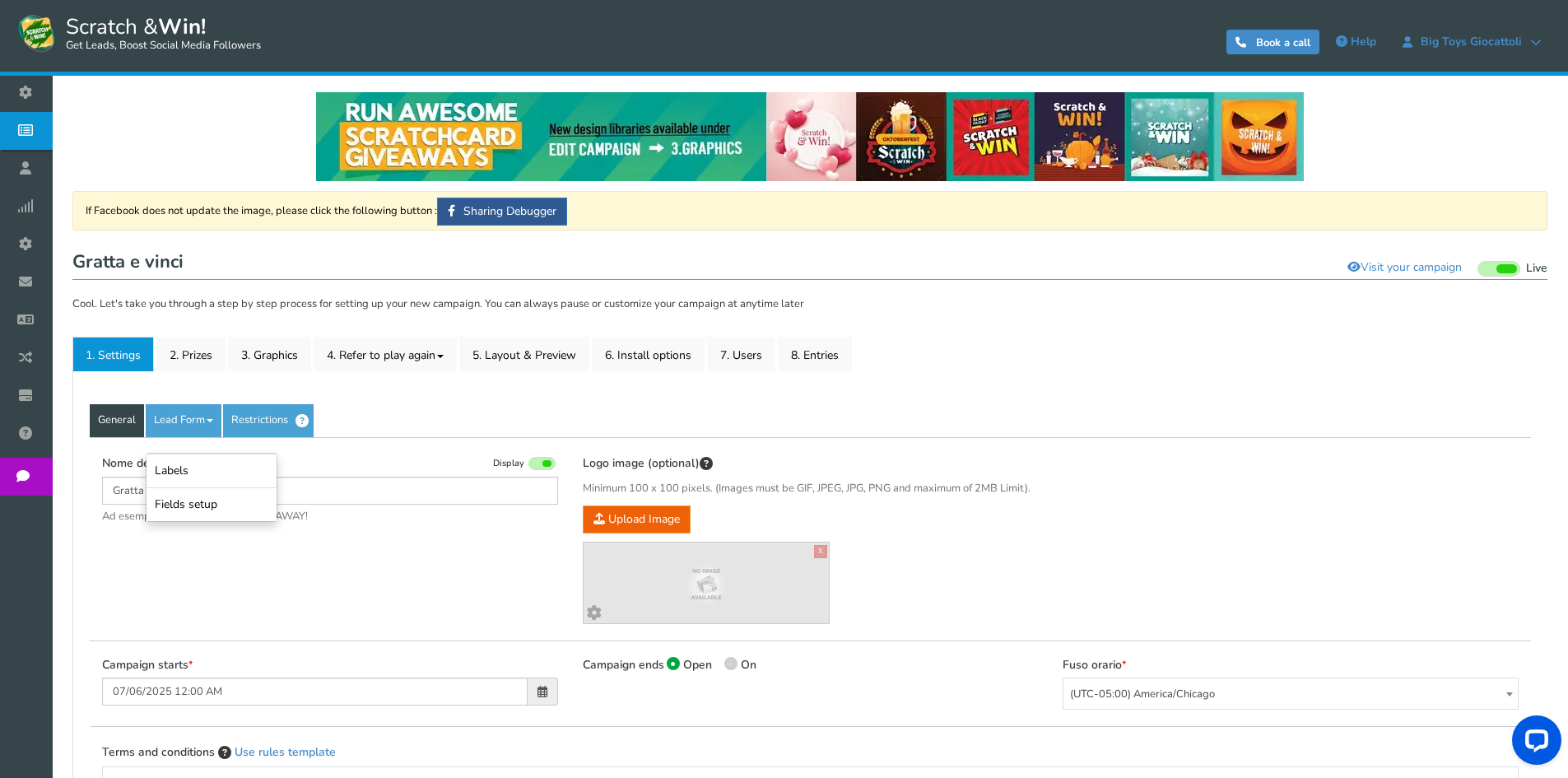 click on "General" at bounding box center (117, 421) 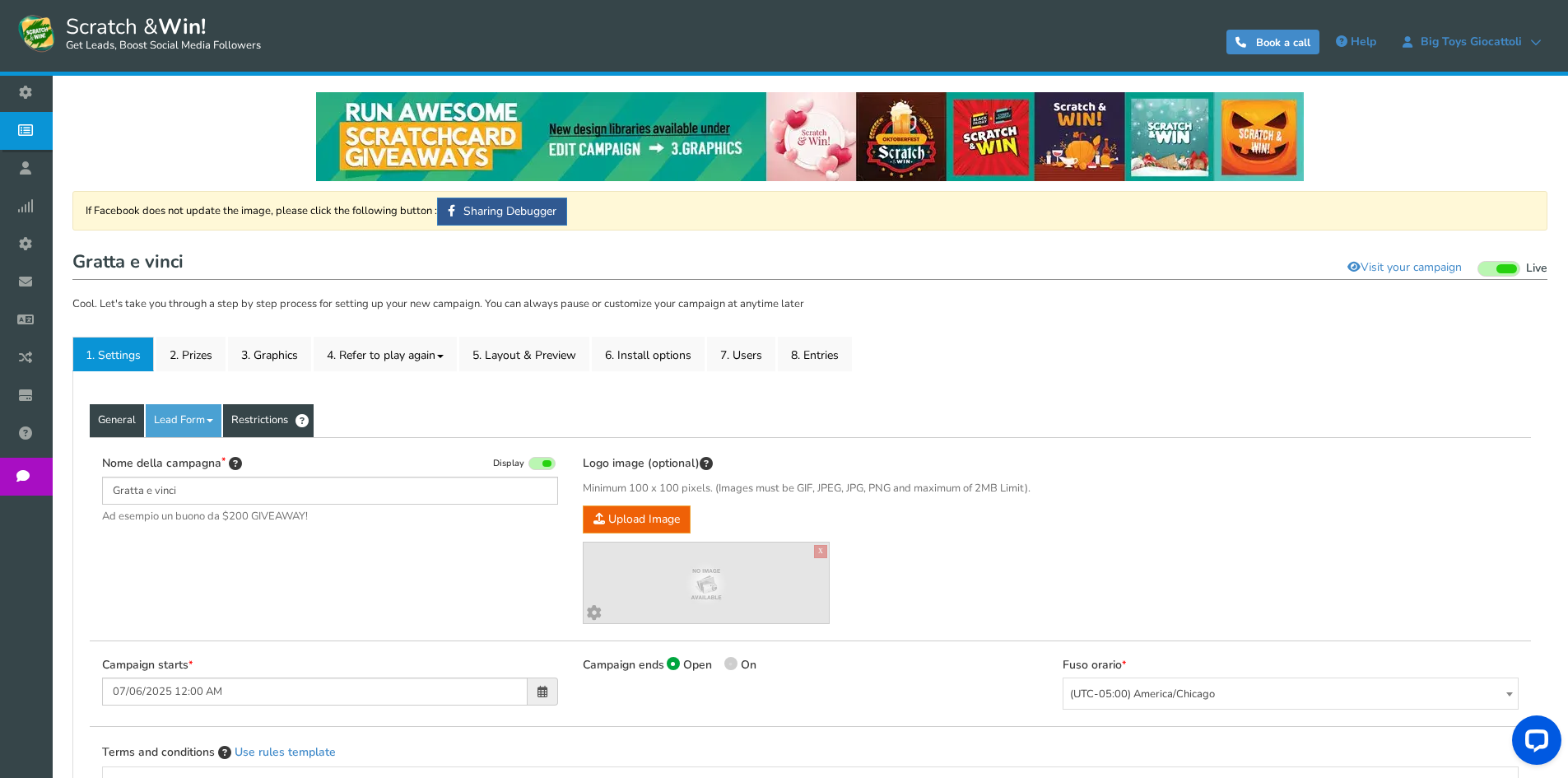 click on "Restrictions" at bounding box center (117, 421) 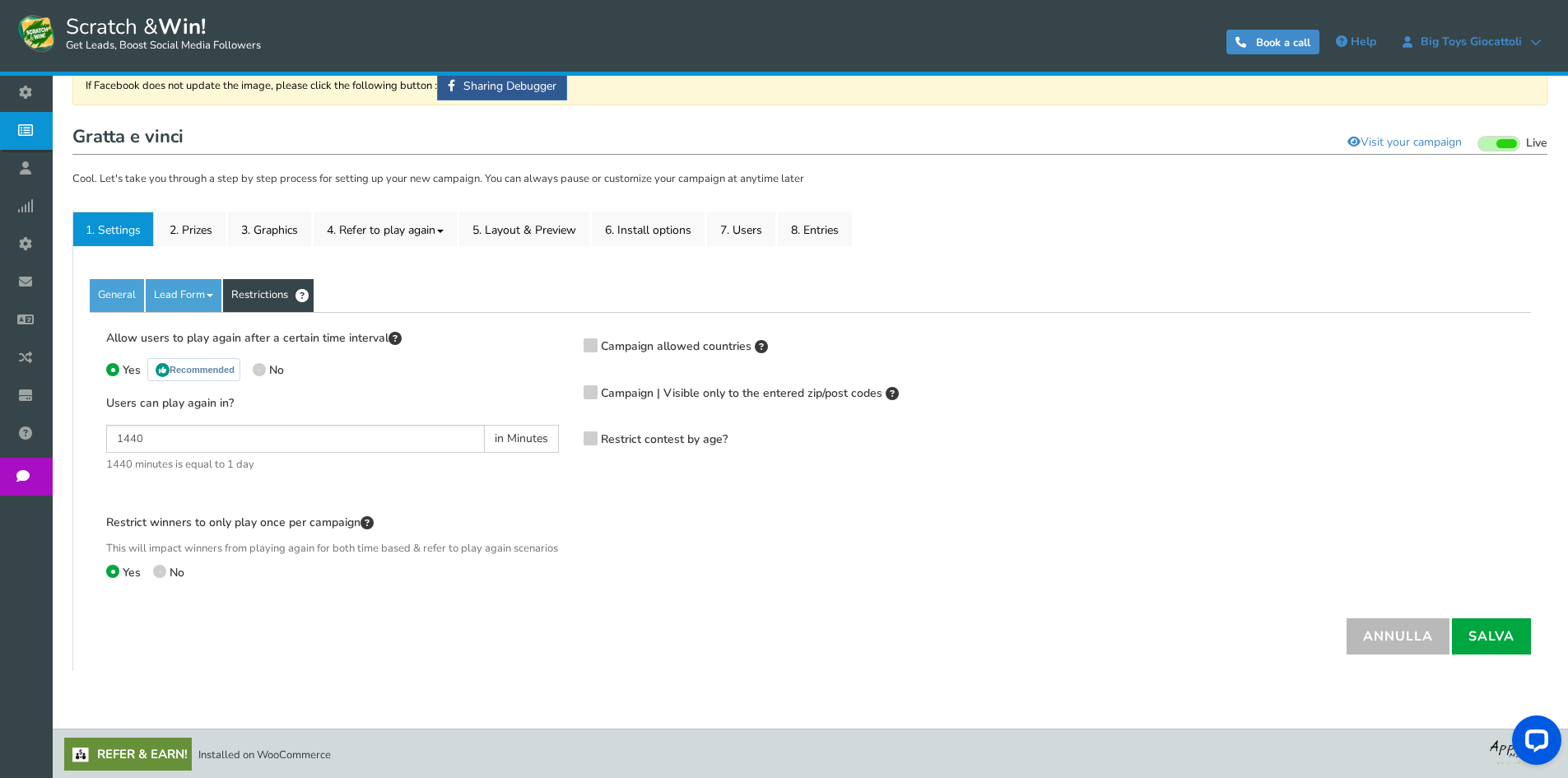 scroll, scrollTop: 143, scrollLeft: 0, axis: vertical 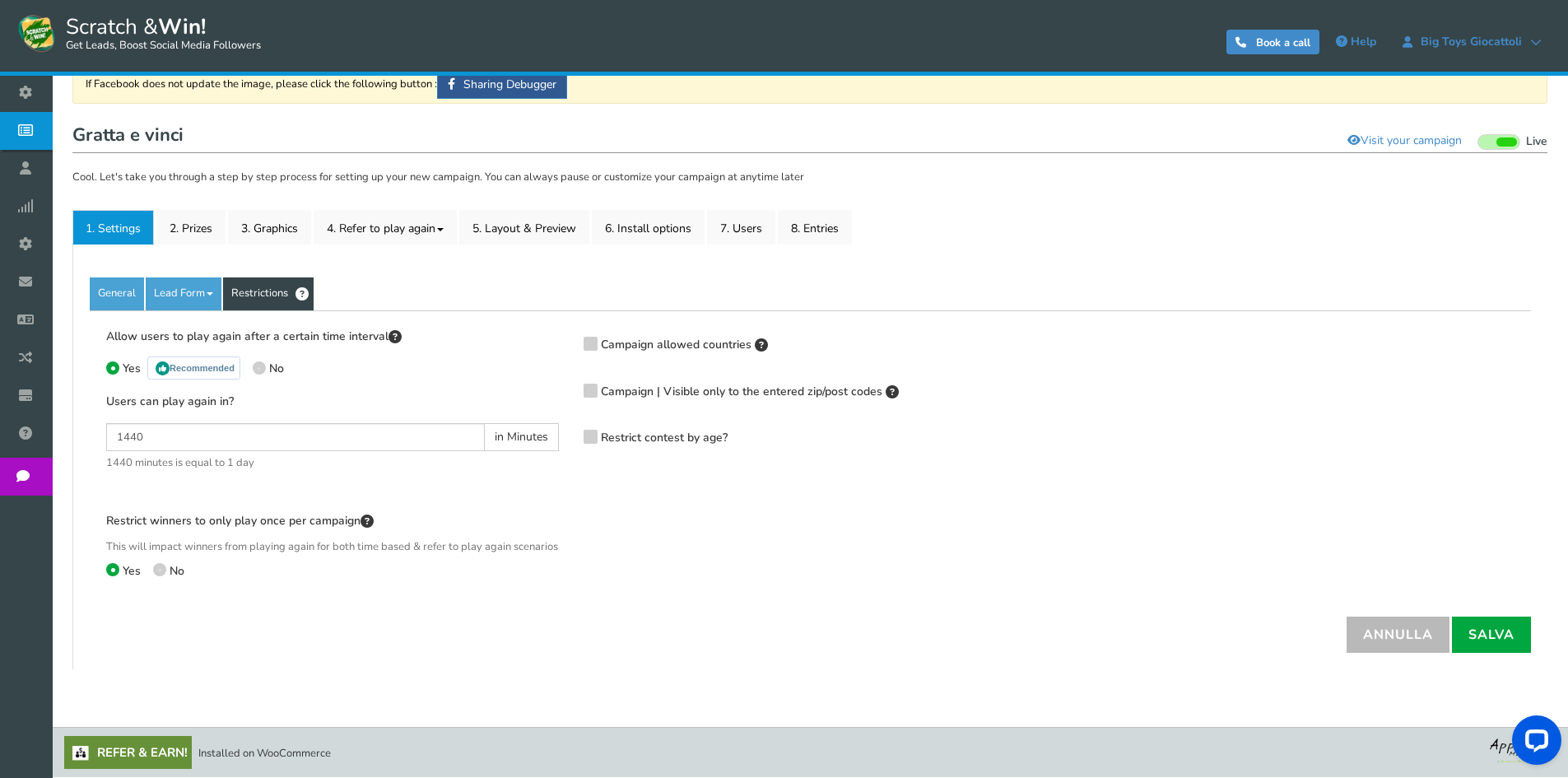 click on "Allow users to play again after a certain time interval
Yes
Recommended
No
Users can play again in?
1440
in Minutes
Yes No [COUNTRY]" at bounding box center [810, 464] 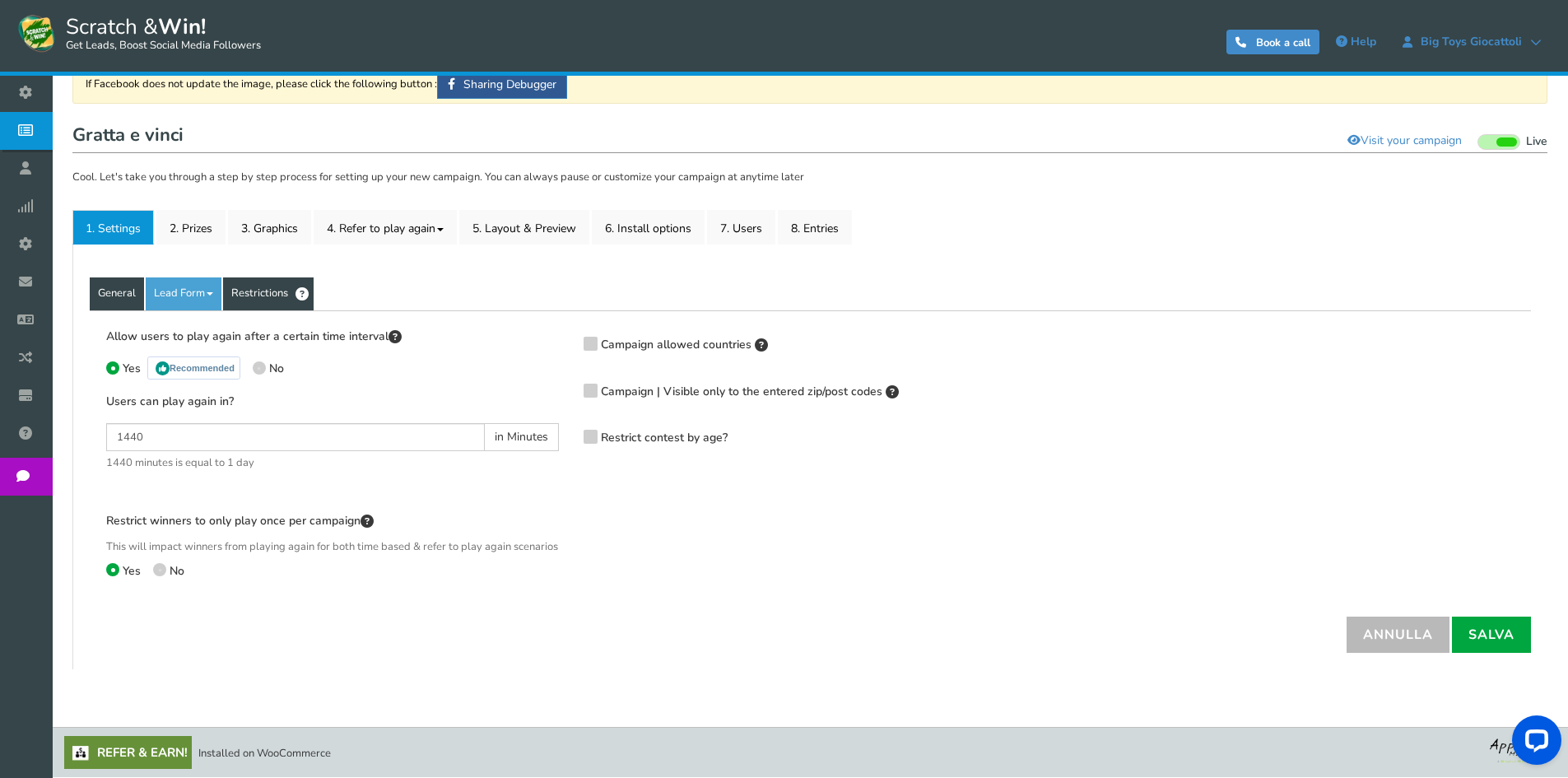 click on "General" at bounding box center [117, 294] 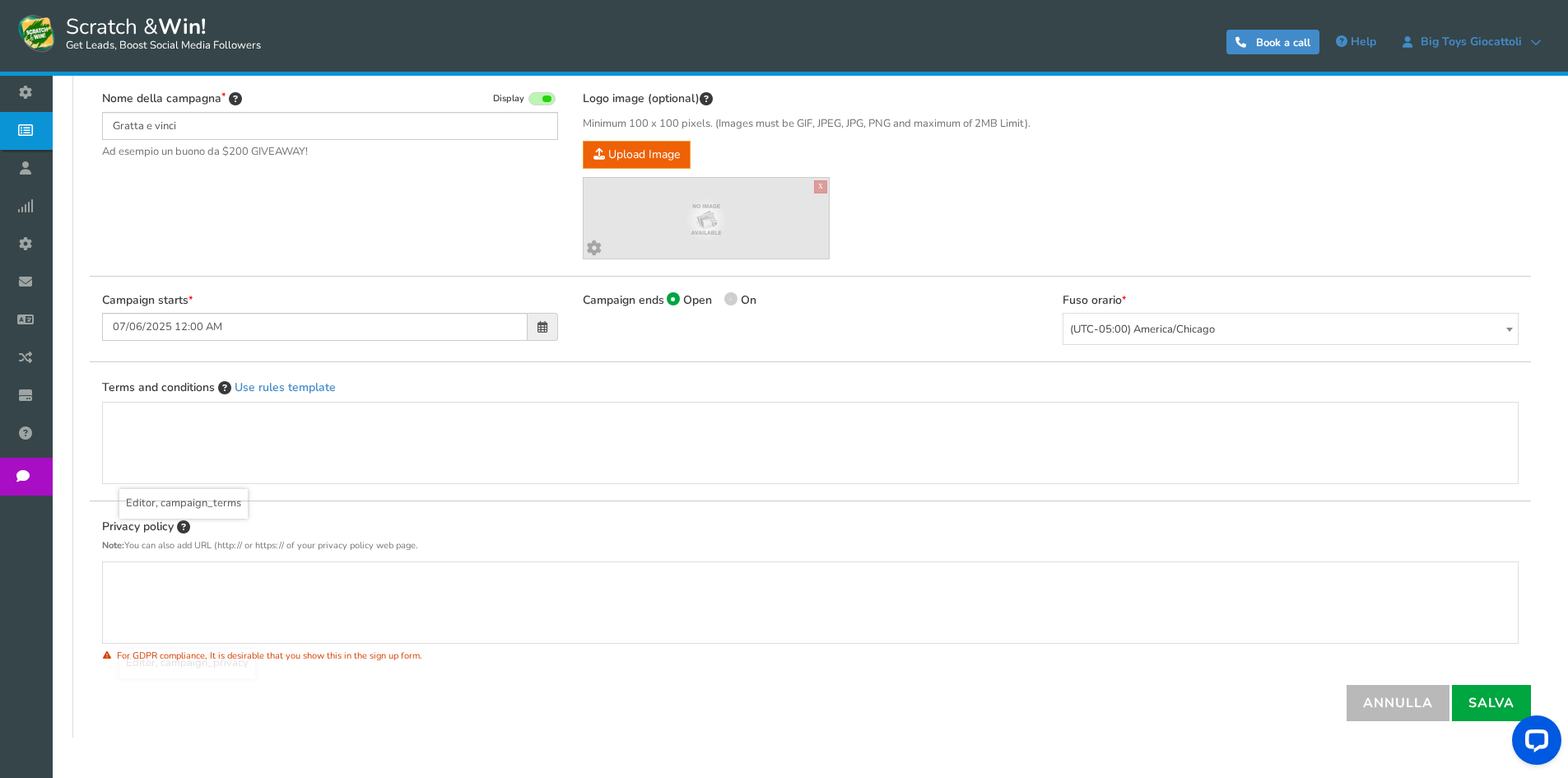 scroll, scrollTop: 21, scrollLeft: 0, axis: vertical 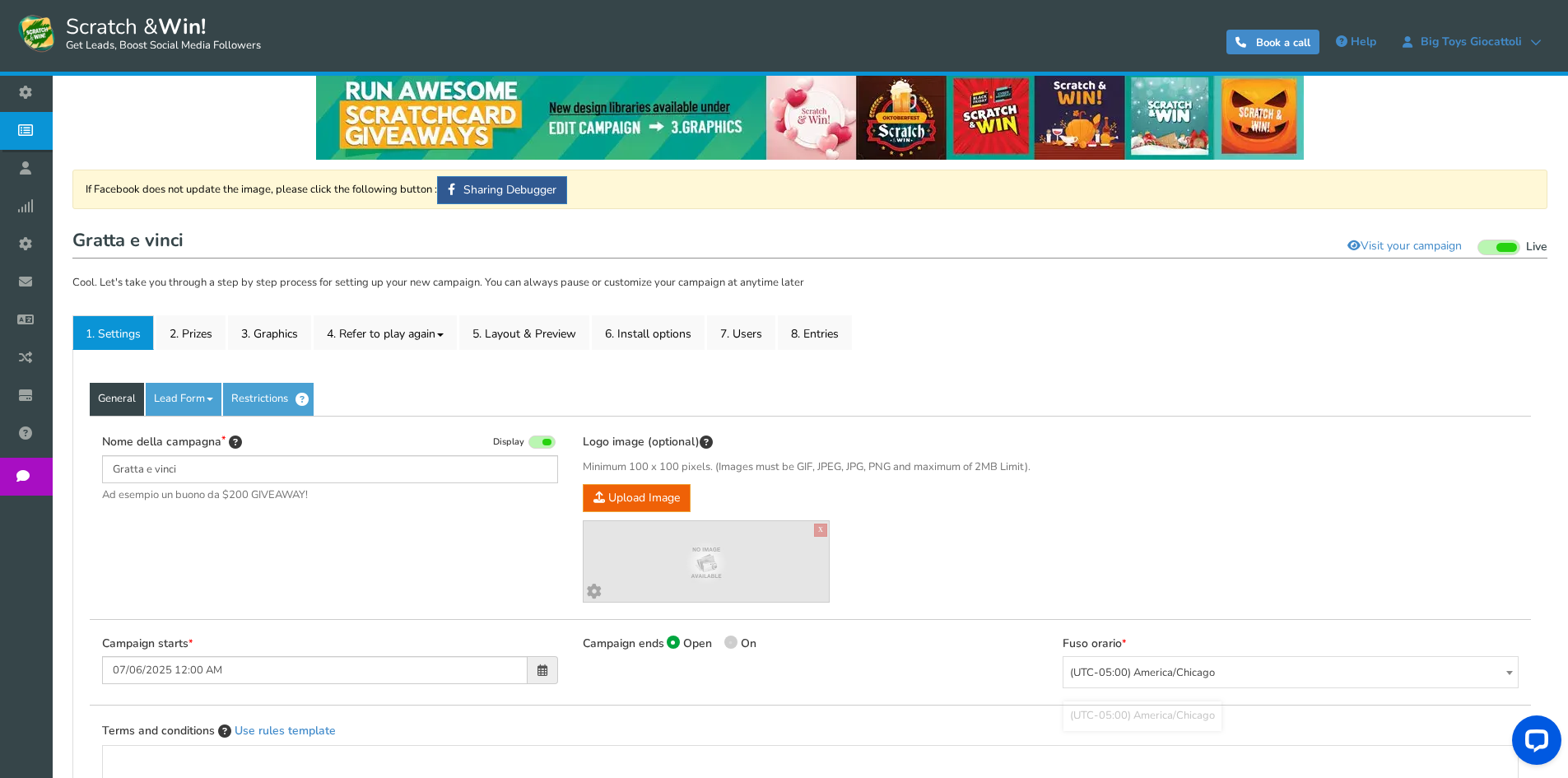 click on "(UTC-05:00) America/Chicago" at bounding box center (1291, 673) 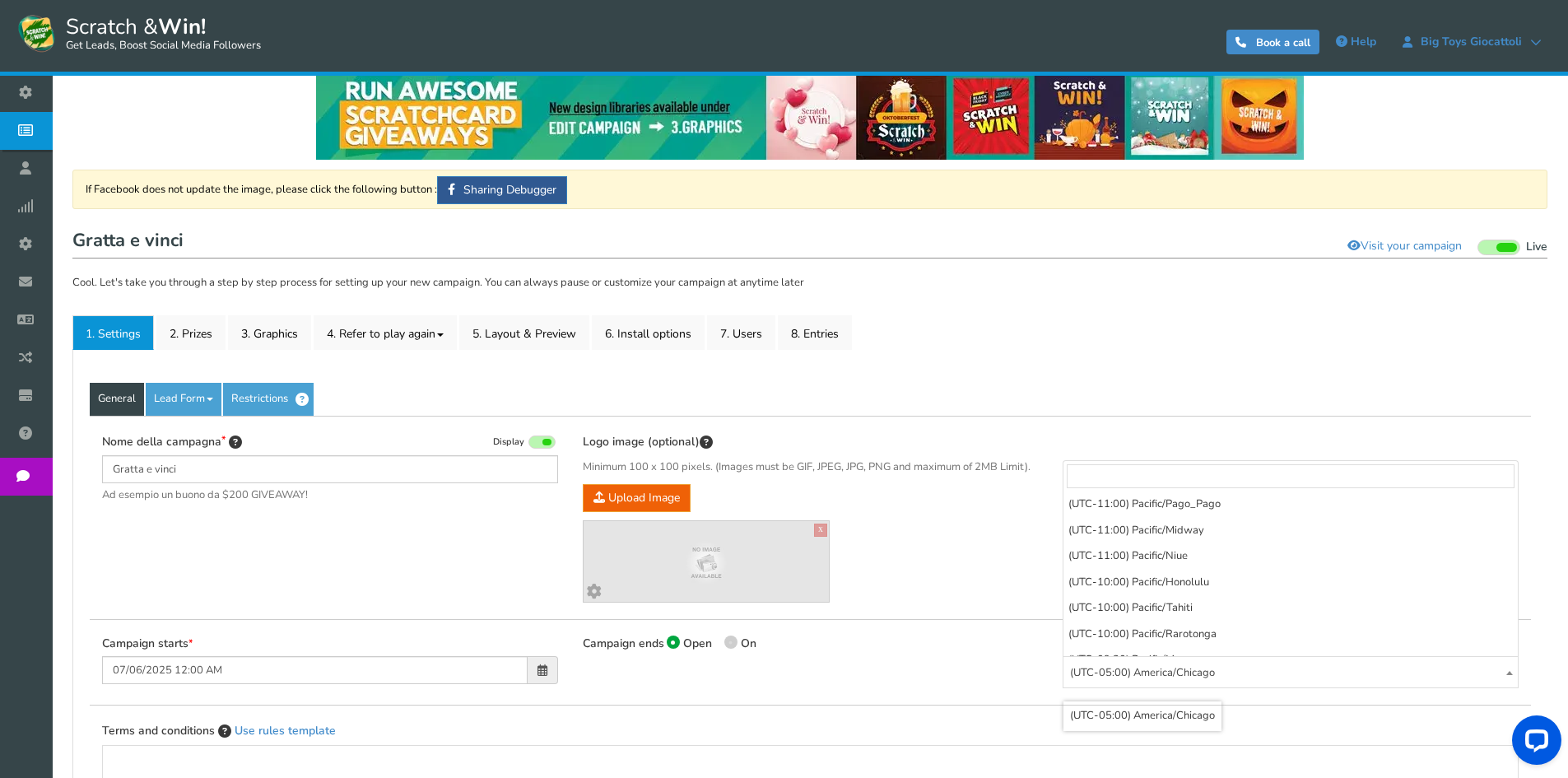 scroll, scrollTop: 1245, scrollLeft: 0, axis: vertical 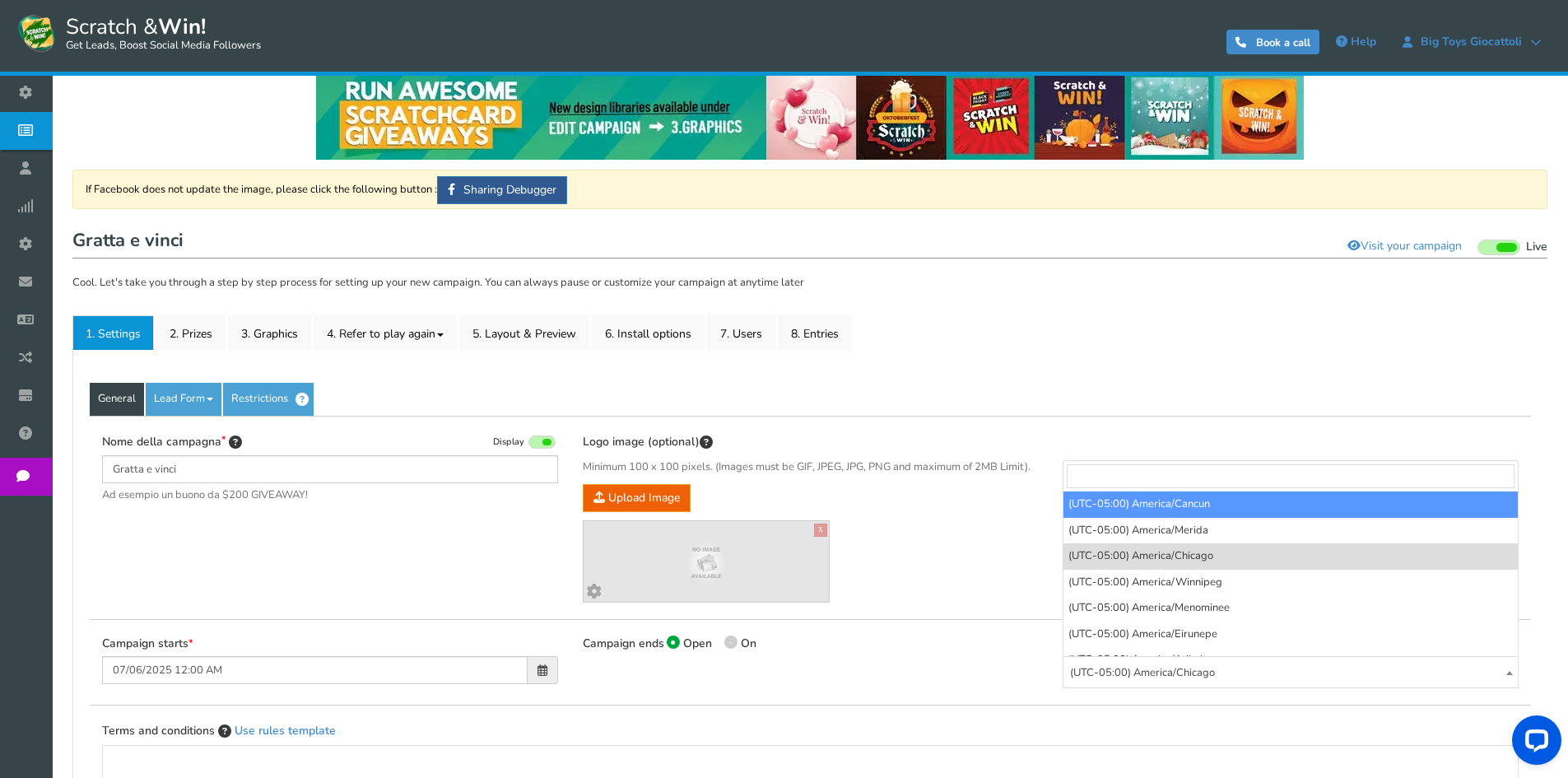 click at bounding box center (1291, 477) 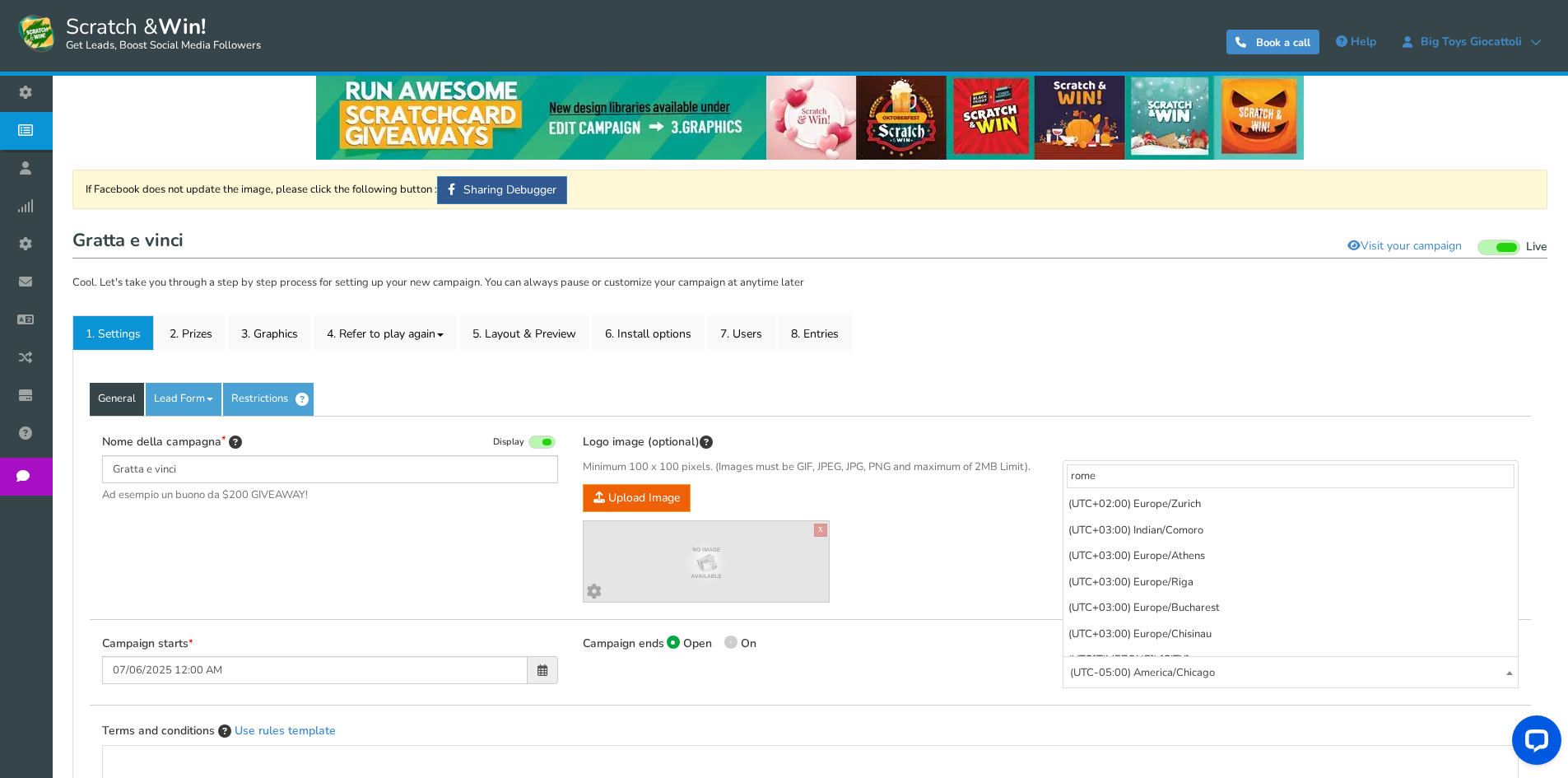 scroll, scrollTop: 0, scrollLeft: 0, axis: both 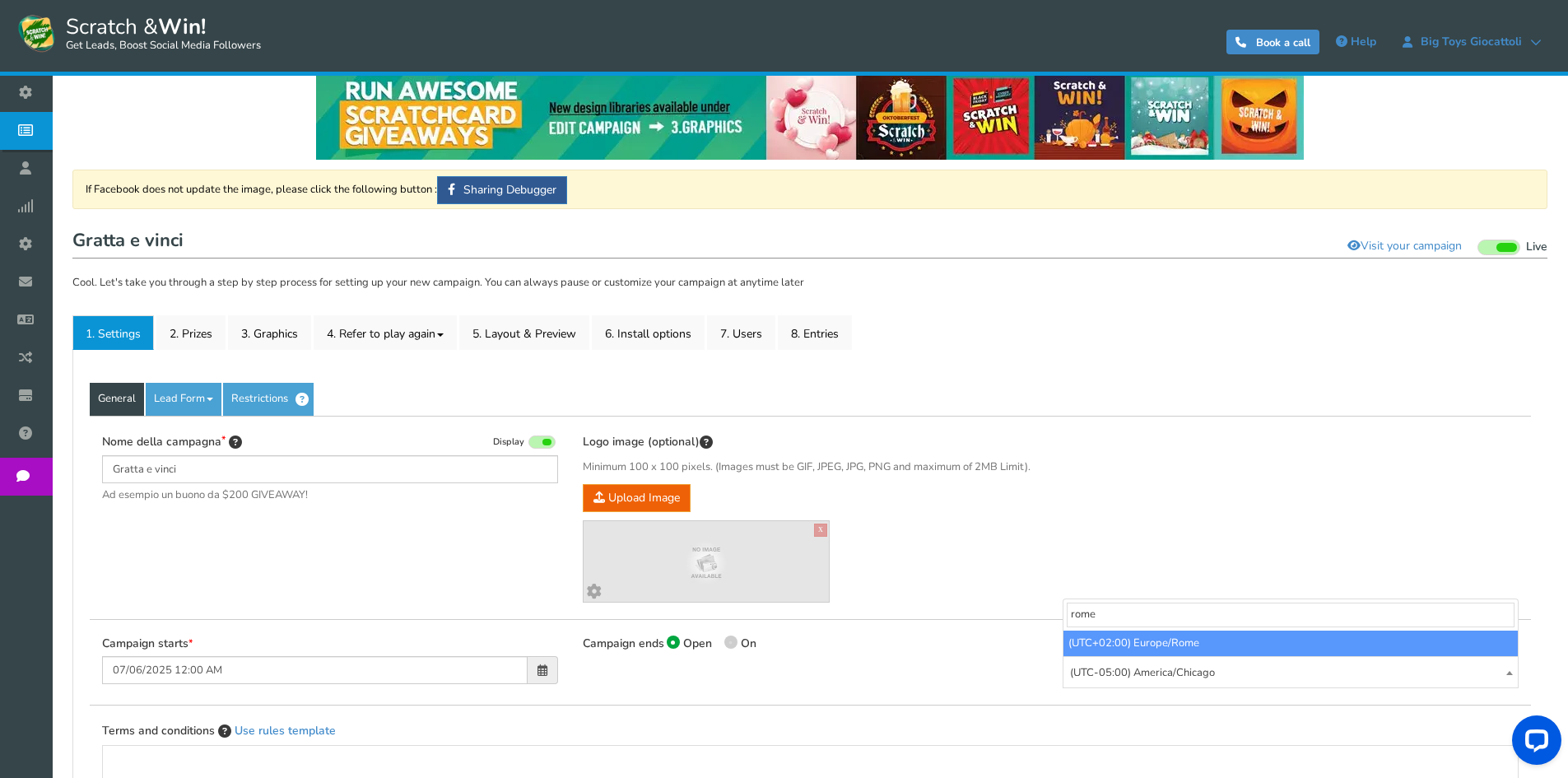 type on "rome" 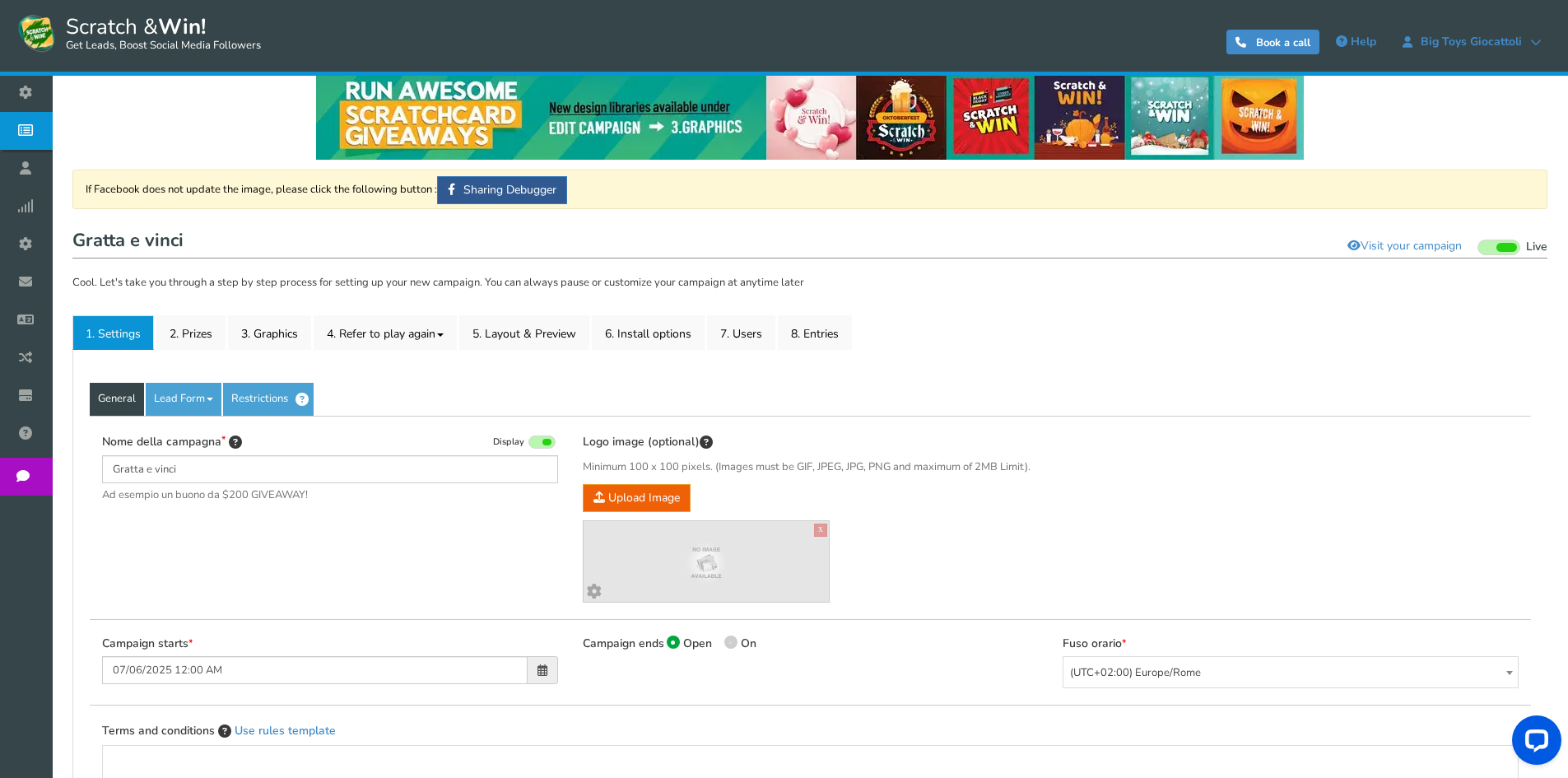 scroll, scrollTop: 433, scrollLeft: 0, axis: vertical 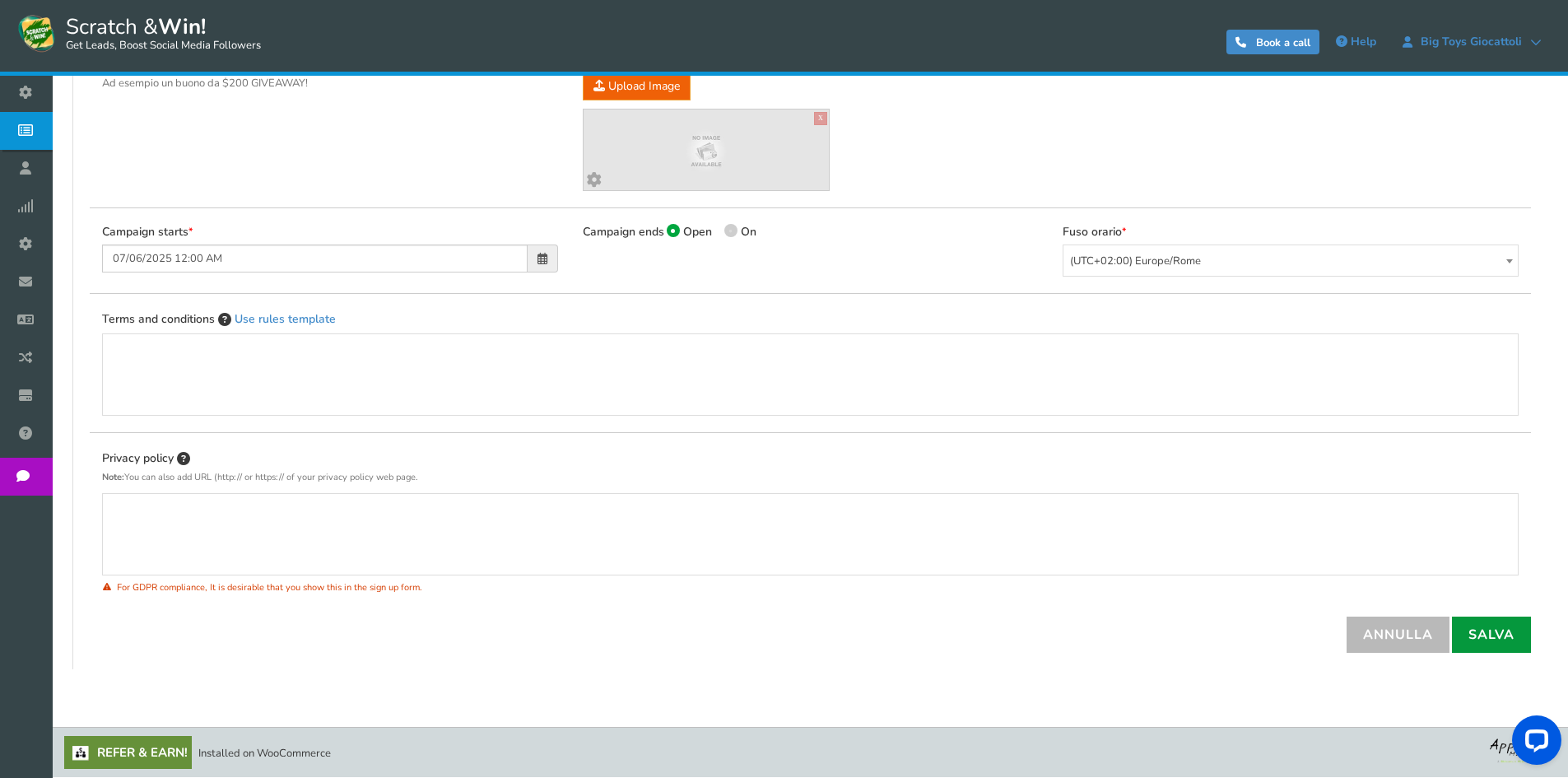 click on "Salva" at bounding box center [1491, 635] 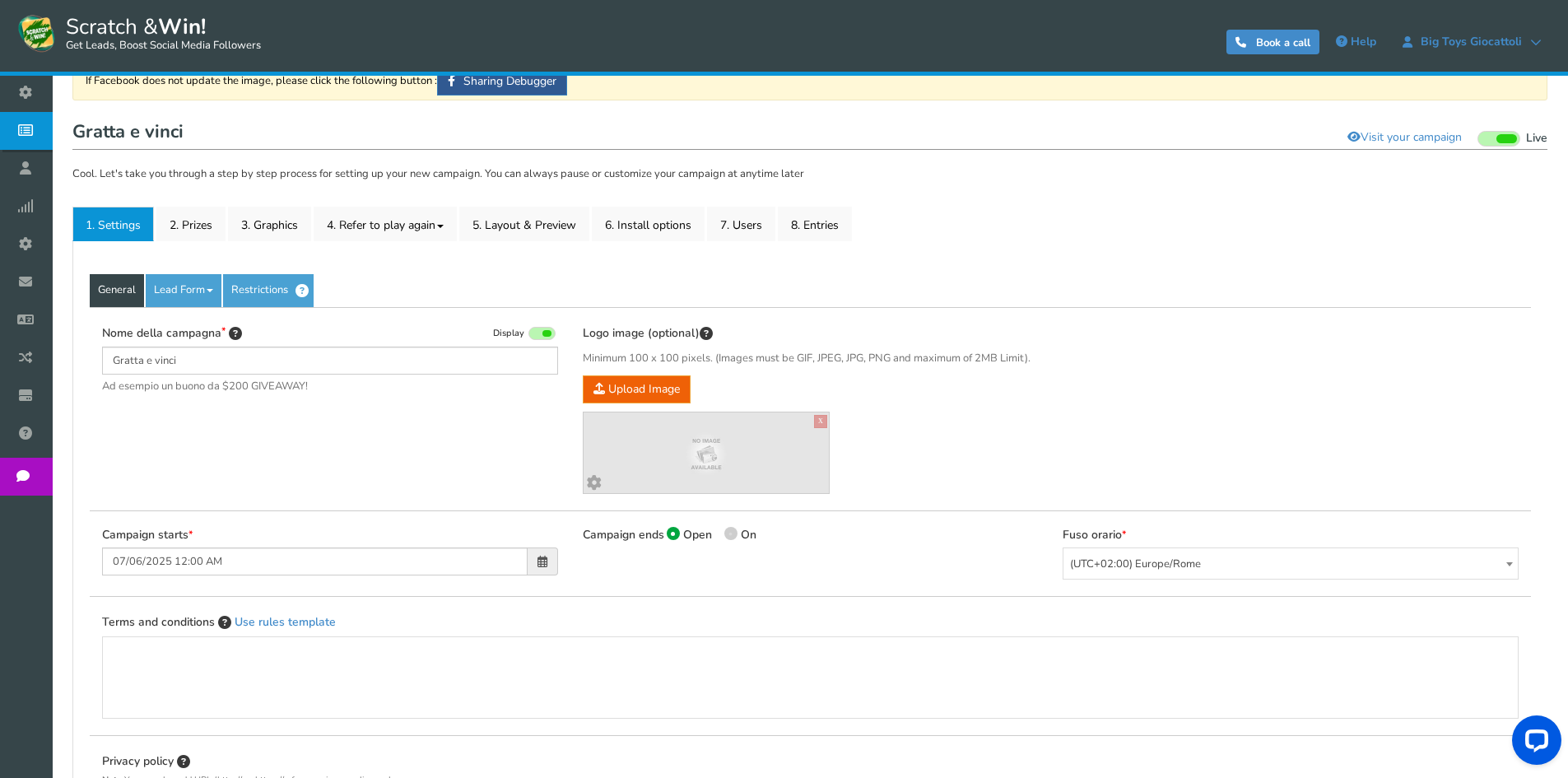 scroll, scrollTop: 104, scrollLeft: 0, axis: vertical 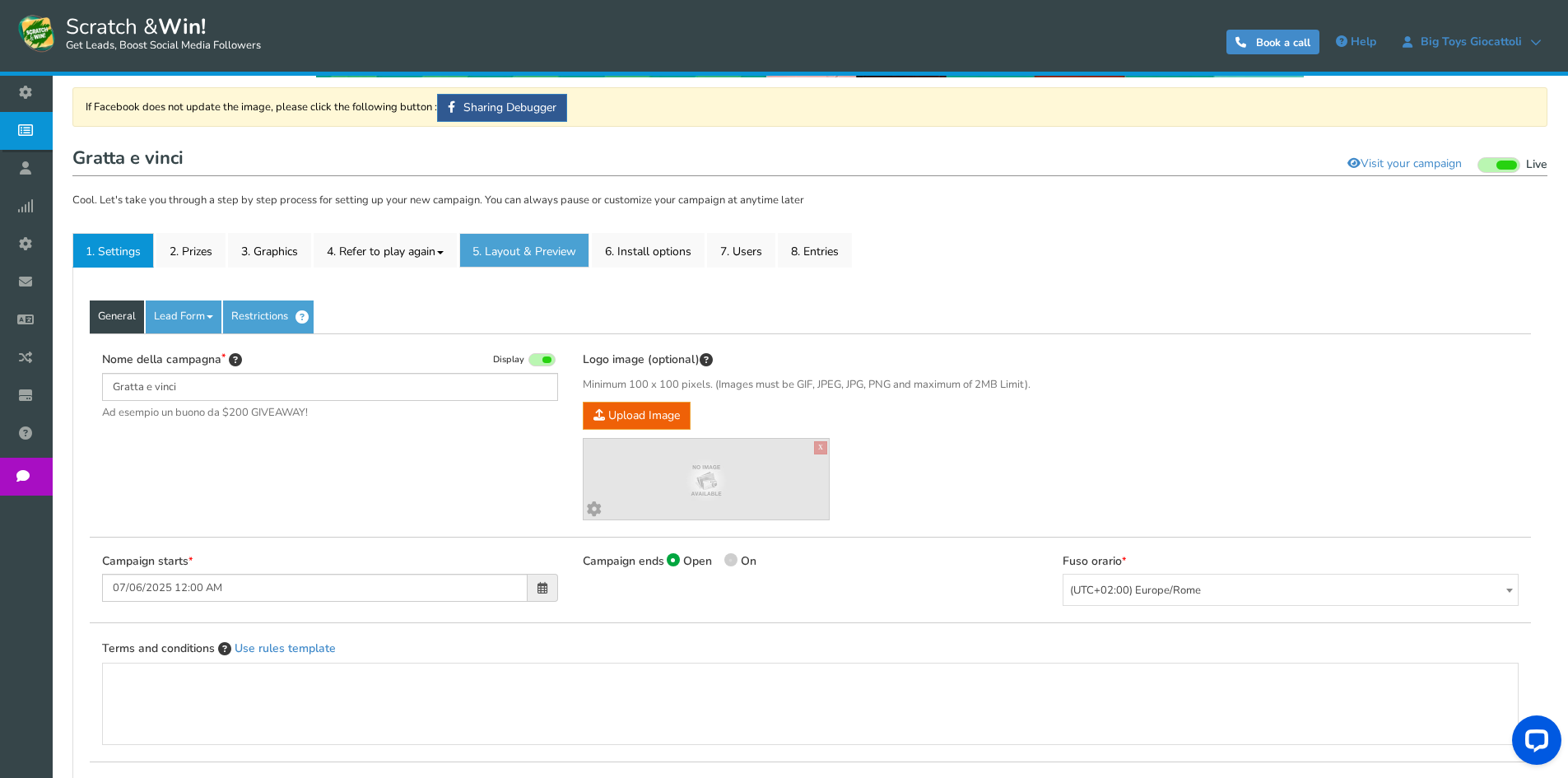 click on "5. Layout & Preview" at bounding box center [524, 250] 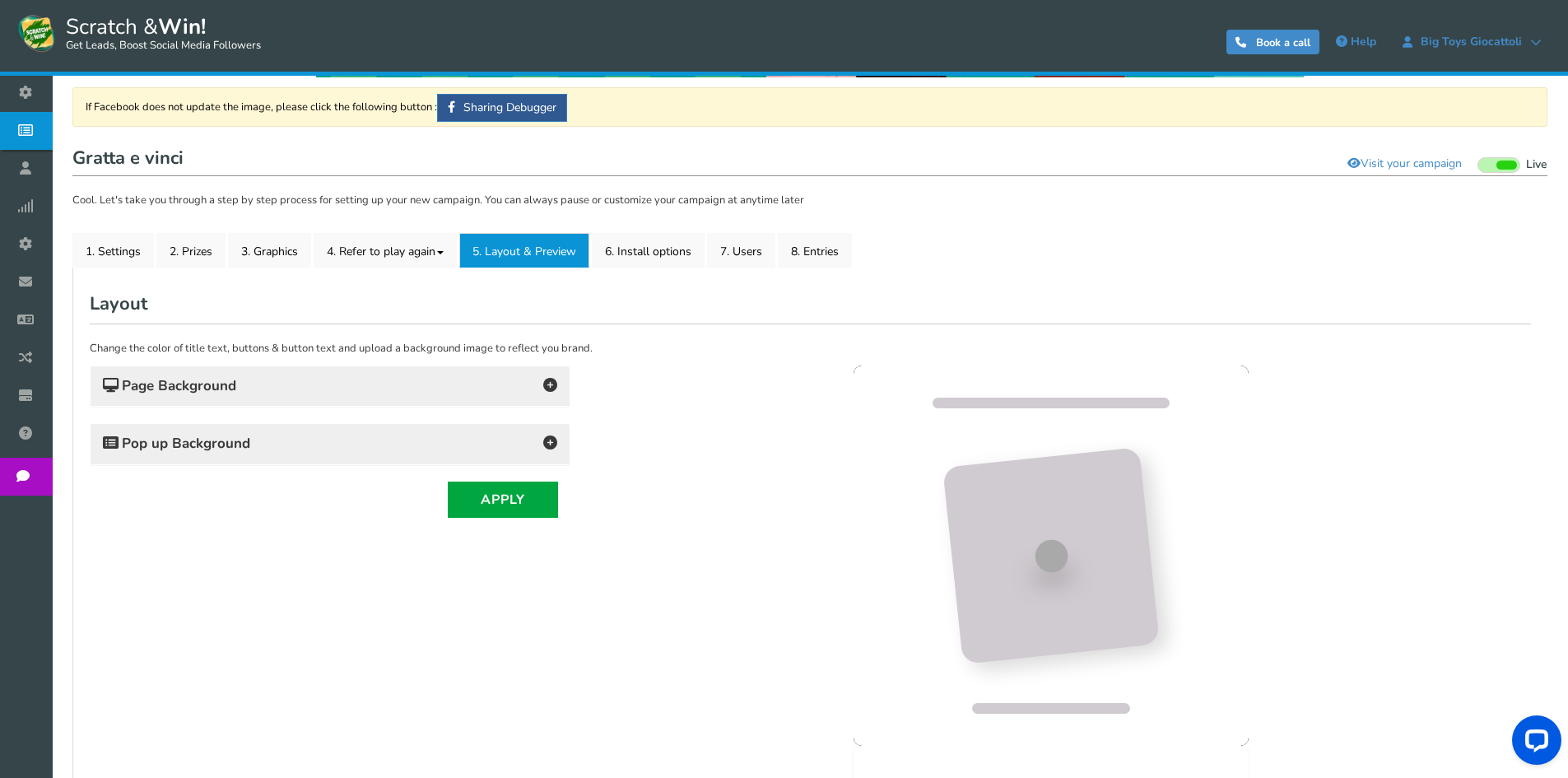 scroll, scrollTop: 0, scrollLeft: 0, axis: both 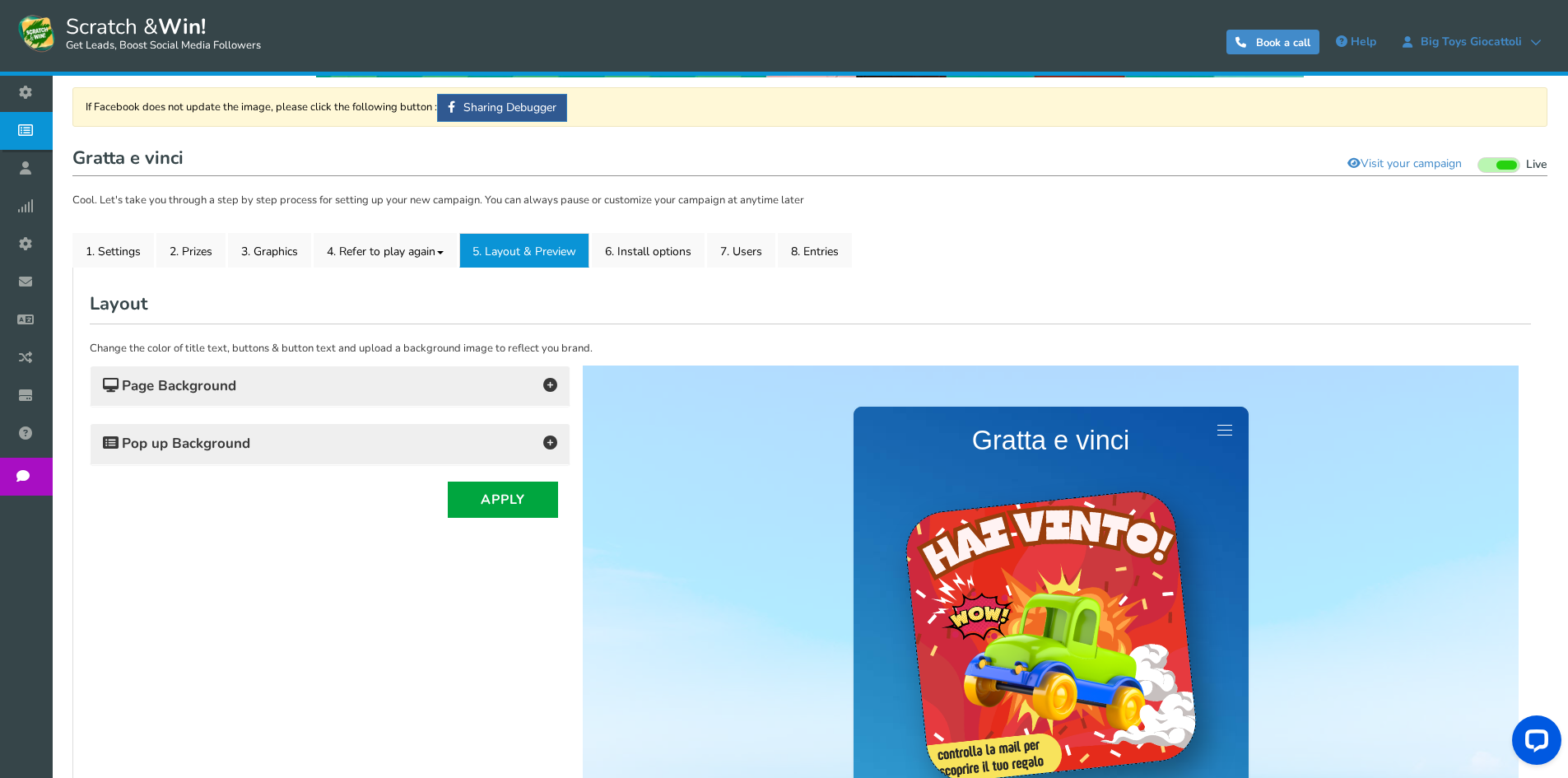 click on "Page Background" at bounding box center [330, 386] 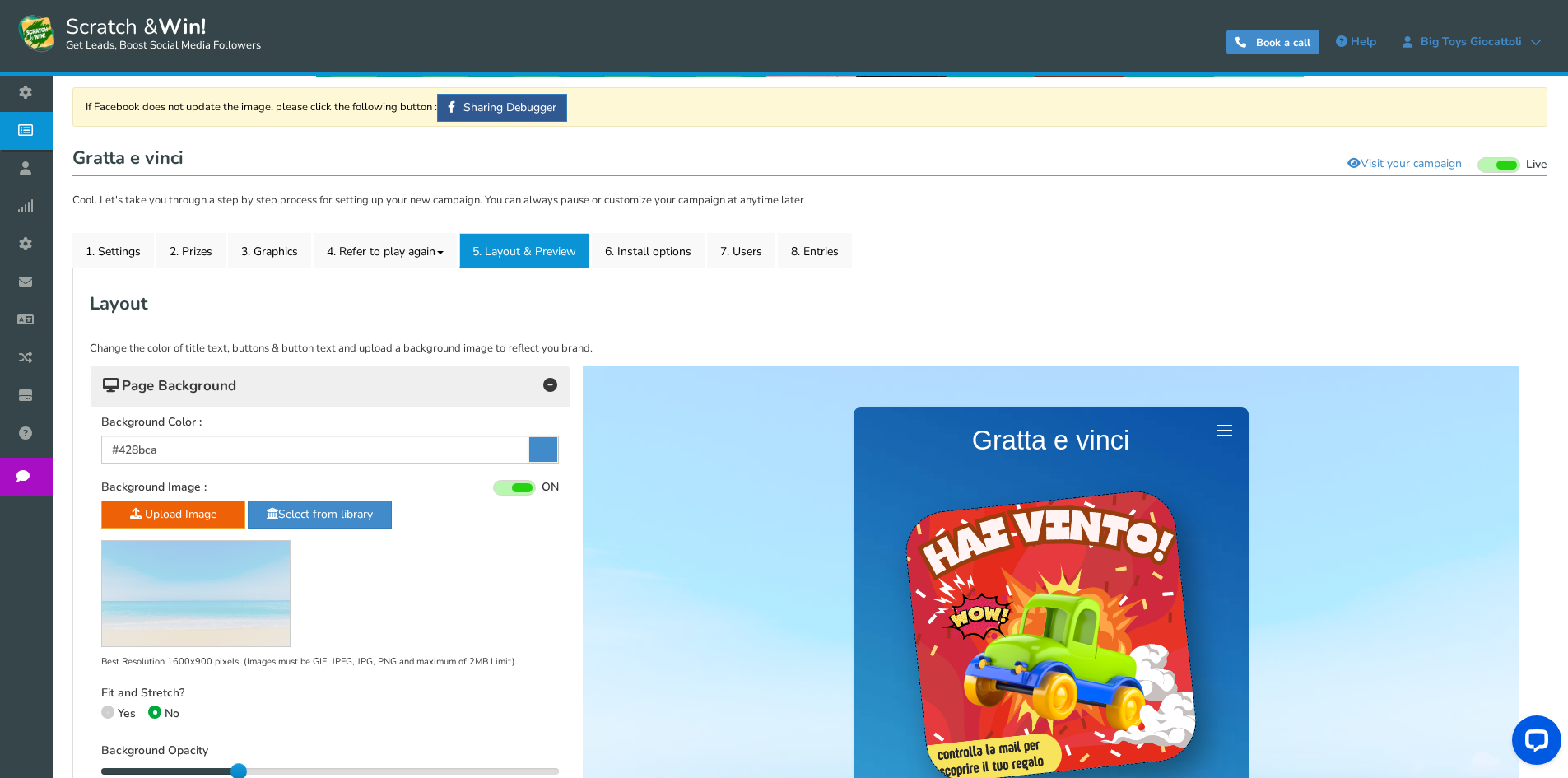 click on "Page Background" at bounding box center [330, 386] 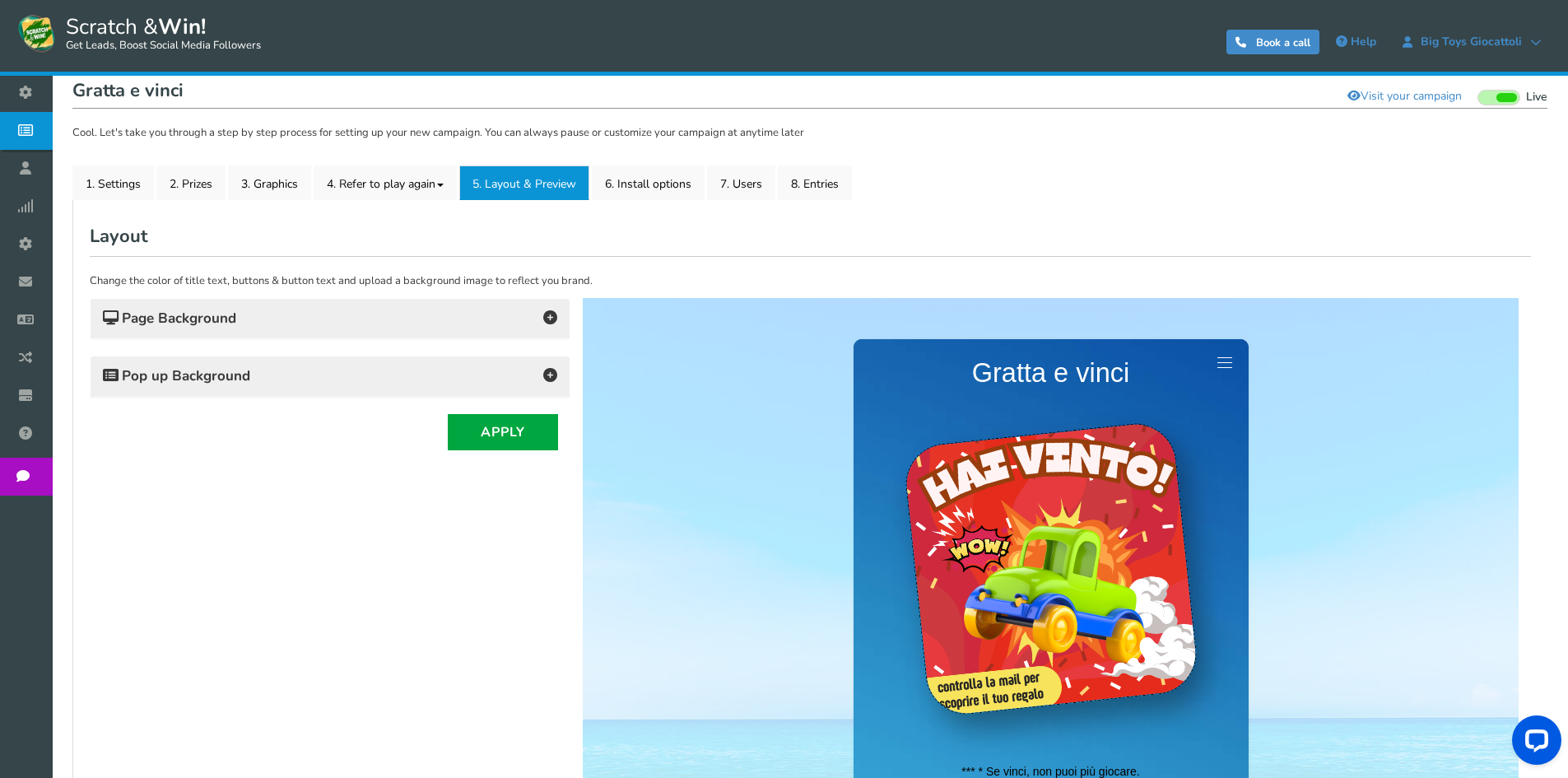 scroll, scrollTop: 0, scrollLeft: 0, axis: both 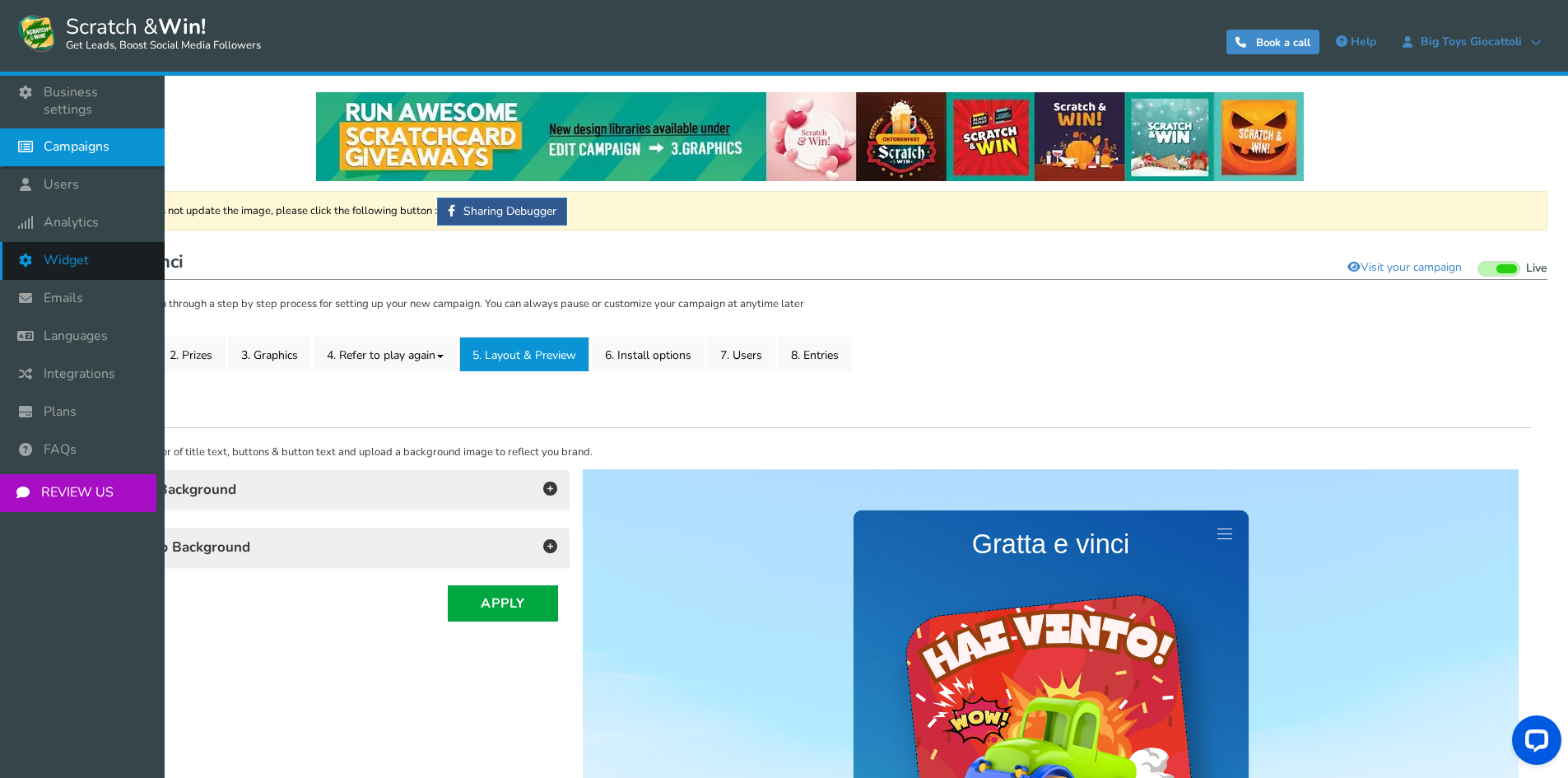 click on "Widget" at bounding box center [66, 260] 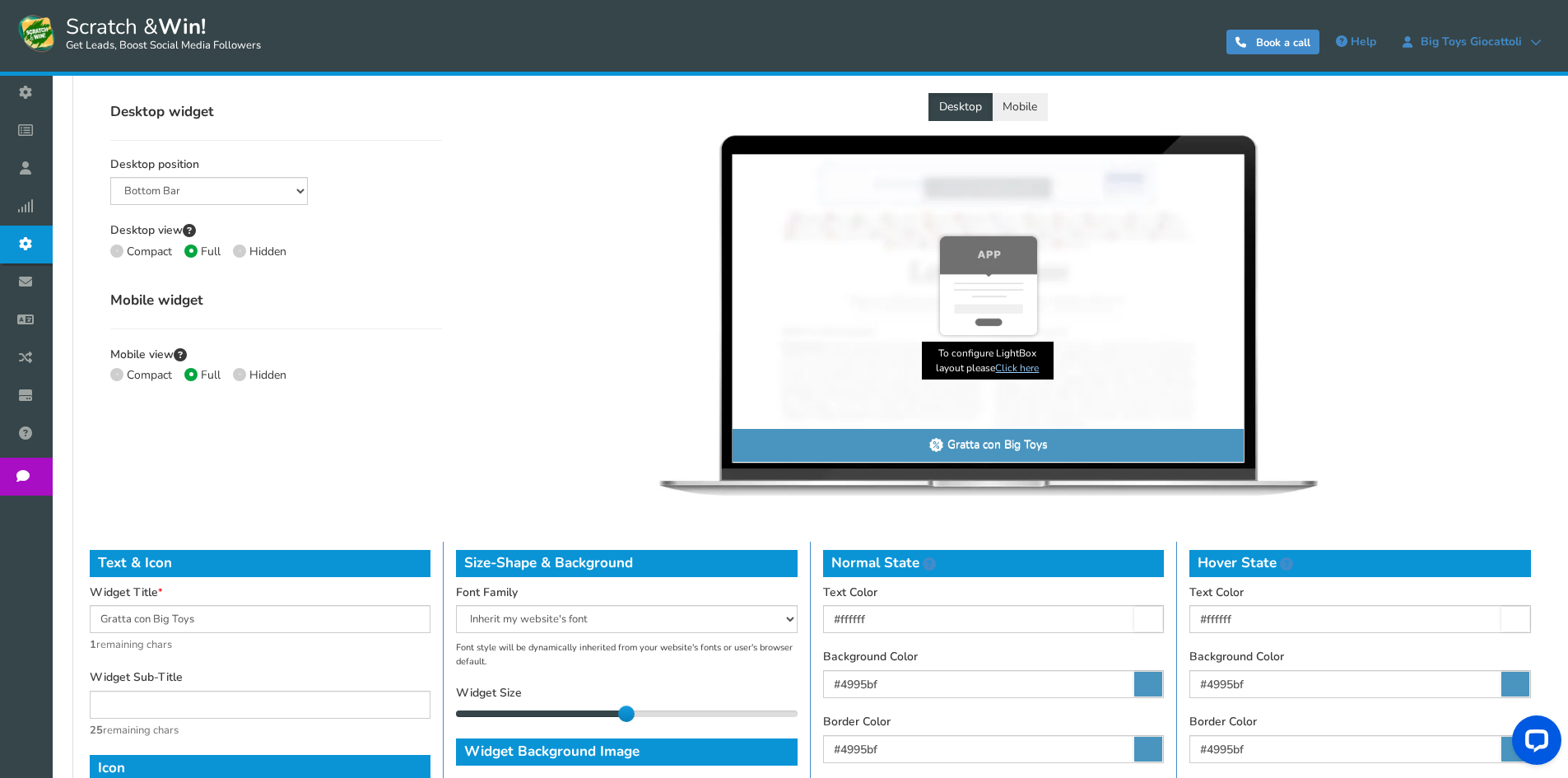 scroll, scrollTop: 329, scrollLeft: 0, axis: vertical 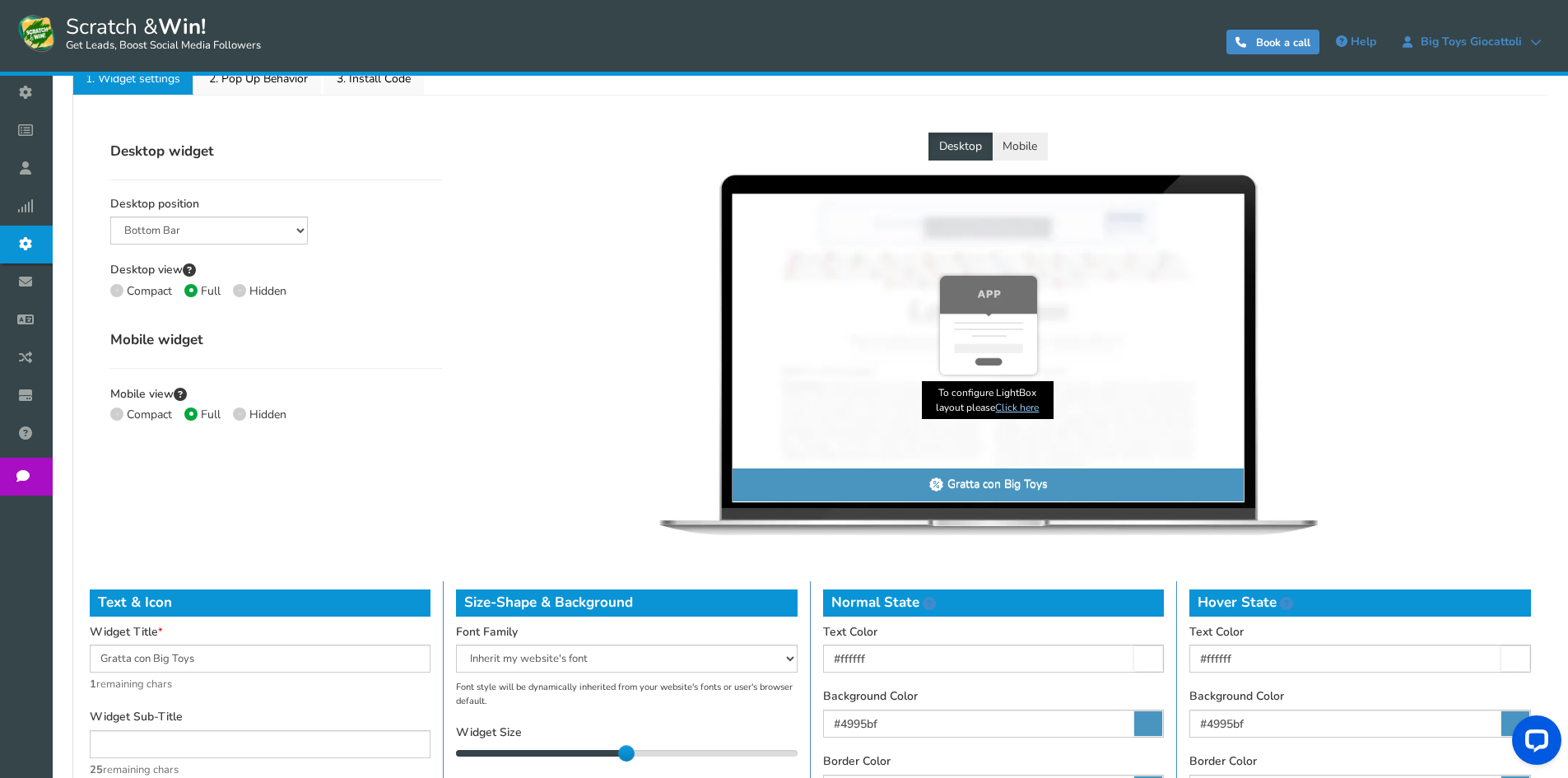 click on "Compact" at bounding box center (149, 414) 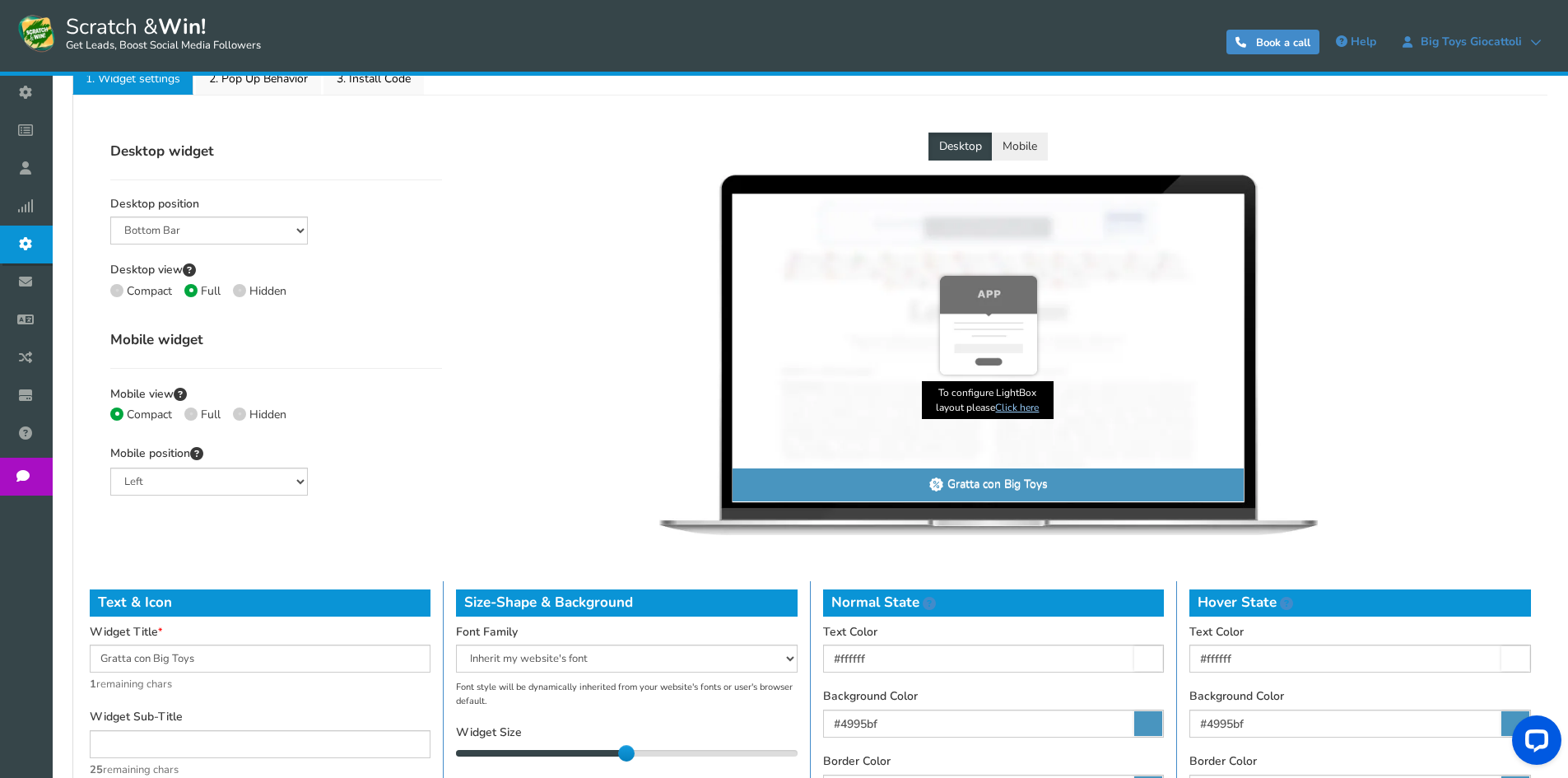 click on "Mobile" at bounding box center [1020, 147] 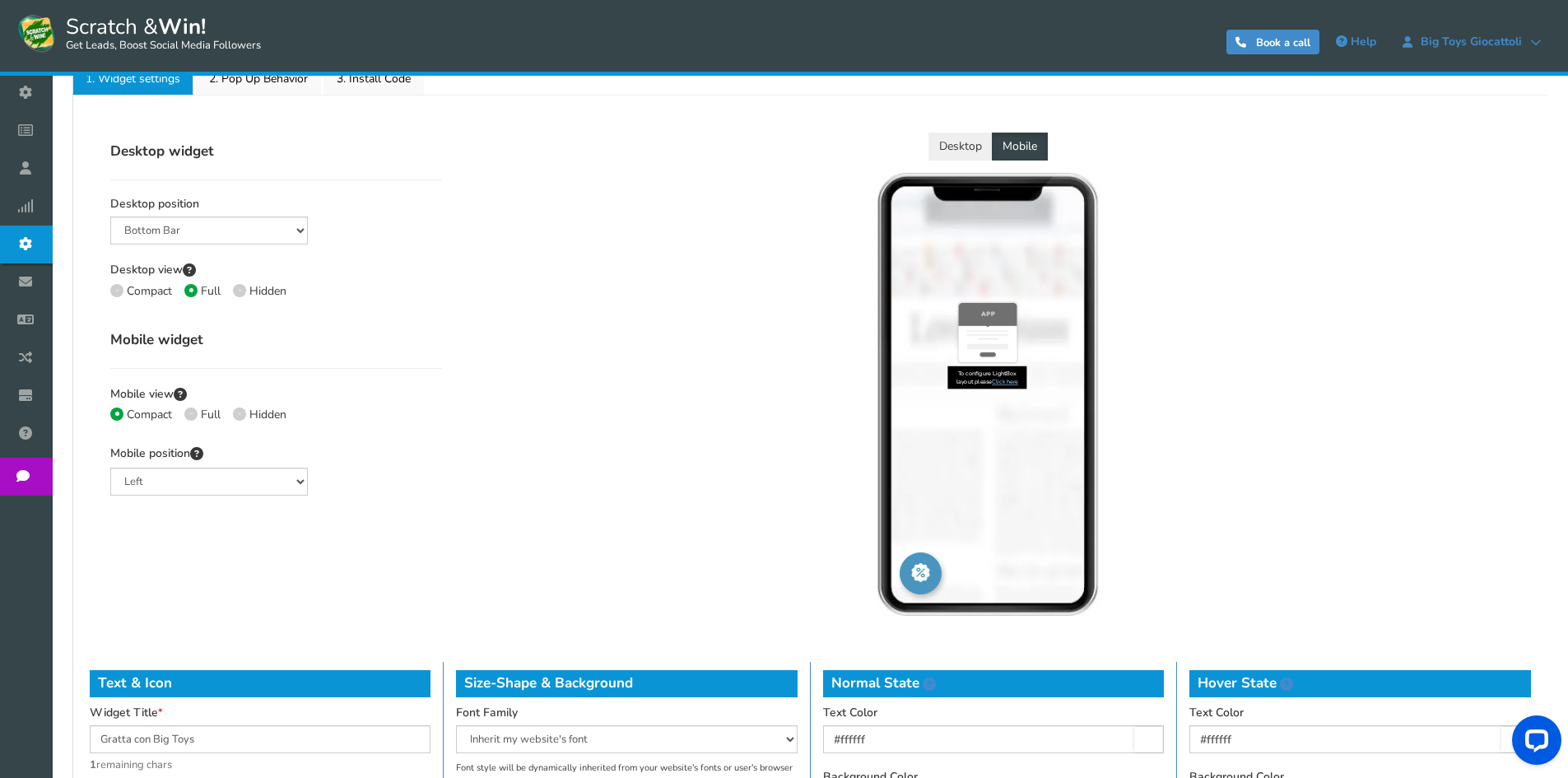 click on "Full" at bounding box center [149, 414] 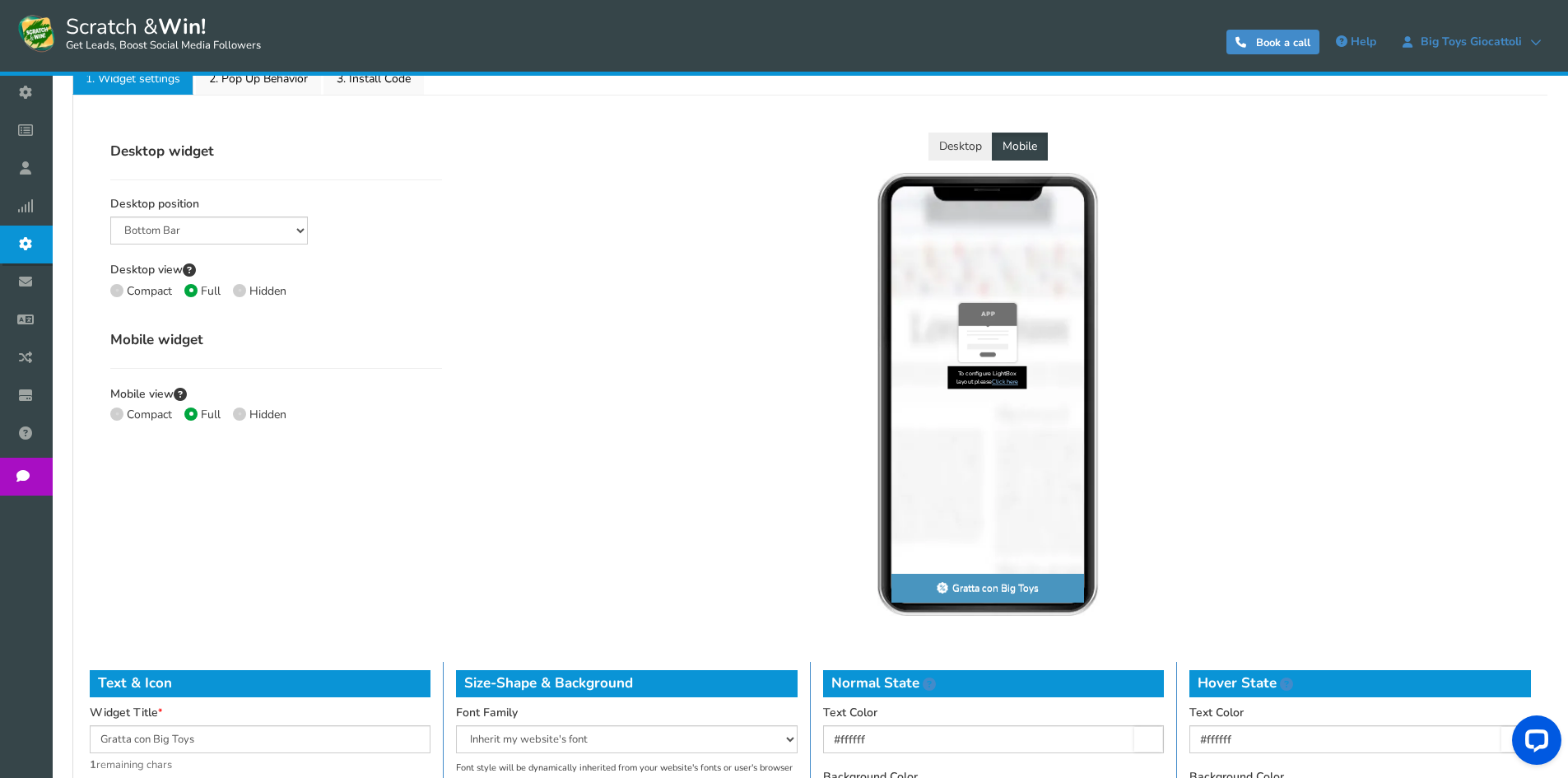 click on "Hidden" at bounding box center [149, 414] 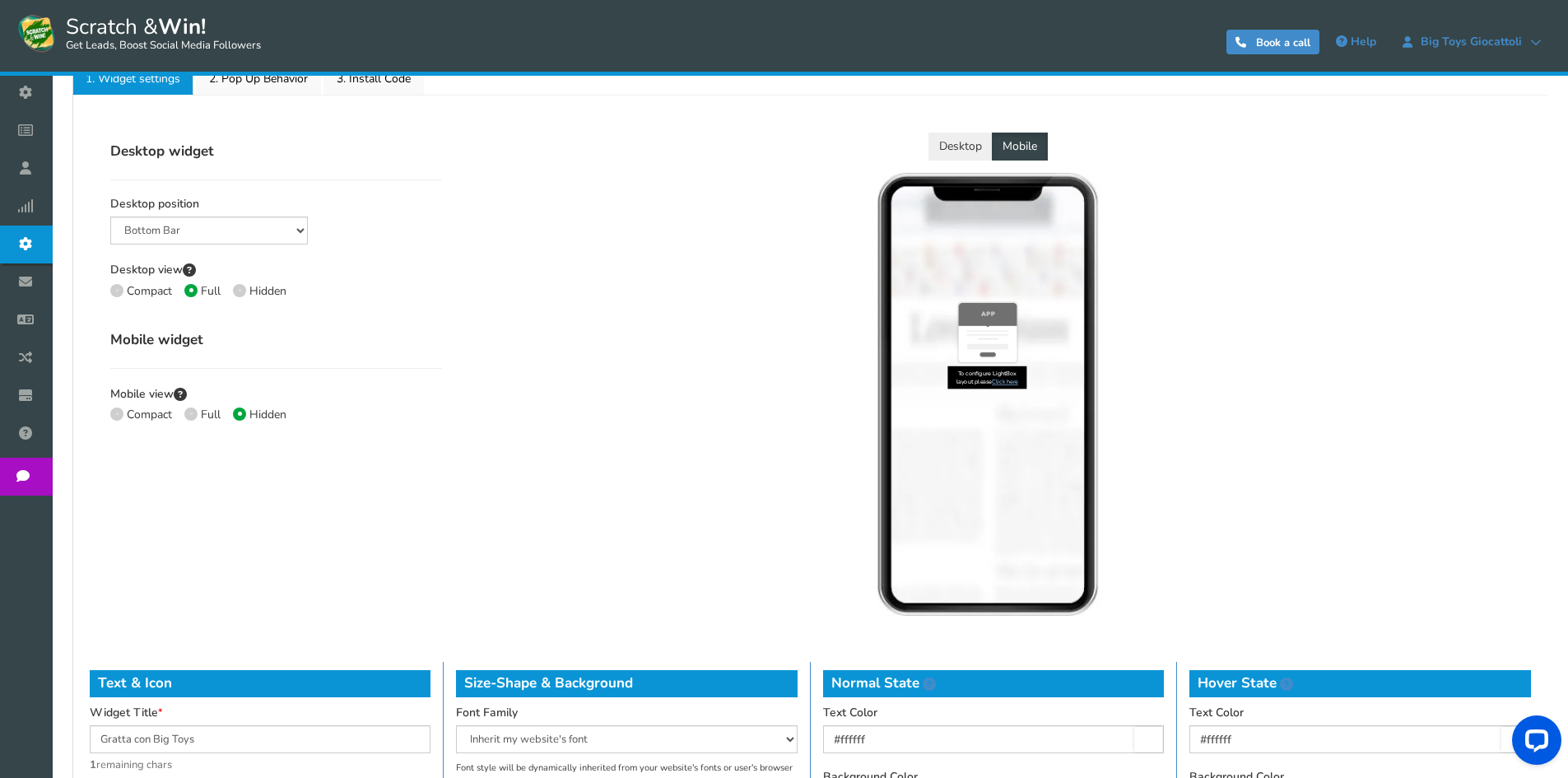drag, startPoint x: 205, startPoint y: 413, endPoint x: 92, endPoint y: 399, distance: 113.86395 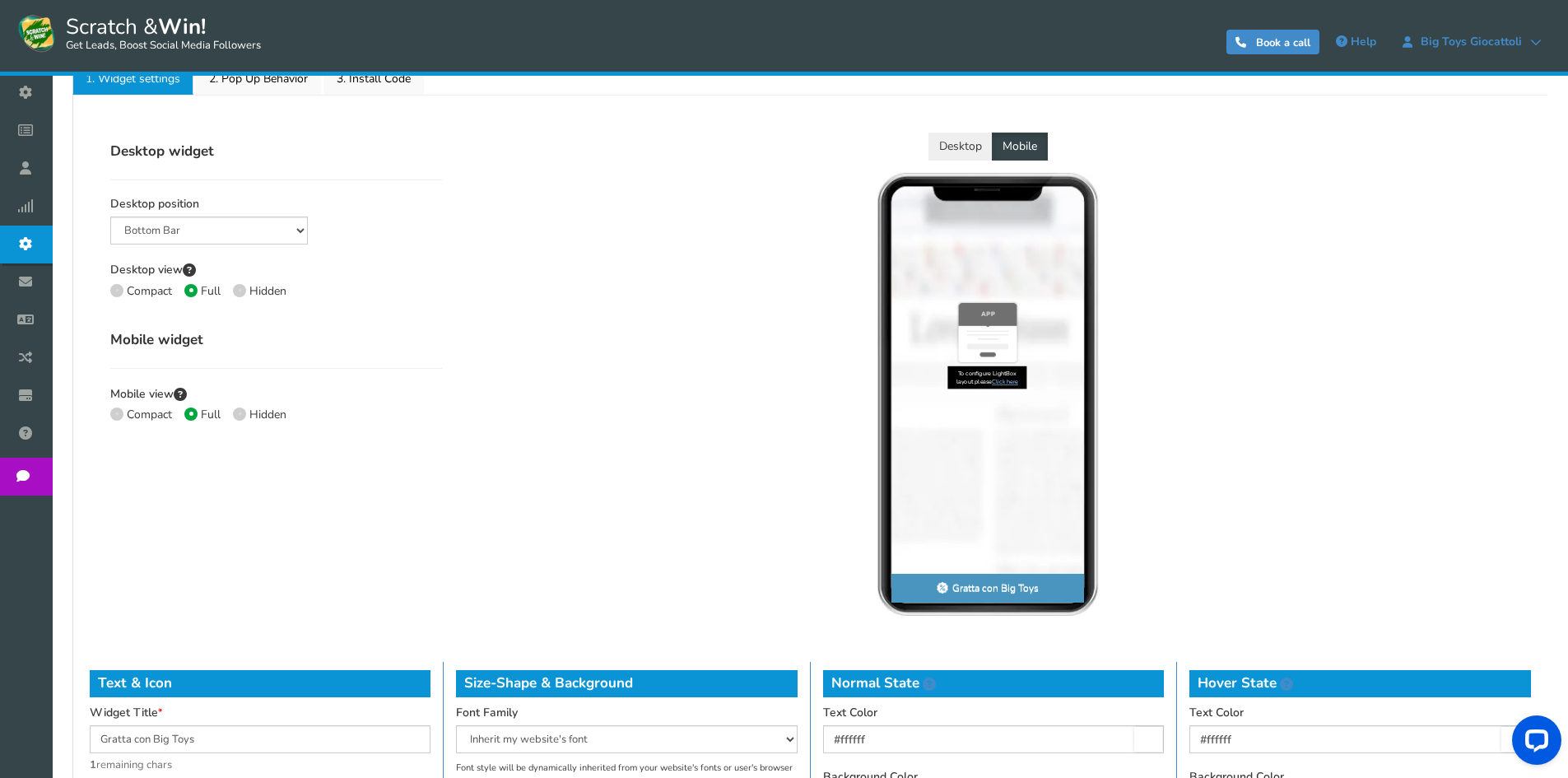 click on "Compact" at bounding box center (149, 414) 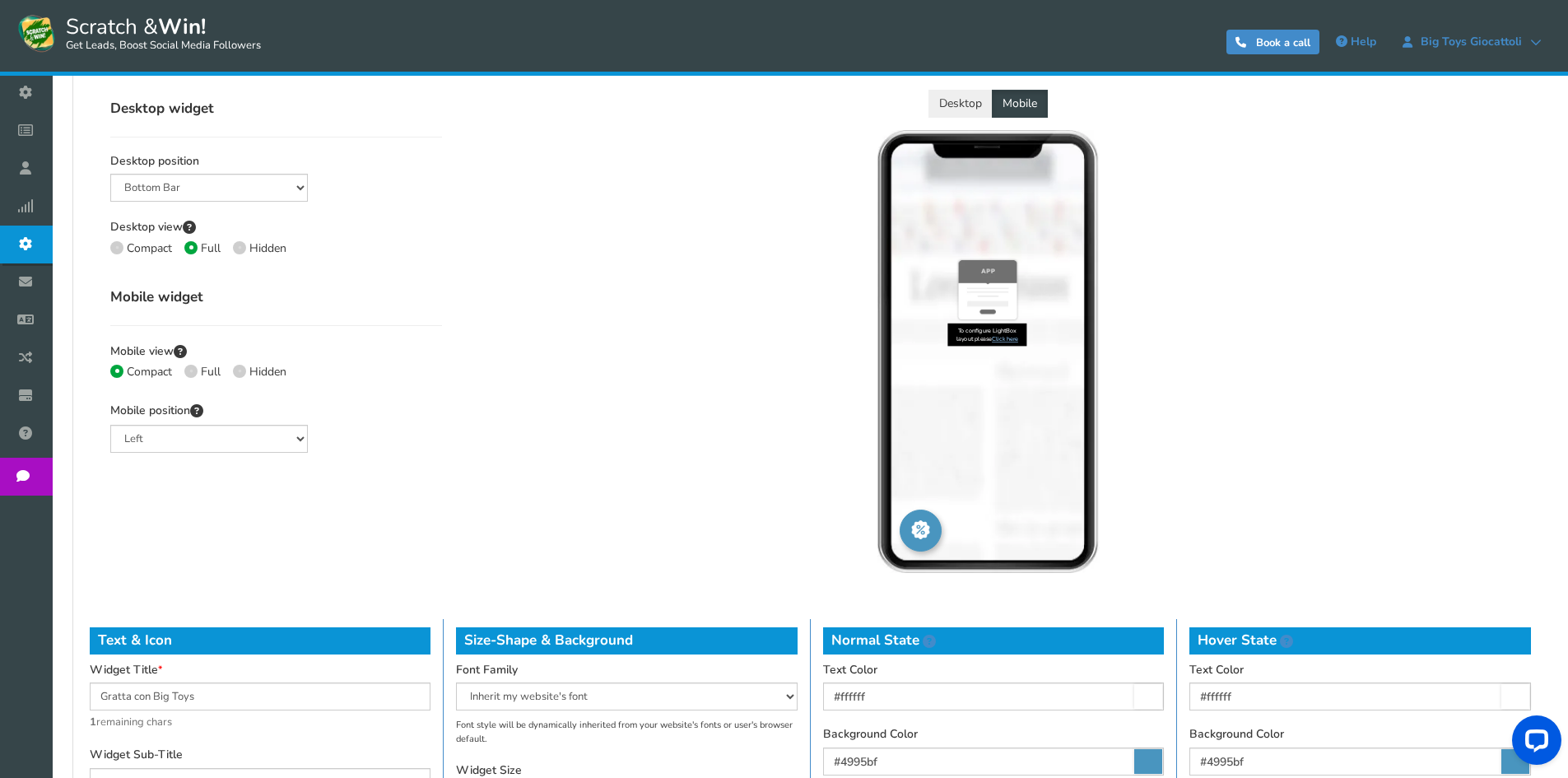 scroll, scrollTop: 412, scrollLeft: 0, axis: vertical 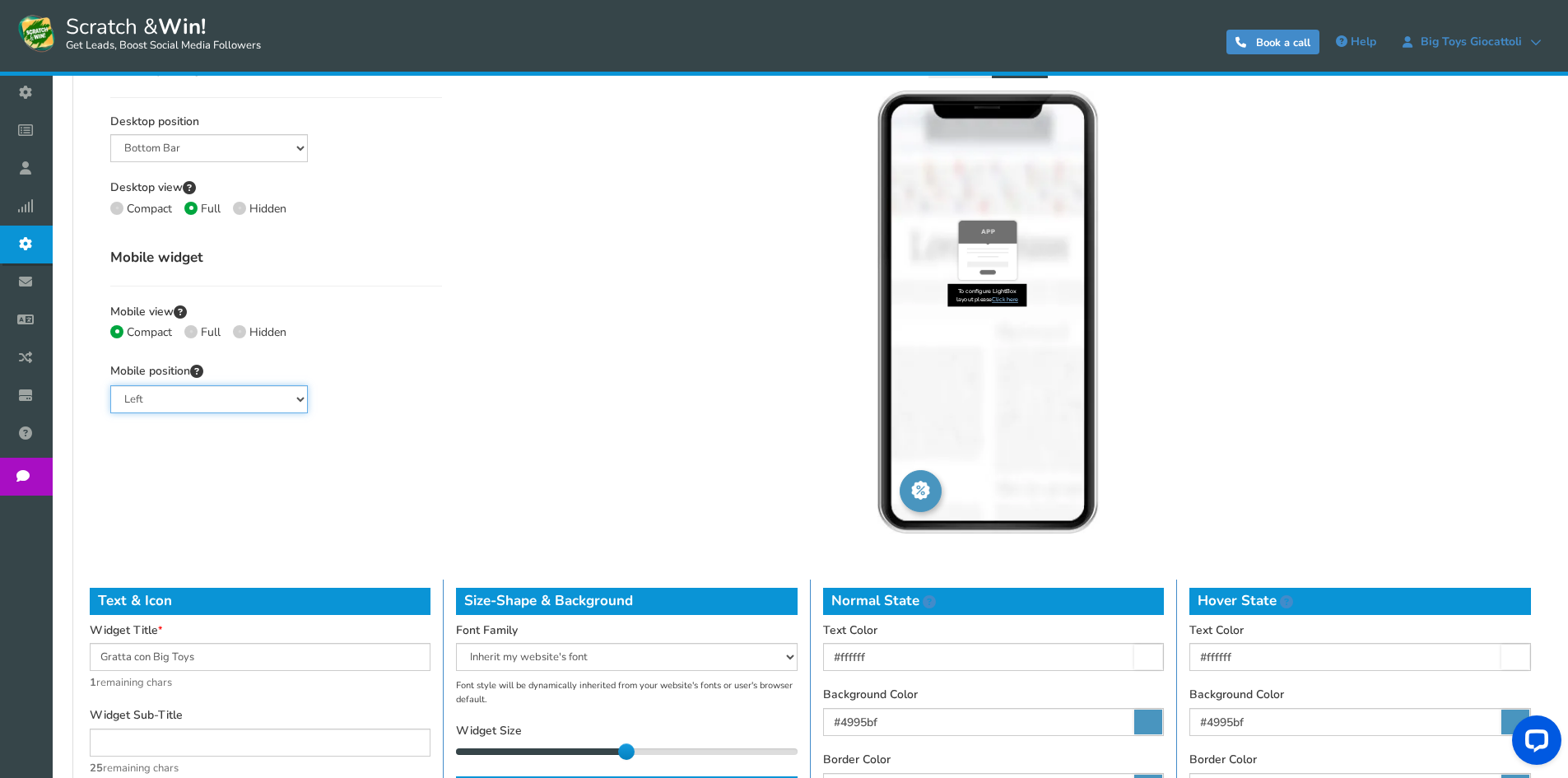 click on "Left
Right
Middle" at bounding box center [209, 399] 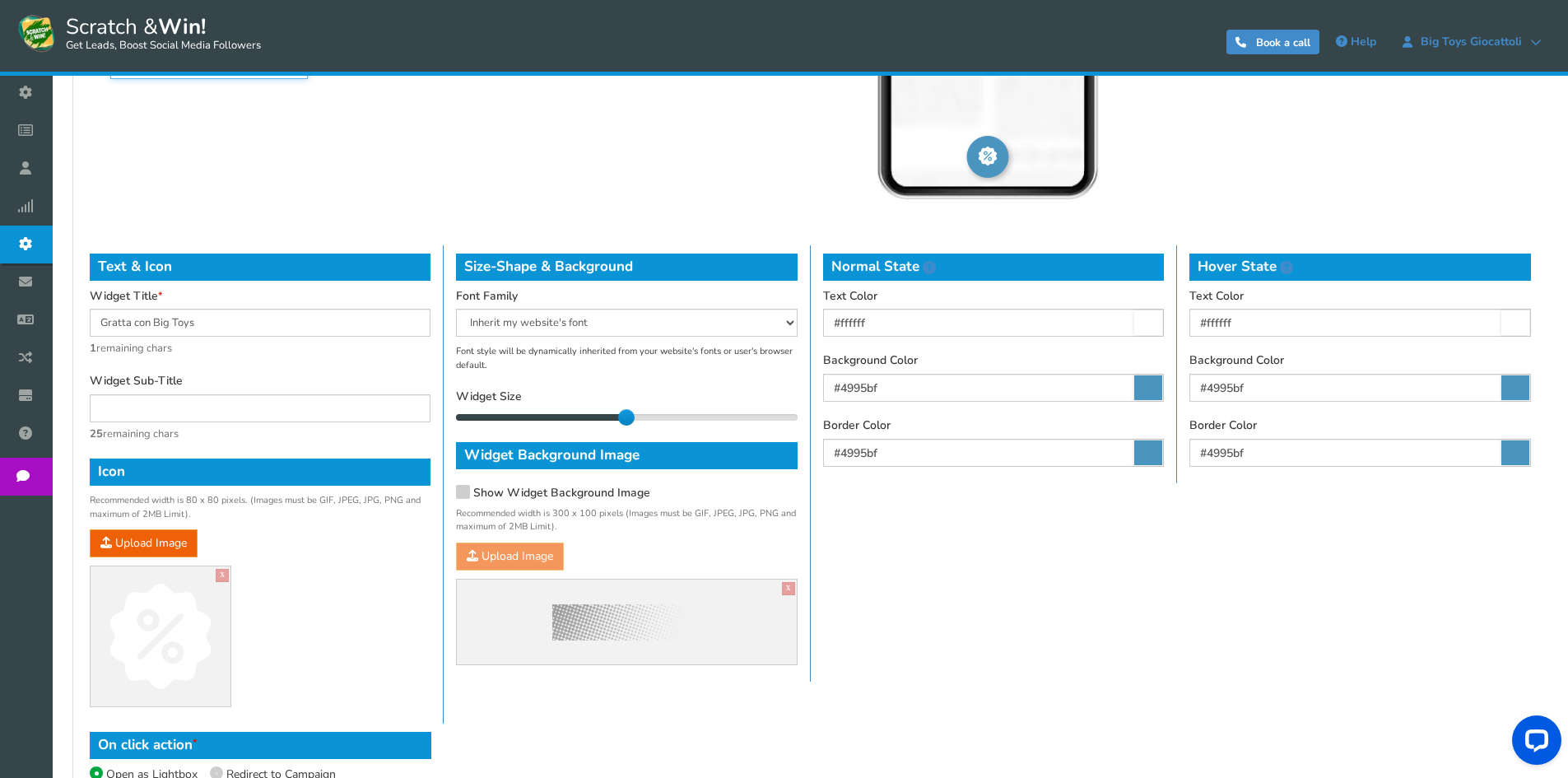scroll, scrollTop: 906, scrollLeft: 0, axis: vertical 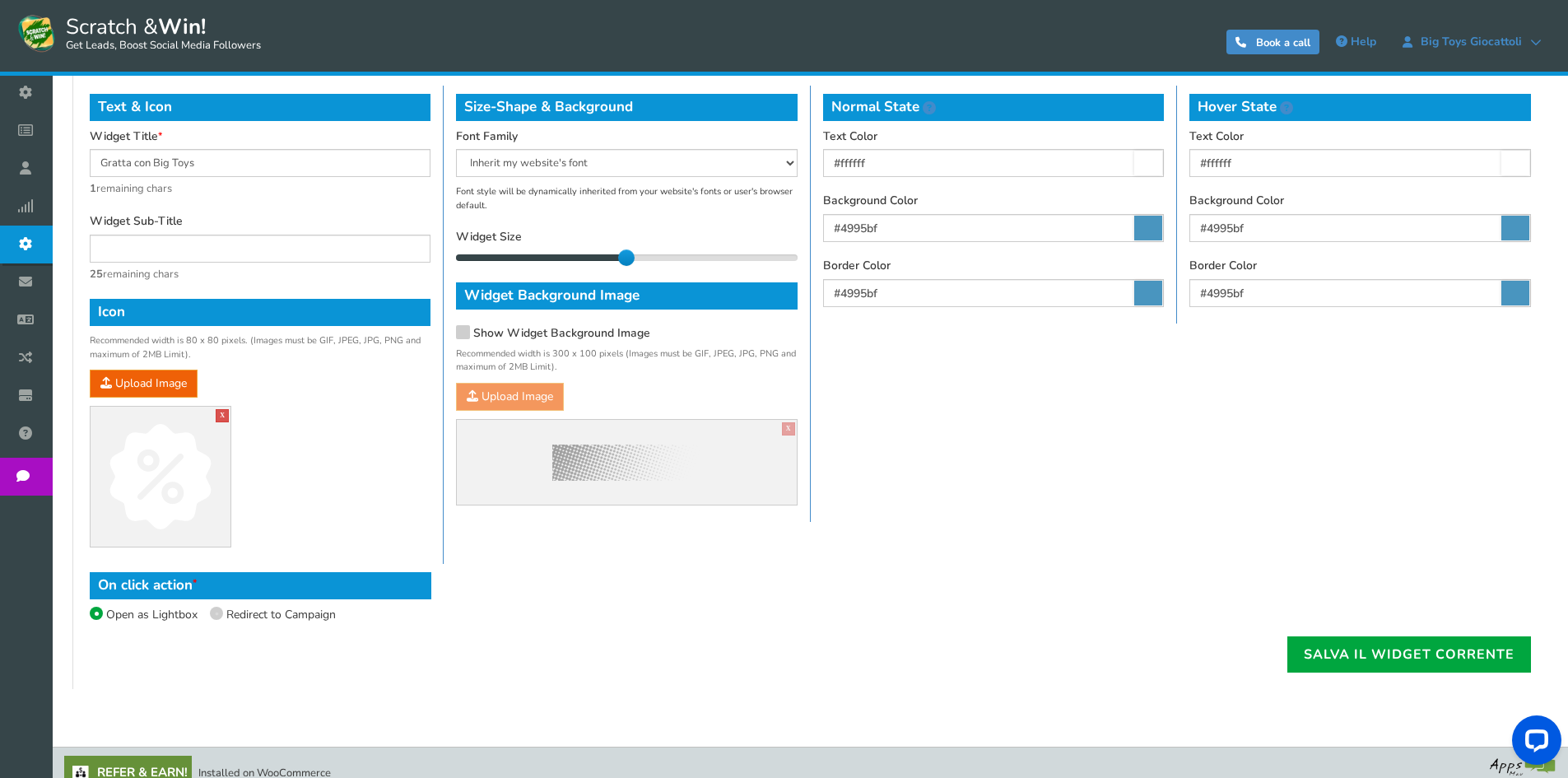 click at bounding box center [161, 477] 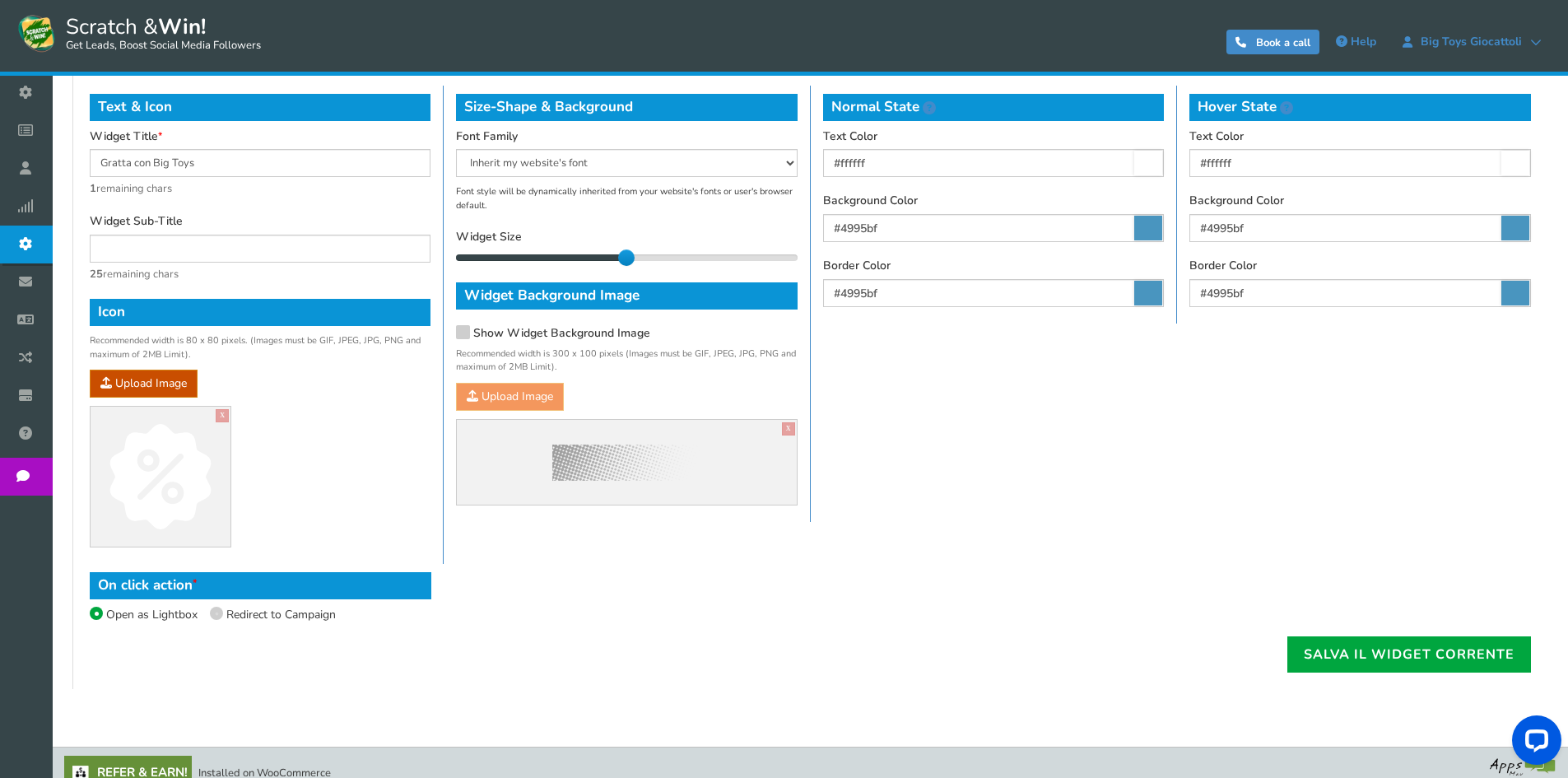 click at bounding box center (-1482, 488) 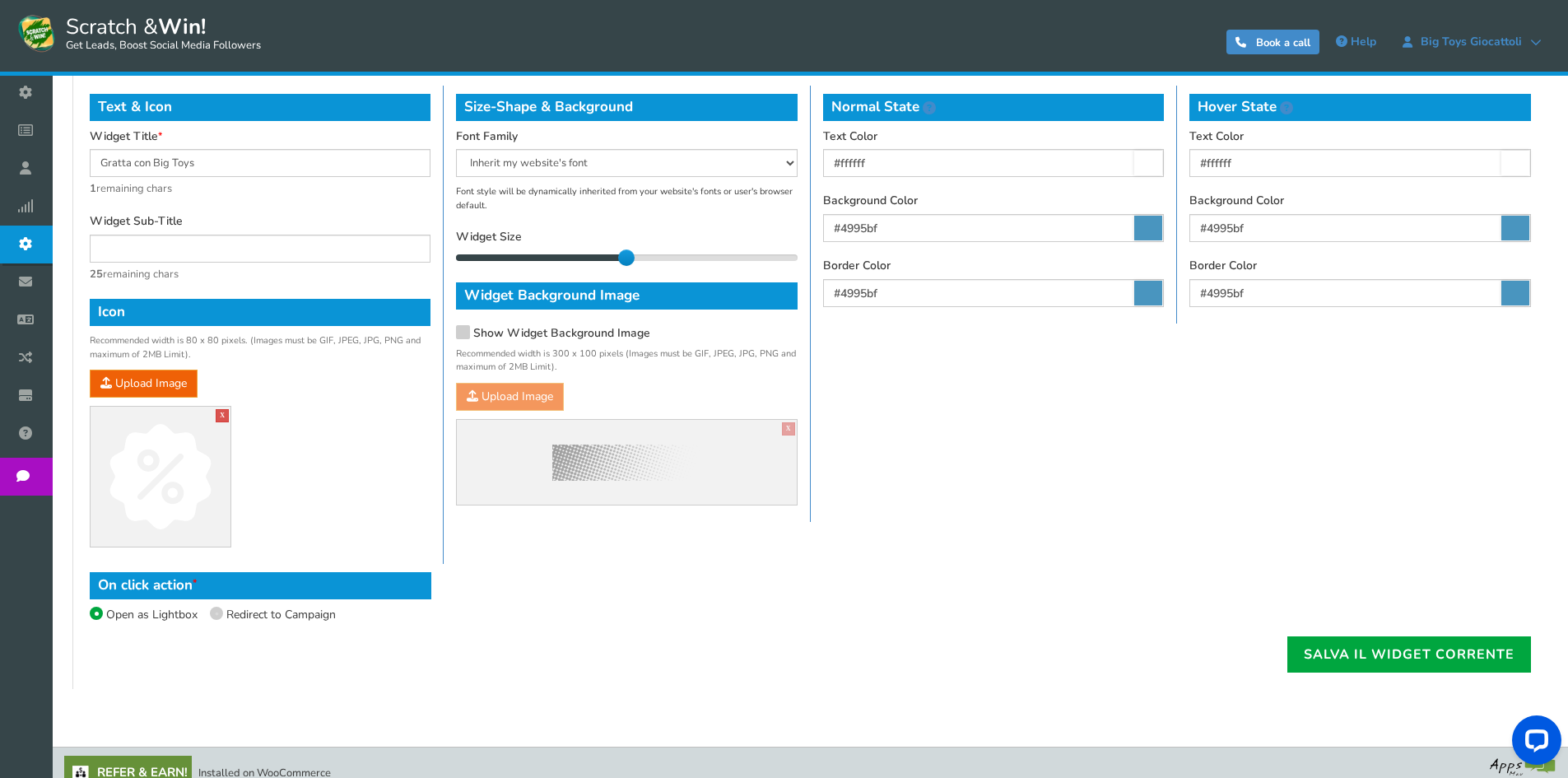 click at bounding box center (161, 477) 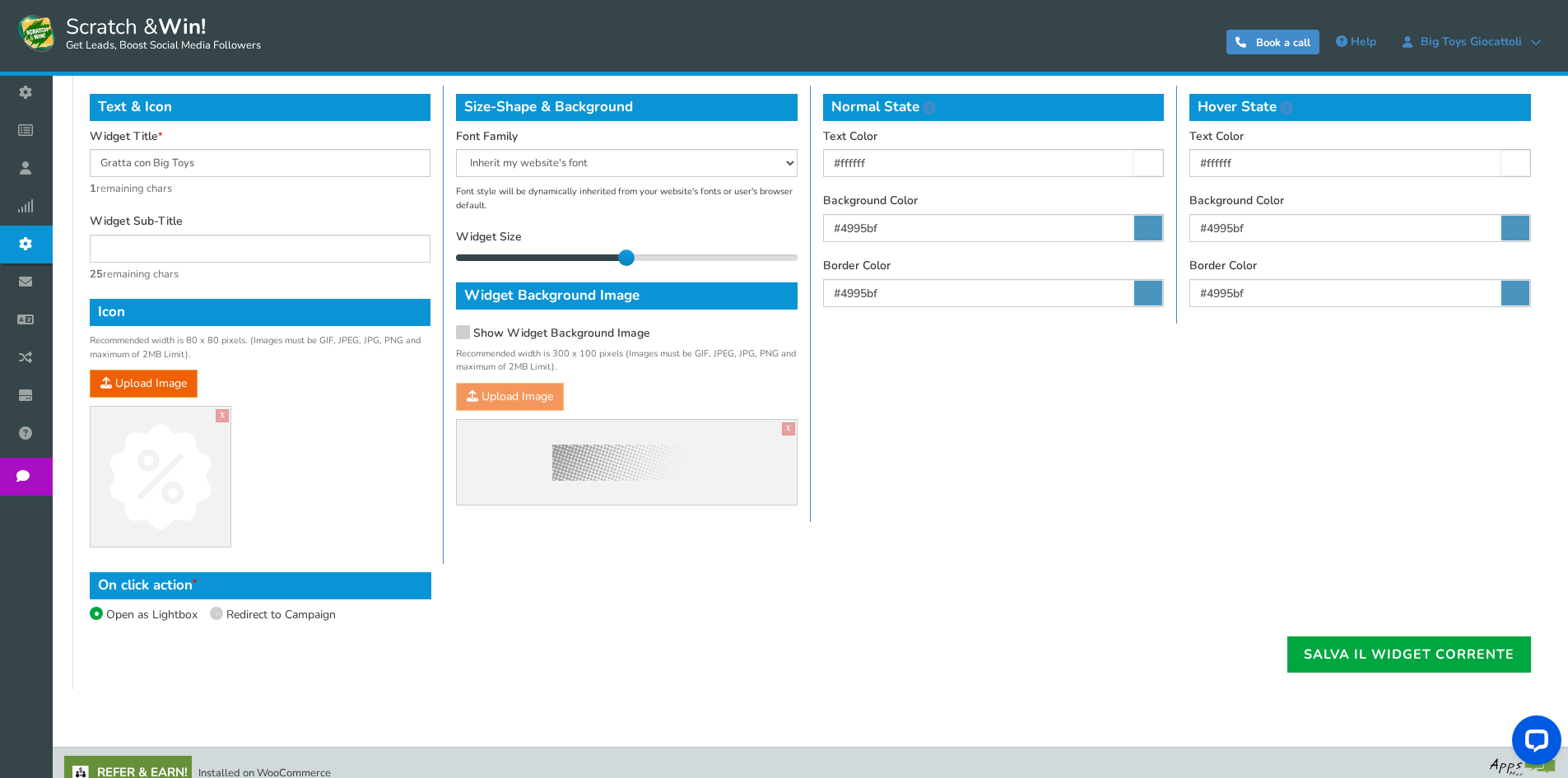 click on "Redirect to Campaign" at bounding box center [151, 614] 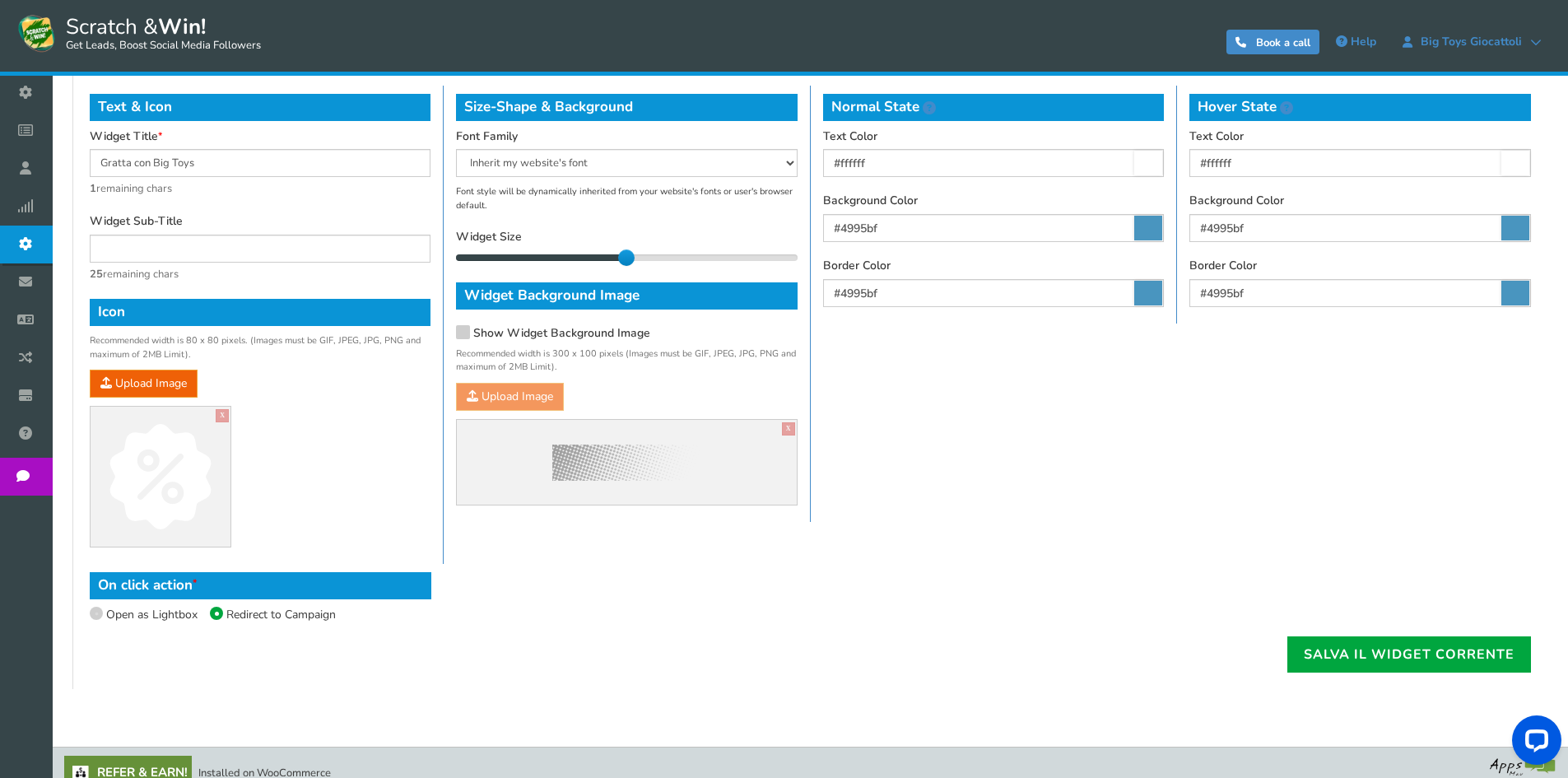 click on "Open as Lightbox" at bounding box center [151, 614] 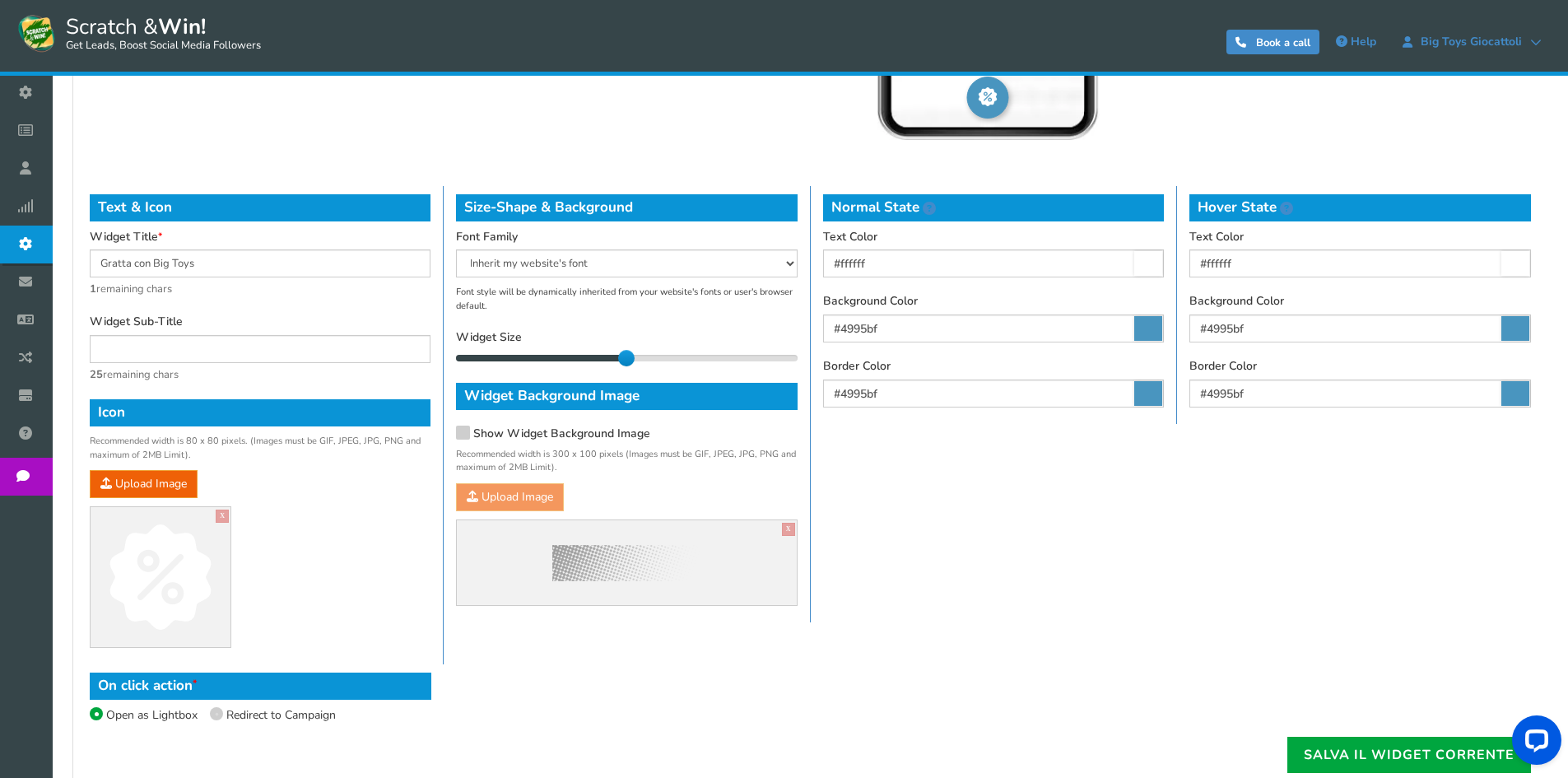 scroll, scrollTop: 823, scrollLeft: 0, axis: vertical 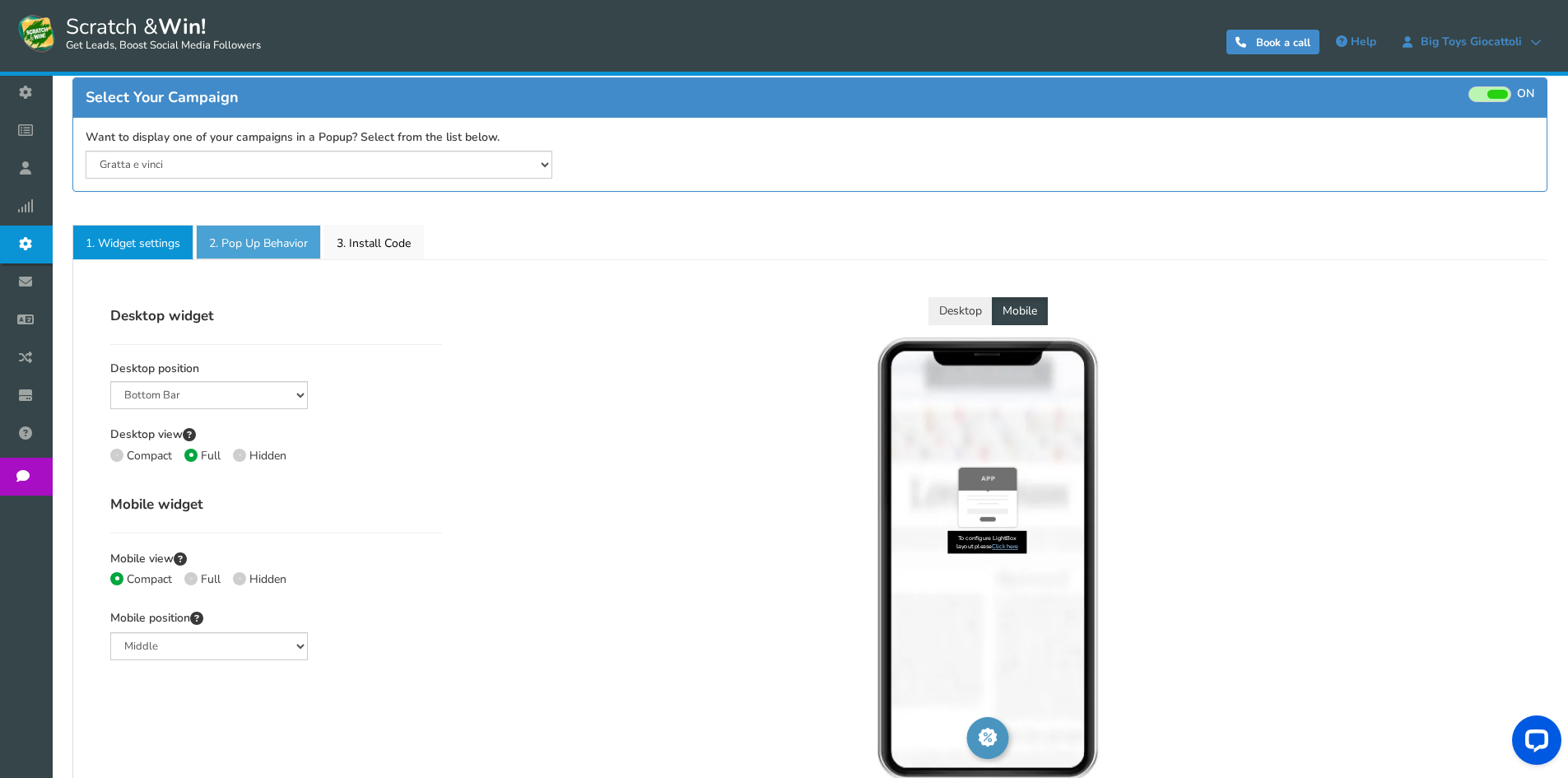 click on "2. Pop Up Behavior" at bounding box center (258, 242) 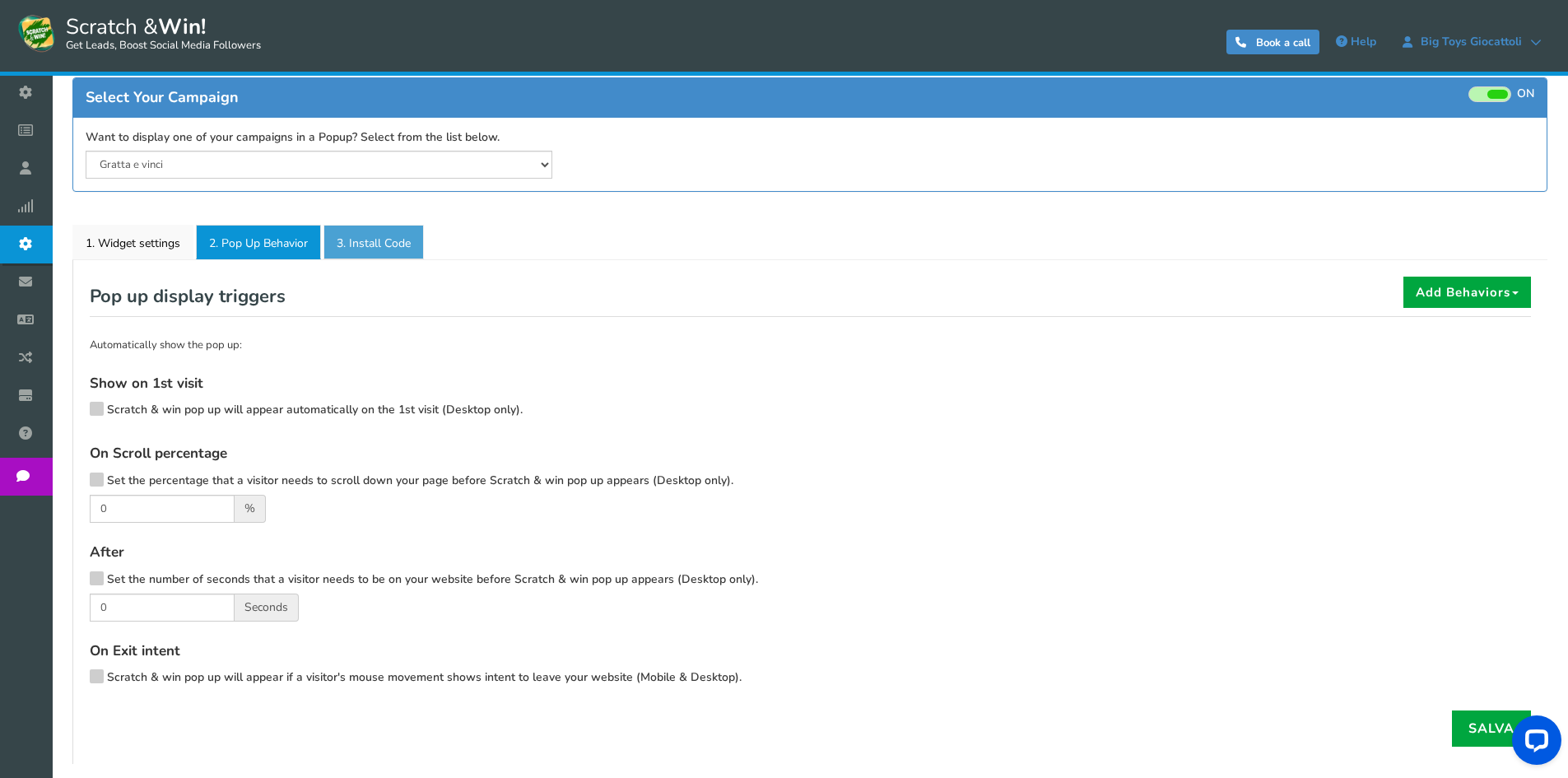 click on "3. Install Code" at bounding box center [374, 242] 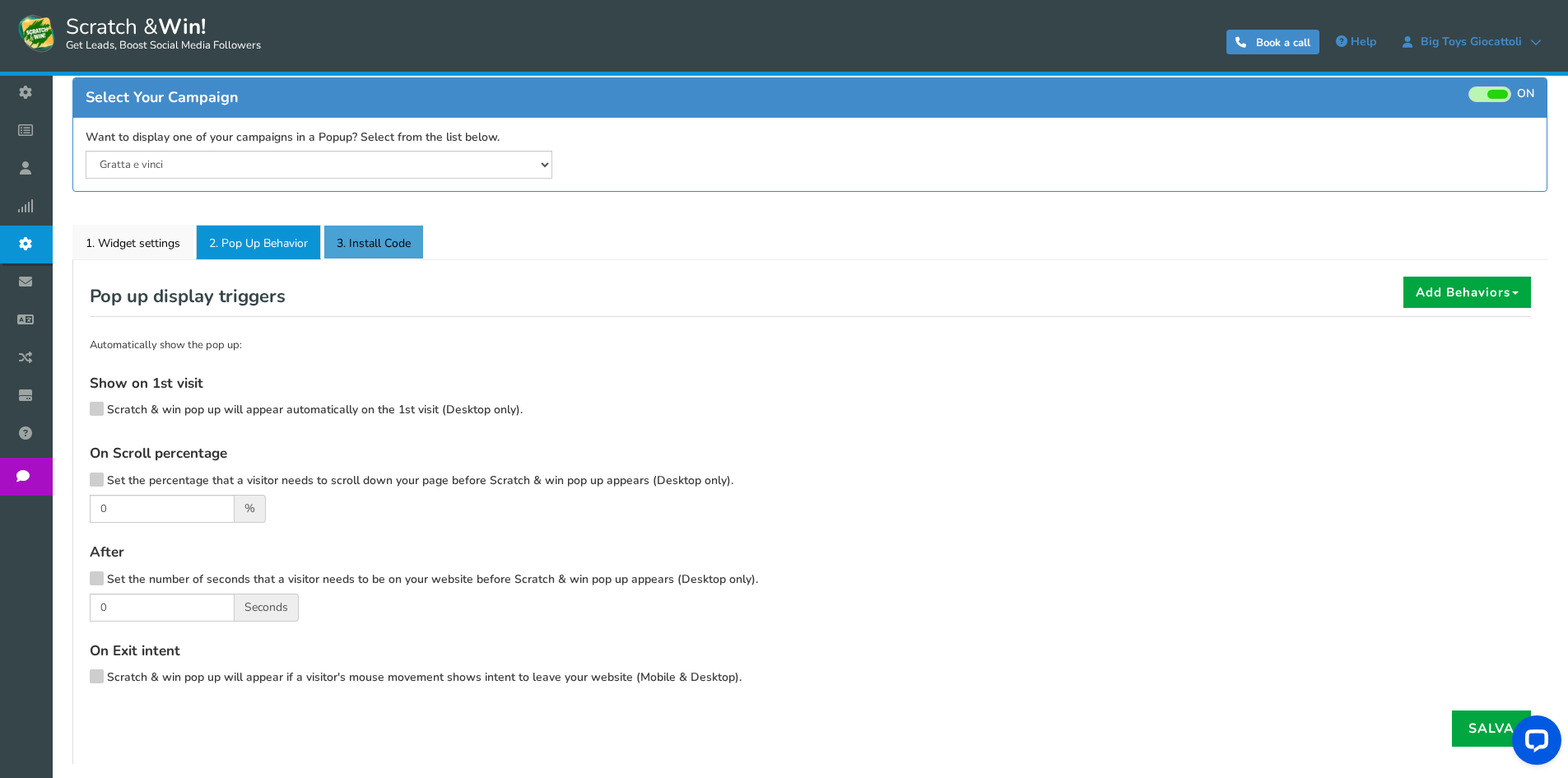 scroll, scrollTop: 1, scrollLeft: 0, axis: vertical 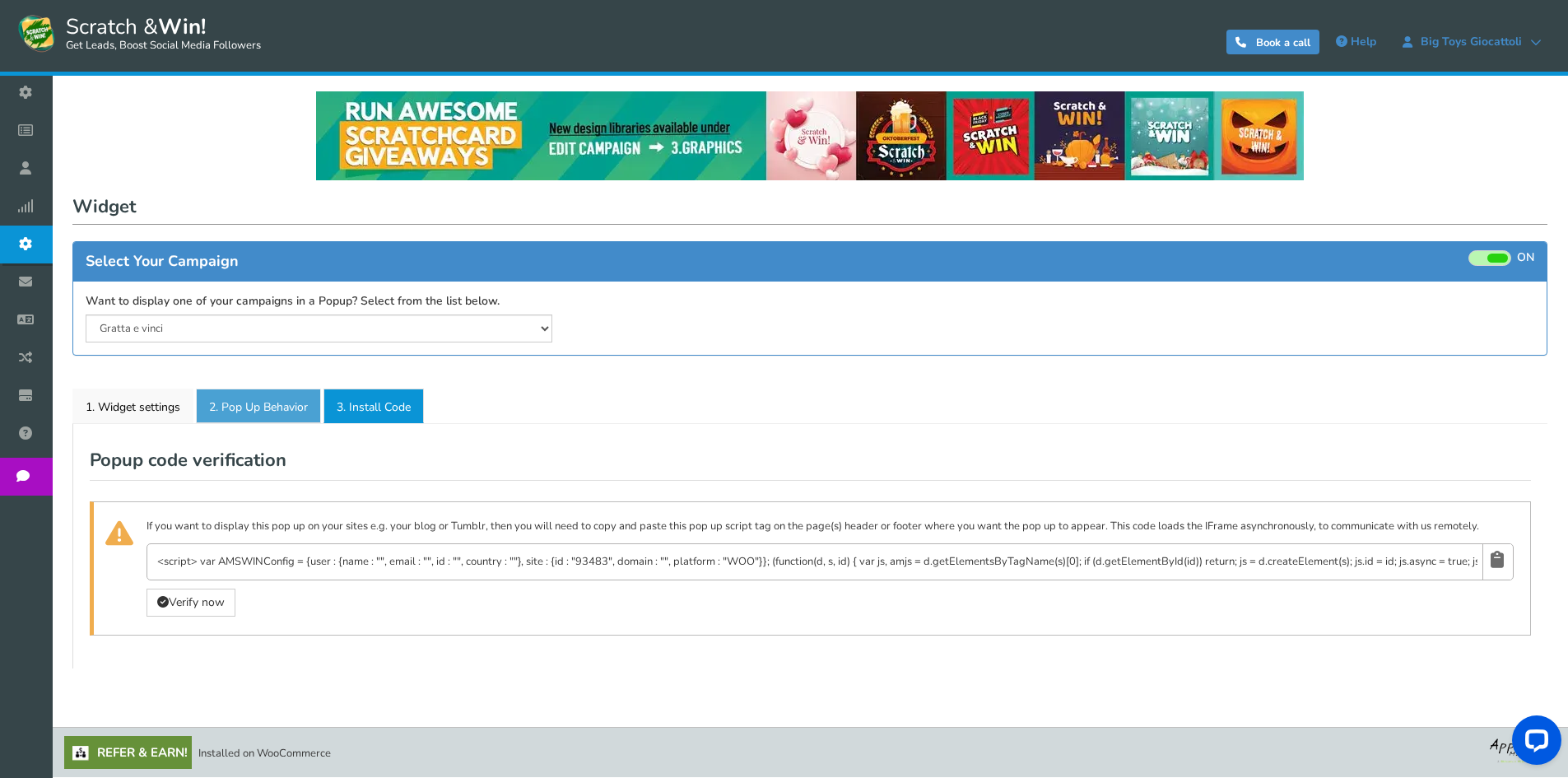 drag, startPoint x: 238, startPoint y: 402, endPoint x: 283, endPoint y: 410, distance: 45.7056 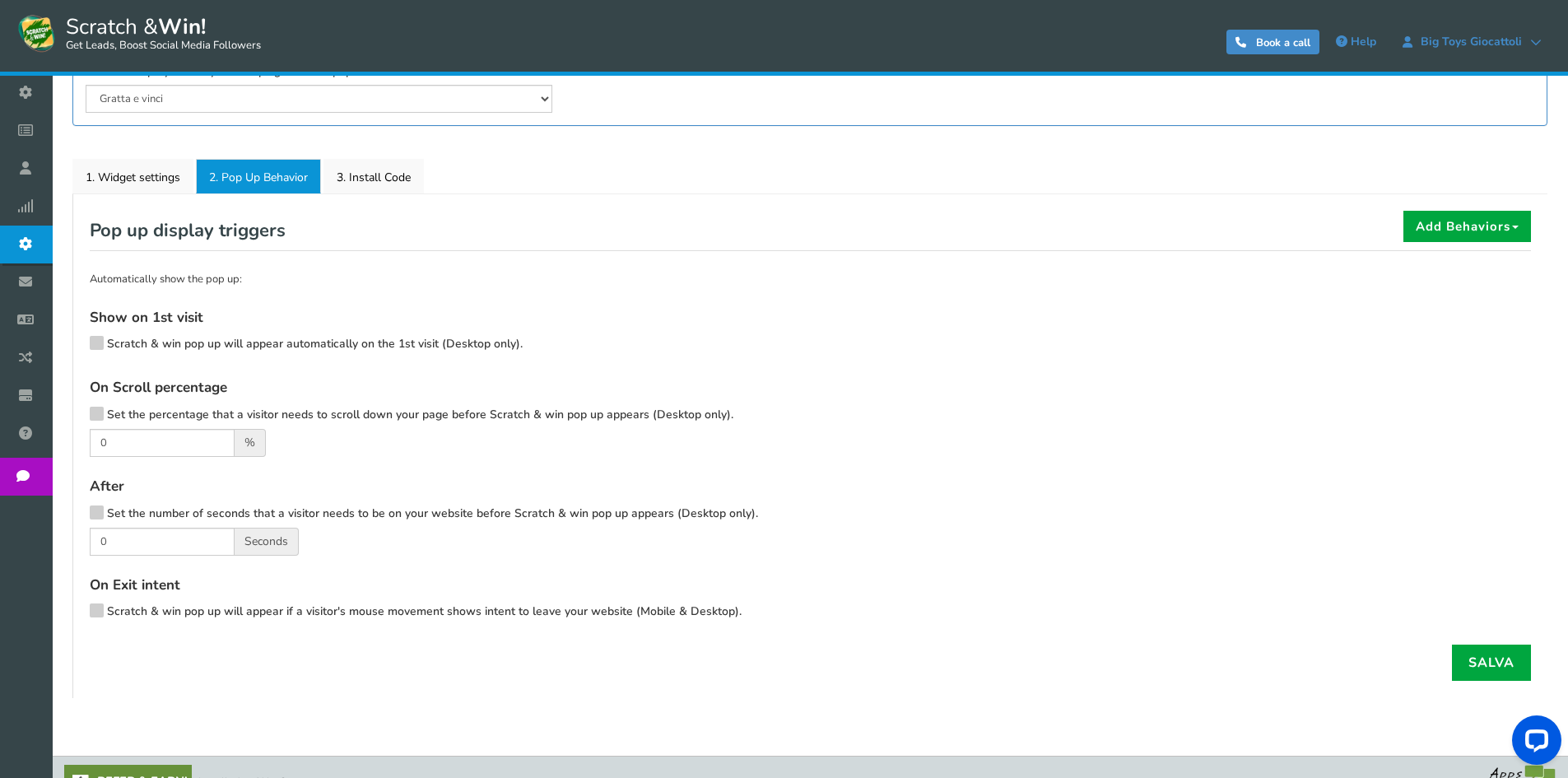 scroll, scrollTop: 248, scrollLeft: 0, axis: vertical 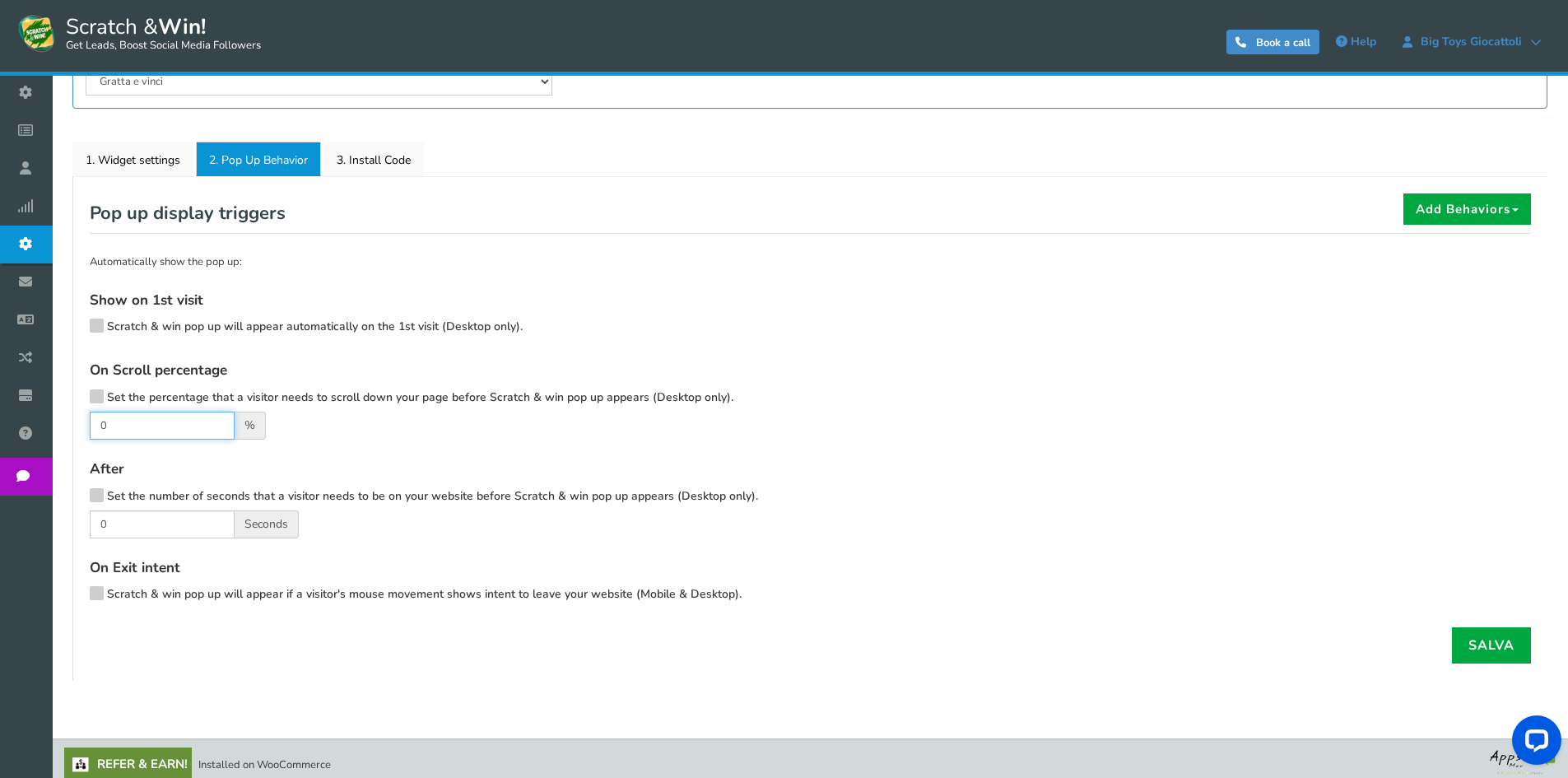 click on "0" at bounding box center (162, 426) 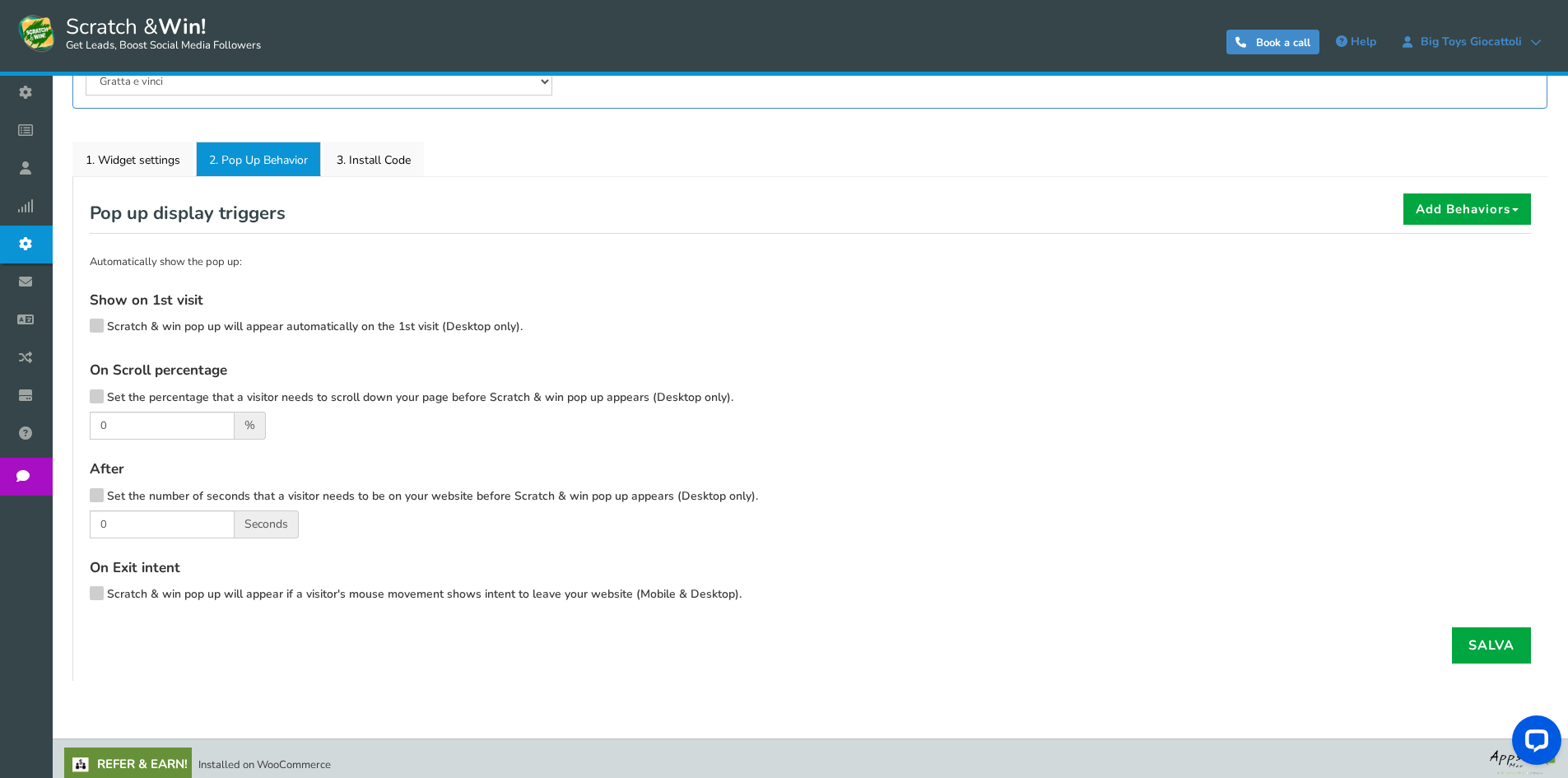 drag, startPoint x: 740, startPoint y: 397, endPoint x: 445, endPoint y: 407, distance: 295.16944 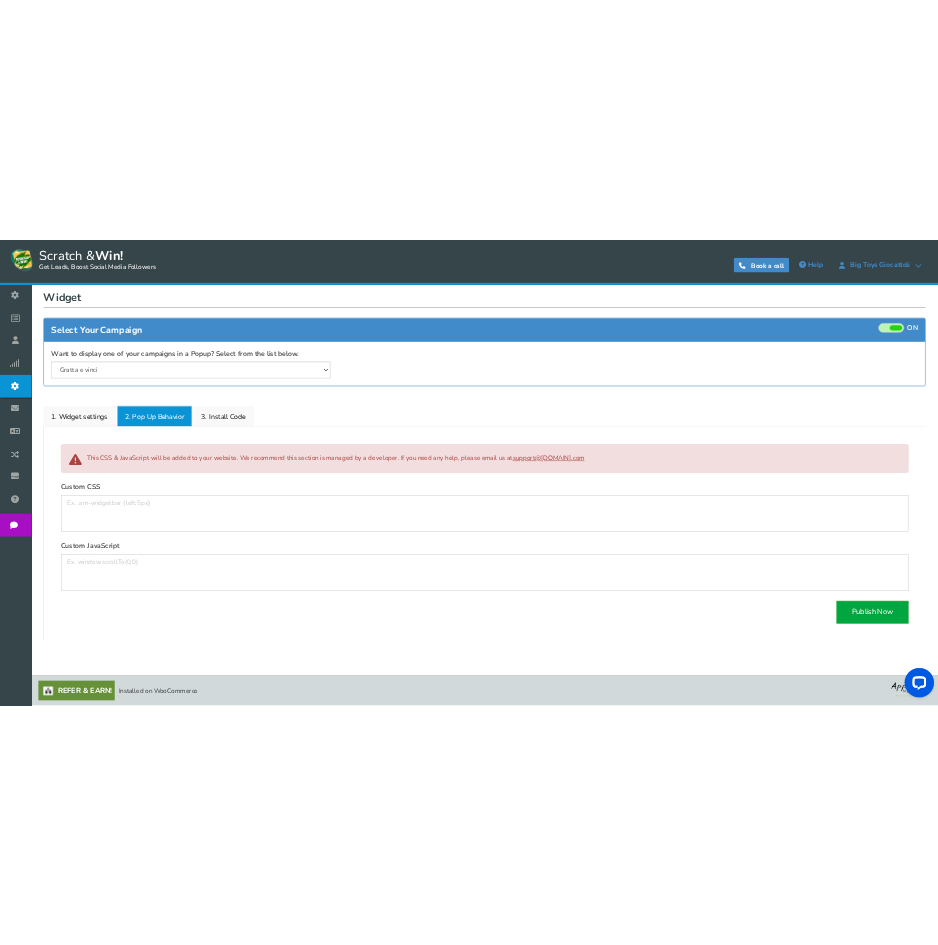 scroll, scrollTop: 0, scrollLeft: 0, axis: both 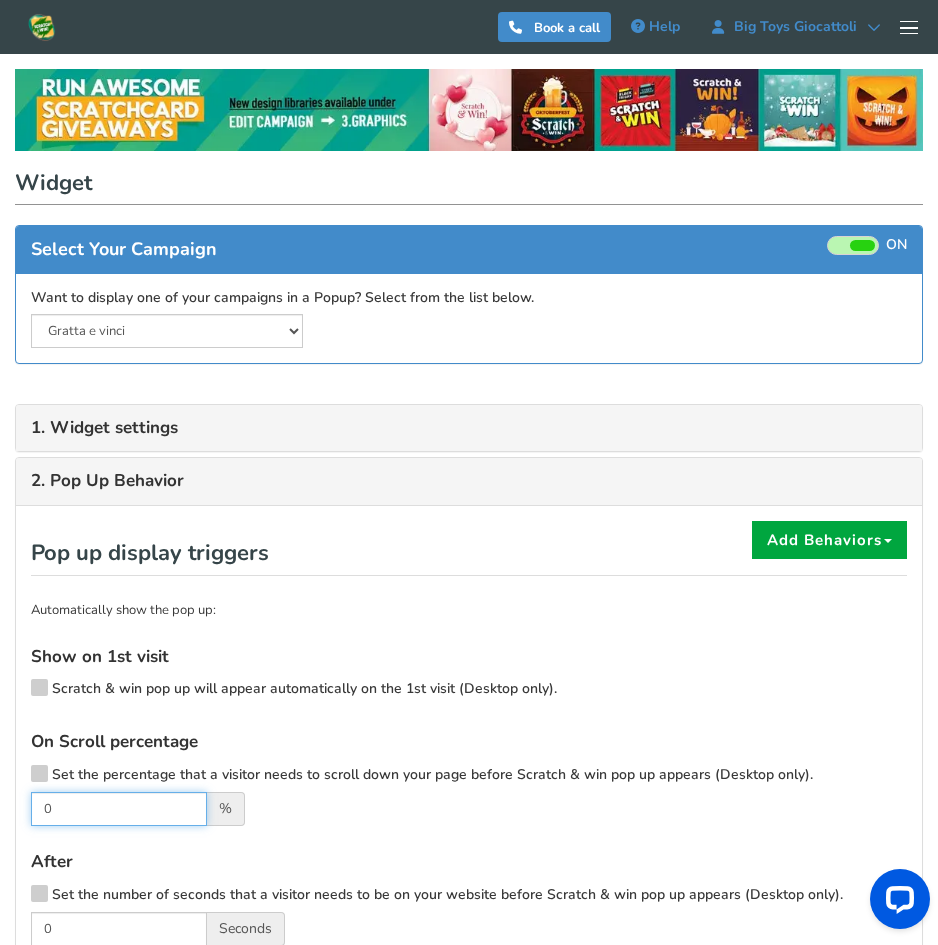 click on "0" at bounding box center [119, 809] 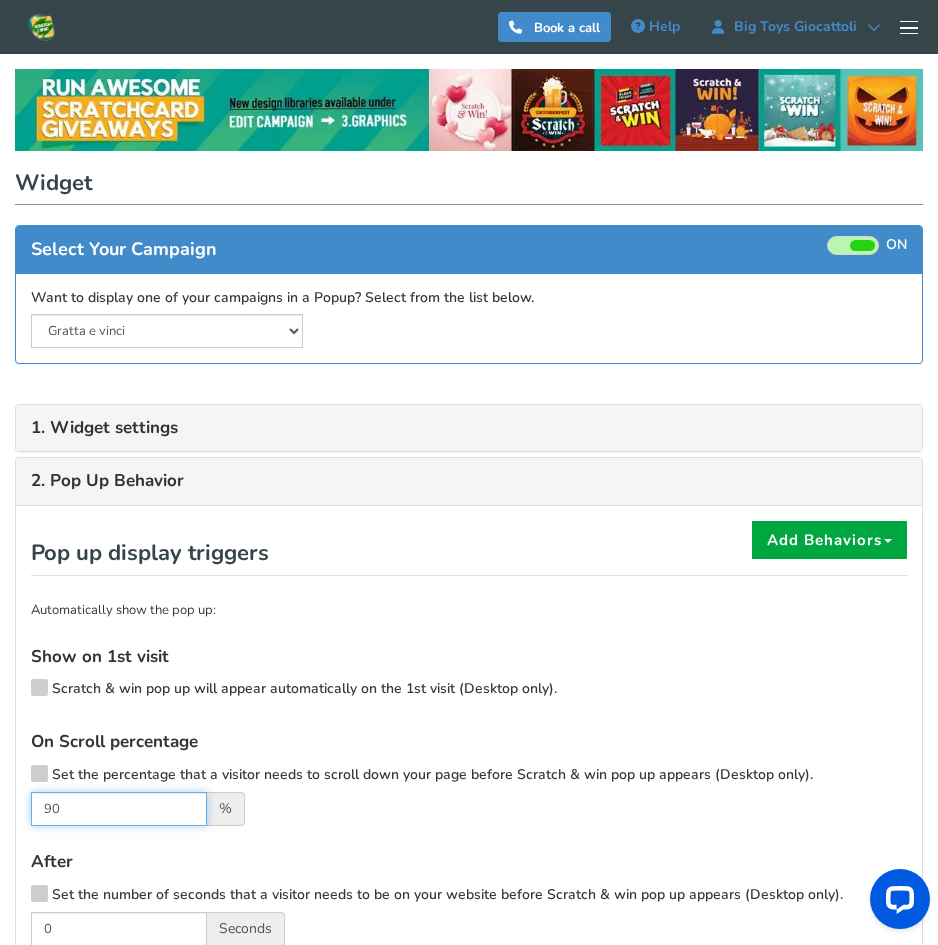type on "90" 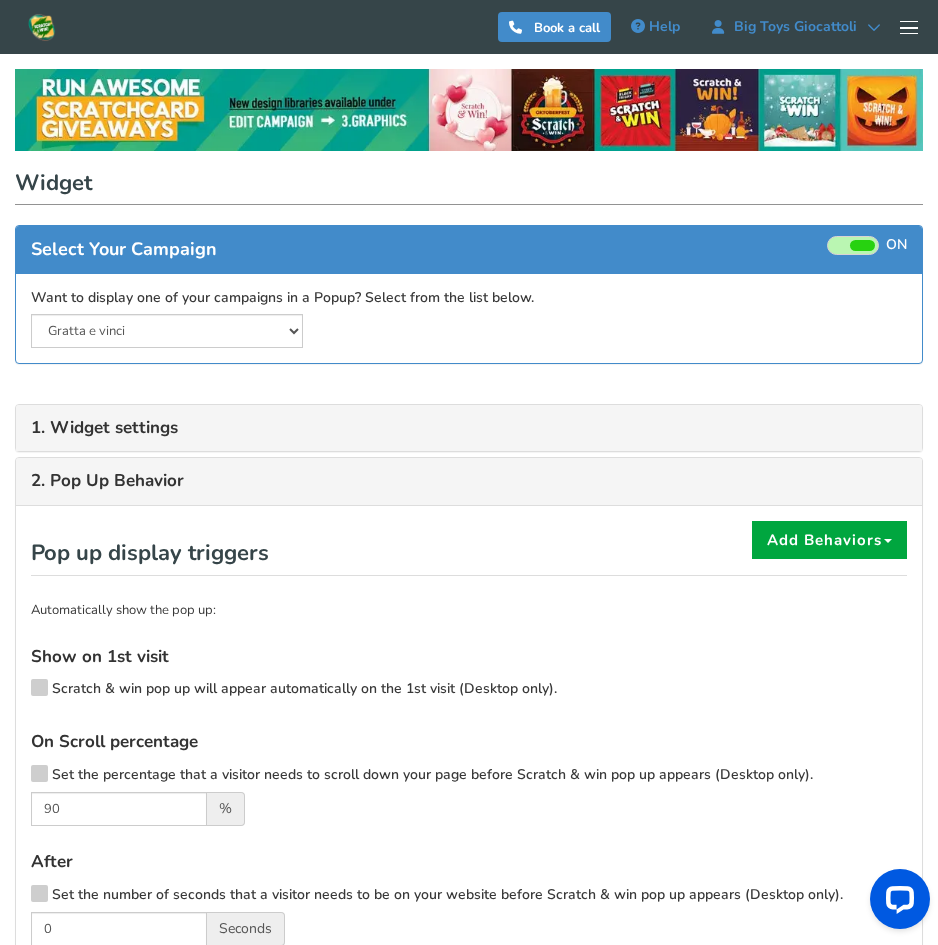click on "Show on 1st visit
Scratch & win pop up will appear automatically on the 1st visit (Desktop only).
On Scroll percentage
Set the percentage that a visitor needs to scroll down your page before Scratch & win pop up appears (Desktop only).
90
%
After
Set the number of seconds that a visitor needs to be on your website before Scratch & win pop up appears (Desktop only).
0
Seconds
On Exit intent
Scratch & win pop up will appear if a visitor's mouse movement shows intent to leave your website (Mobile & Desktop)." at bounding box center [469, 838] 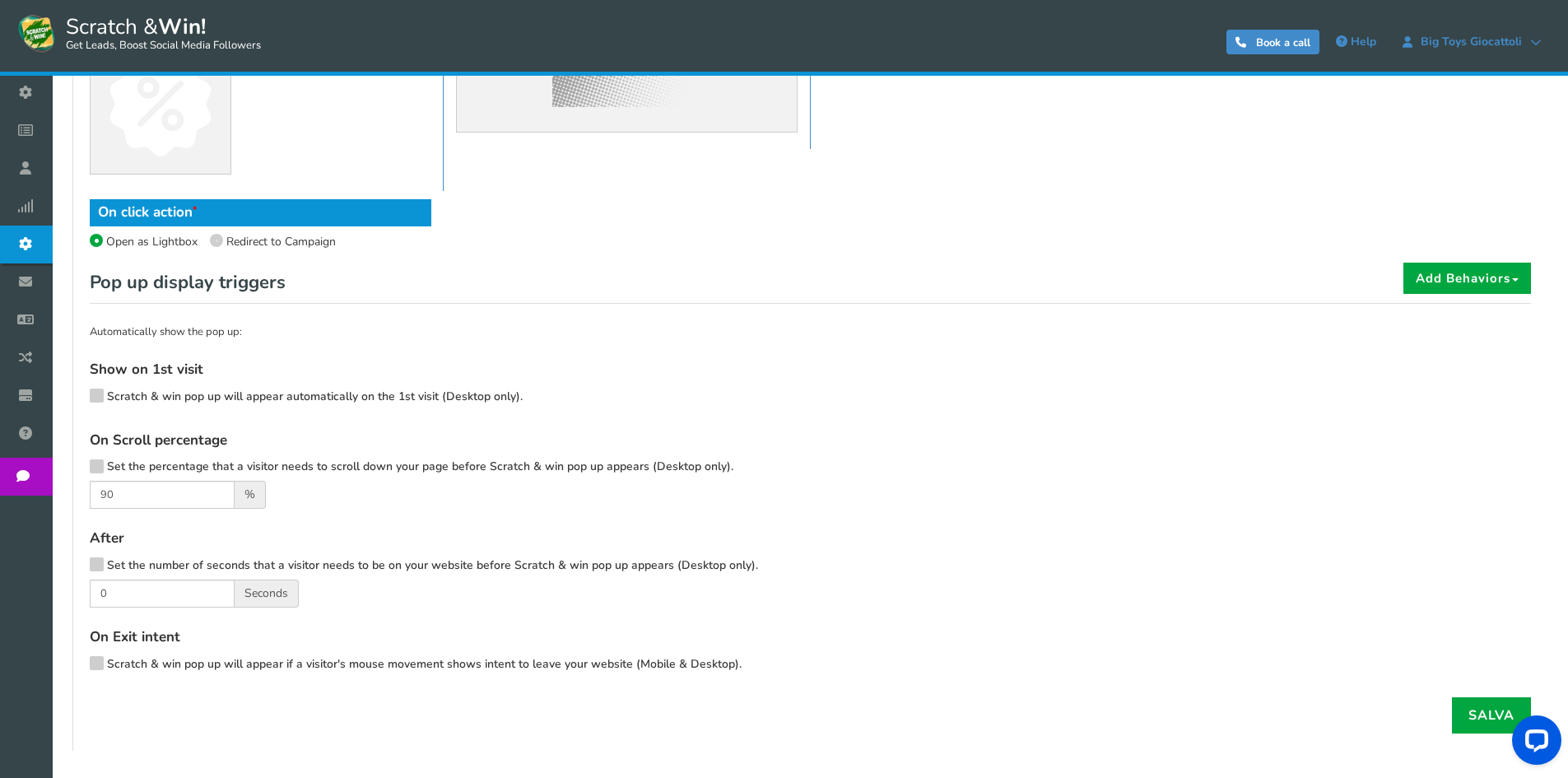 scroll, scrollTop: 1134, scrollLeft: 0, axis: vertical 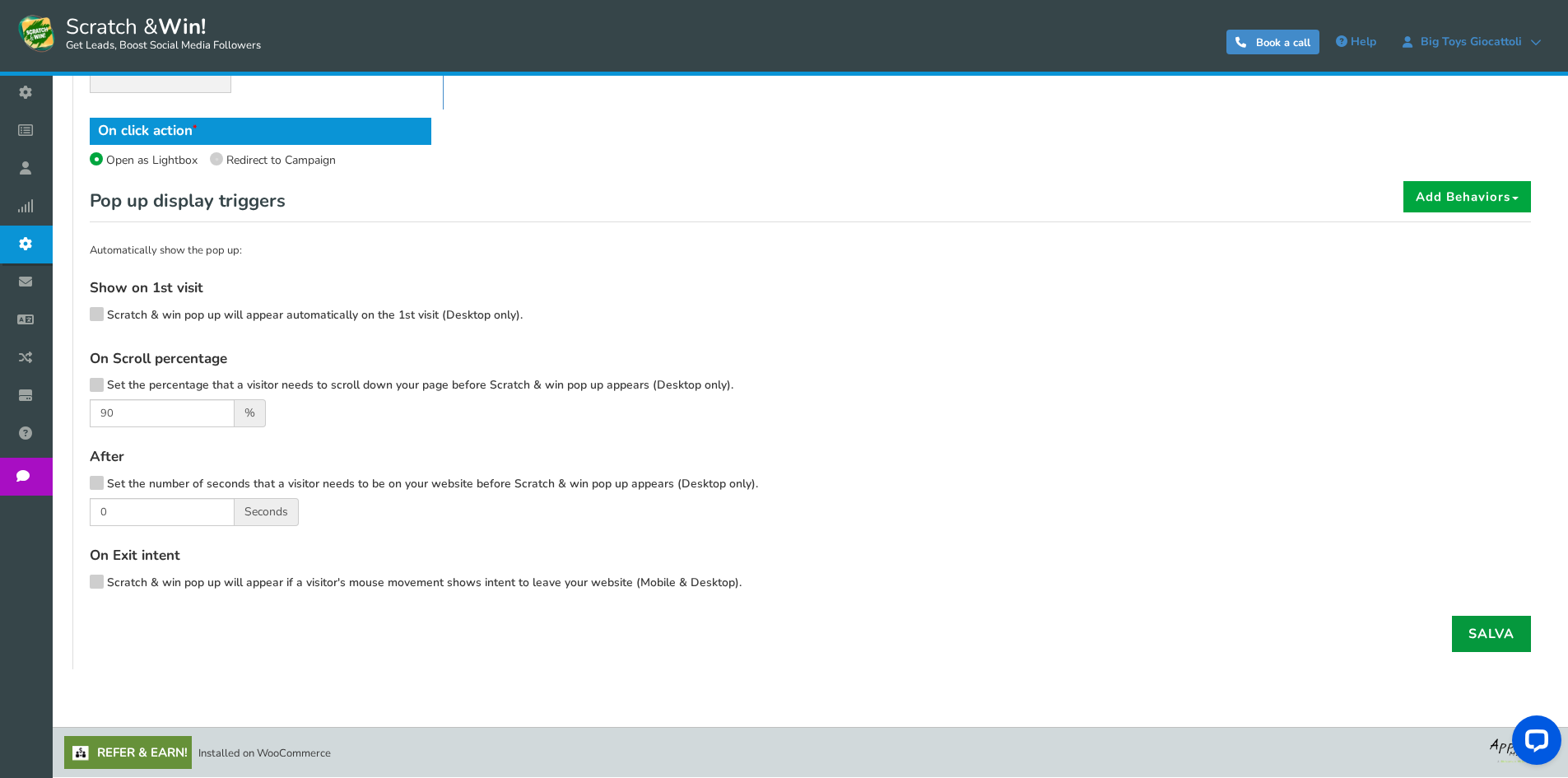click on "Salva" at bounding box center (1491, 634) 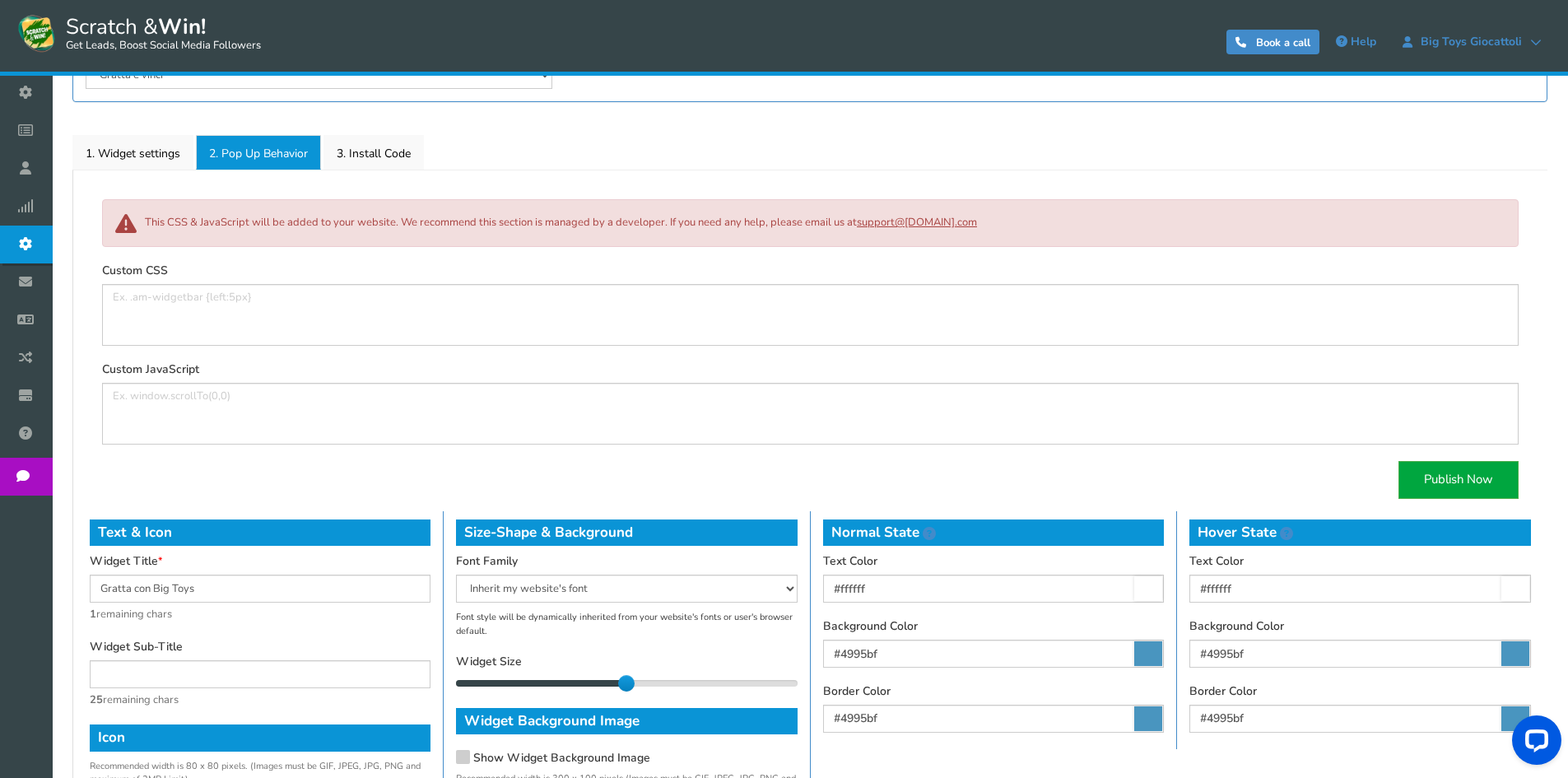 scroll, scrollTop: 0, scrollLeft: 0, axis: both 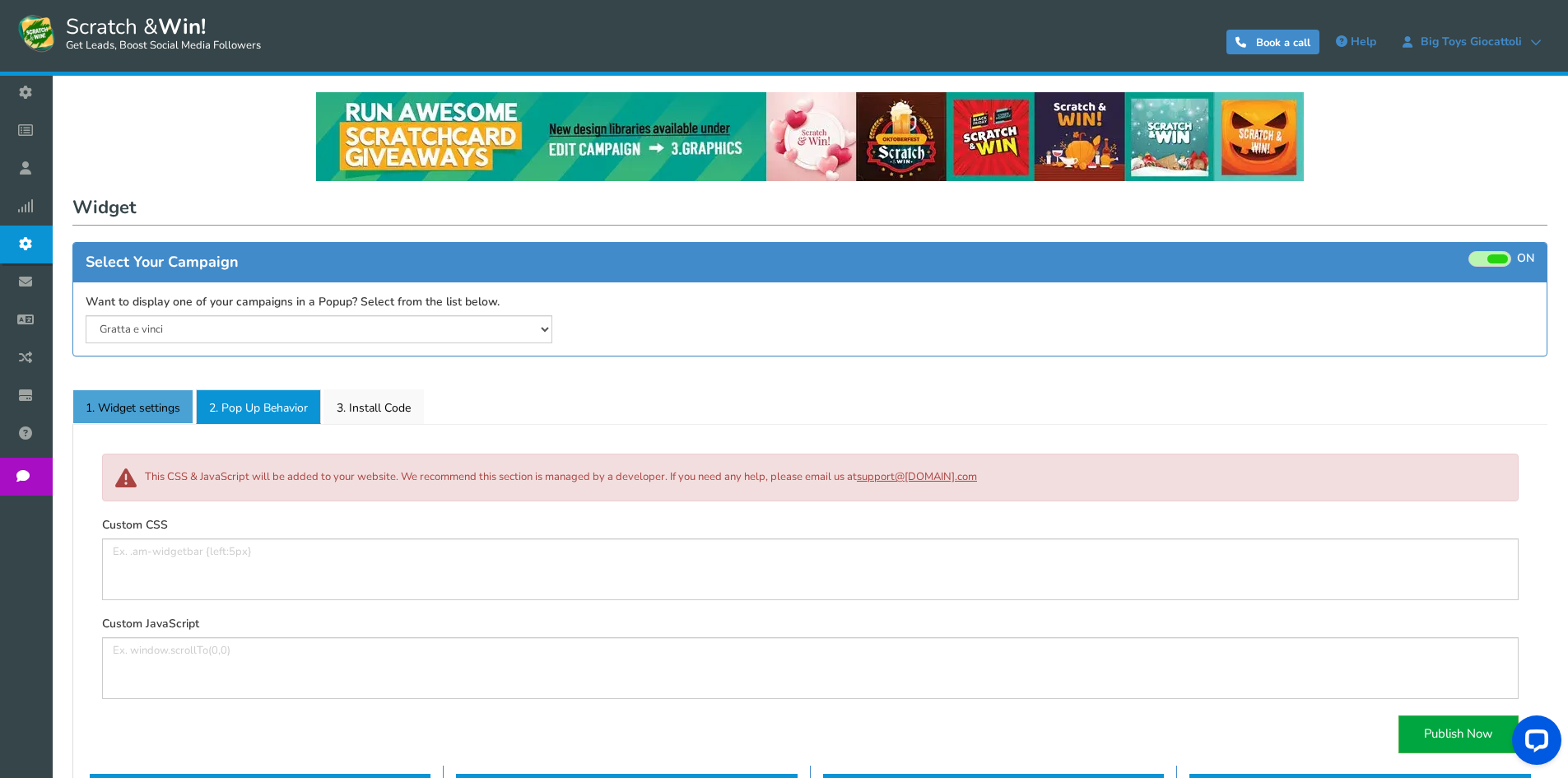 drag, startPoint x: 145, startPoint y: 403, endPoint x: 290, endPoint y: 440, distance: 149.64625 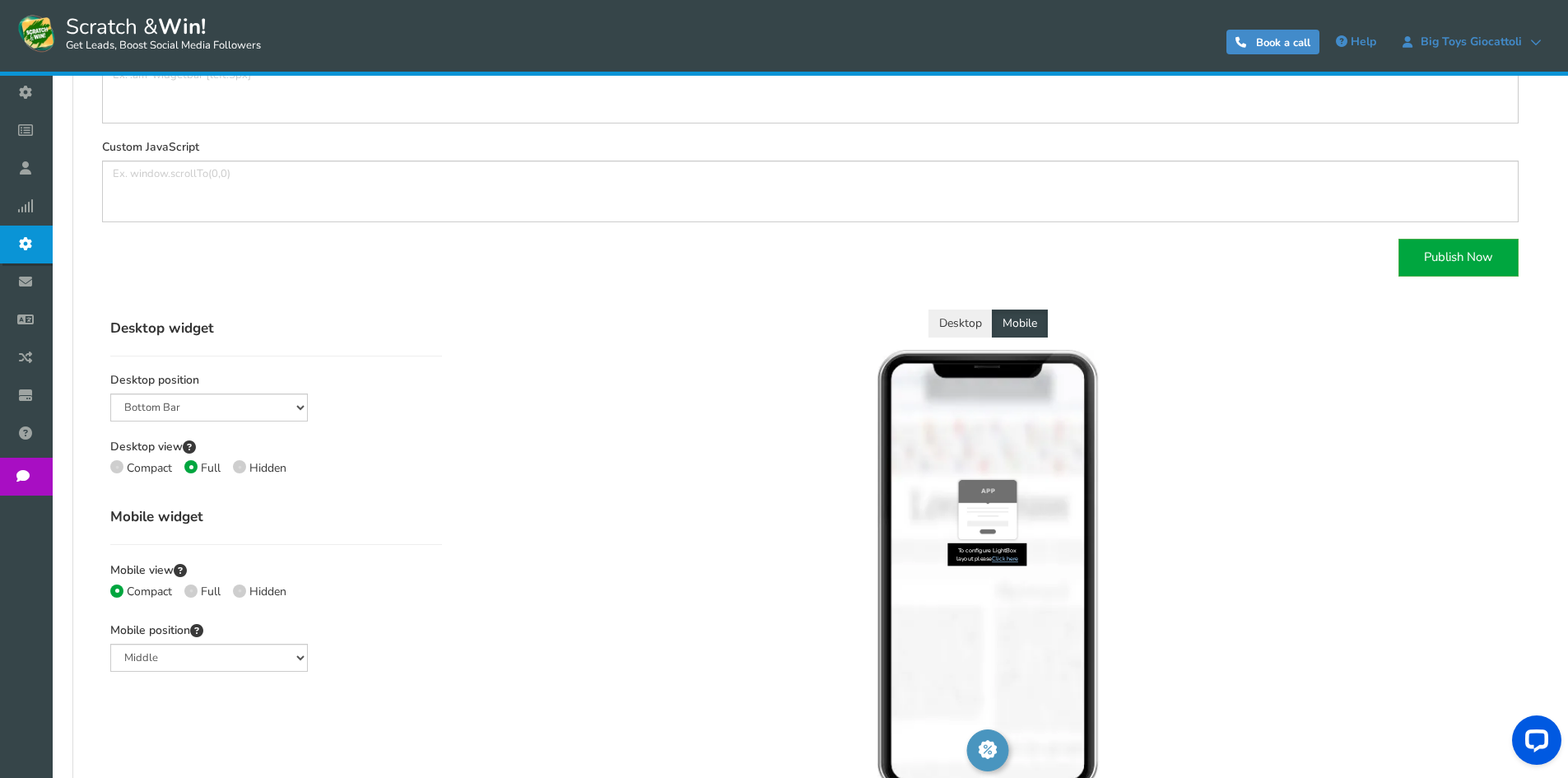 scroll, scrollTop: 576, scrollLeft: 0, axis: vertical 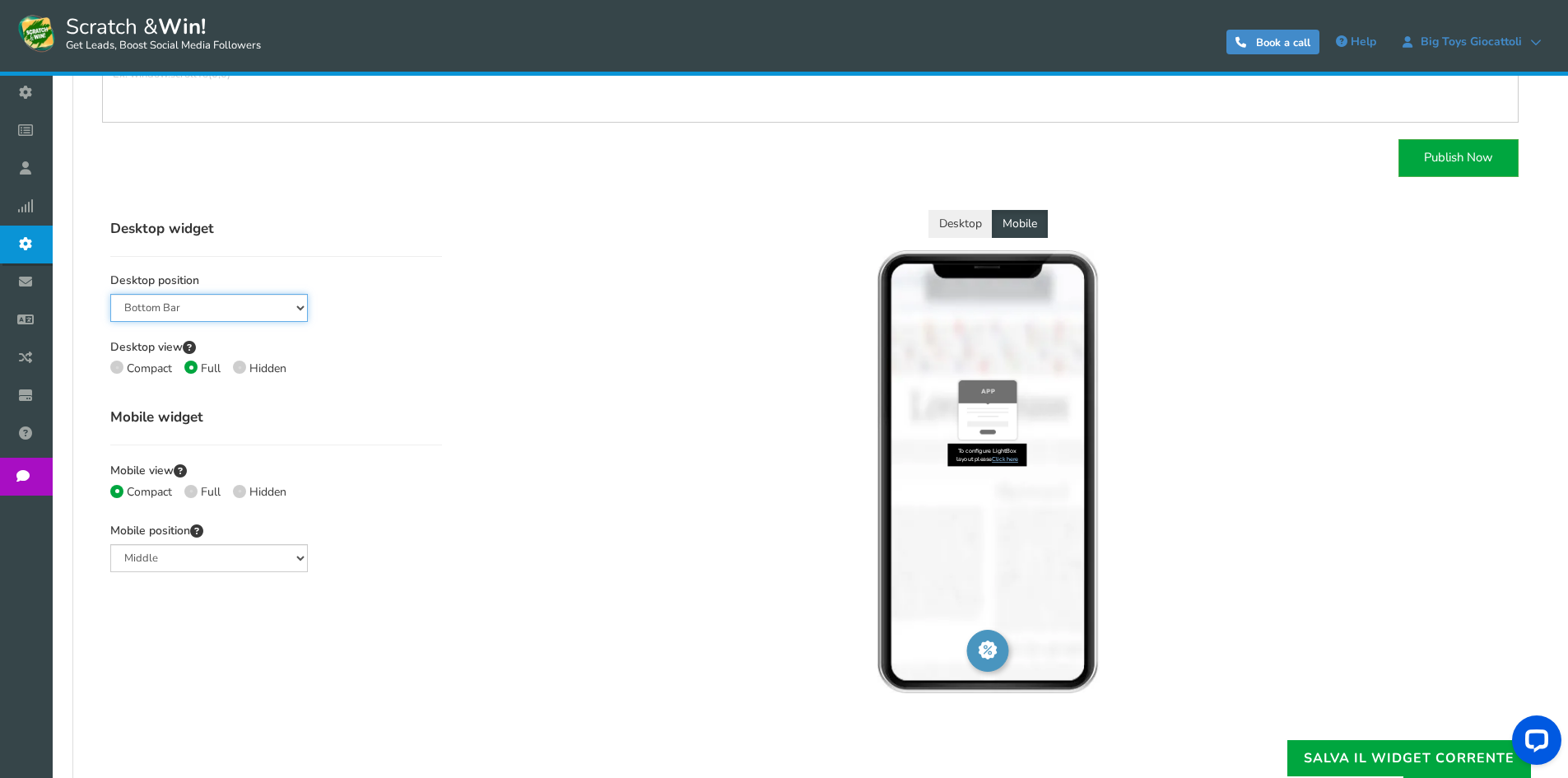 click on "Mid Right
Mid Left
Top Bar
Bottom Bar
Bottom Left
Bottom Right
Bottom Middle" at bounding box center [209, 308] 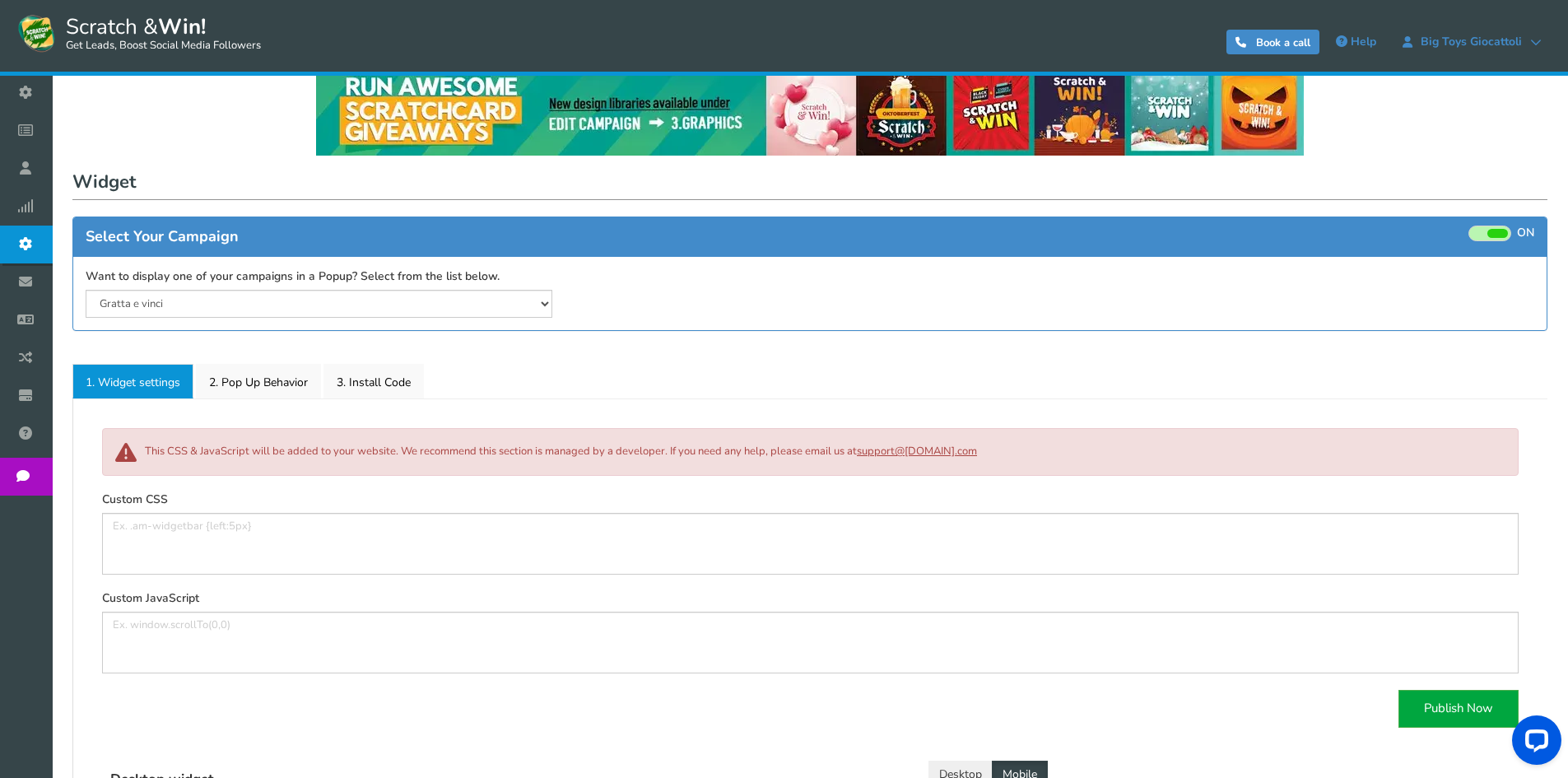 scroll, scrollTop: 0, scrollLeft: 0, axis: both 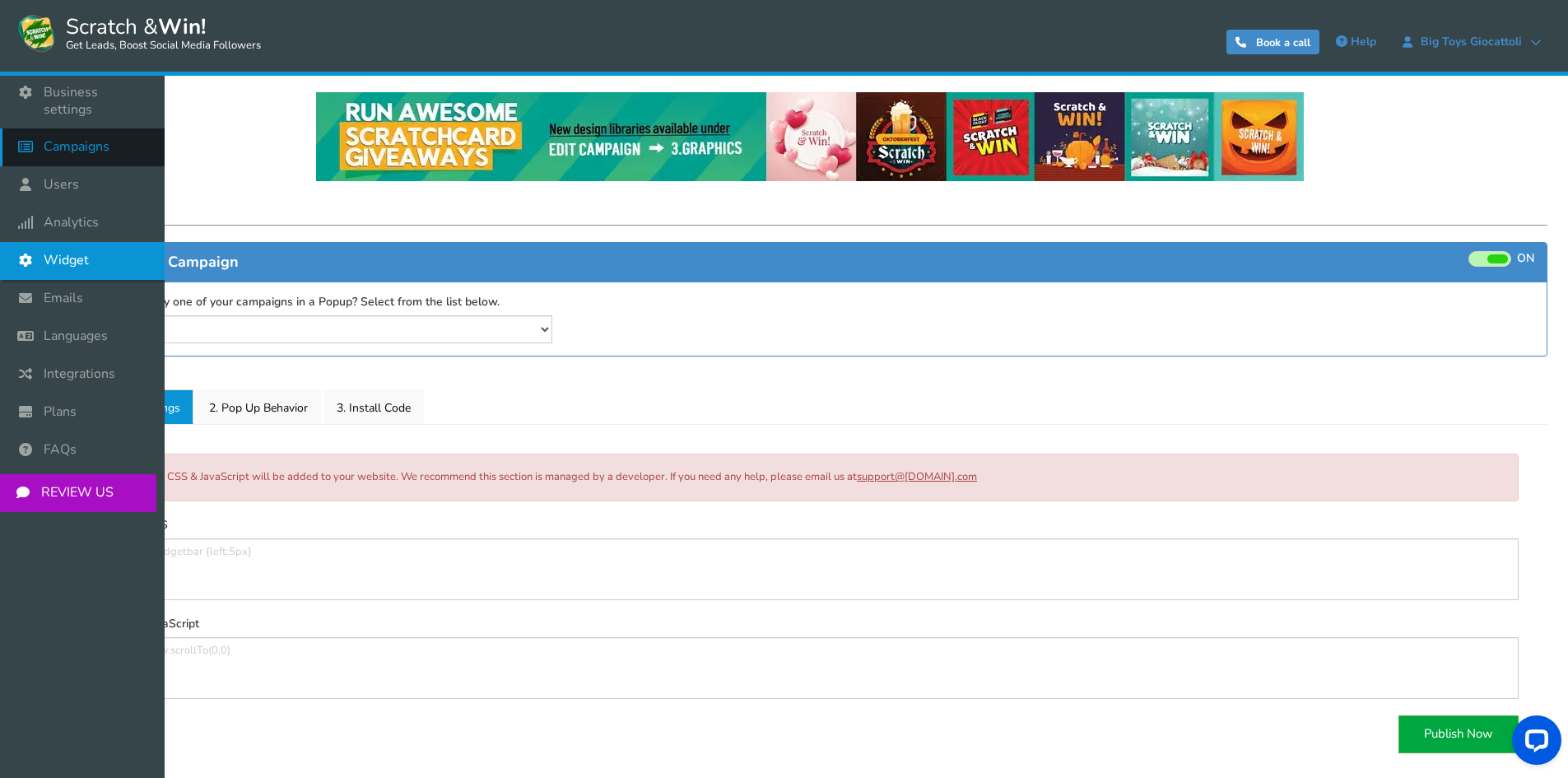 click on "Campaigns" at bounding box center (77, 147) 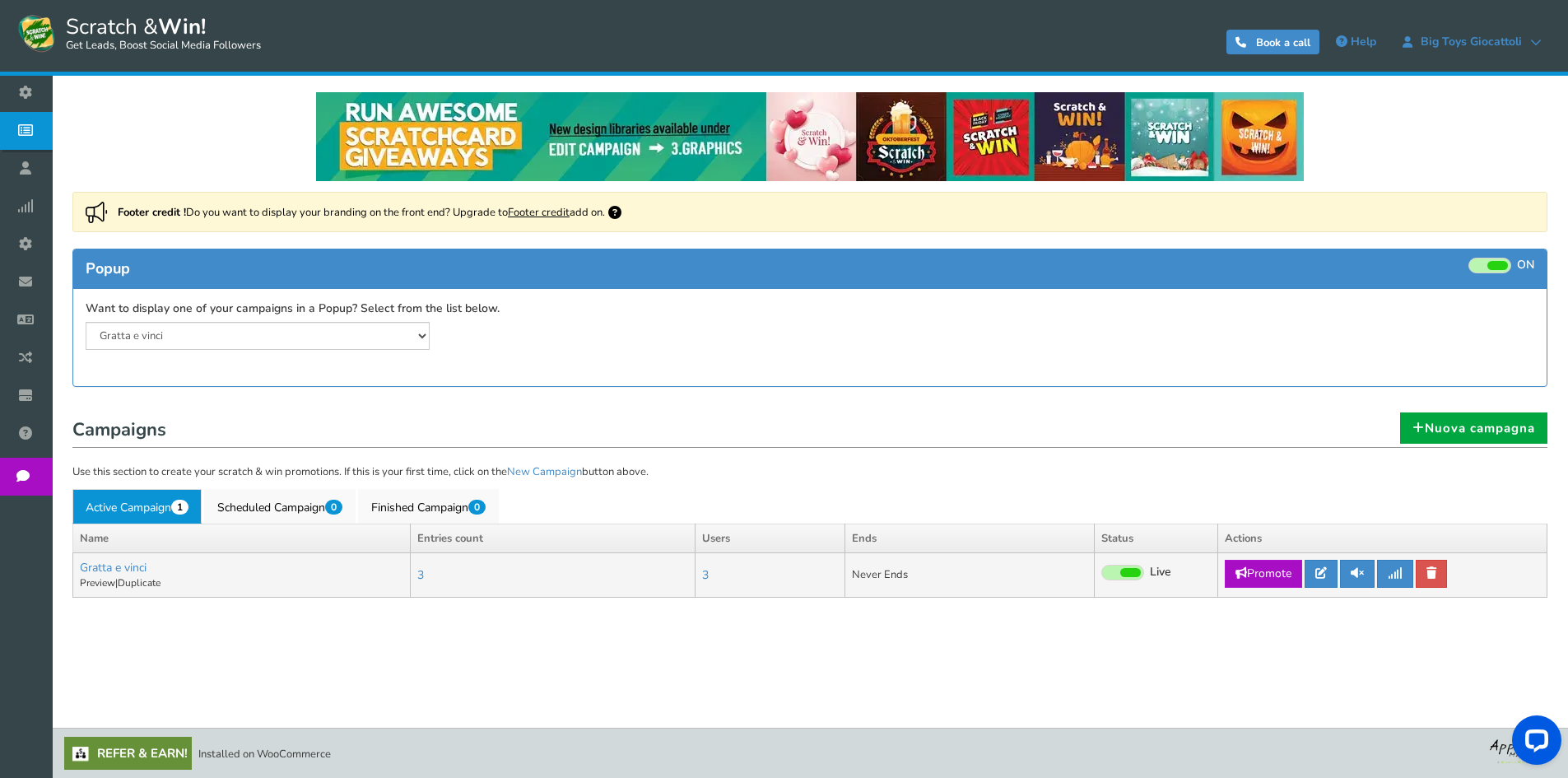 scroll, scrollTop: 1, scrollLeft: 0, axis: vertical 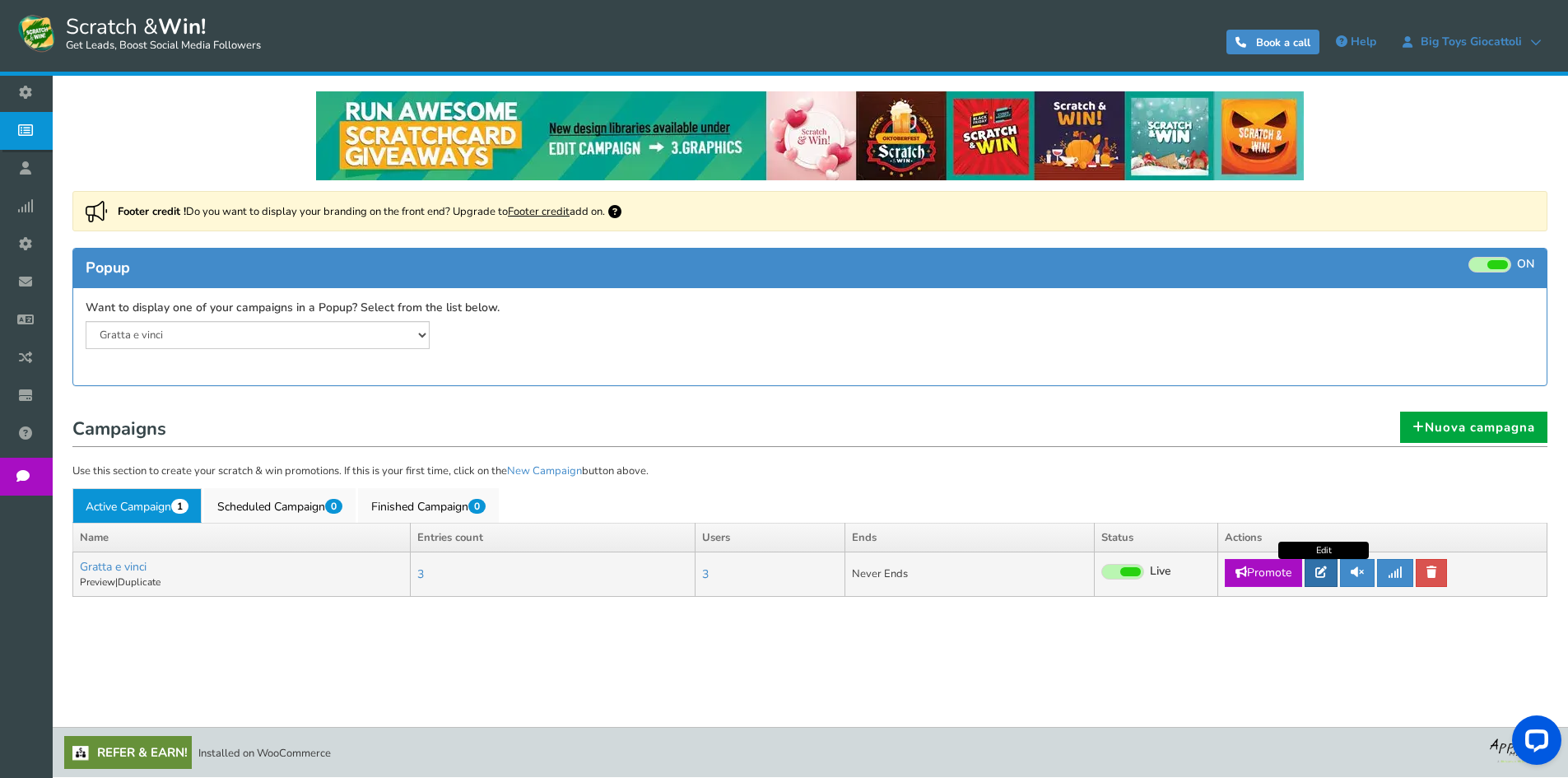 click at bounding box center (1321, 572) 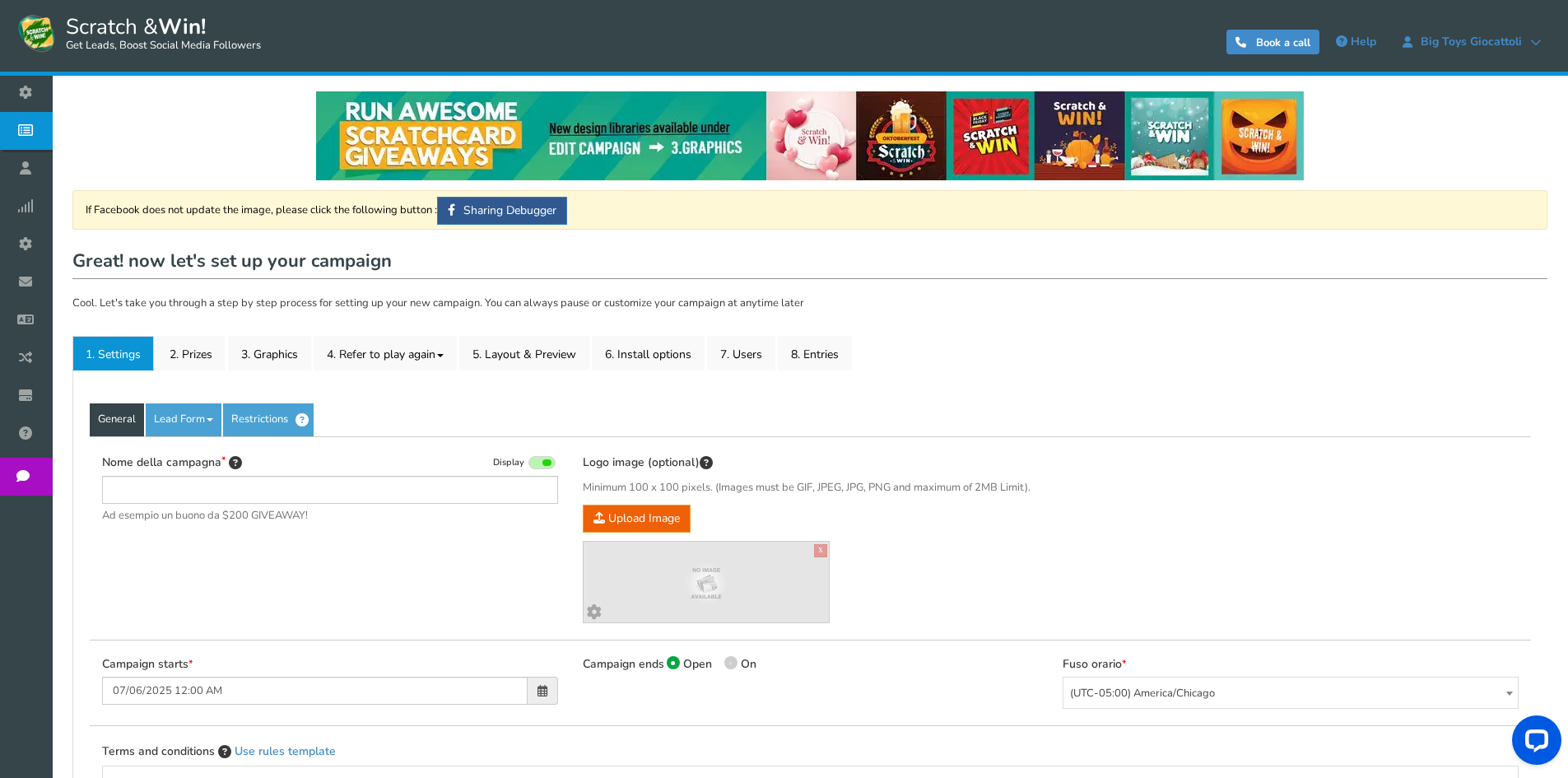 scroll, scrollTop: 0, scrollLeft: 0, axis: both 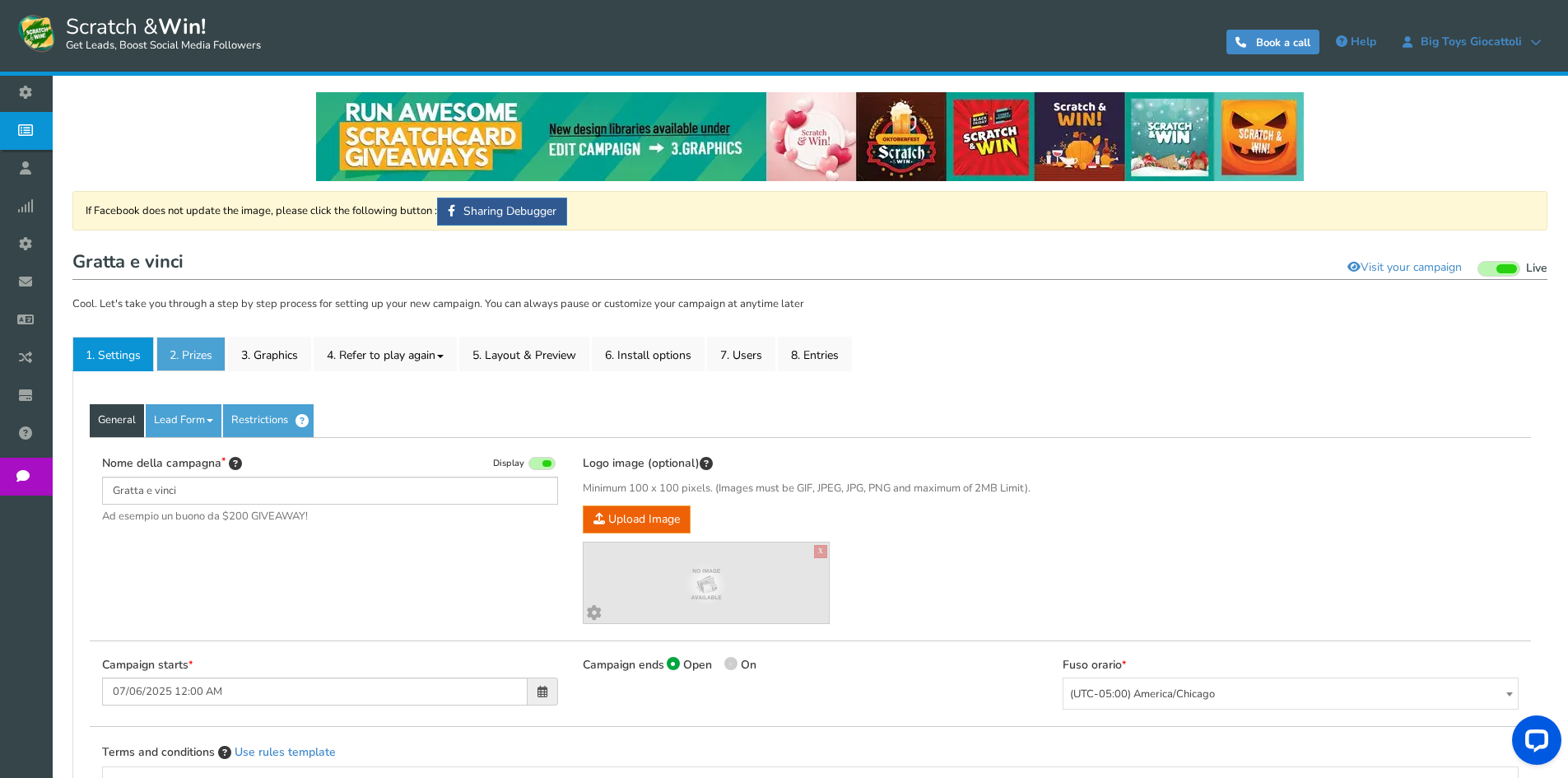 click on "2. Prizes" at bounding box center (191, 354) 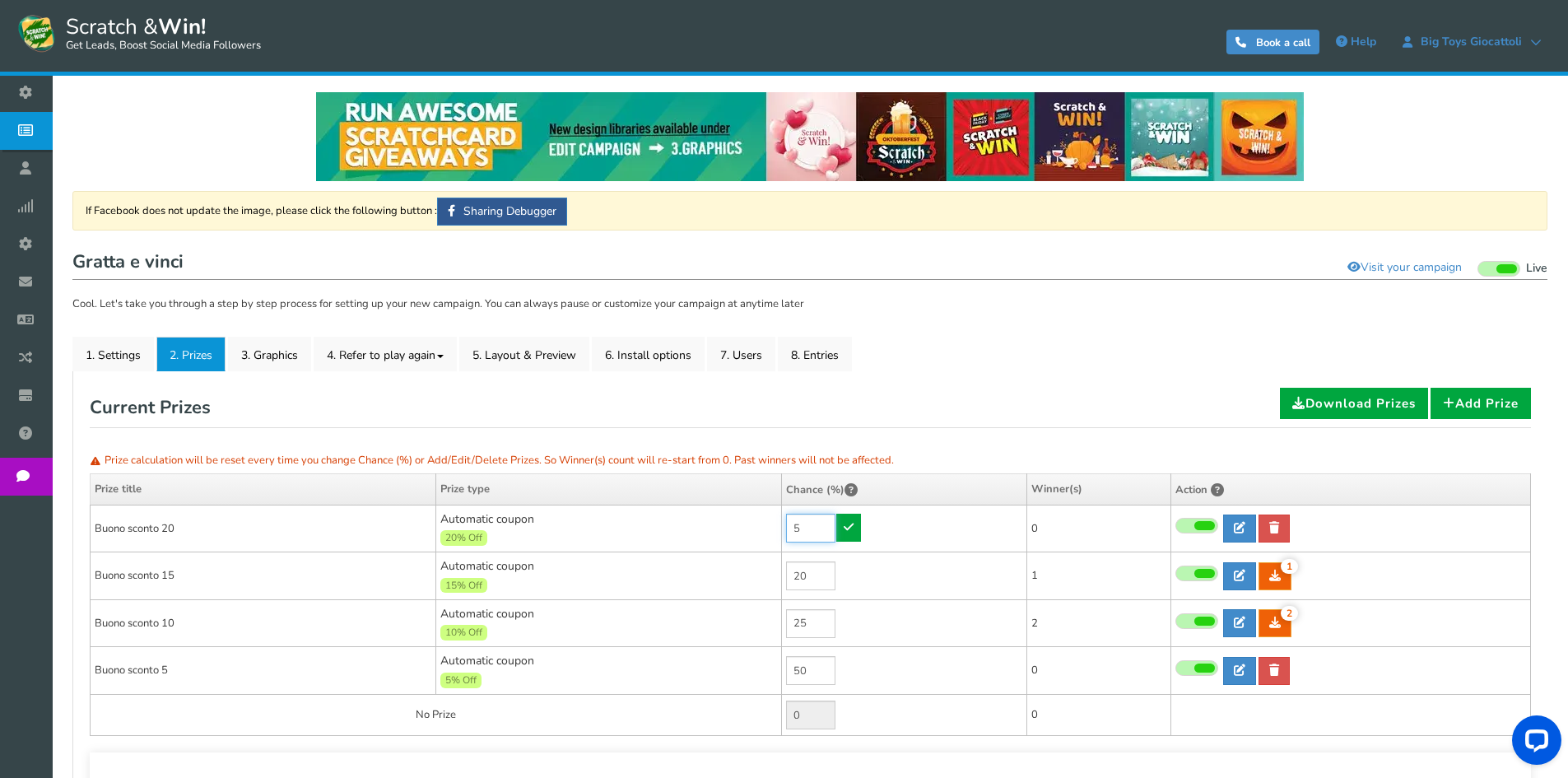 click on "5" at bounding box center [811, 528] 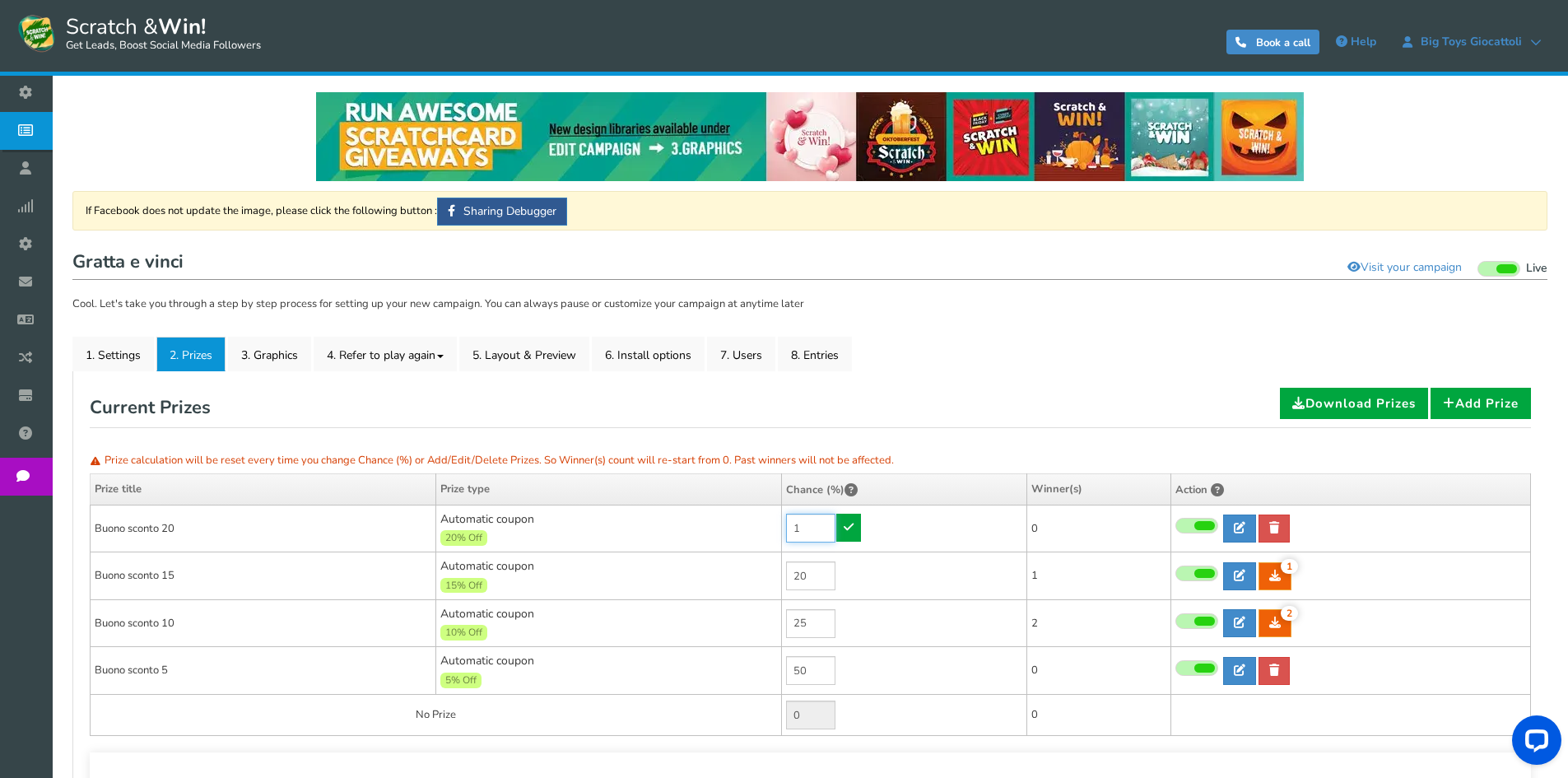 type on "1" 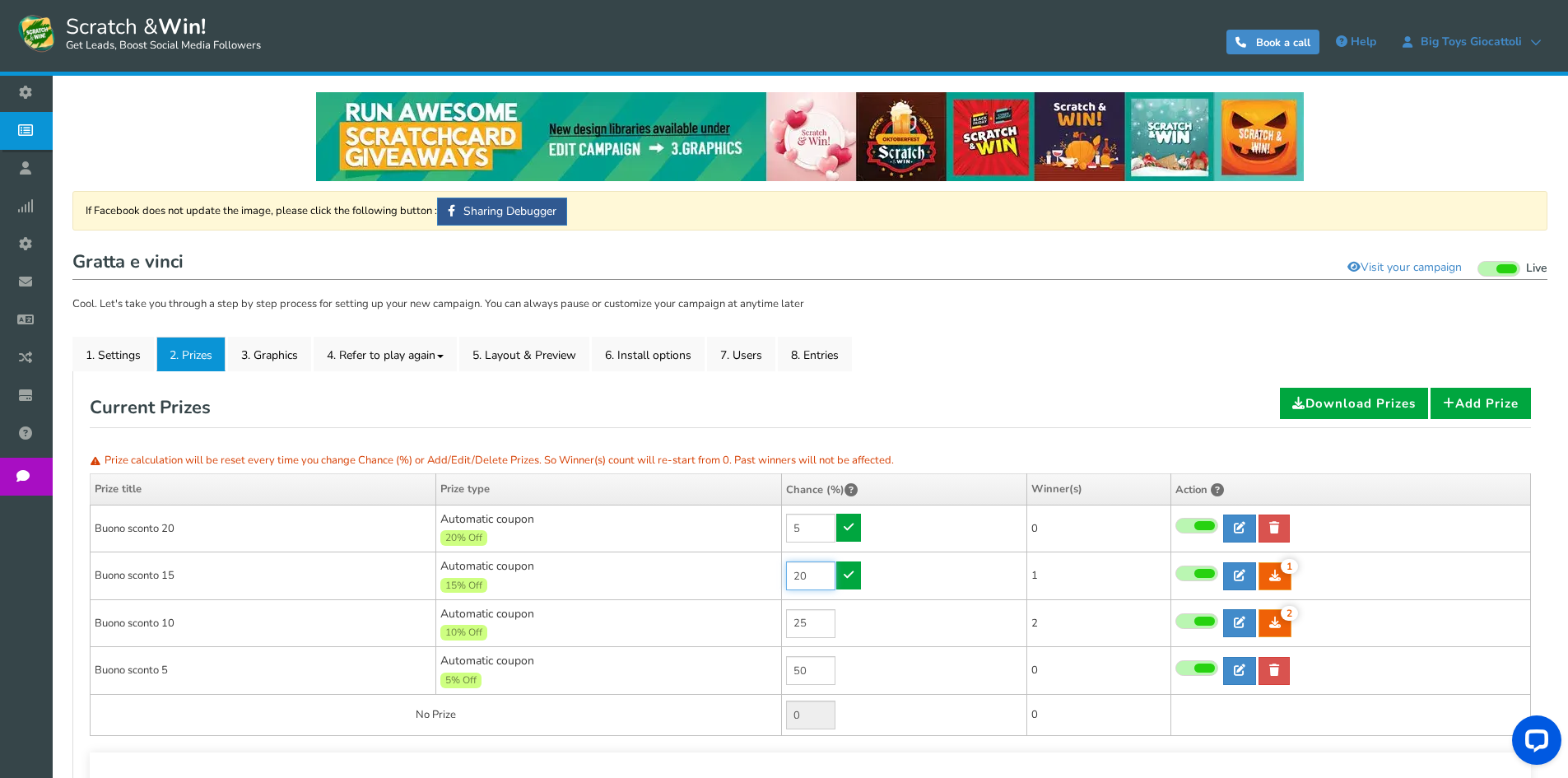 click on "20" at bounding box center [811, 575] 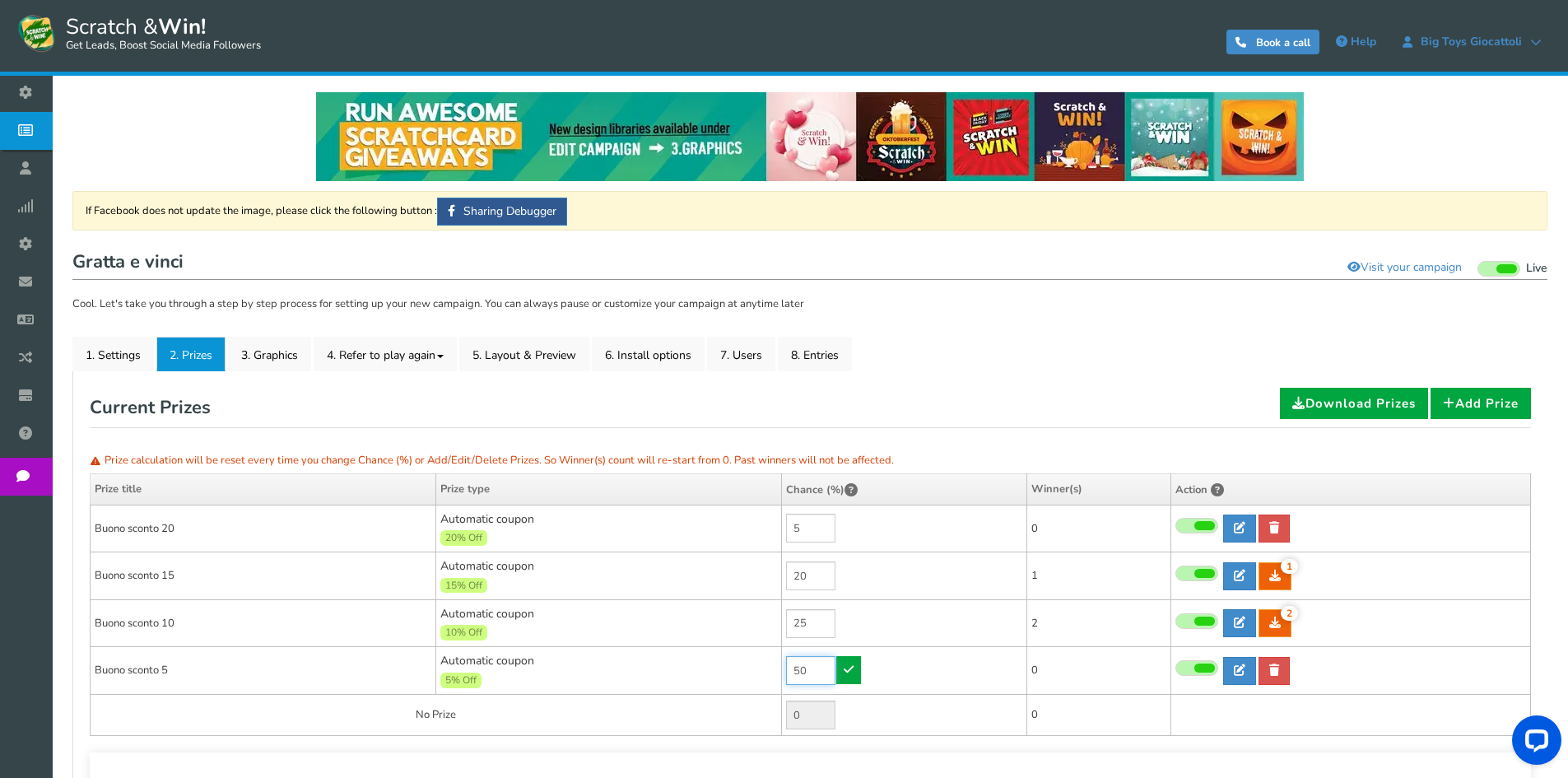 click on "50" at bounding box center [811, 670] 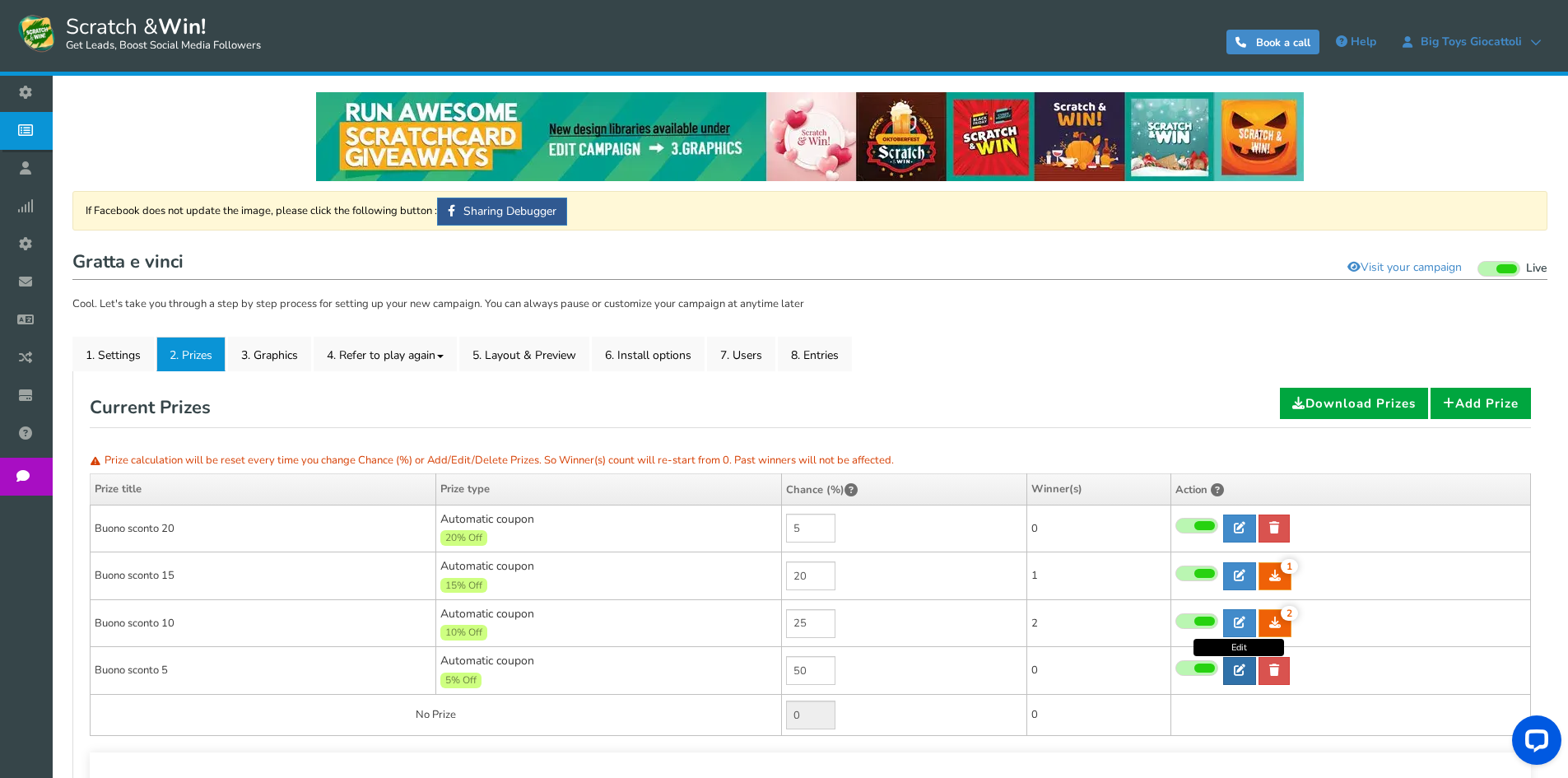 click at bounding box center (1240, 671) 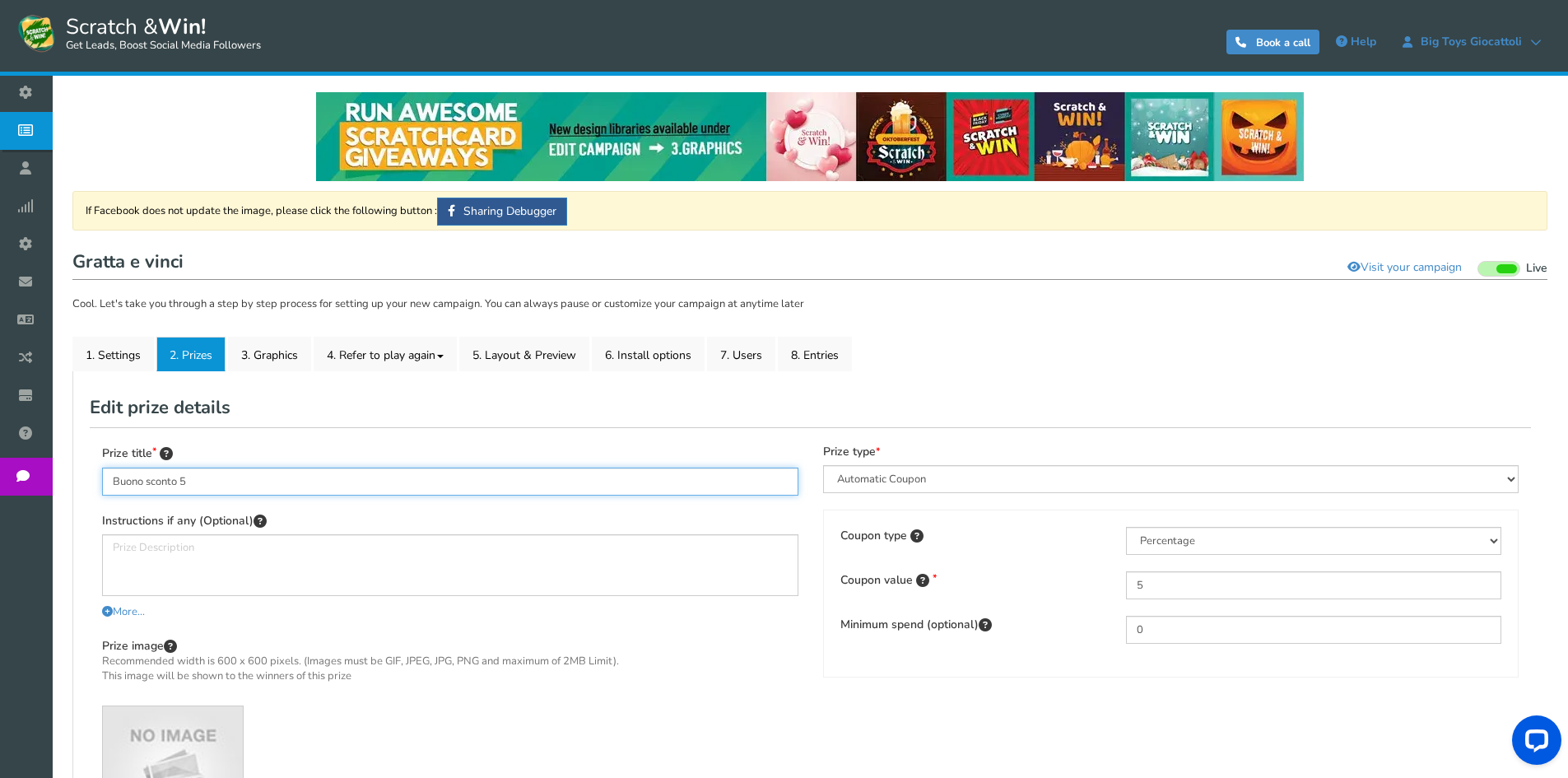 click on "Buono sconto 5" at bounding box center (450, 482) 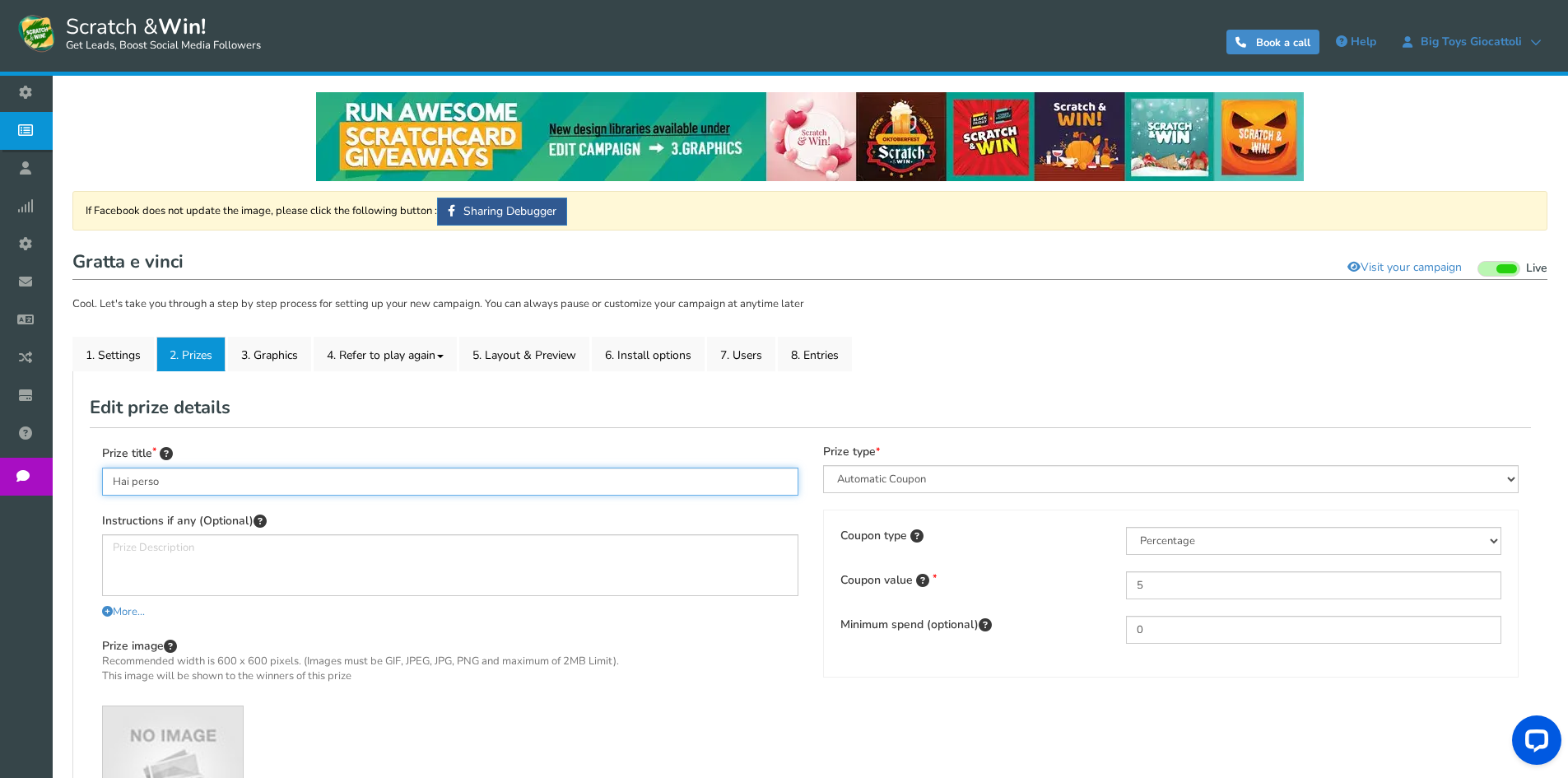 type on "Hai perso" 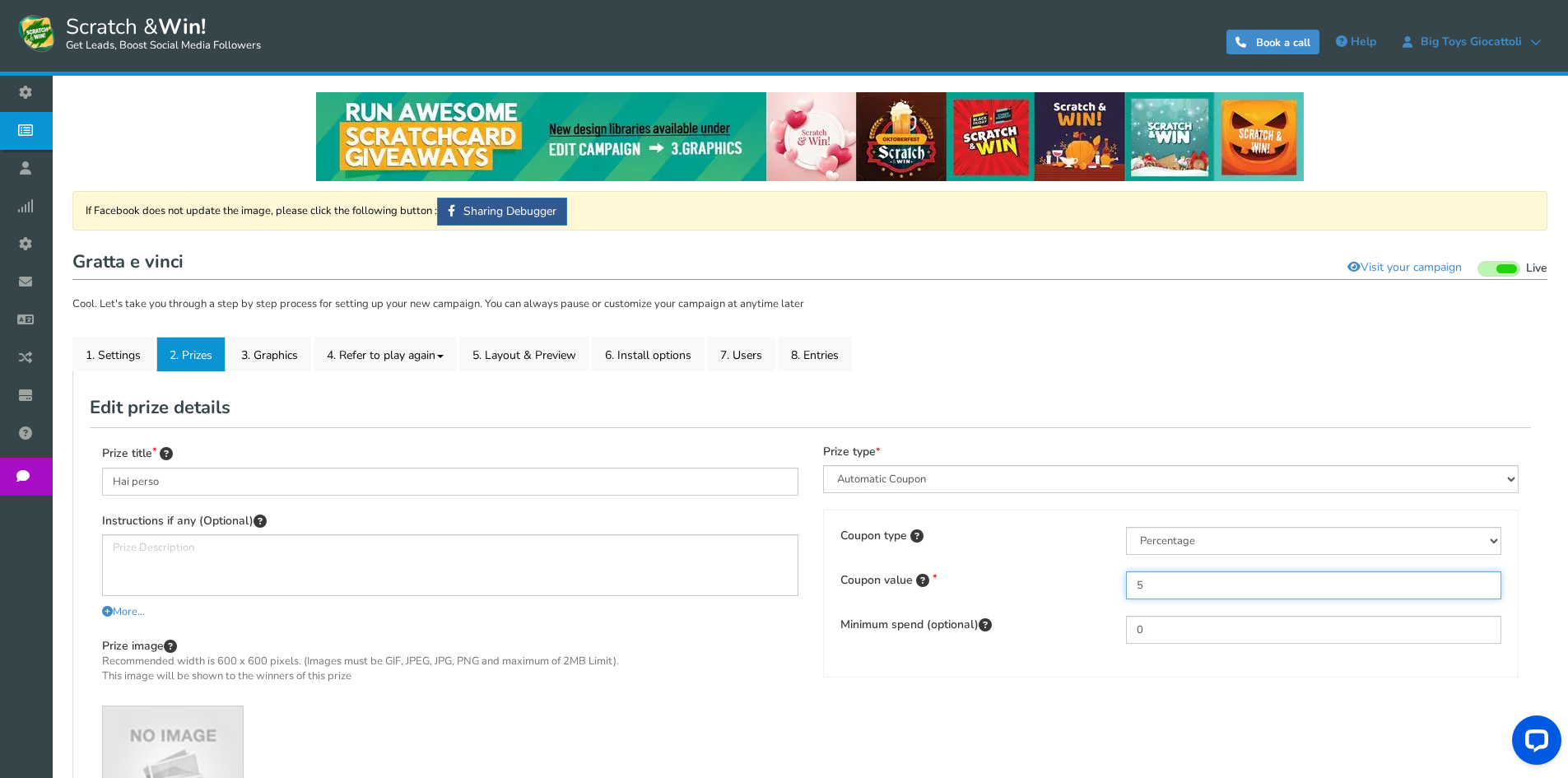 click on "5" at bounding box center [1314, 585] 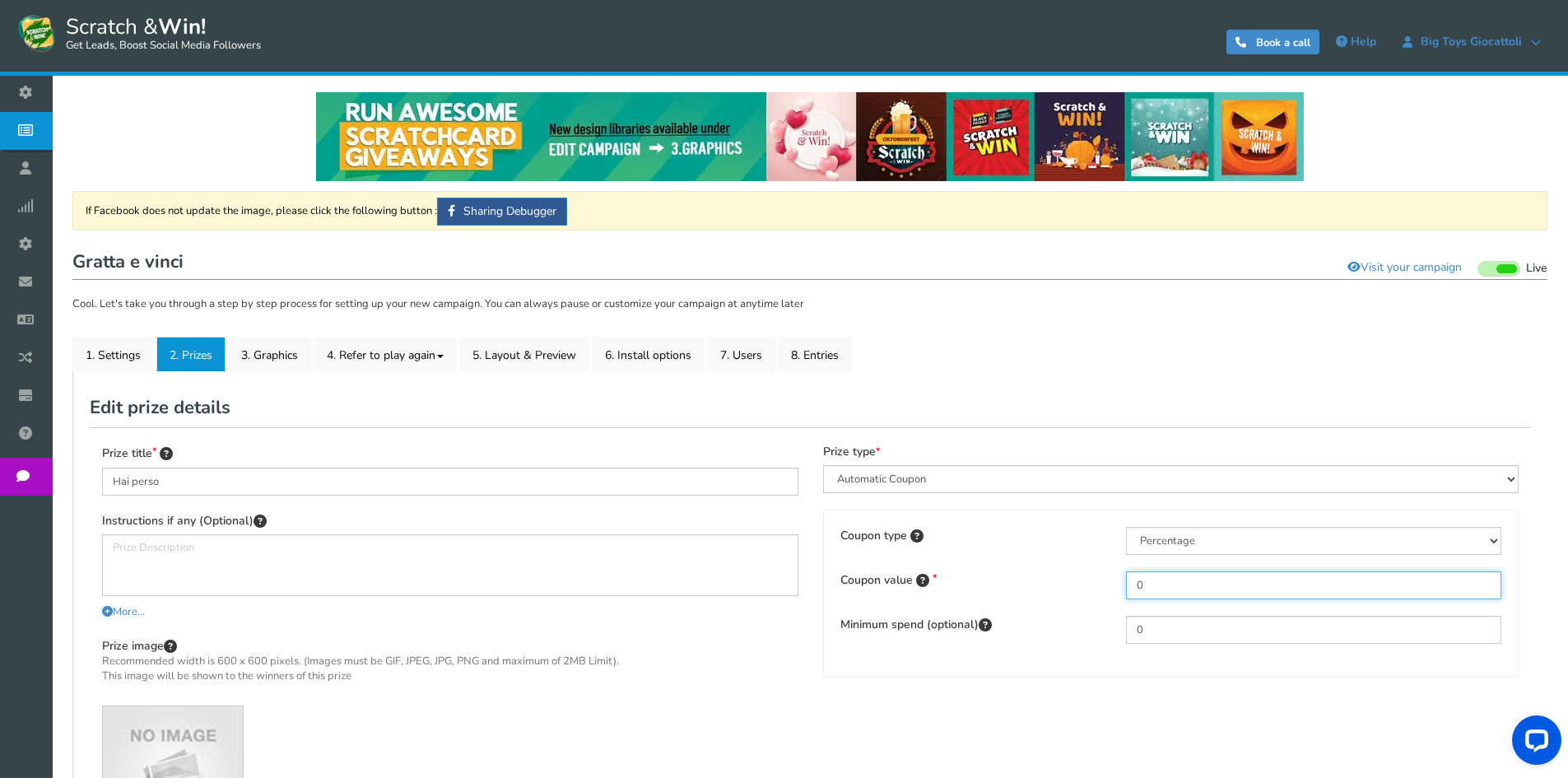type on "0" 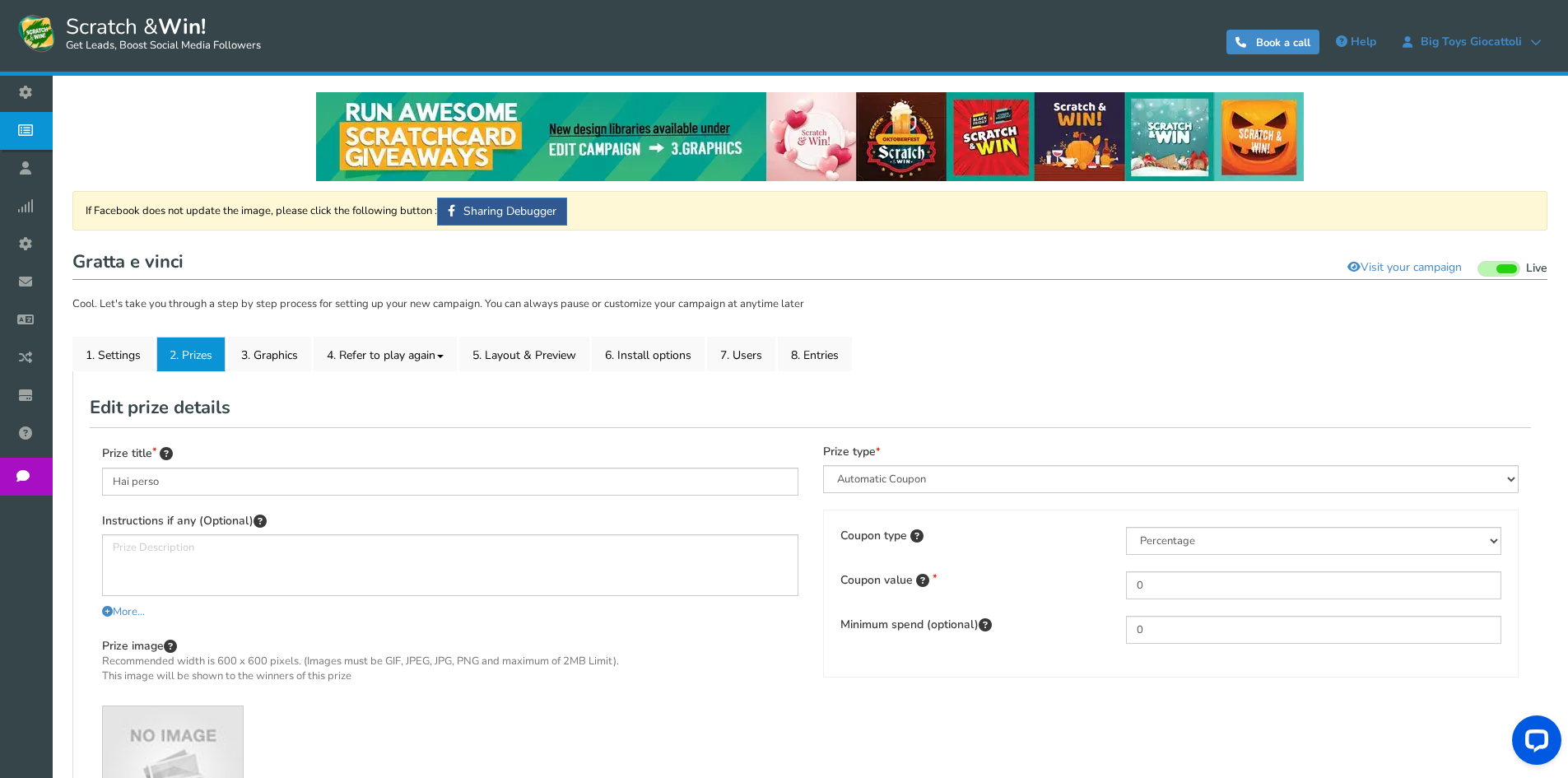 click on "Coupon type" at bounding box center [970, 536] 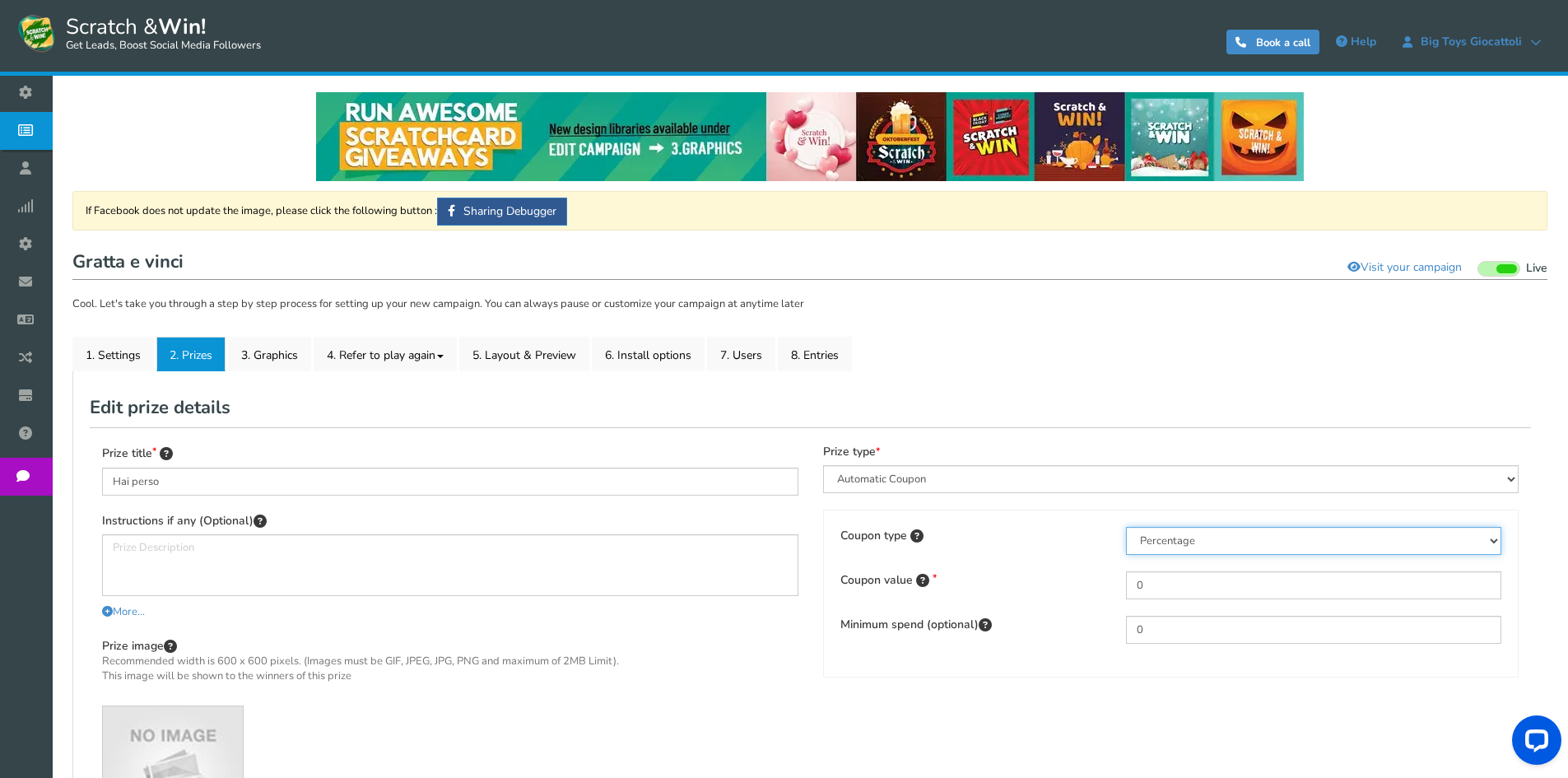 click on "Percentage
Fixed amount
Free shipping" at bounding box center (1314, 541) 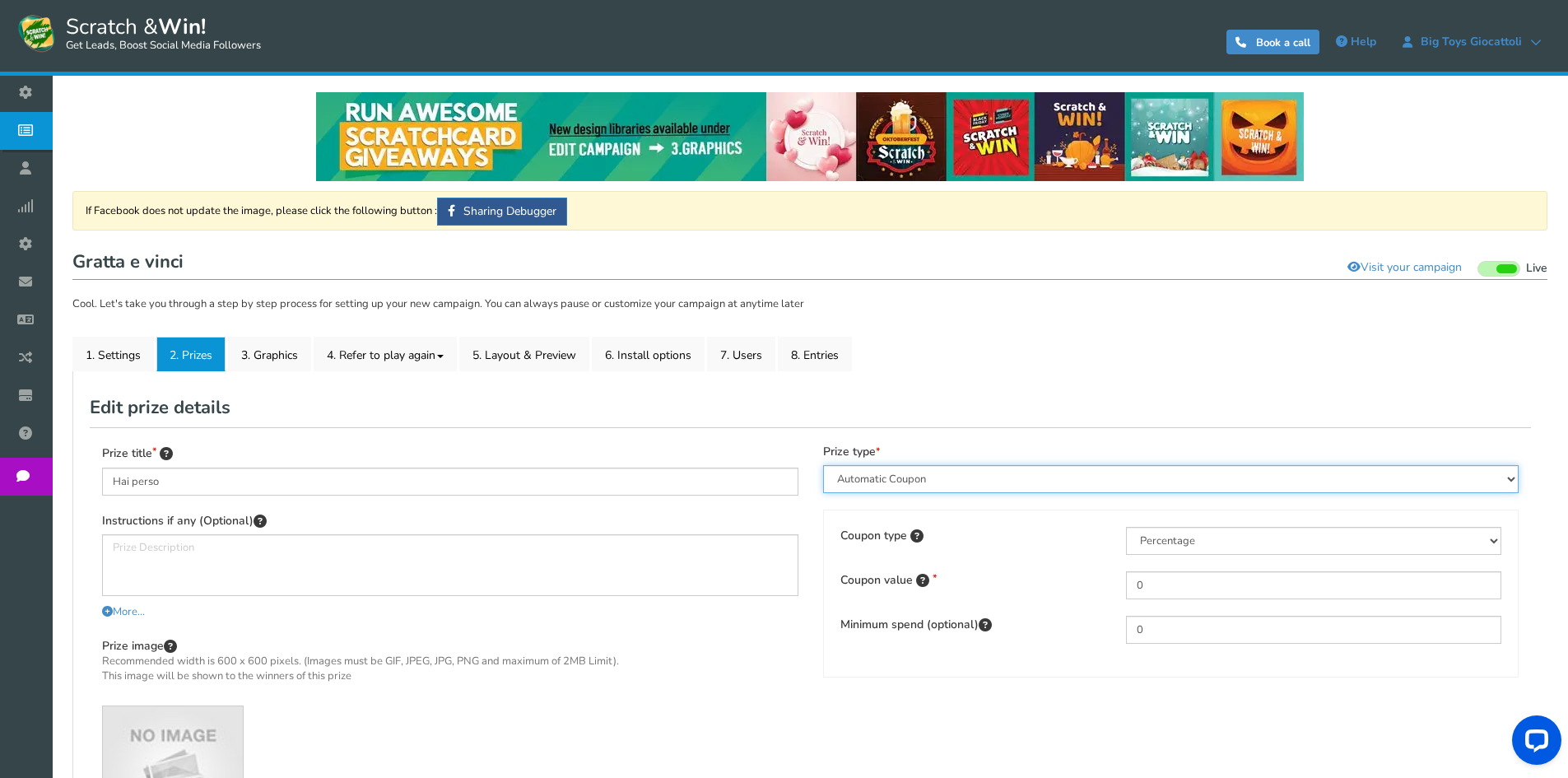 click on "Perks and Experiences
Automatic Coupon
Common Coupon
Unique Coupon" at bounding box center (1171, 479) 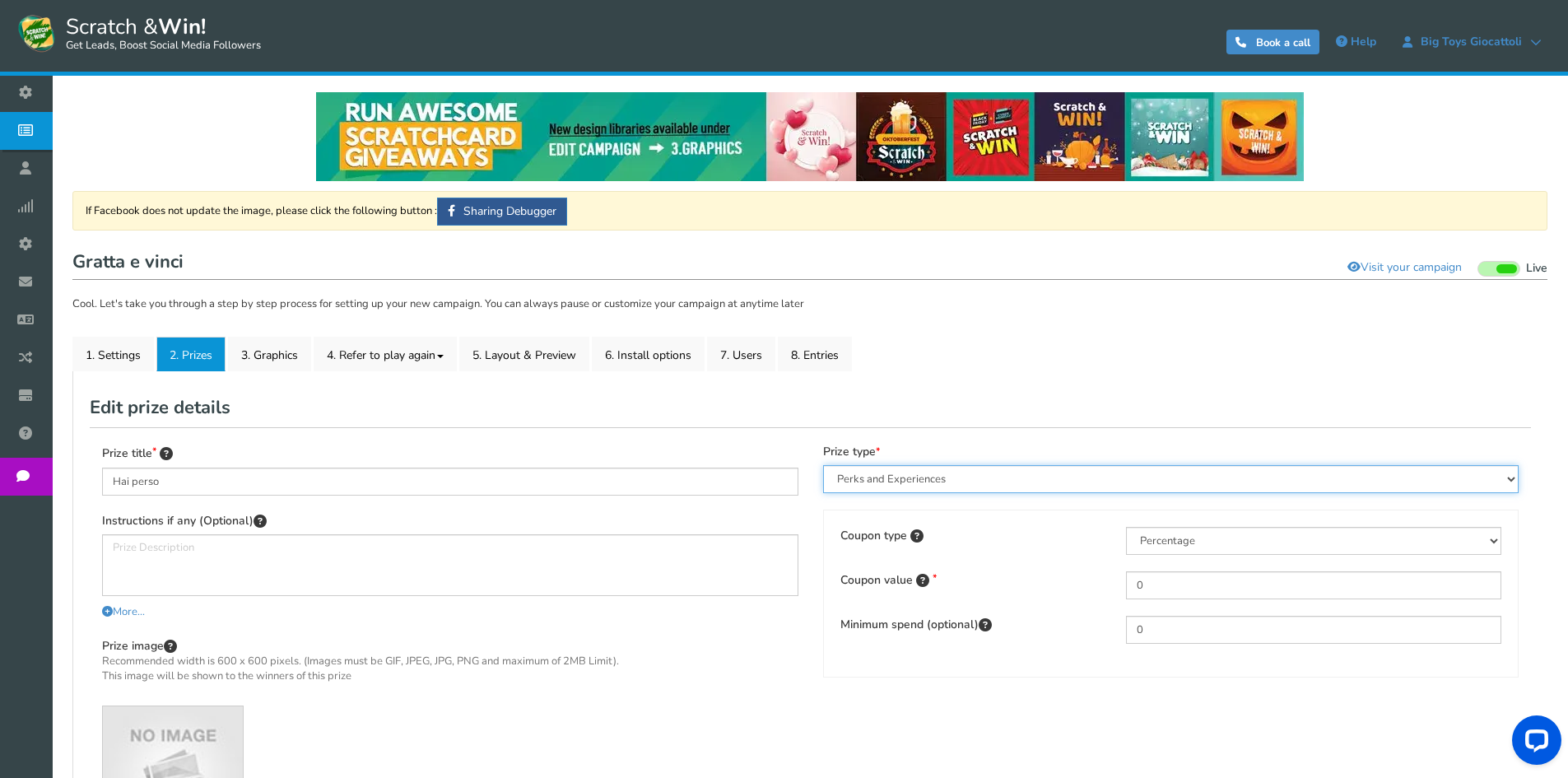 click on "Perks and Experiences
Automatic Coupon
Common Coupon
Unique Coupon" at bounding box center (1171, 479) 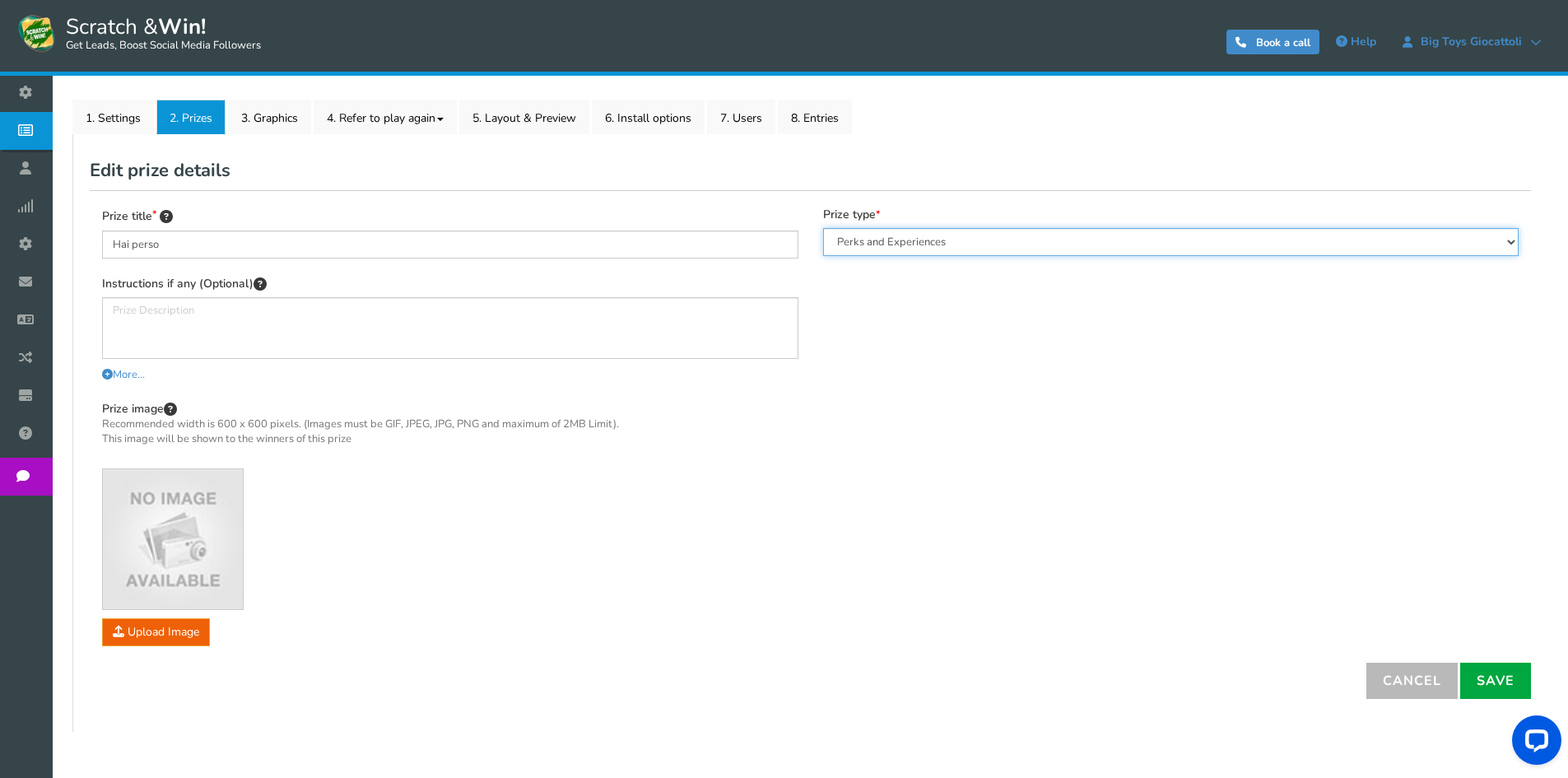 scroll, scrollTop: 300, scrollLeft: 0, axis: vertical 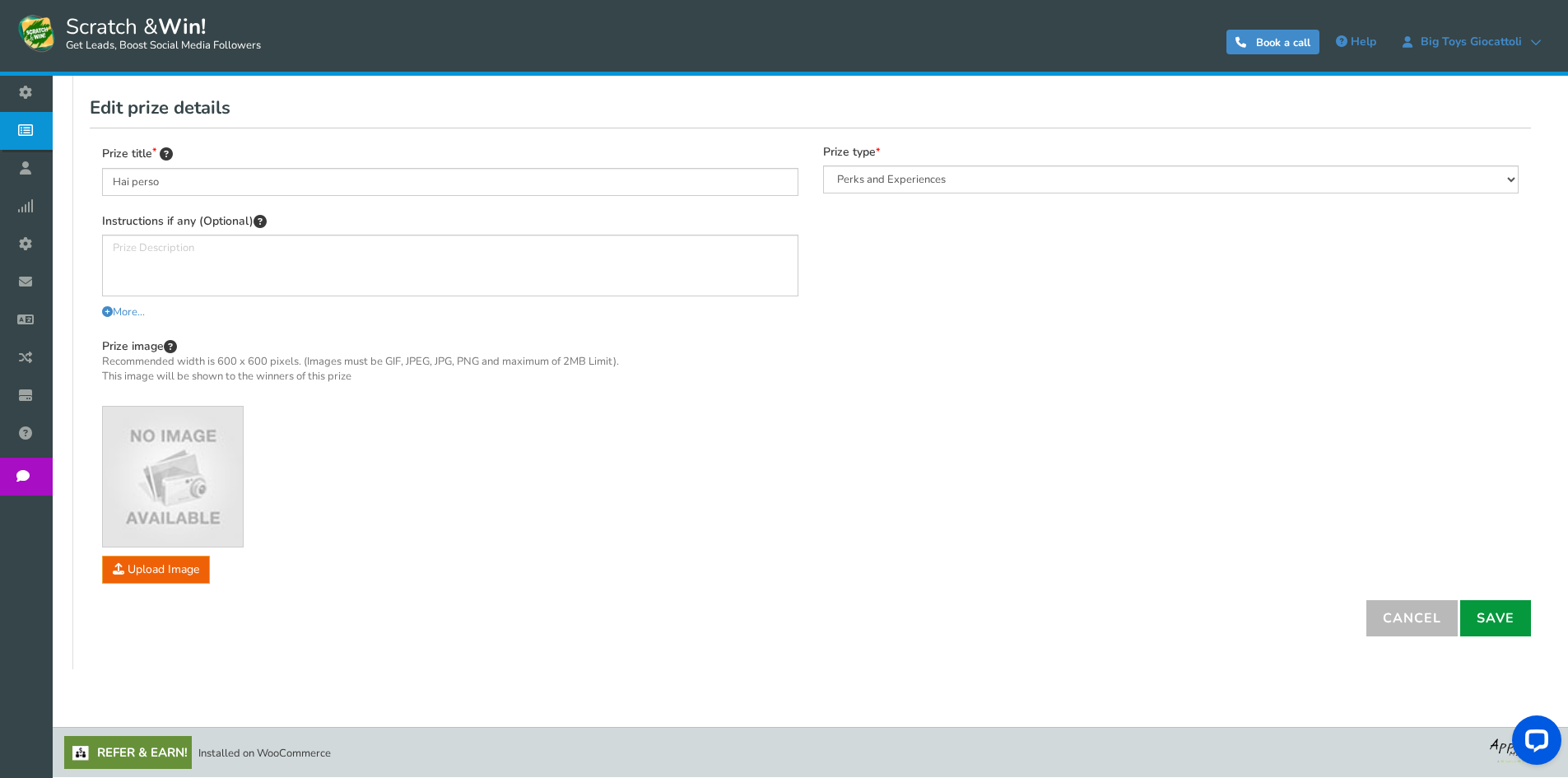 click on "Save" at bounding box center [1496, 618] 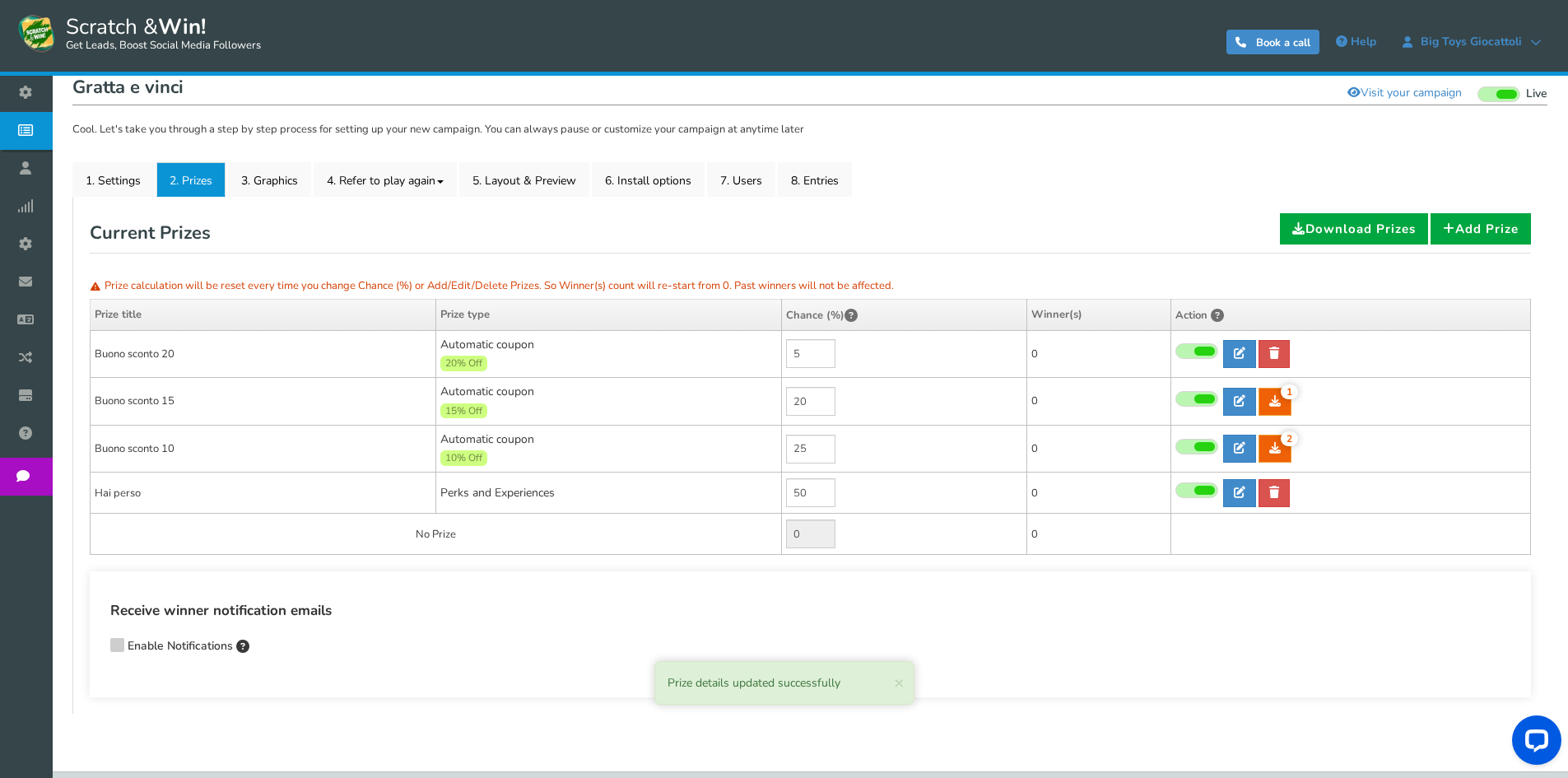 scroll, scrollTop: 137, scrollLeft: 0, axis: vertical 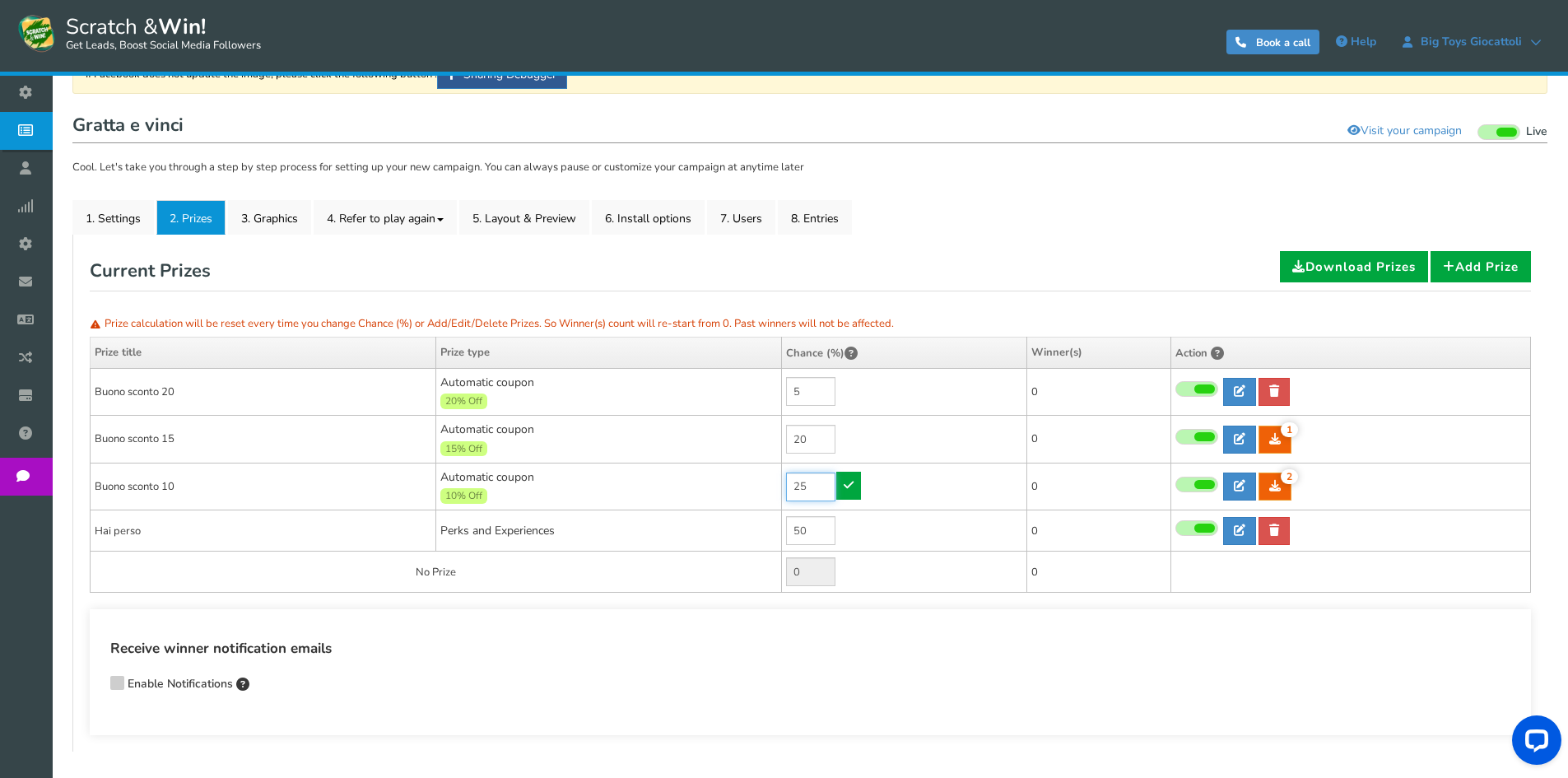 click on "25" at bounding box center [811, 487] 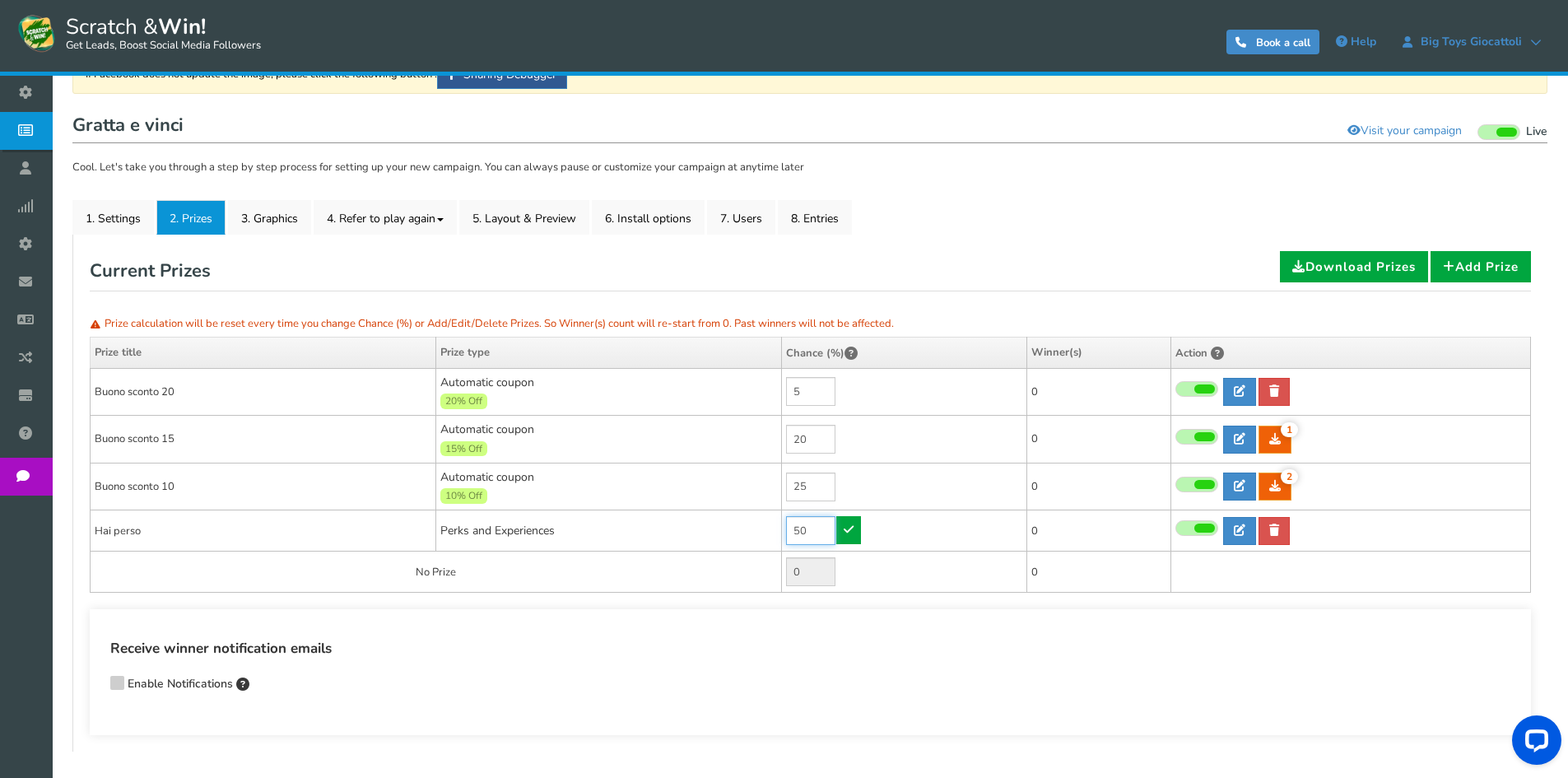click on "50" at bounding box center [811, 530] 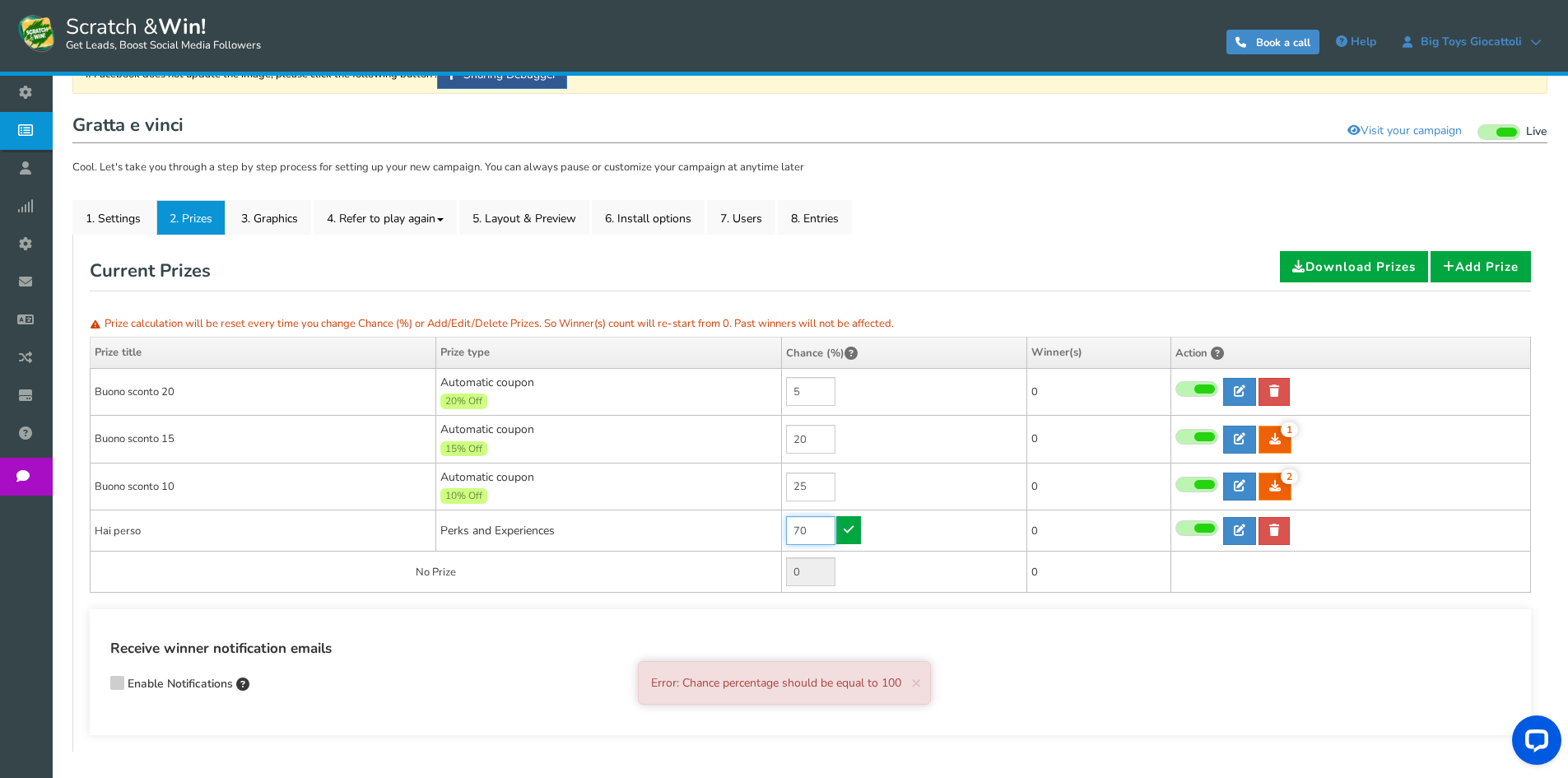 type on "70" 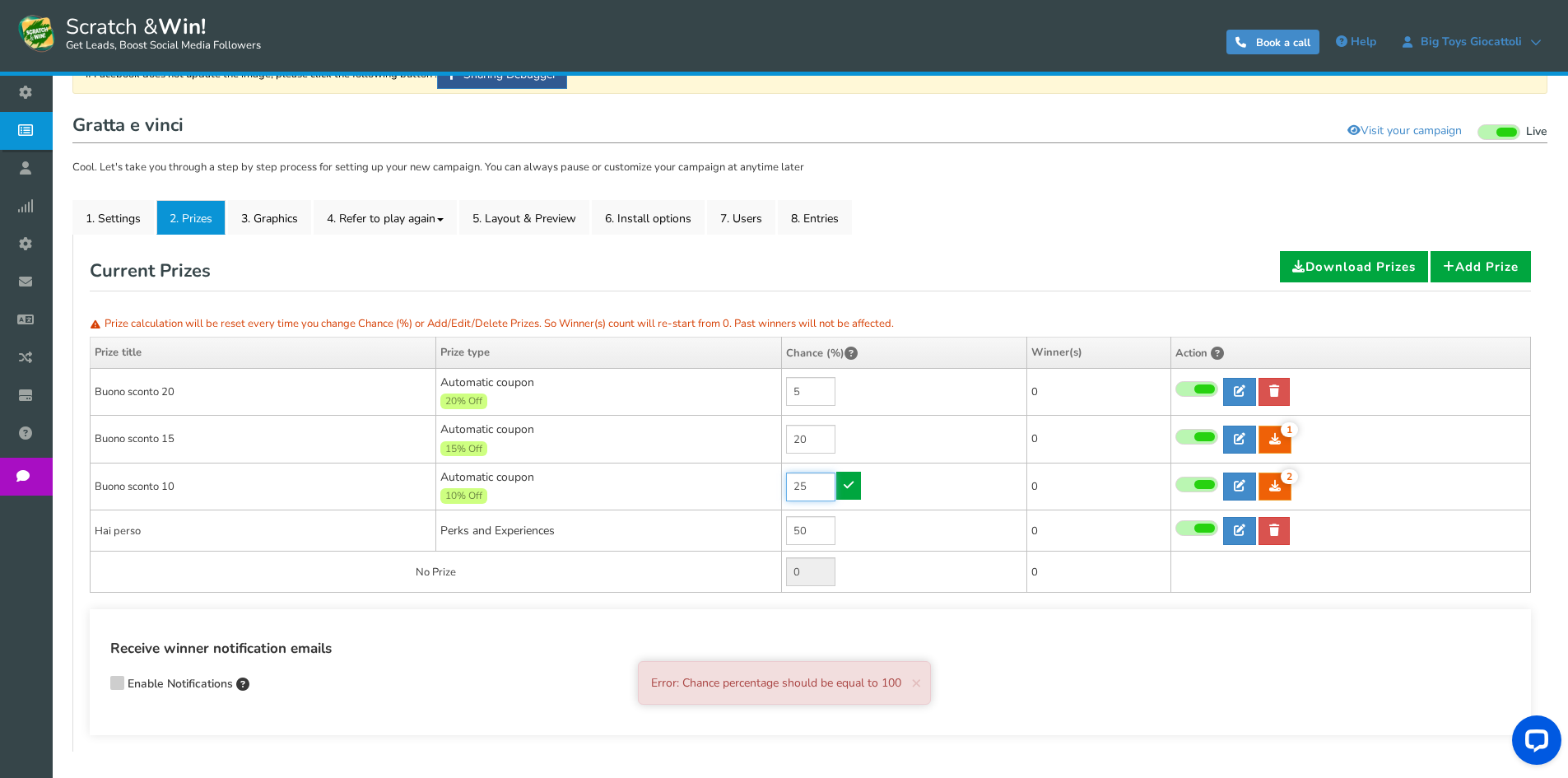 click on "25" at bounding box center (811, 487) 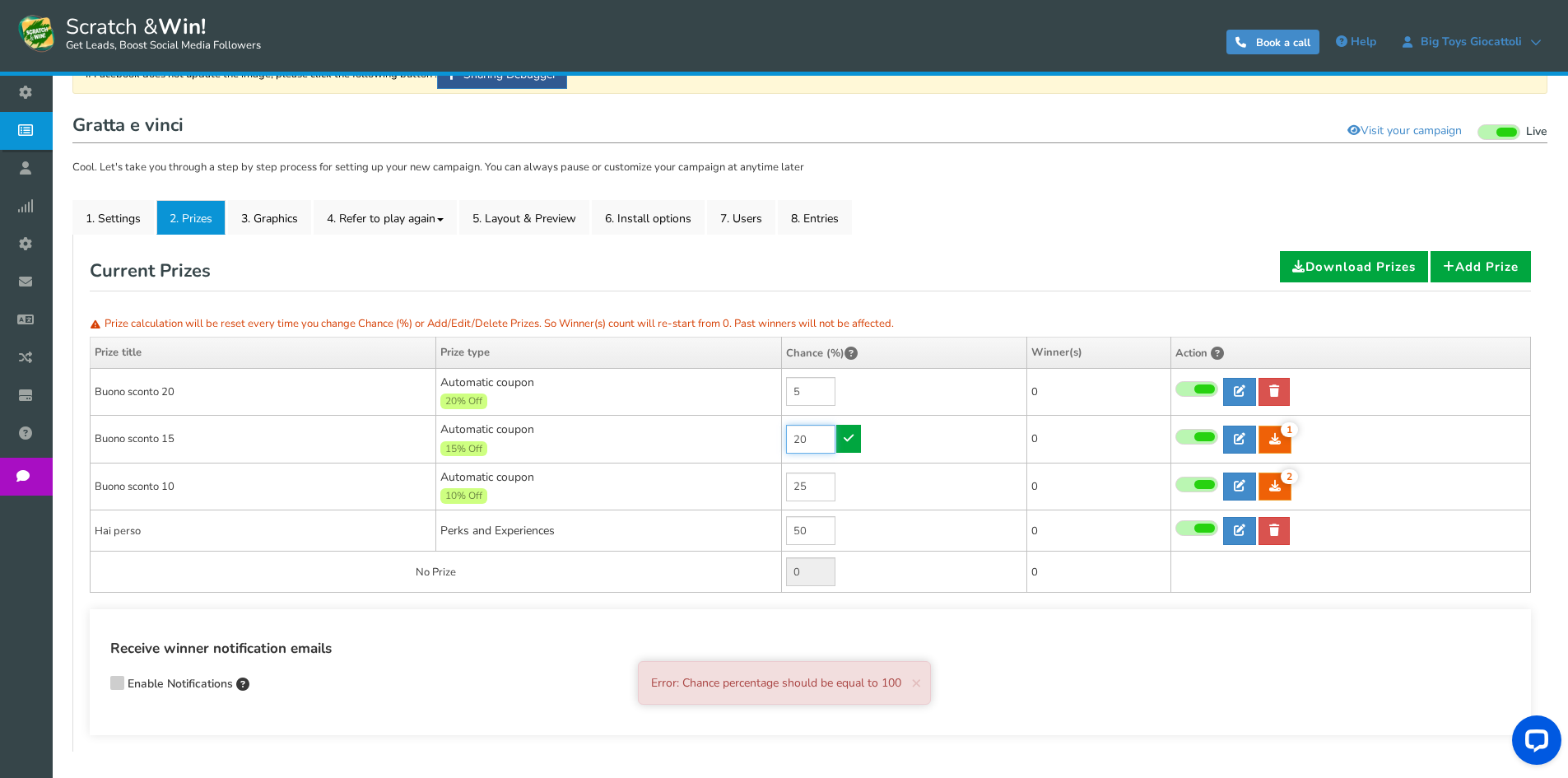click on "20" at bounding box center (811, 439) 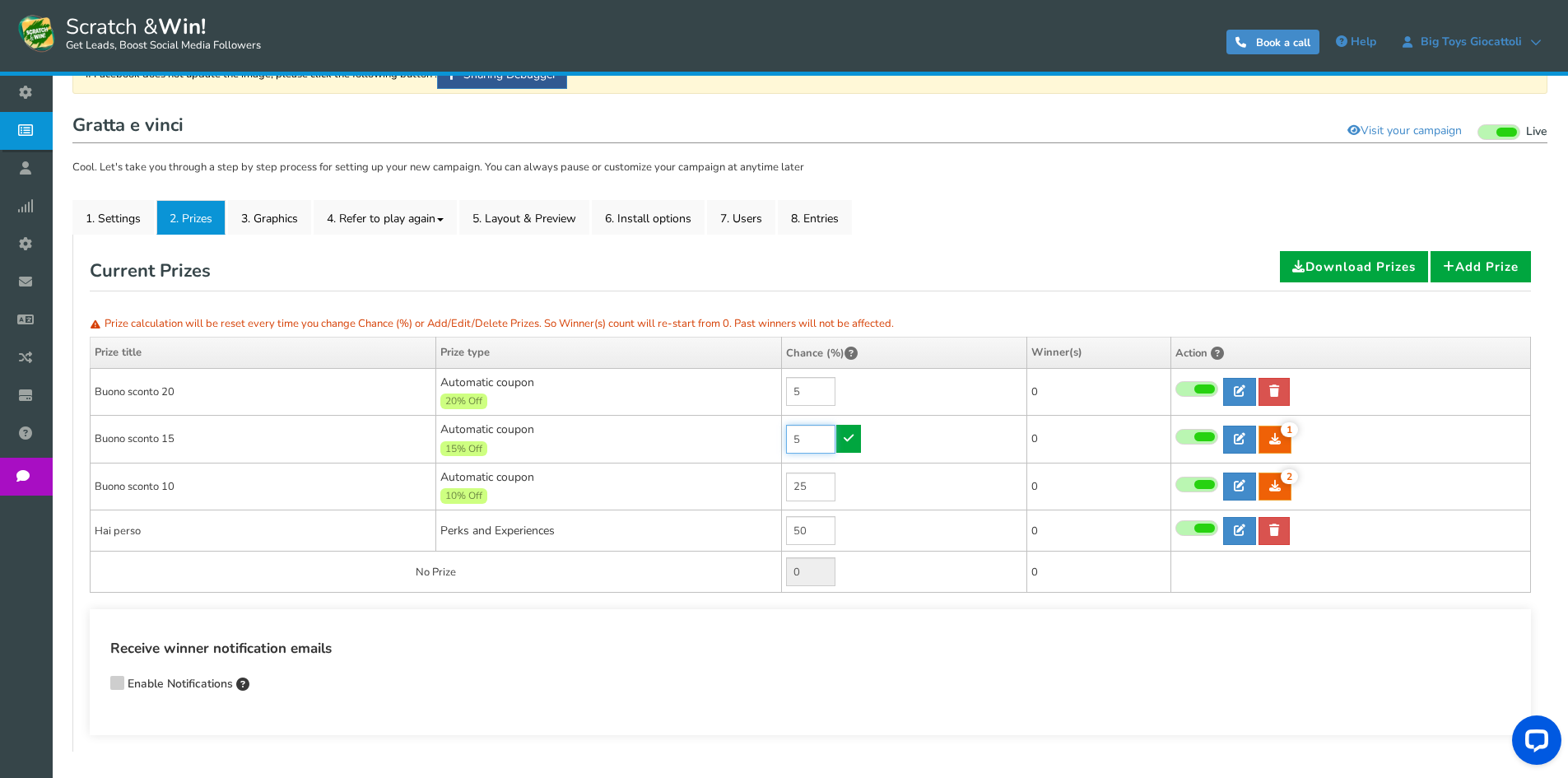 type on "5" 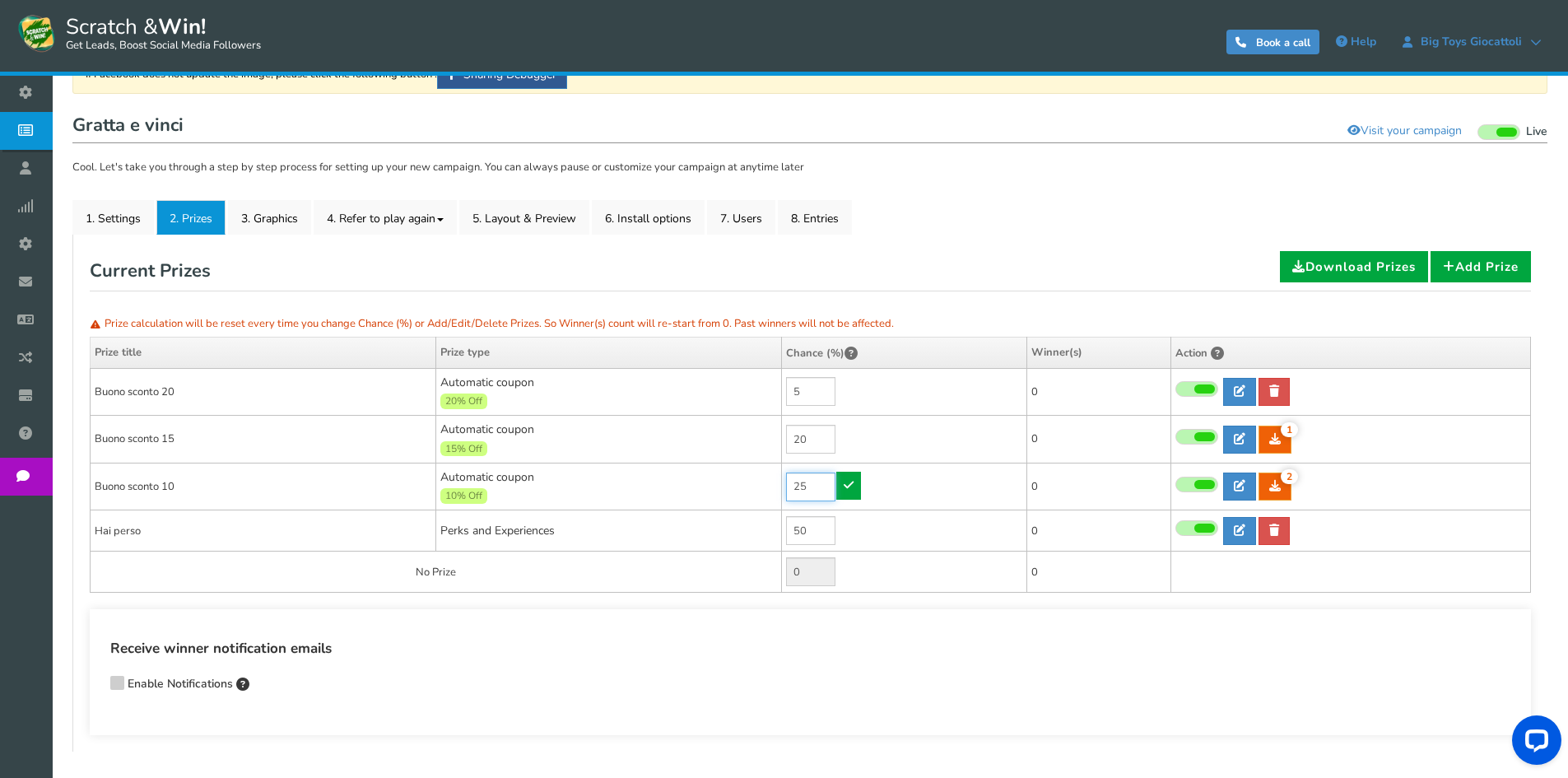 click on "25" at bounding box center (811, 487) 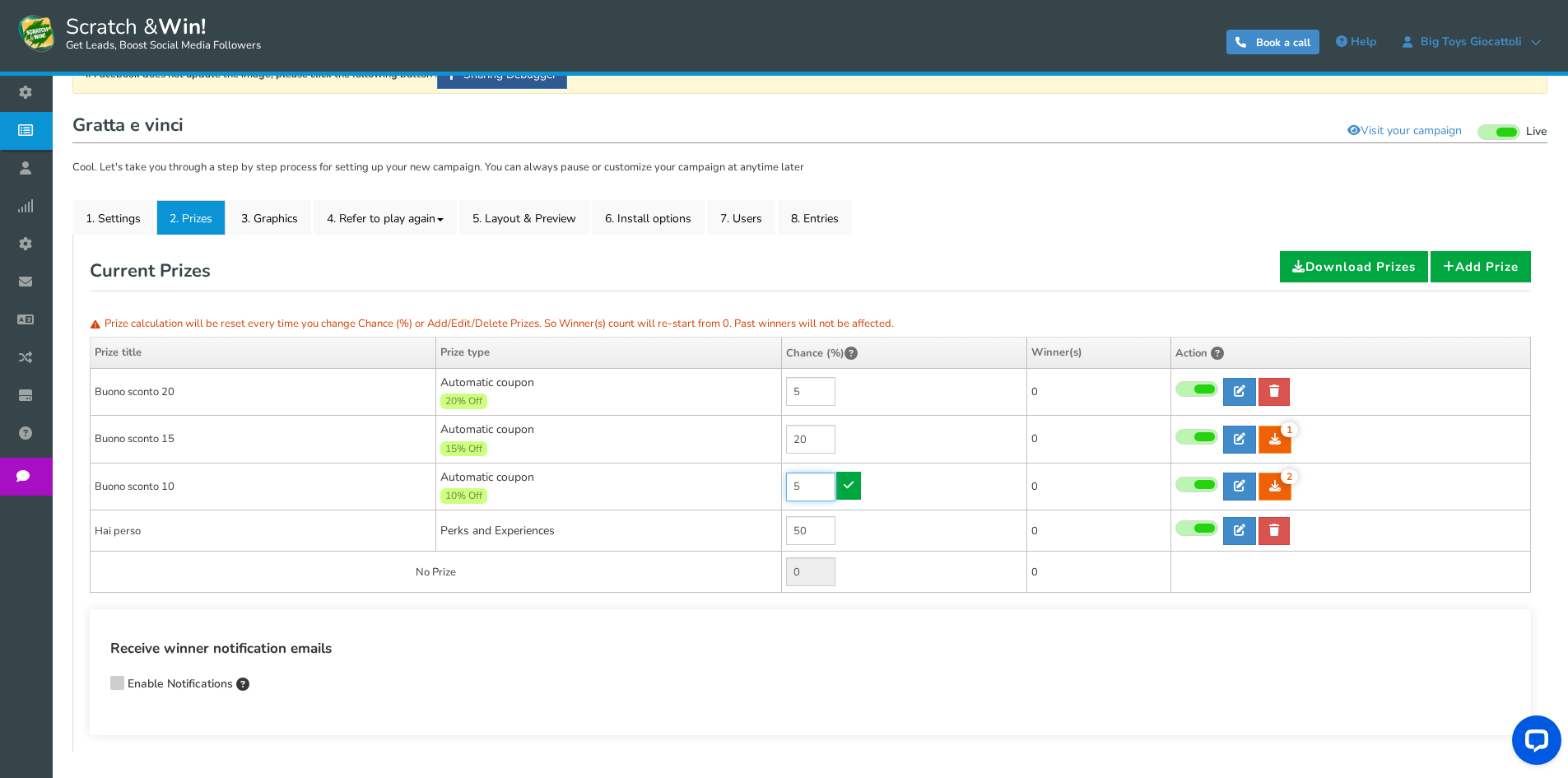 type on "5" 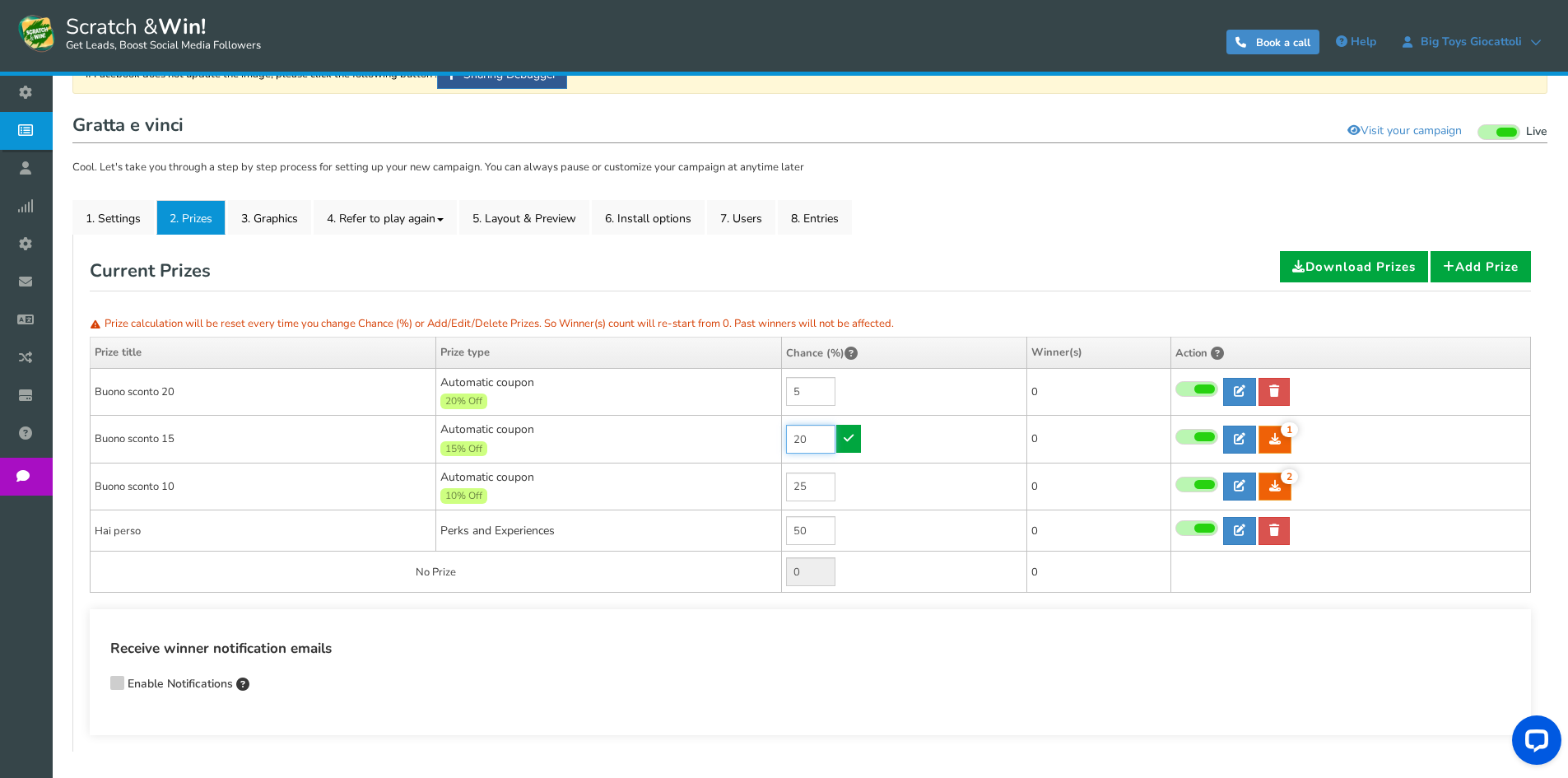 click on "20" at bounding box center (811, 439) 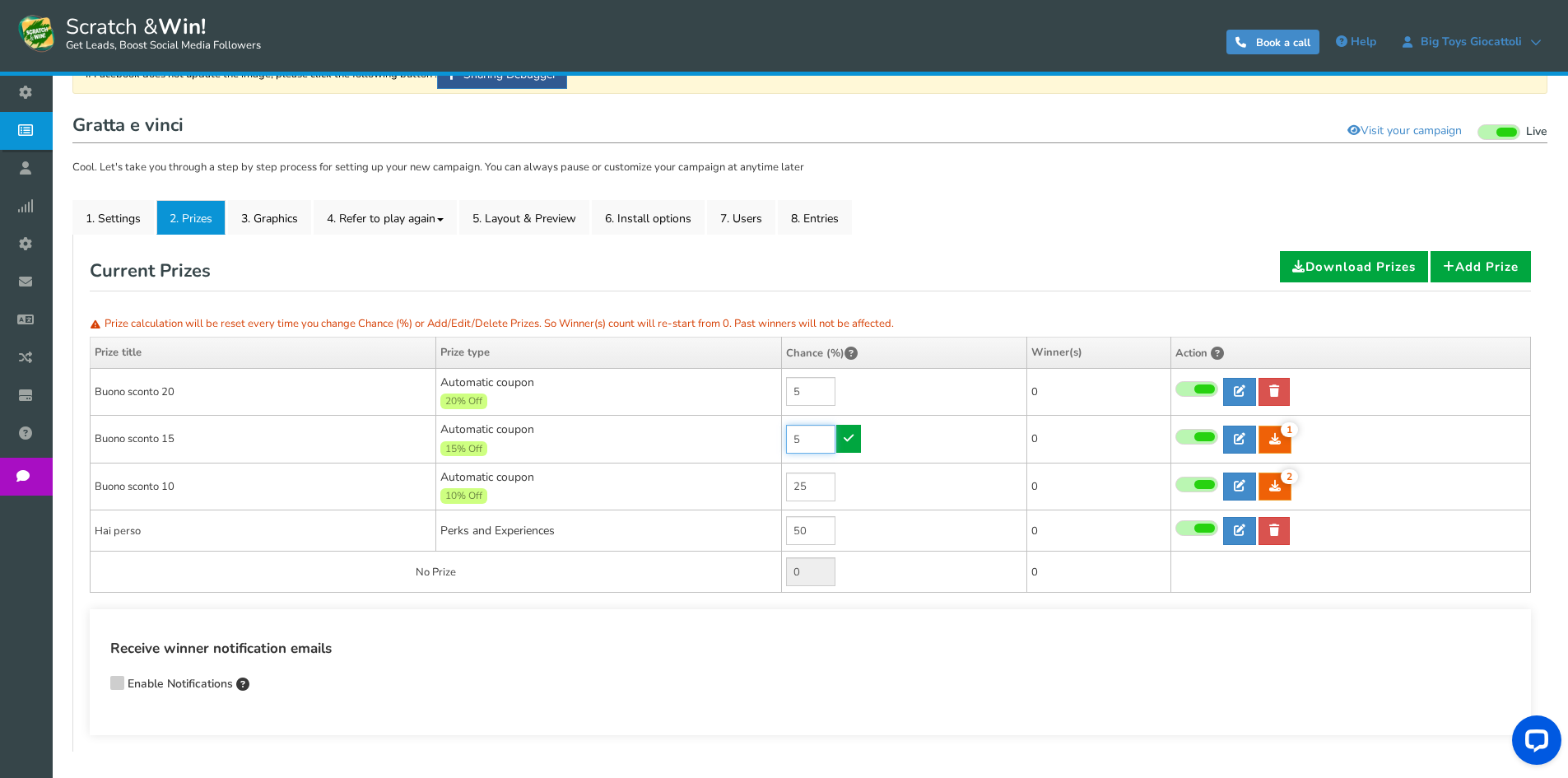 type on "5" 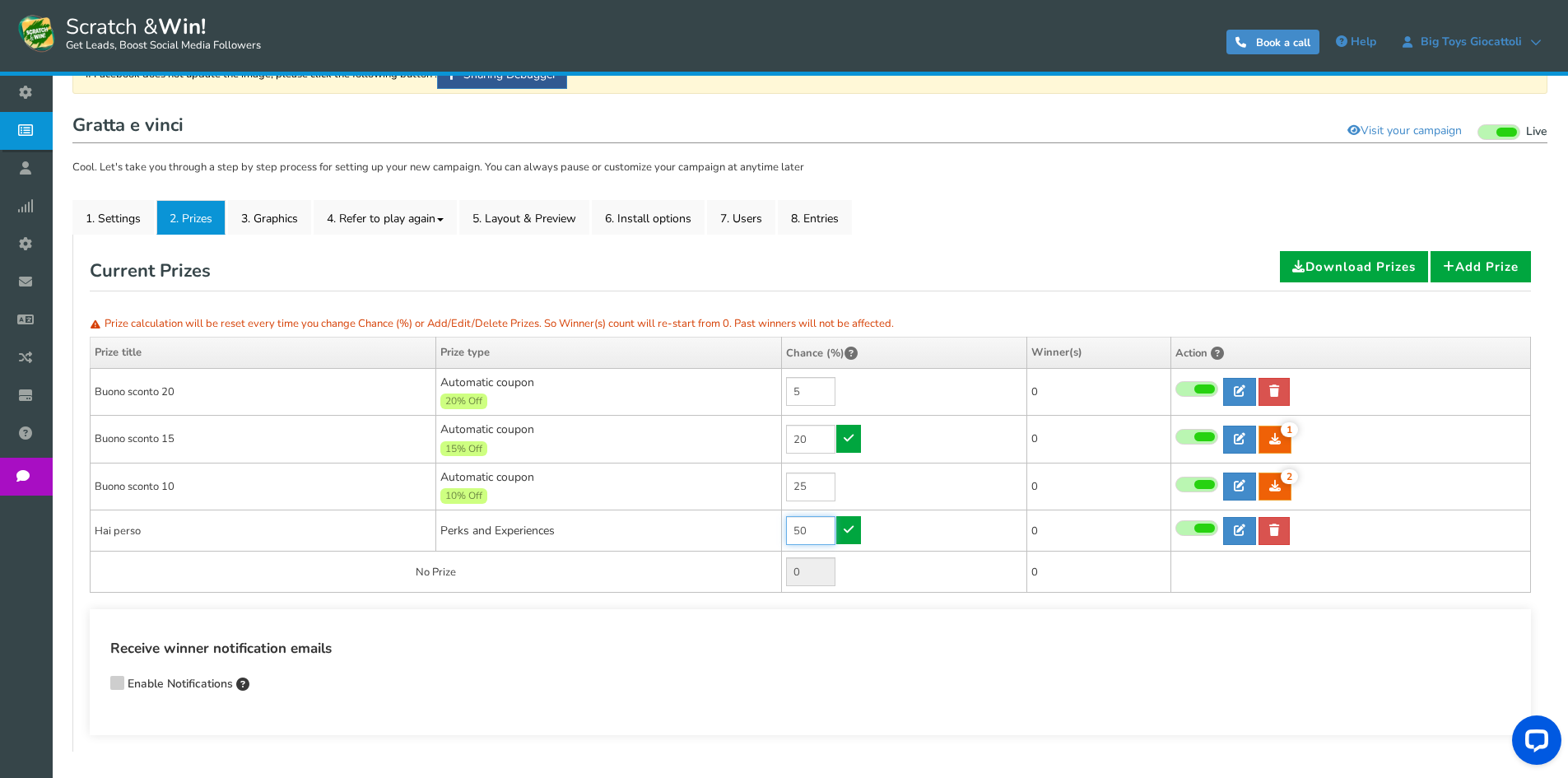 click on "50" at bounding box center (811, 530) 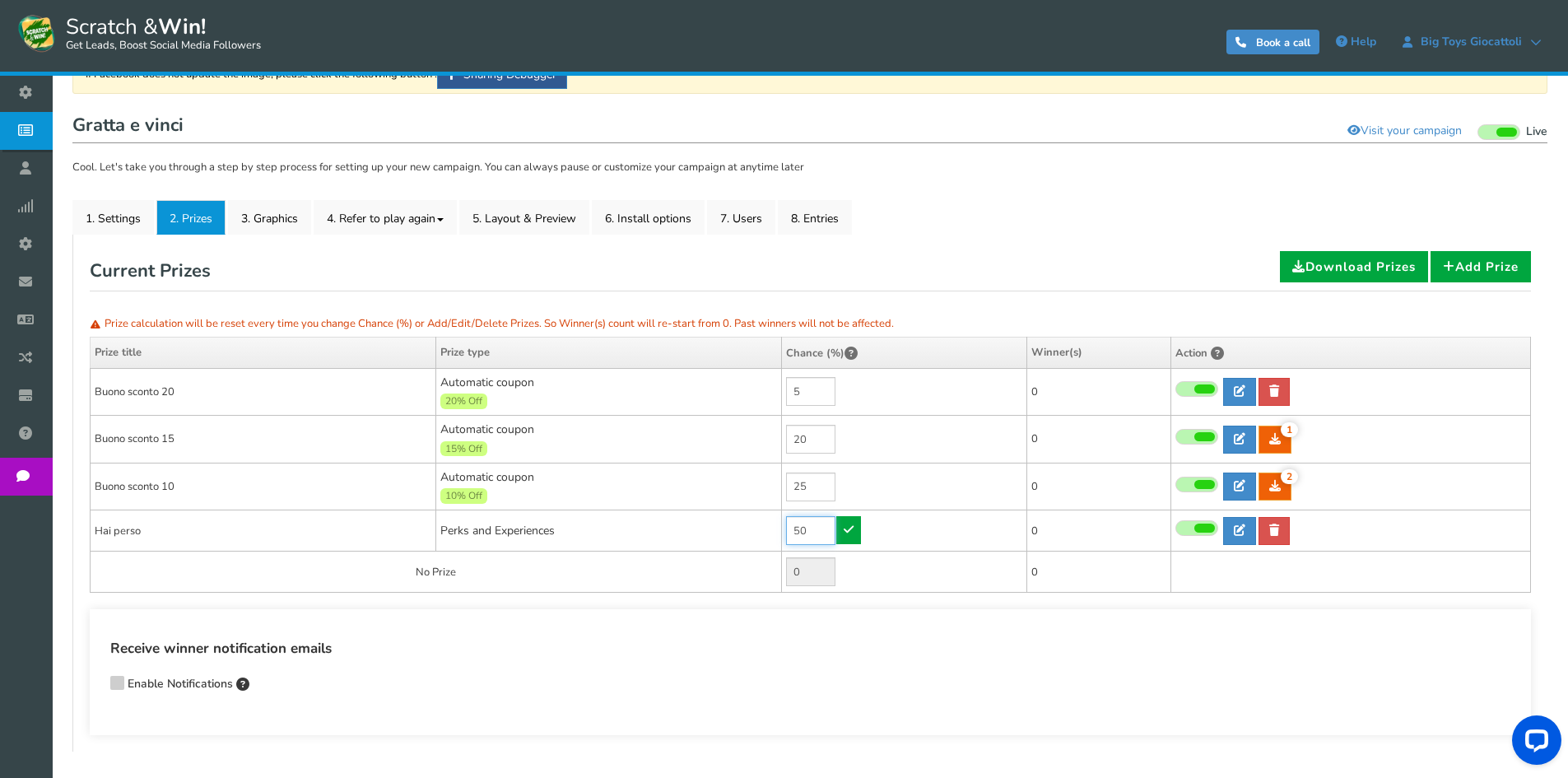 click on "50" at bounding box center (811, 530) 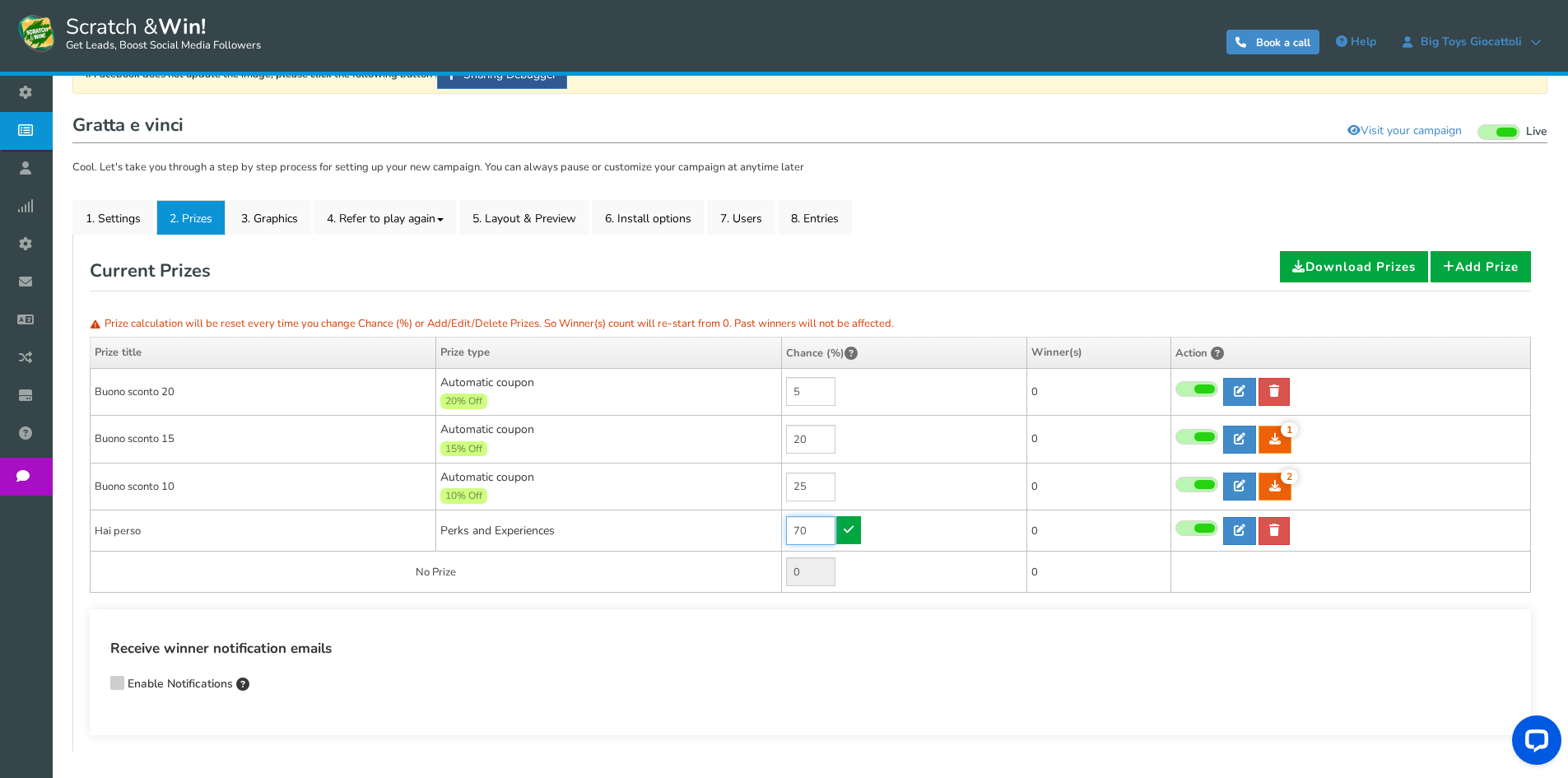 type on "70" 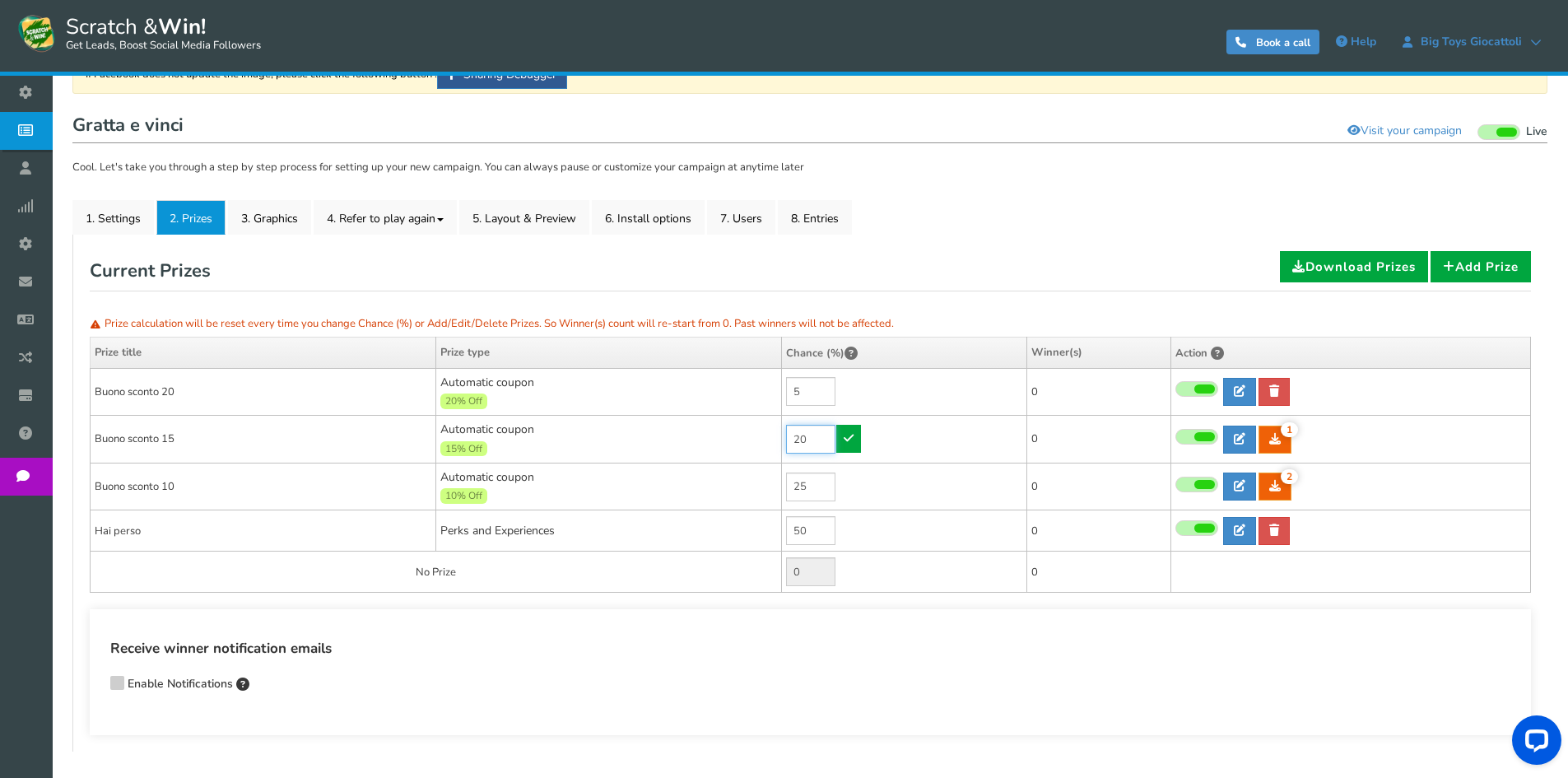 drag, startPoint x: 811, startPoint y: 443, endPoint x: 789, endPoint y: 440, distance: 22.203603 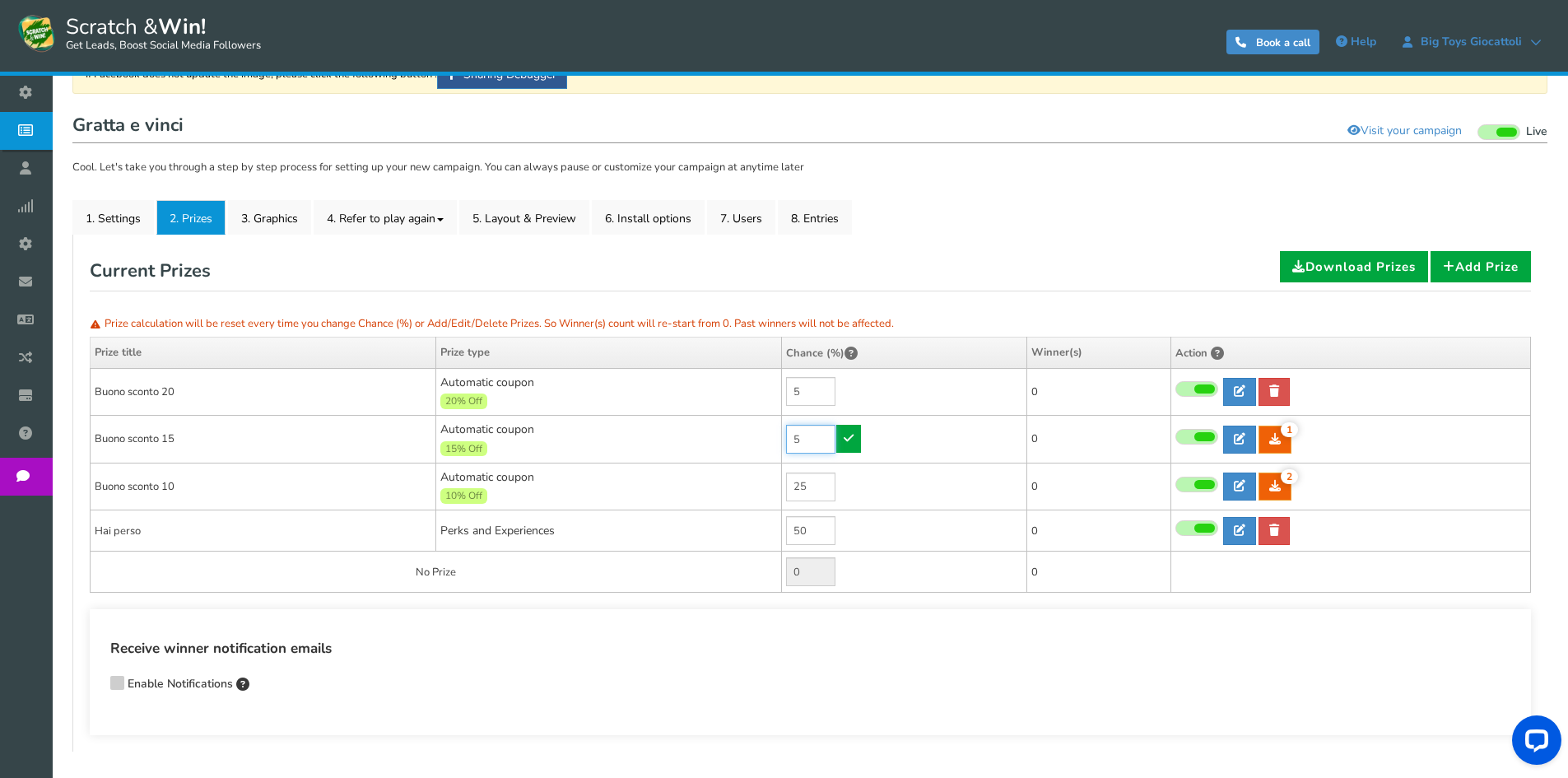 type on "5" 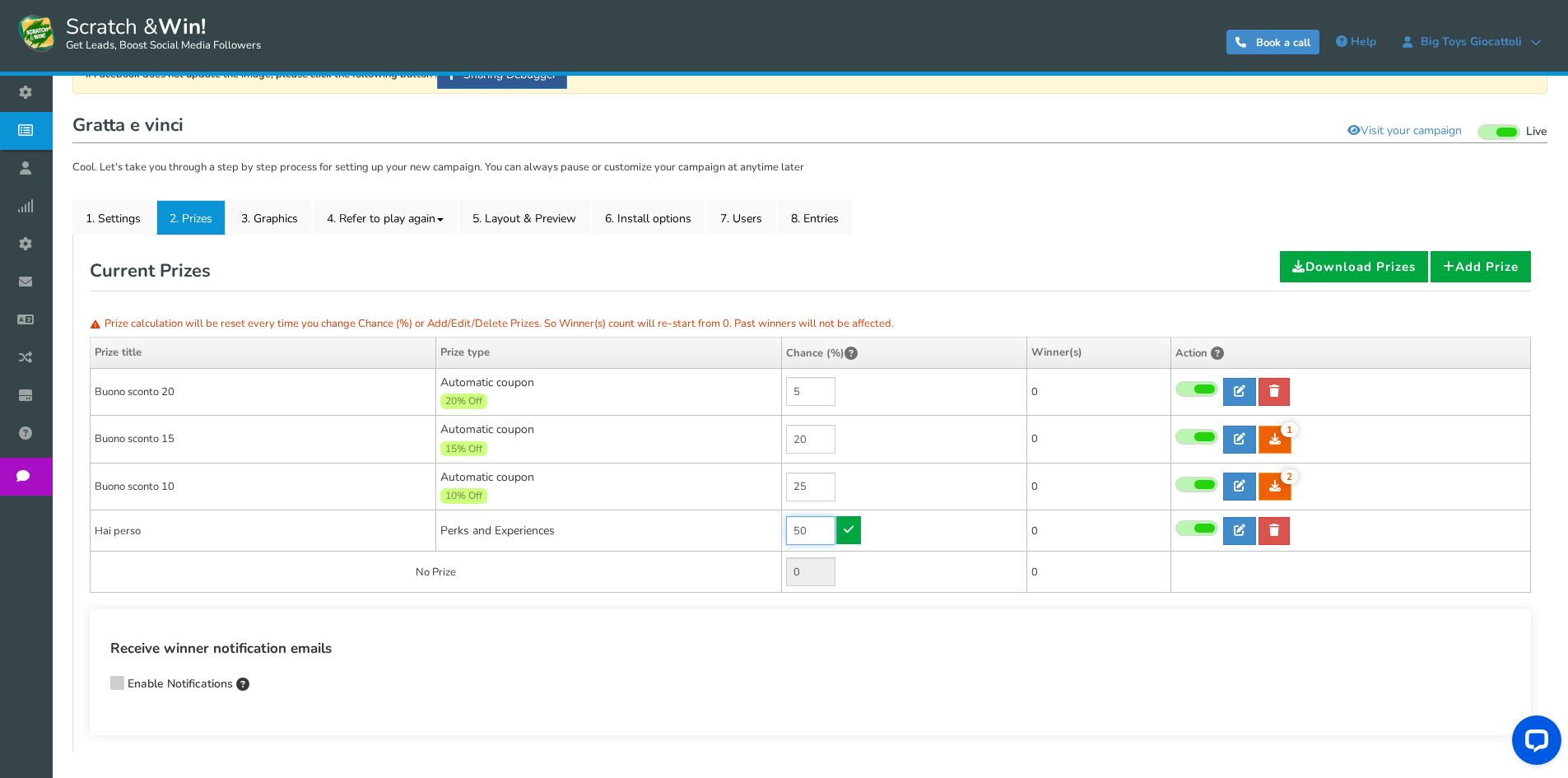 click on "50" at bounding box center [811, 530] 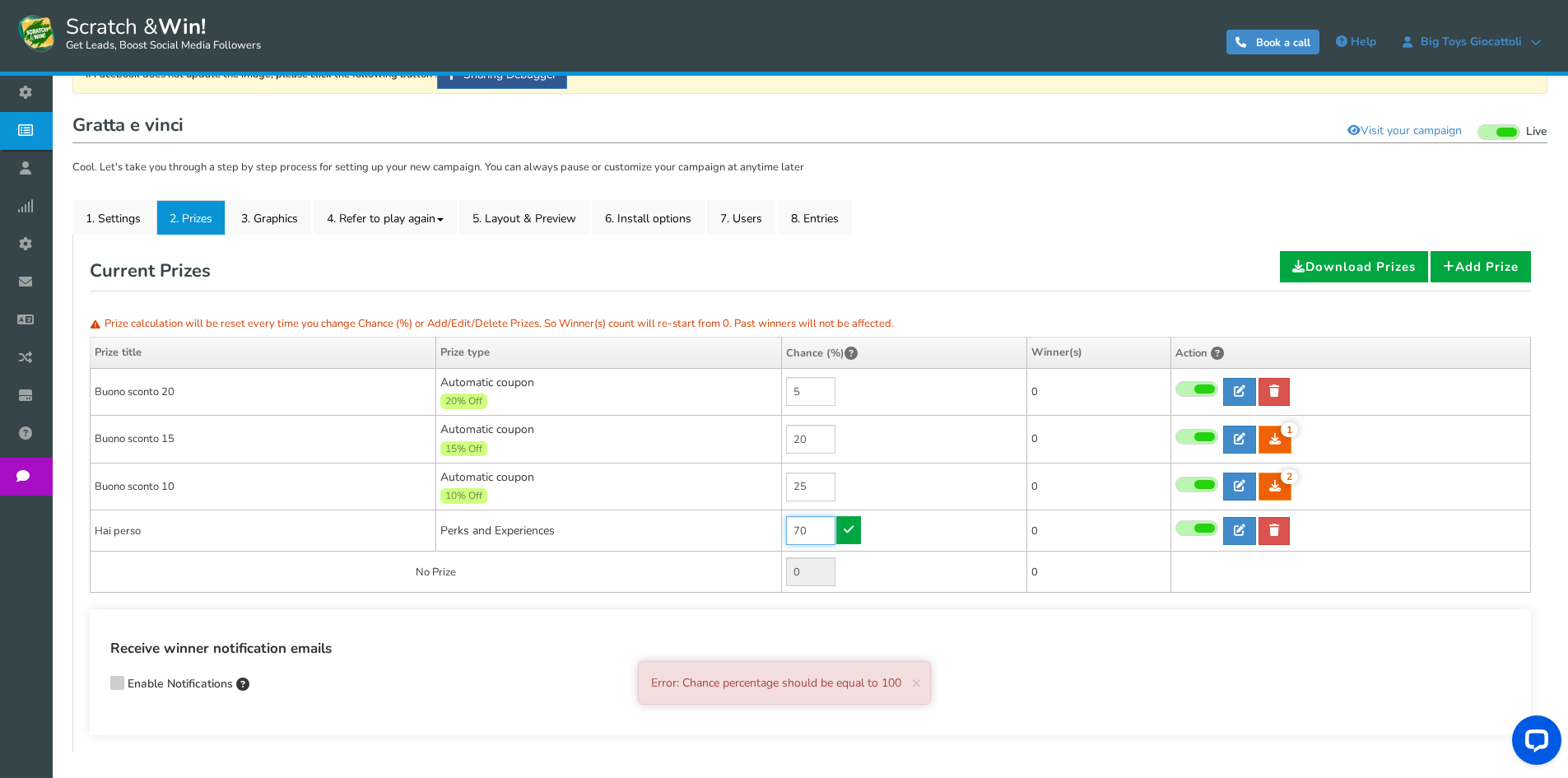 type on "70" 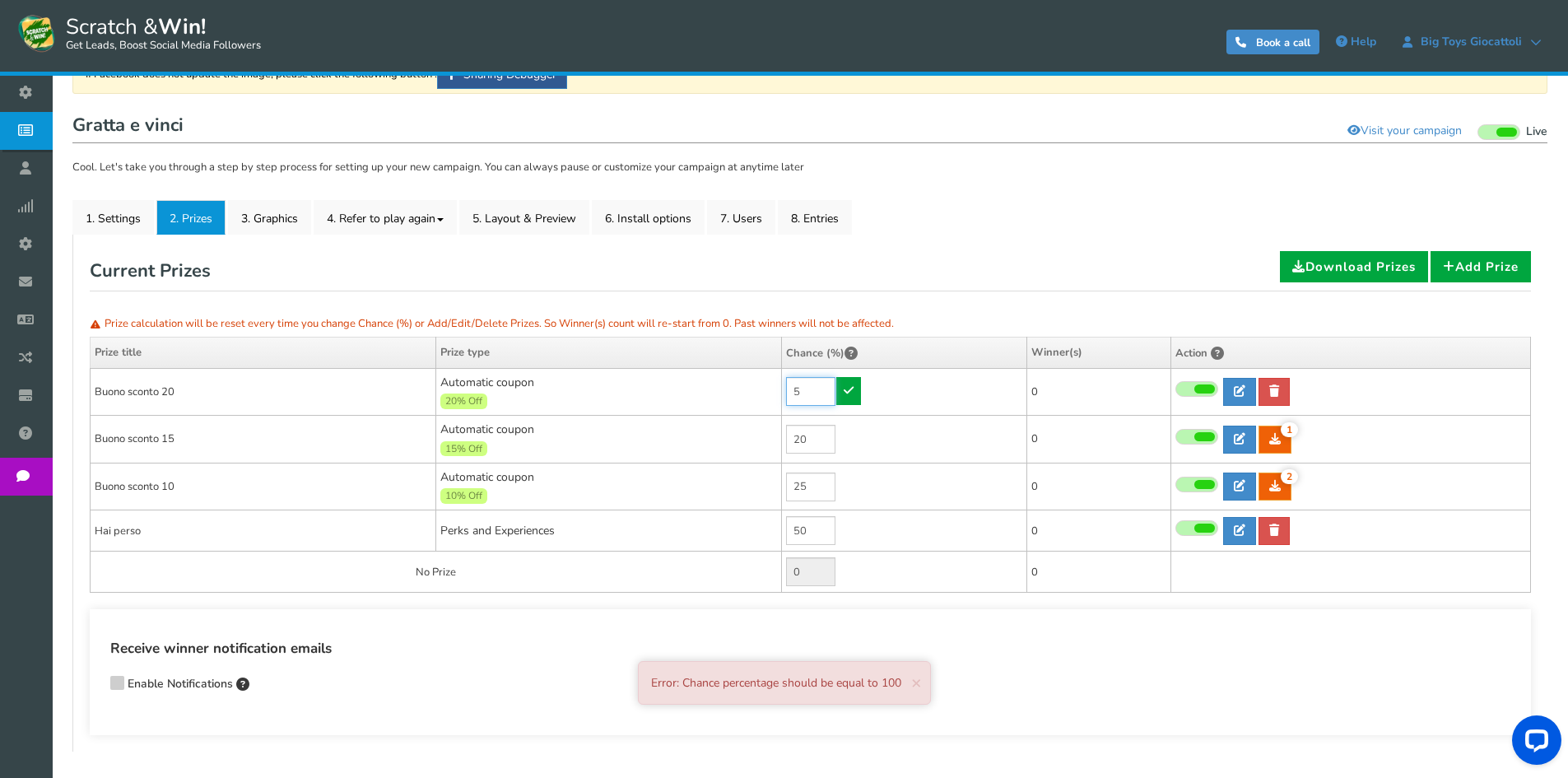 click on "5" at bounding box center (811, 391) 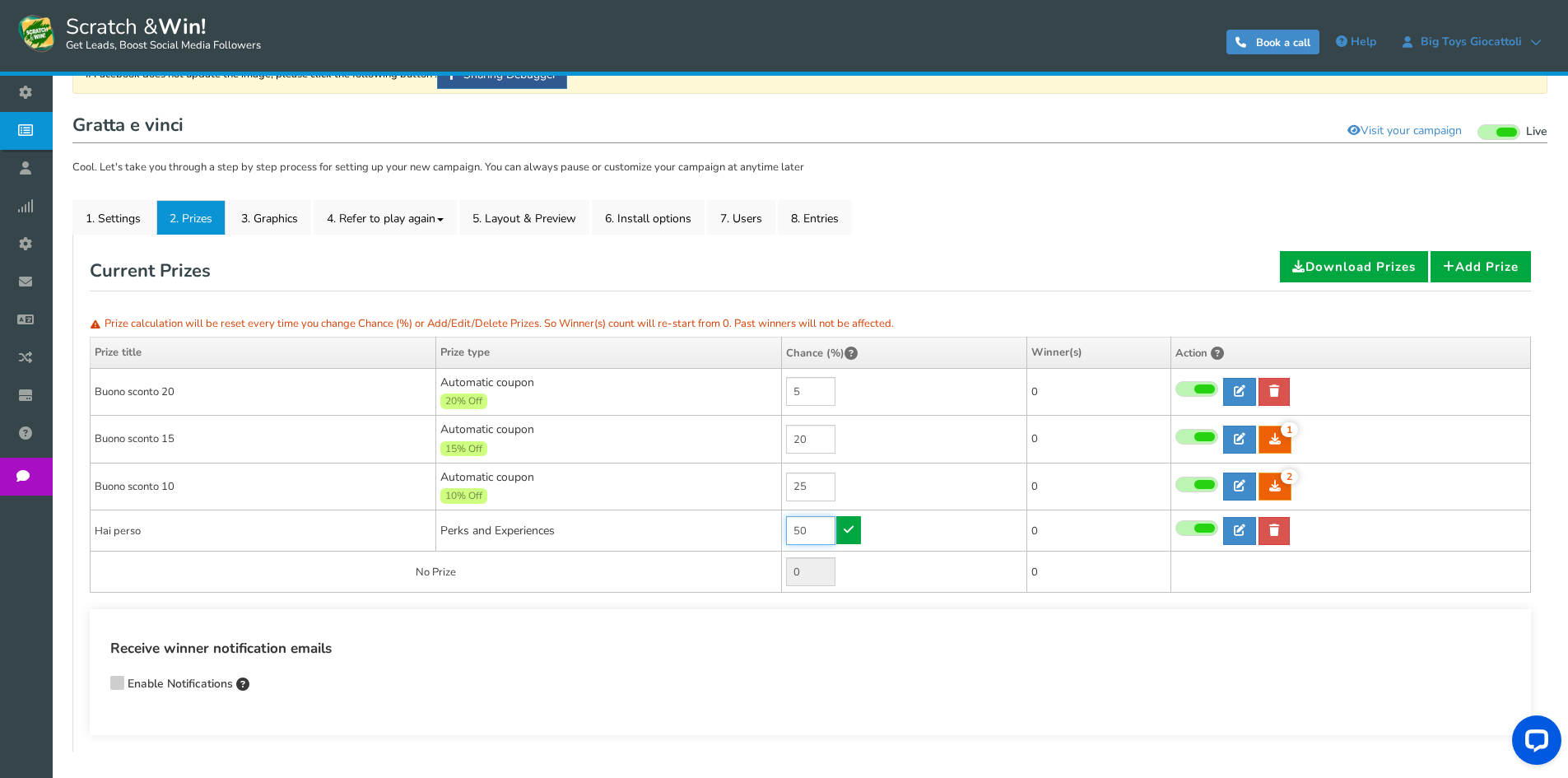 click on "50" at bounding box center [811, 530] 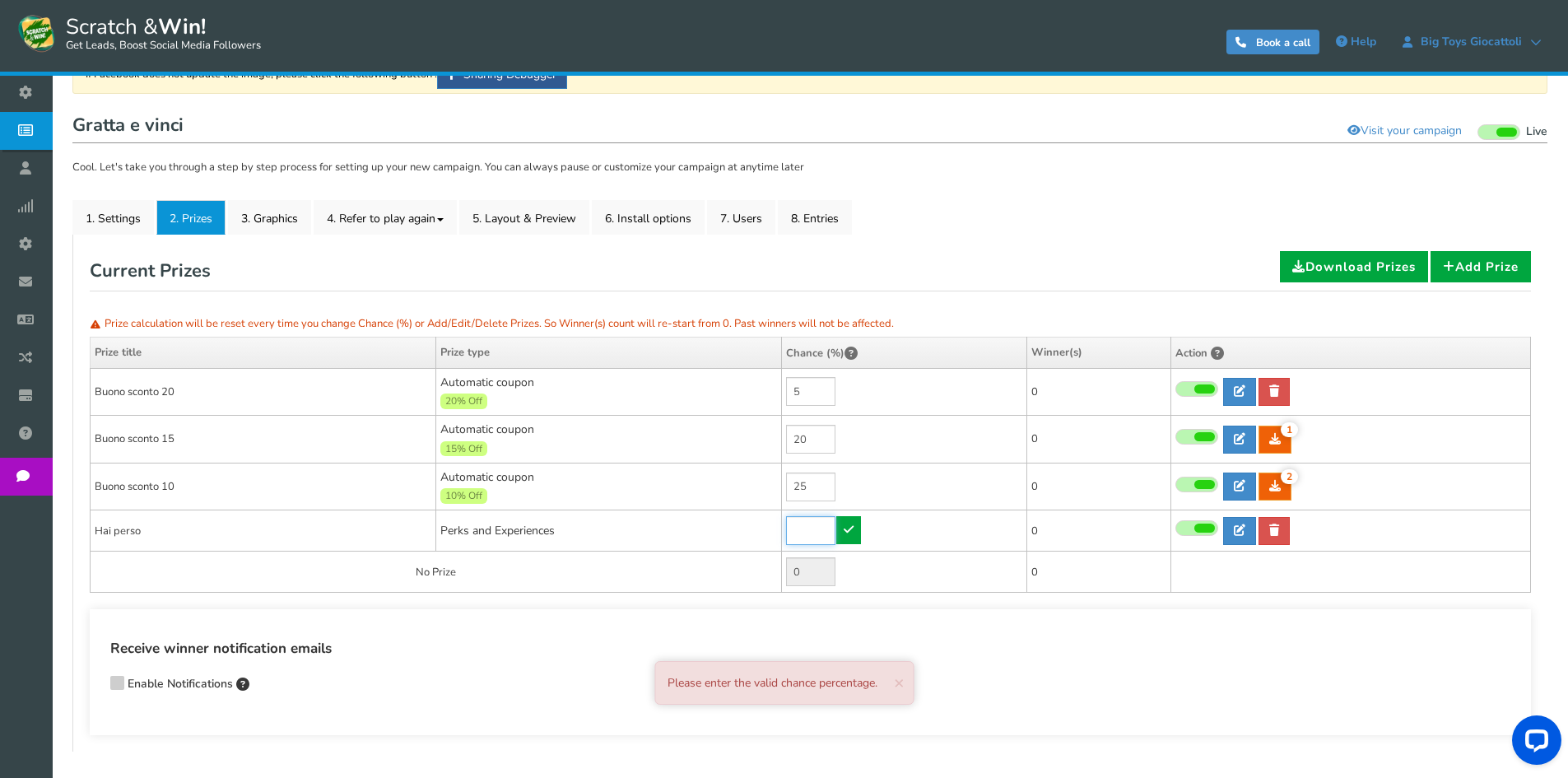 type 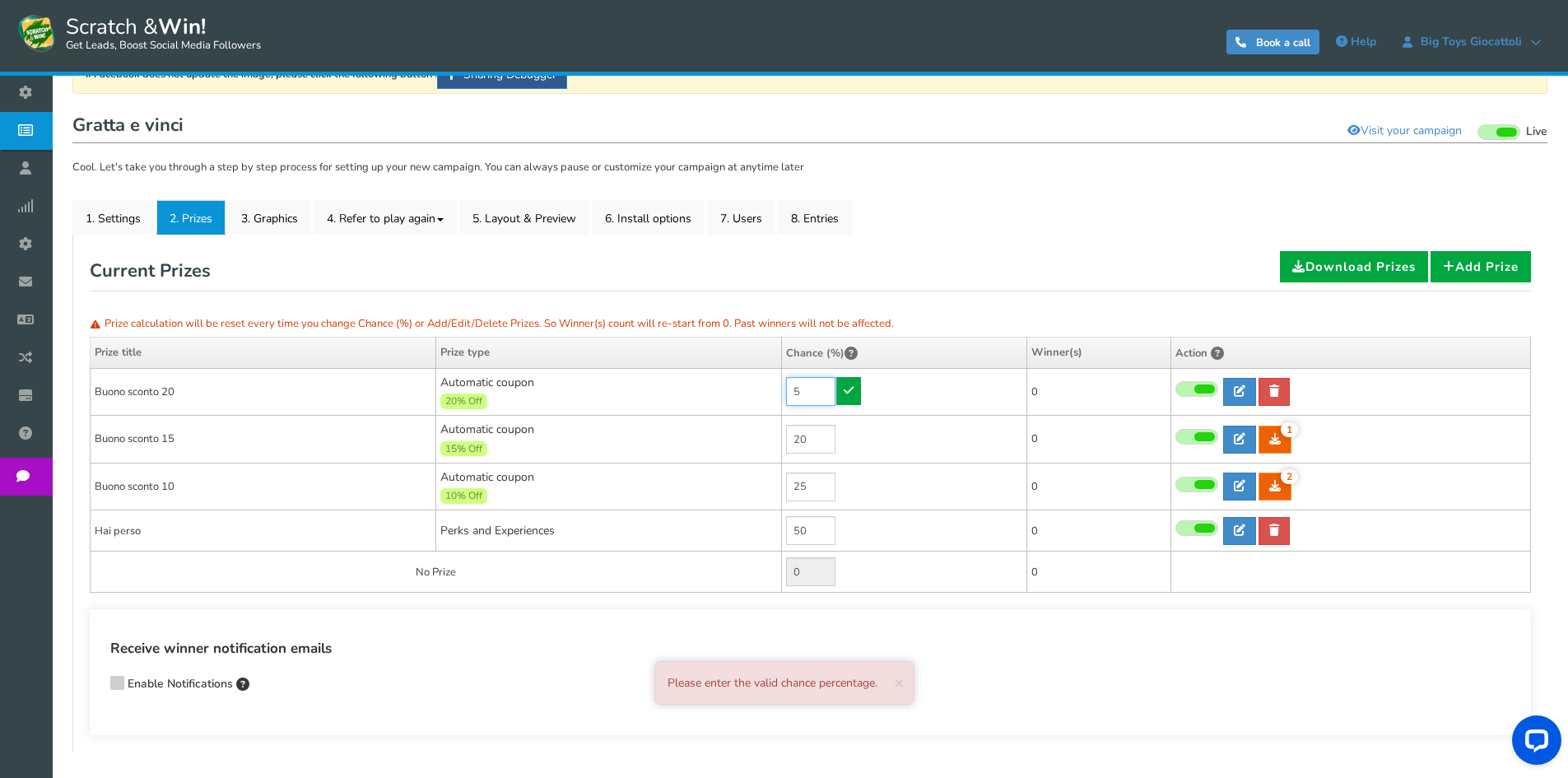 click on "5" at bounding box center (811, 391) 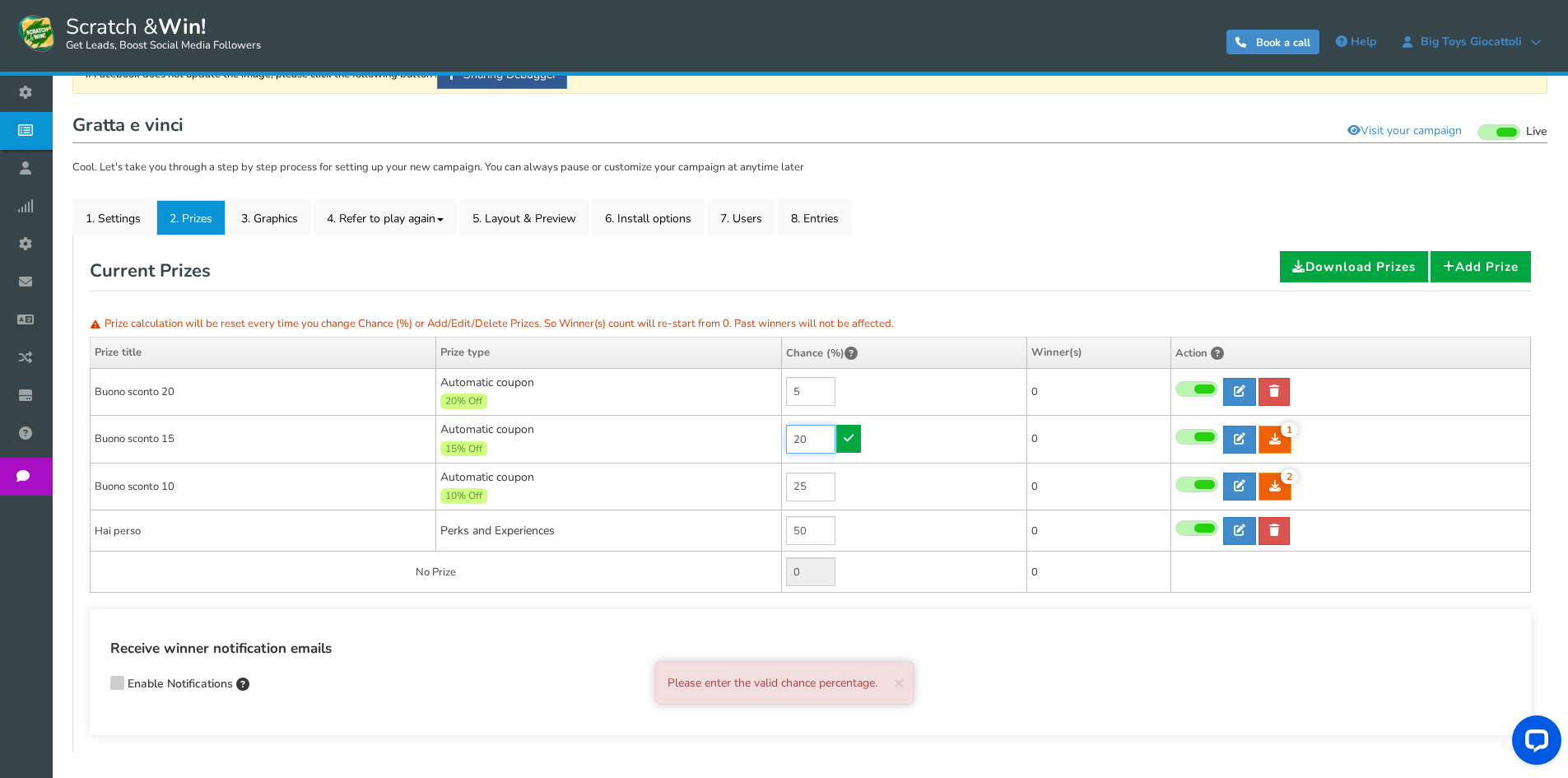 click on "20" at bounding box center (811, 439) 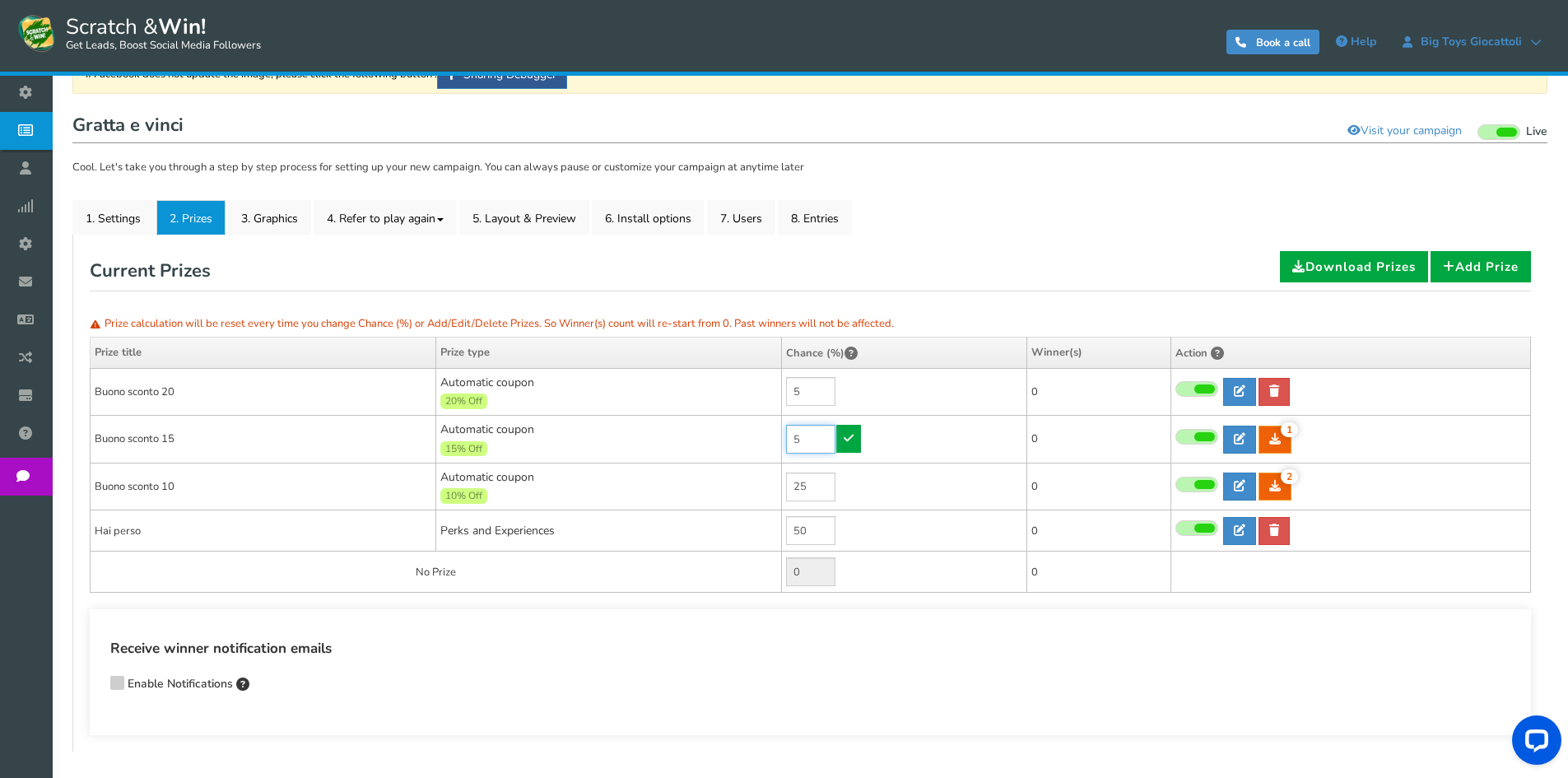 type on "5" 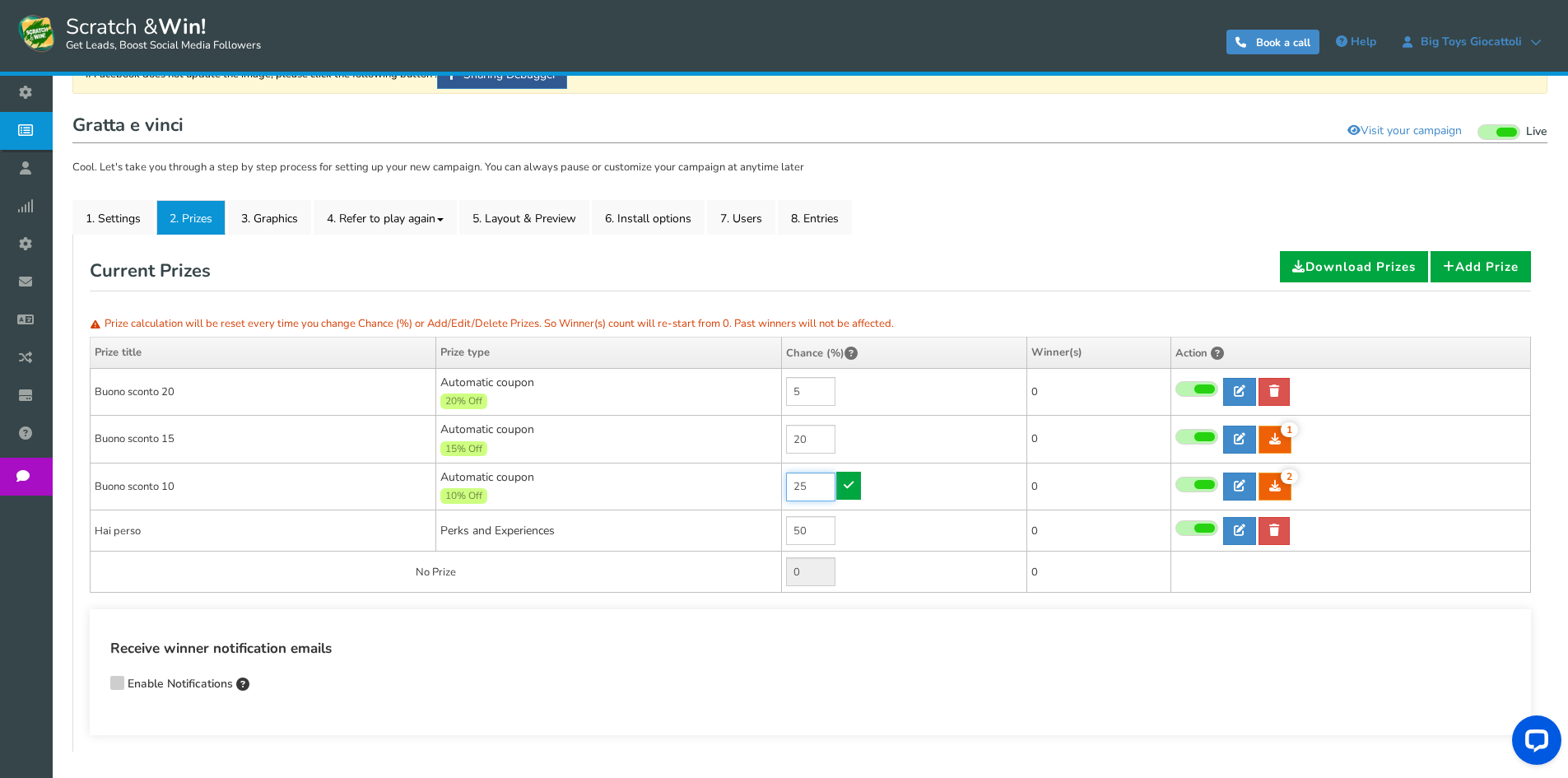 click on "25" at bounding box center [811, 487] 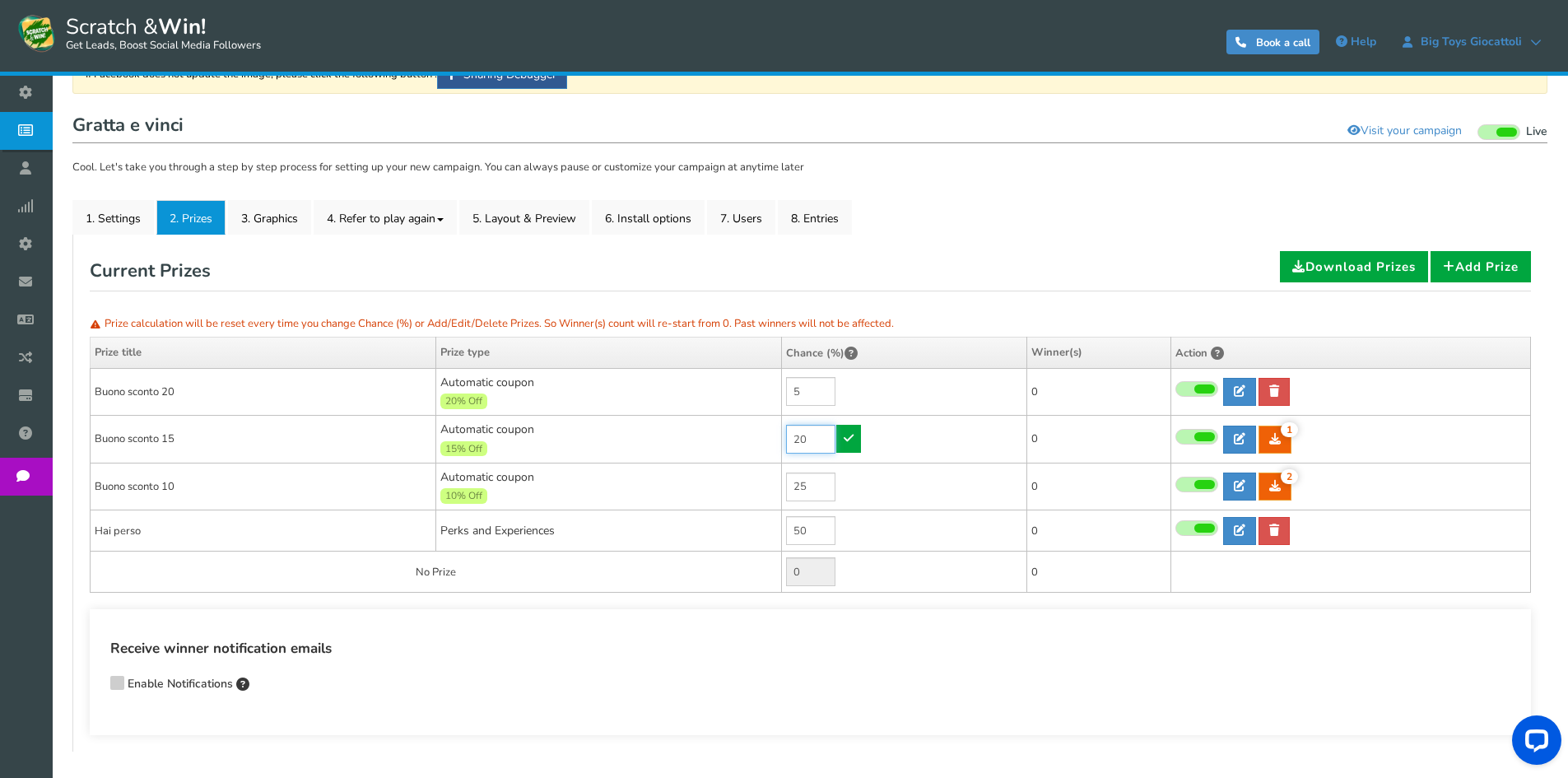 click on "20" at bounding box center (811, 439) 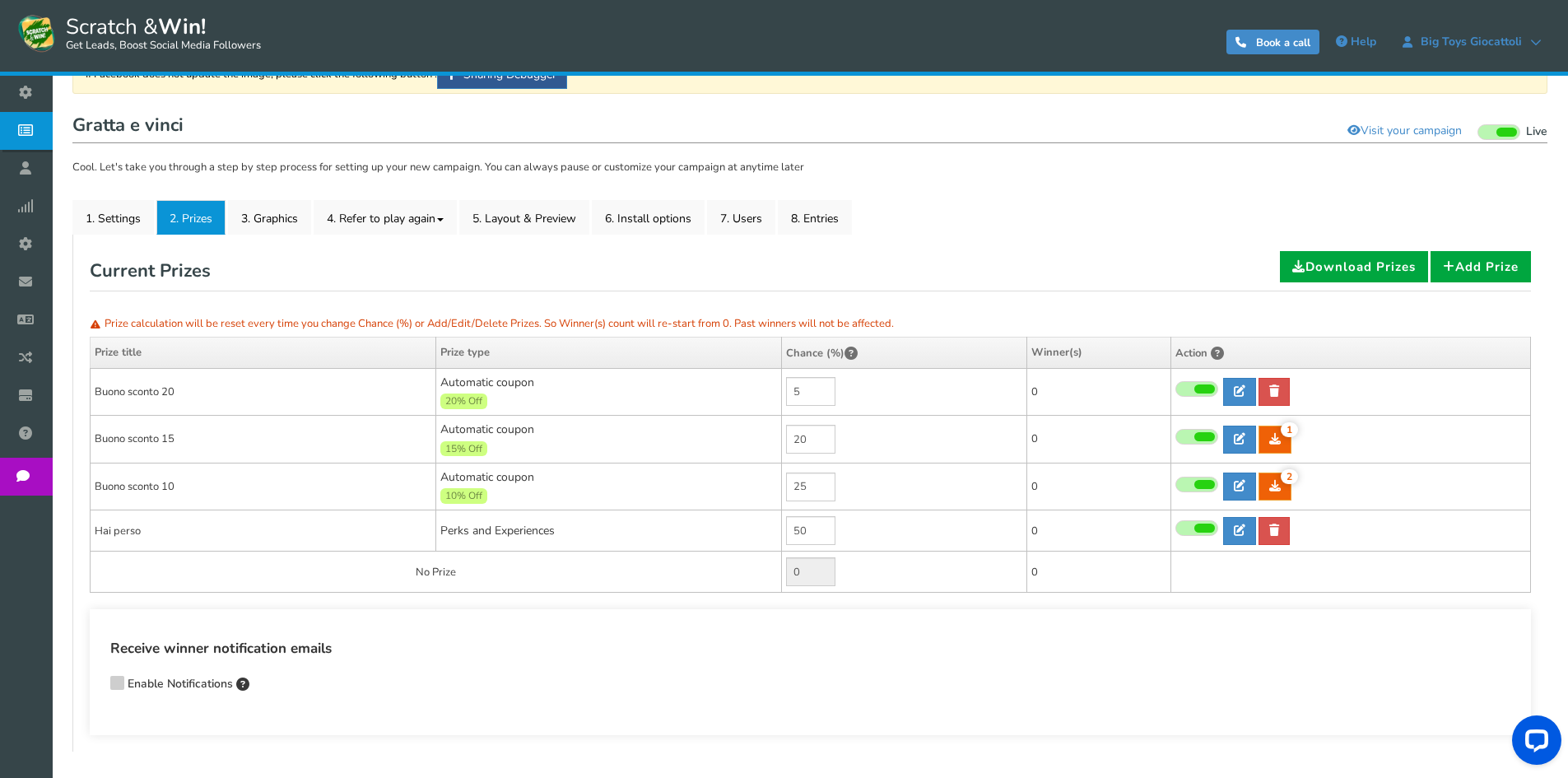 click at bounding box center (1204, 528) 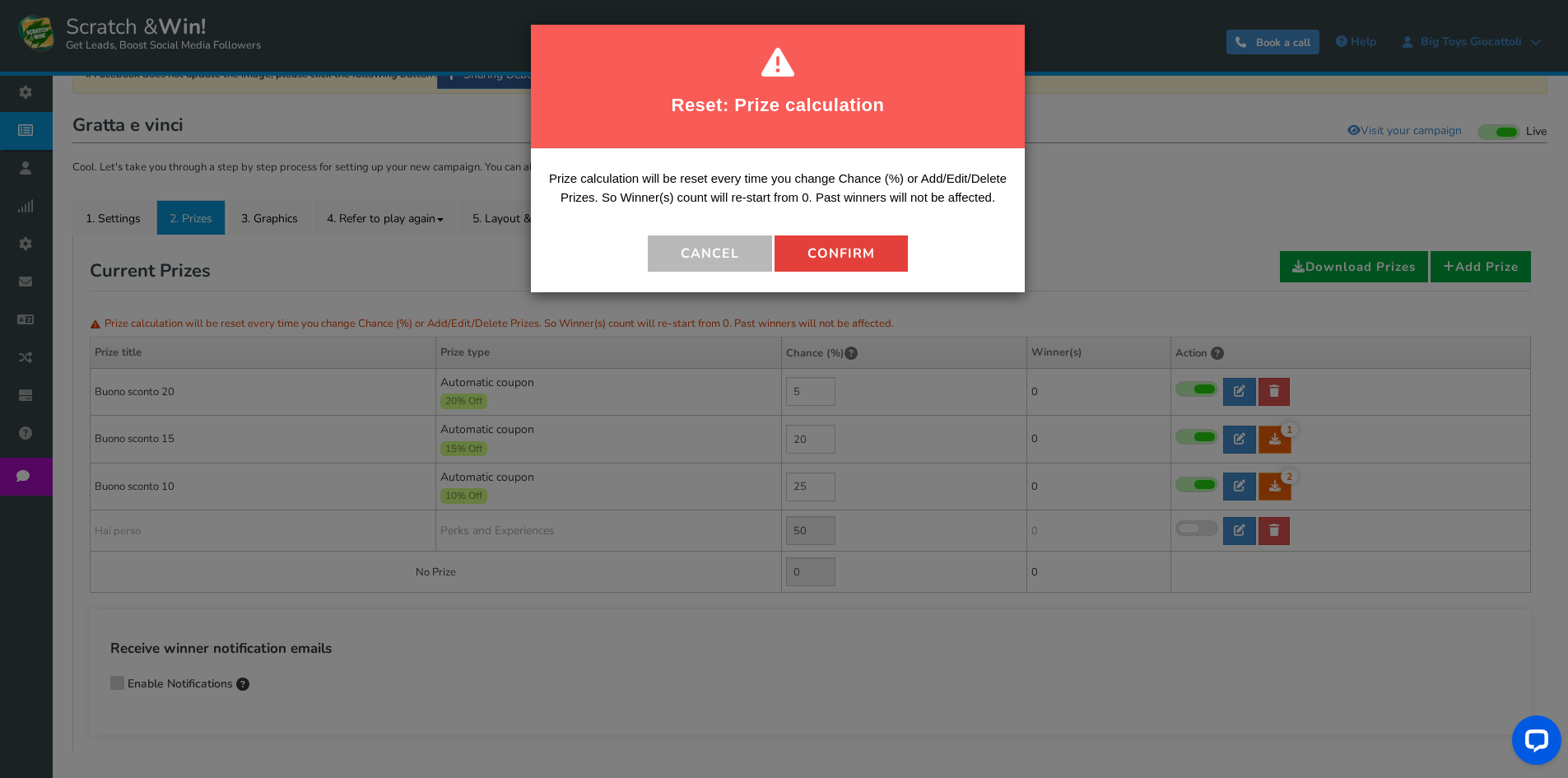 click on "Confirm" at bounding box center (841, 254) 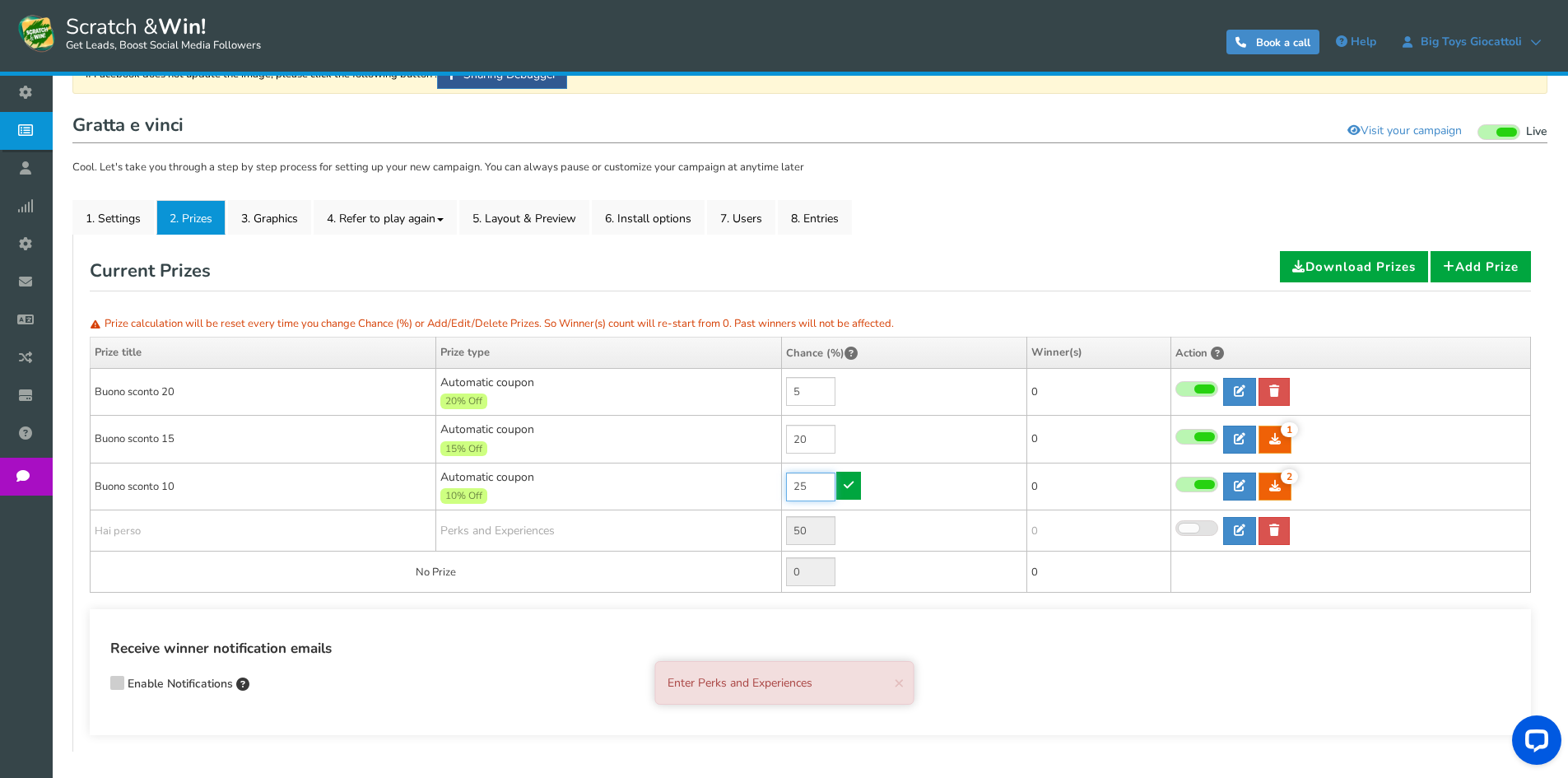 click on "25" at bounding box center (811, 487) 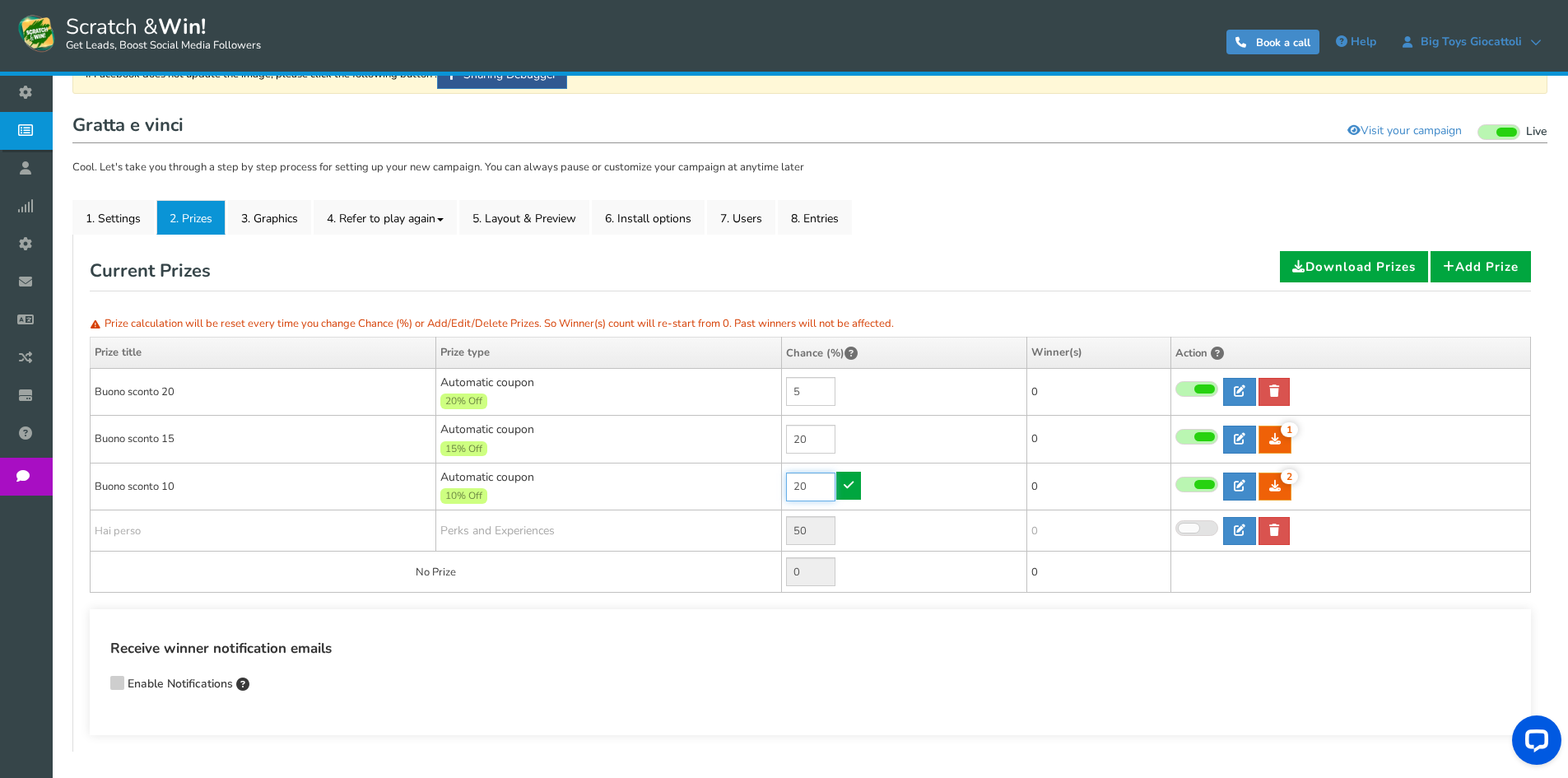 click on "20" at bounding box center [811, 487] 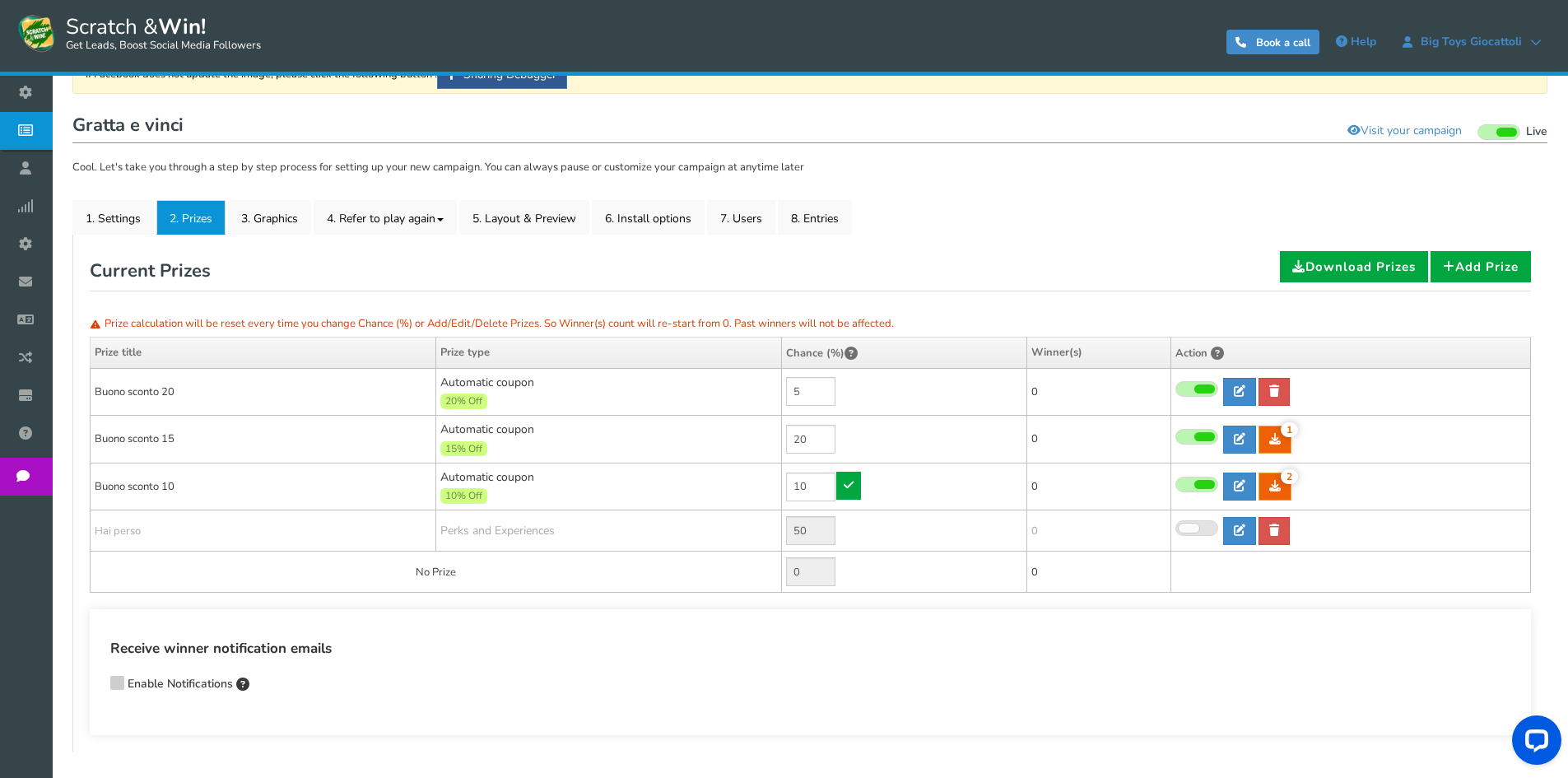 click on "5" at bounding box center (905, 392) 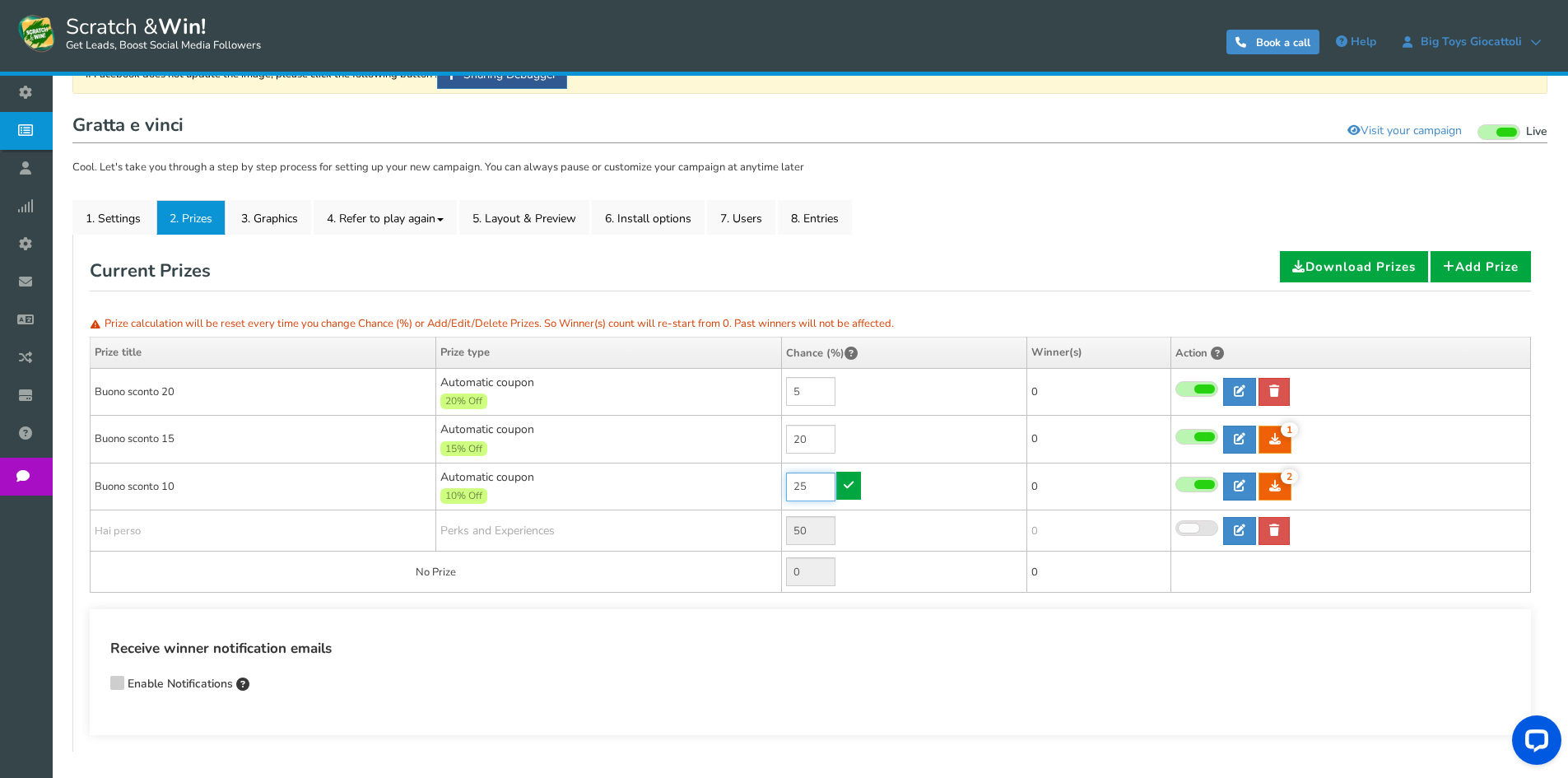 click on "25" at bounding box center [811, 487] 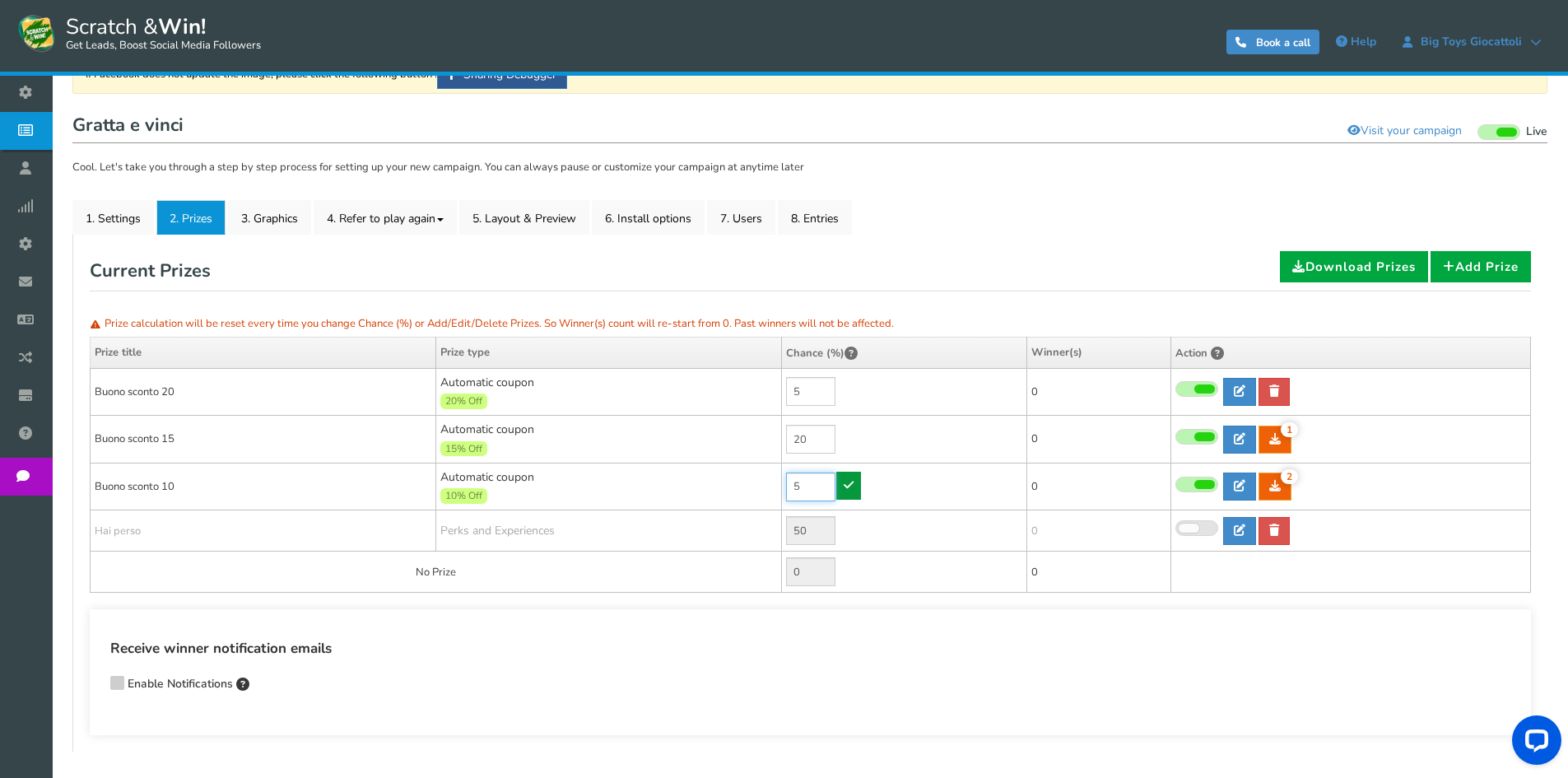 type on "5" 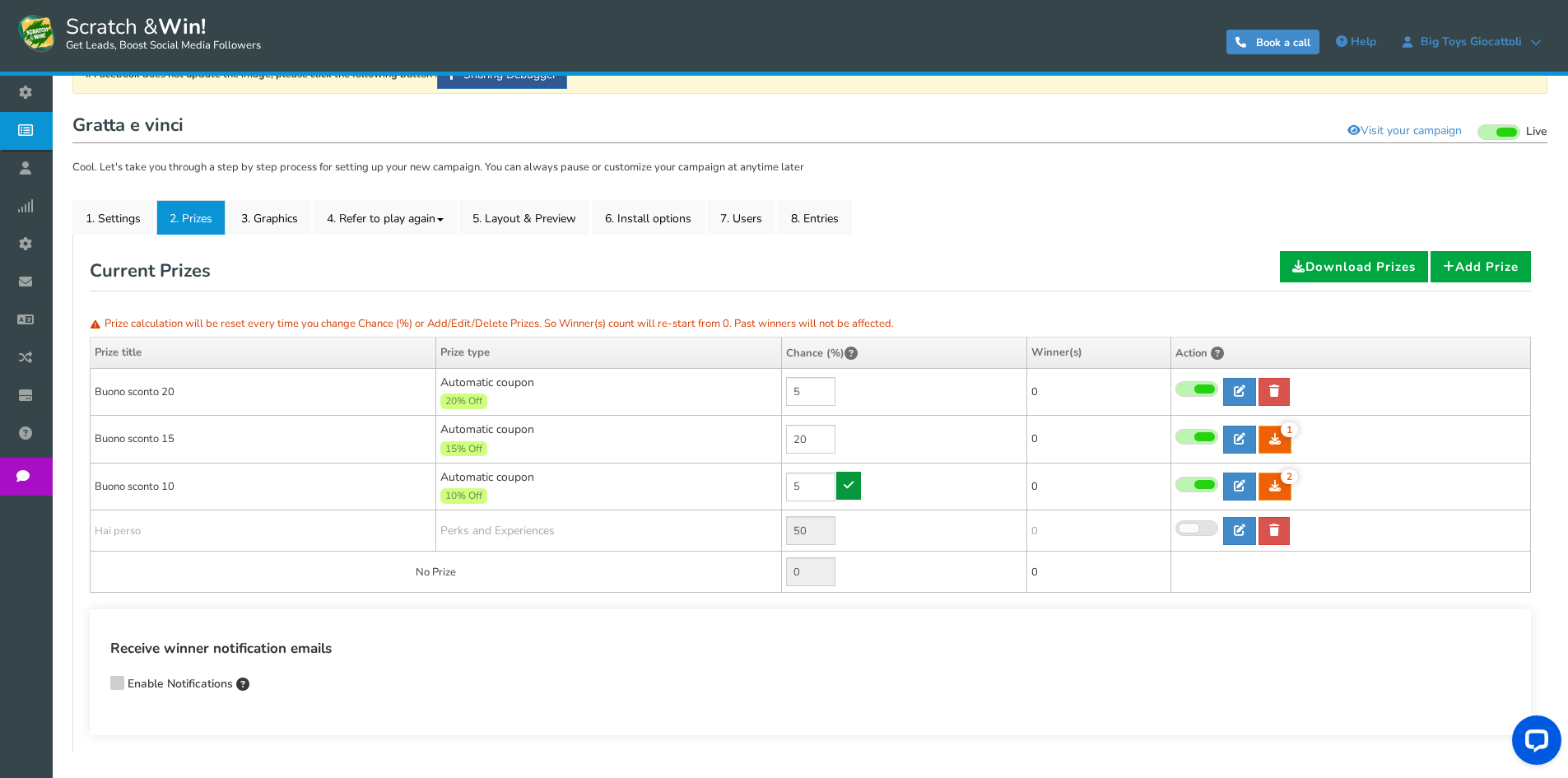 click at bounding box center (849, 485) 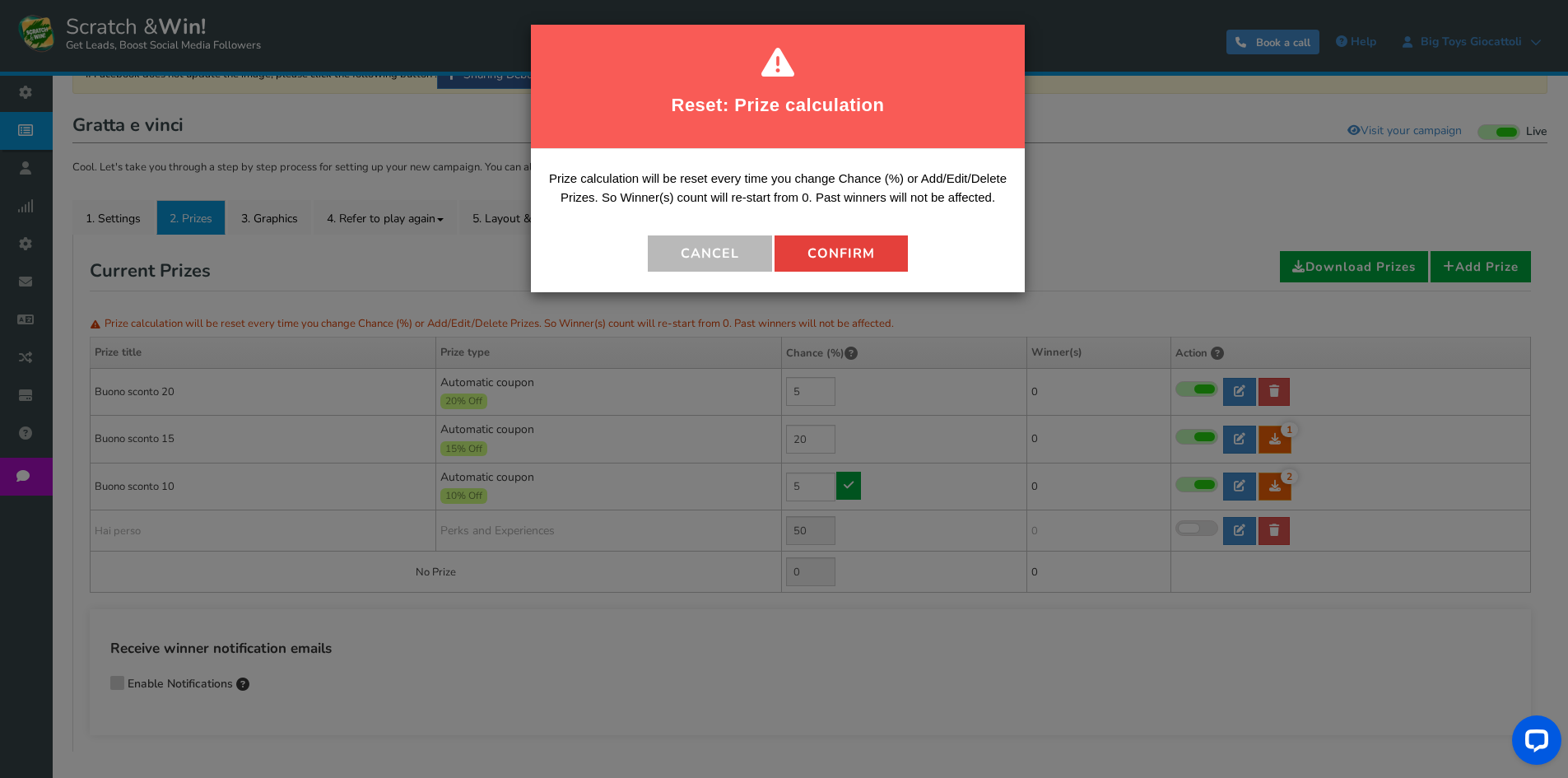 click on "Confirm" at bounding box center [841, 254] 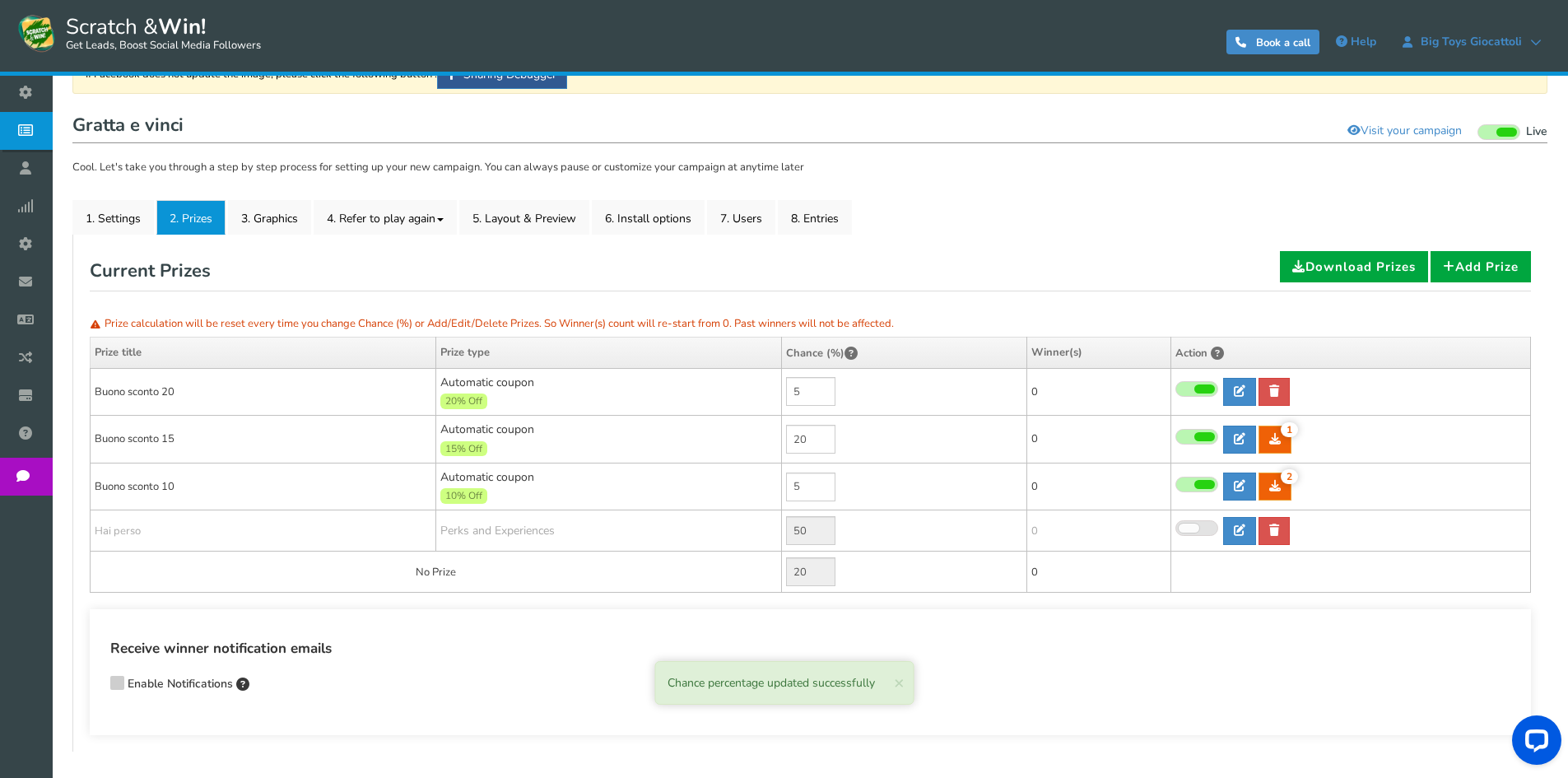 click at bounding box center (1189, 528) 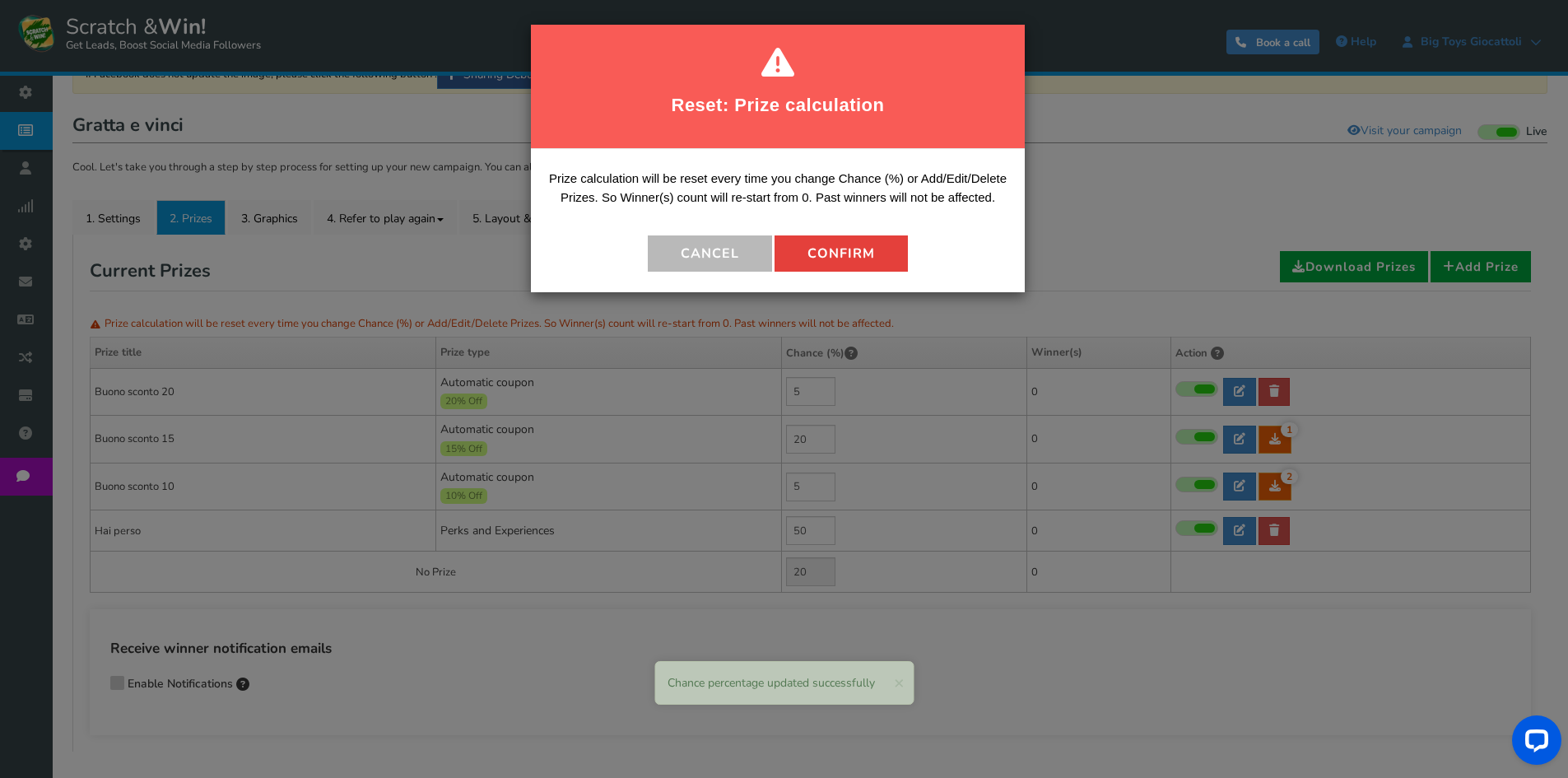 click on "Confirm" at bounding box center [841, 254] 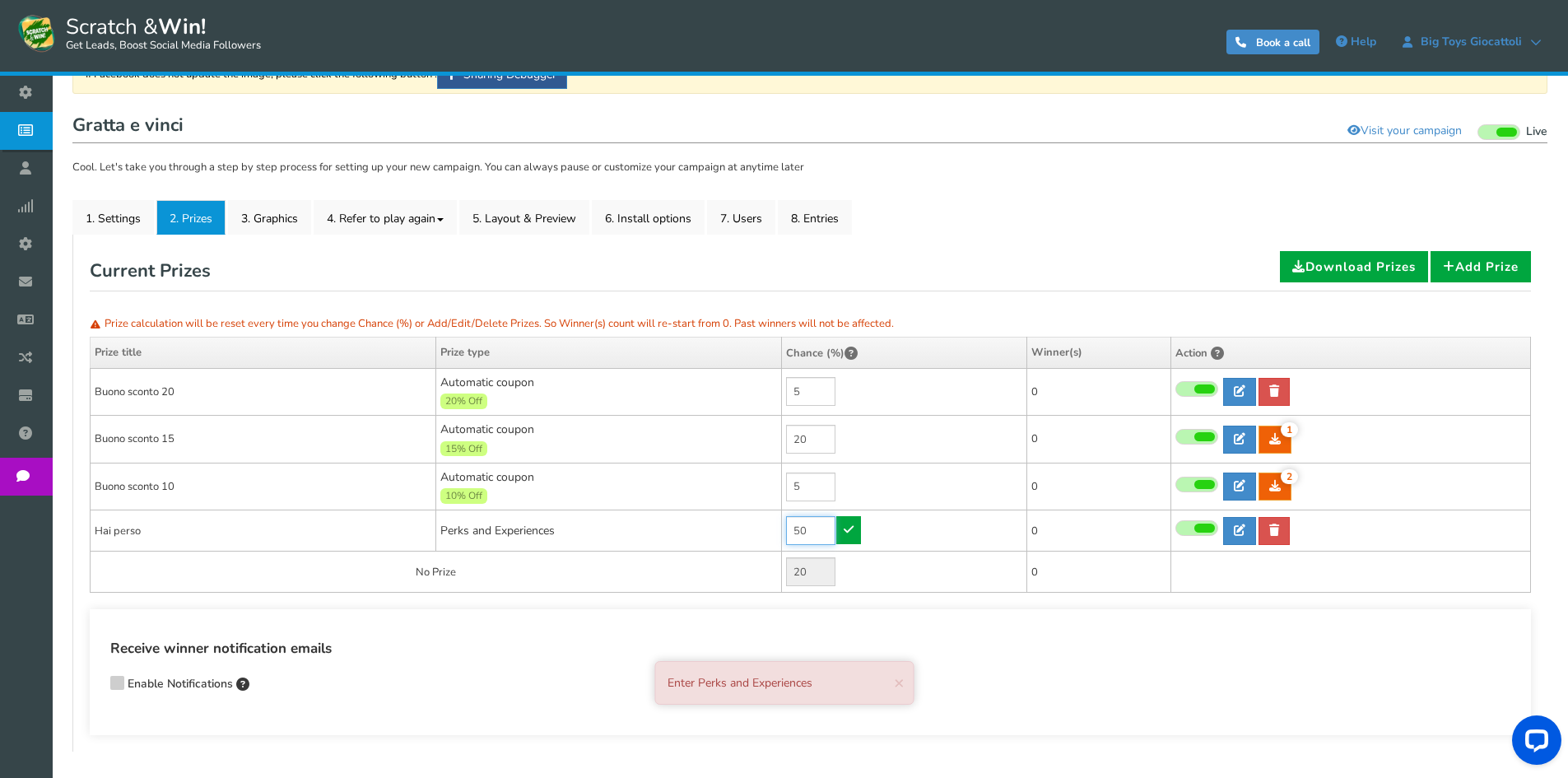 click on "50" at bounding box center [811, 530] 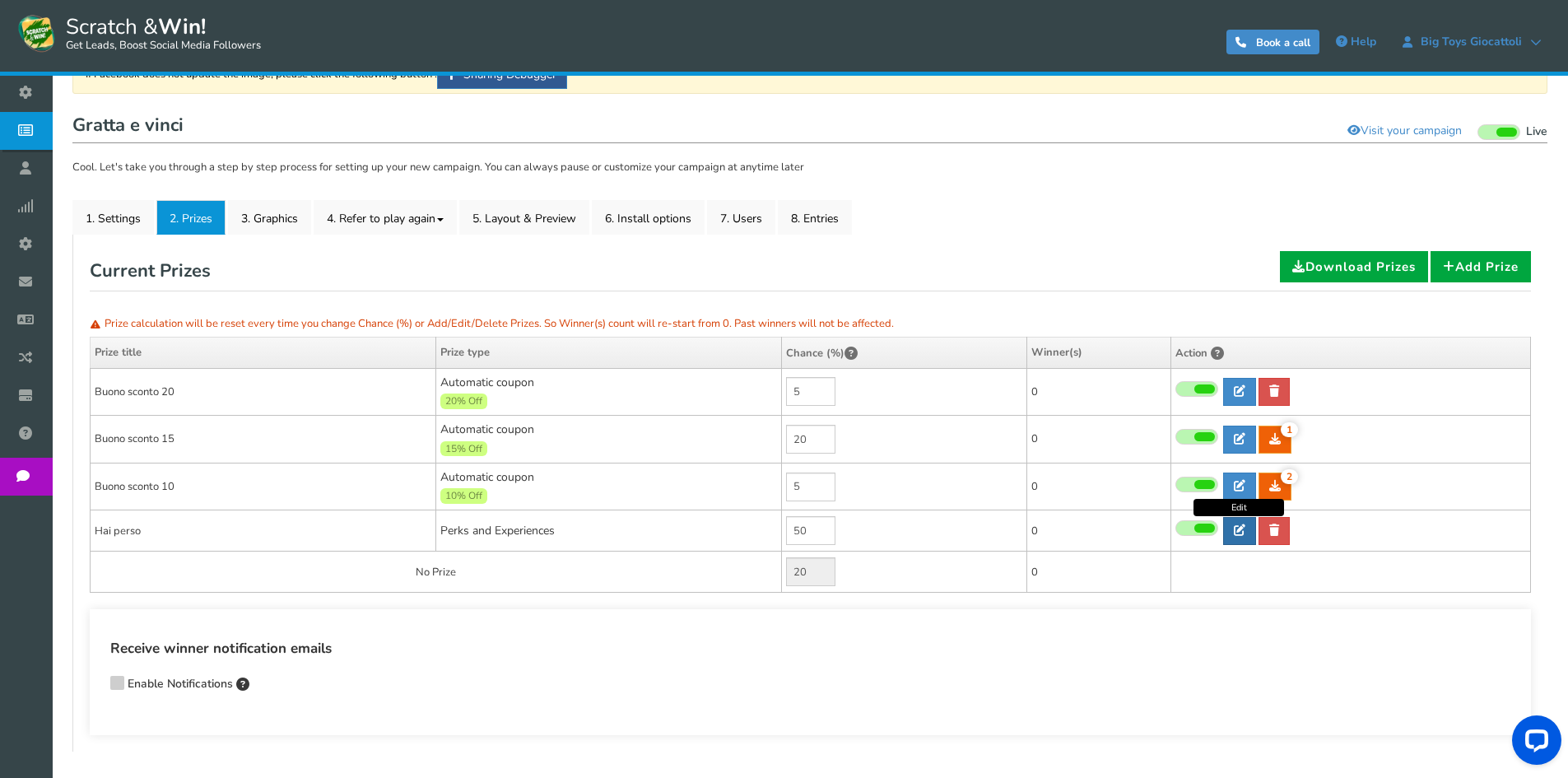 click at bounding box center [1240, 531] 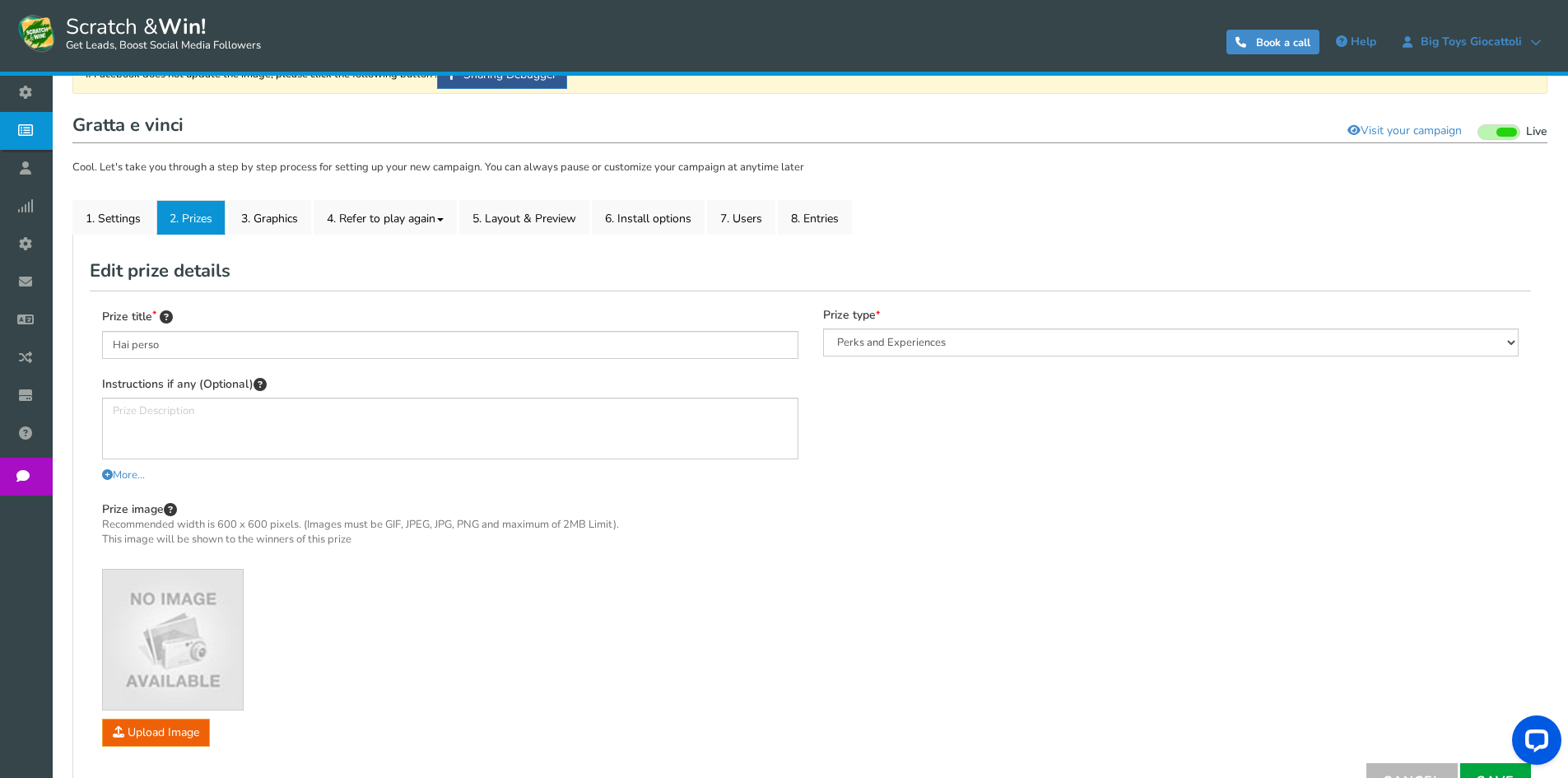 click on "2. Prizes" at bounding box center [191, 217] 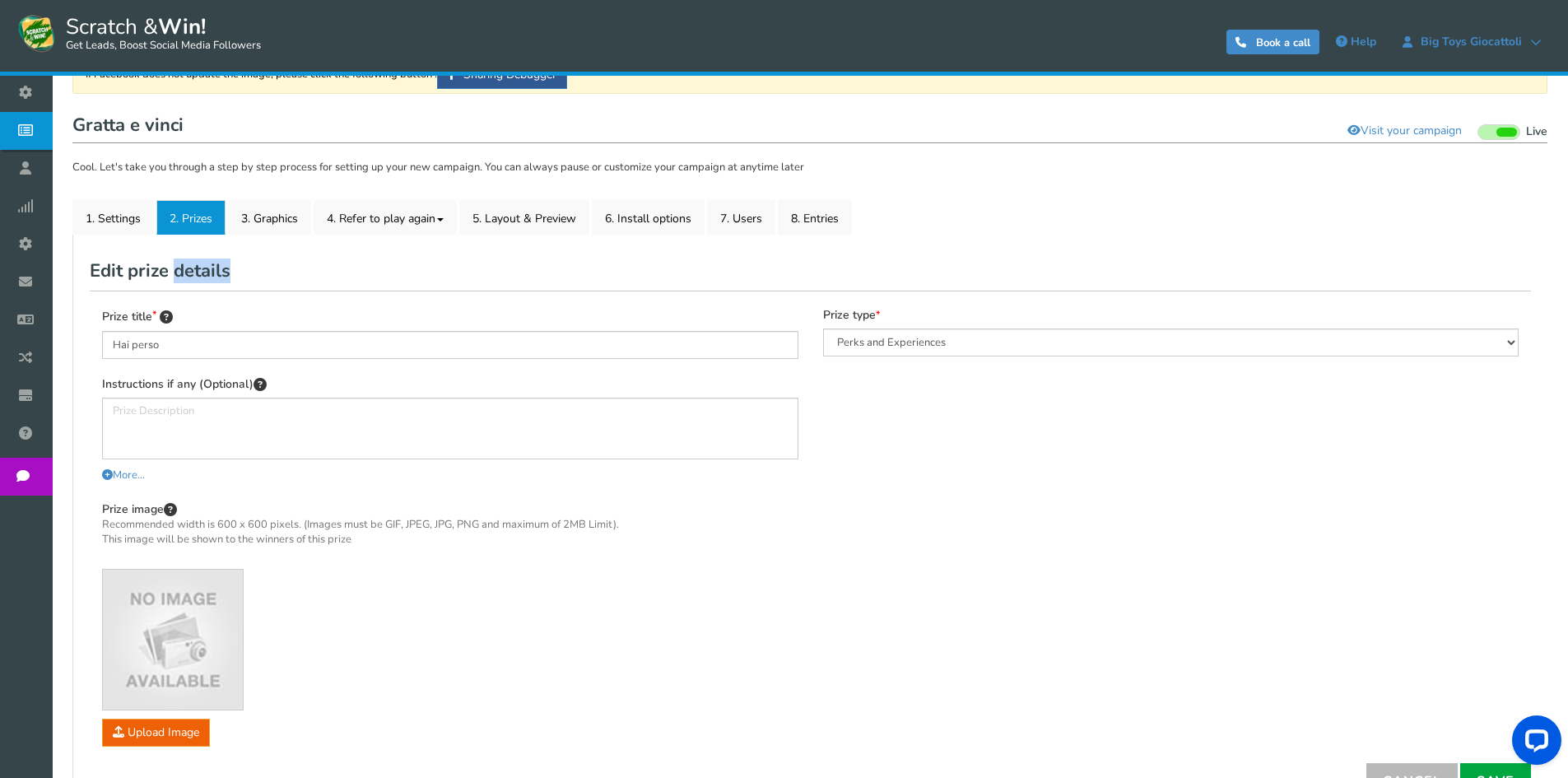 drag, startPoint x: 193, startPoint y: 236, endPoint x: 190, endPoint y: 222, distance: 14.317821 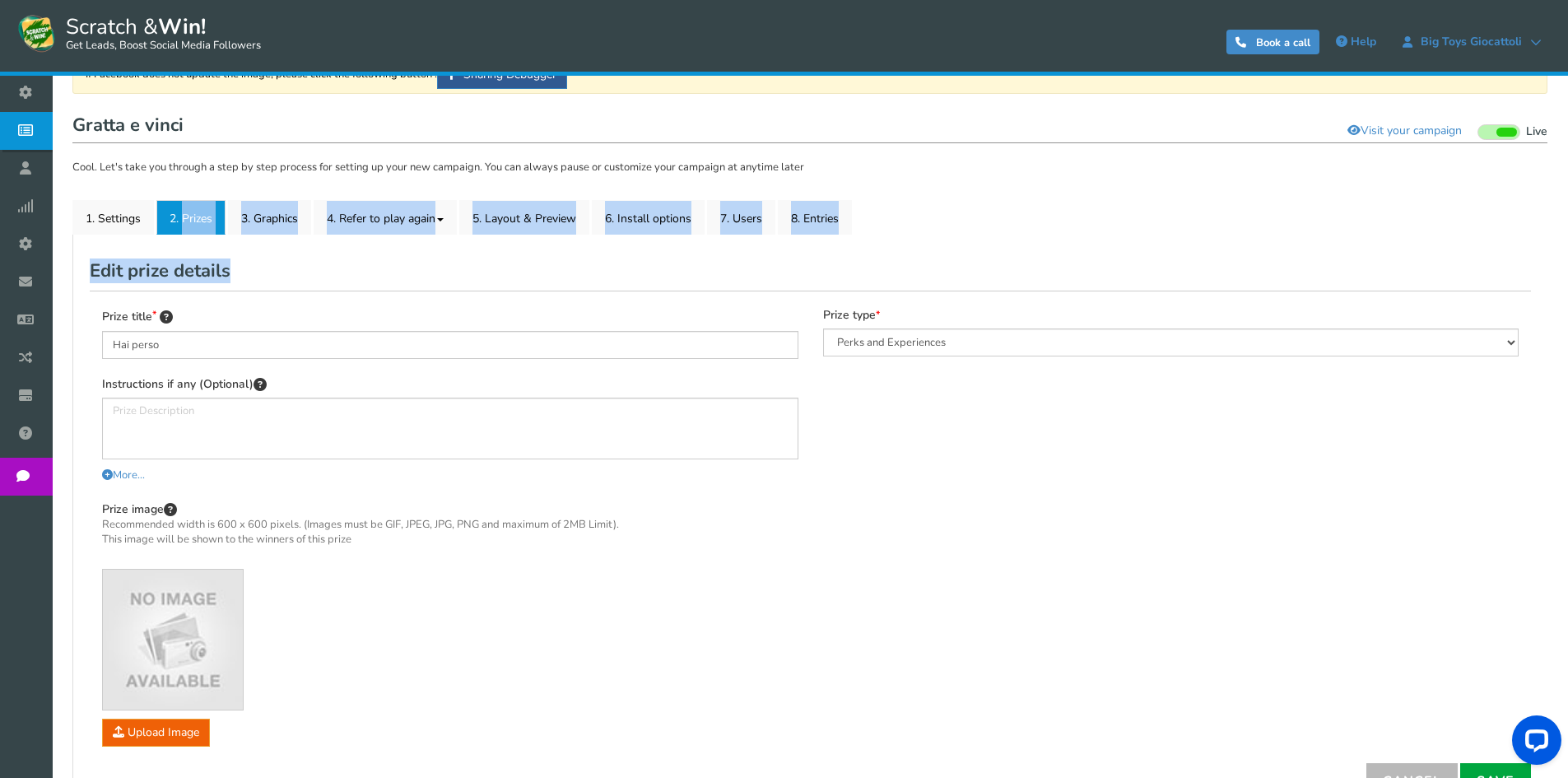 click on "2. Prizes" at bounding box center (191, 217) 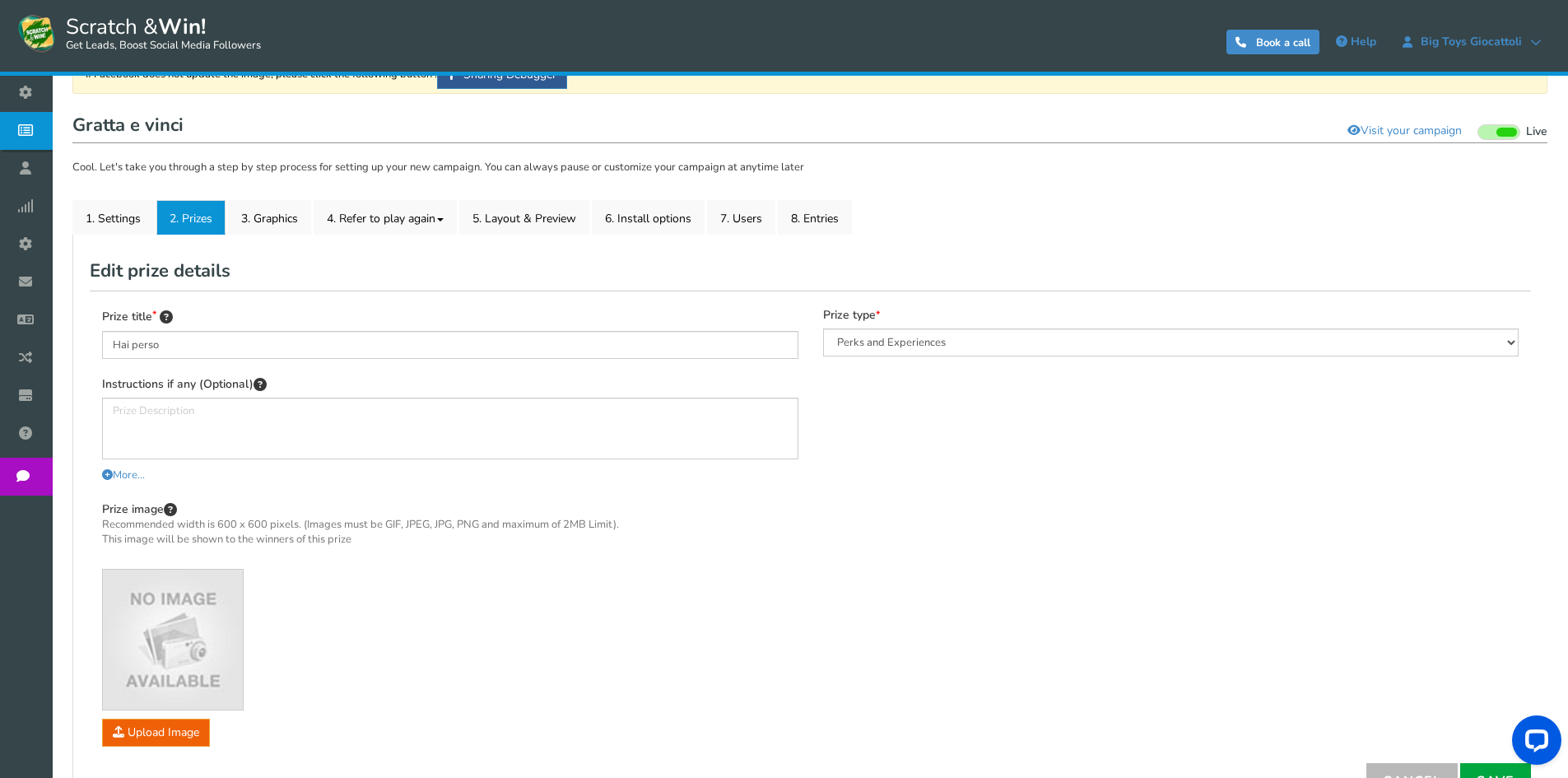 click on "Prize title
Hai perso
Instructions if any (Optional)
More...
Less...
You can also write simple HTML for other instructions or explanation
Sample HTML" at bounding box center (810, 526) 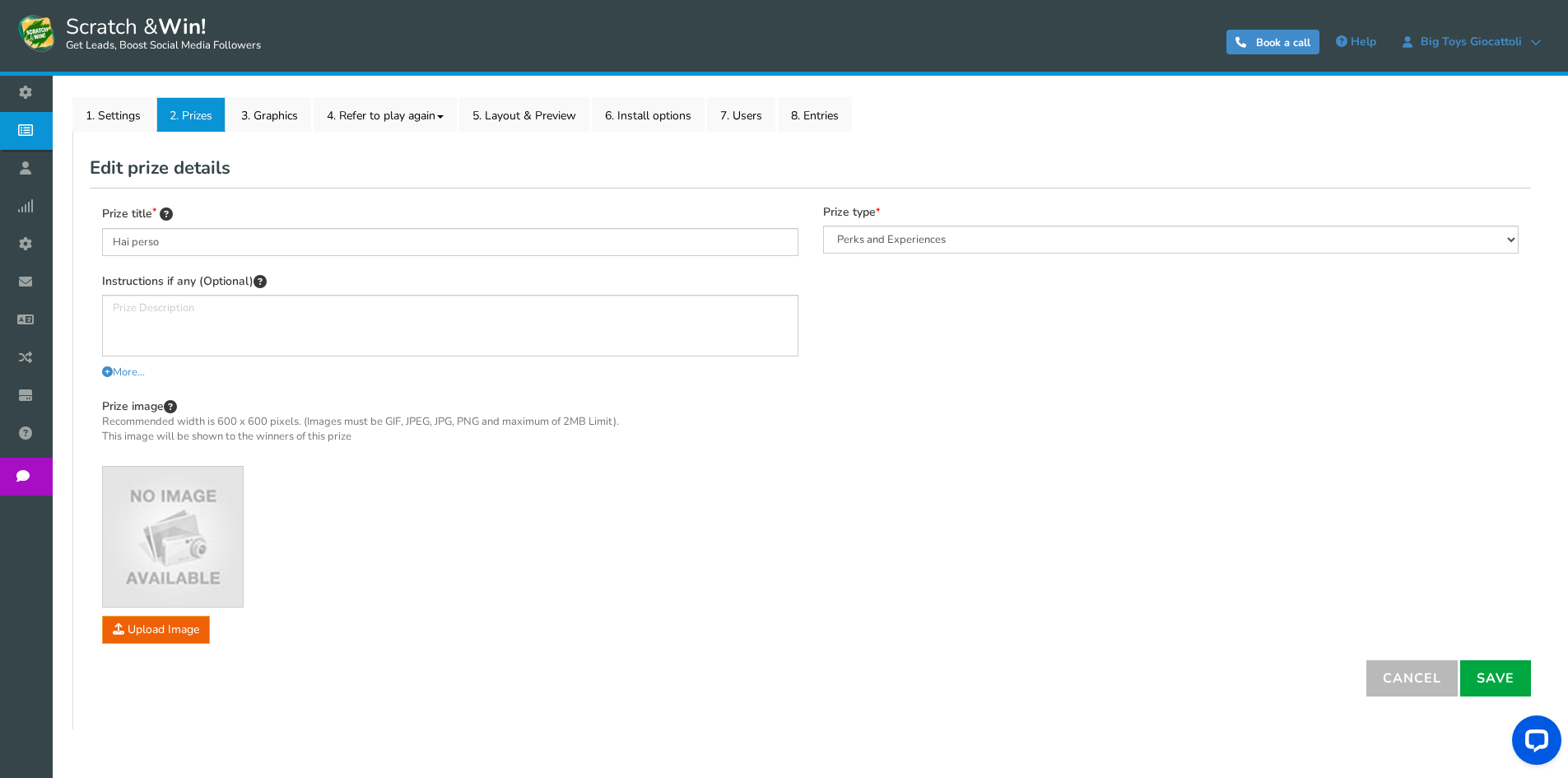 scroll, scrollTop: 300, scrollLeft: 0, axis: vertical 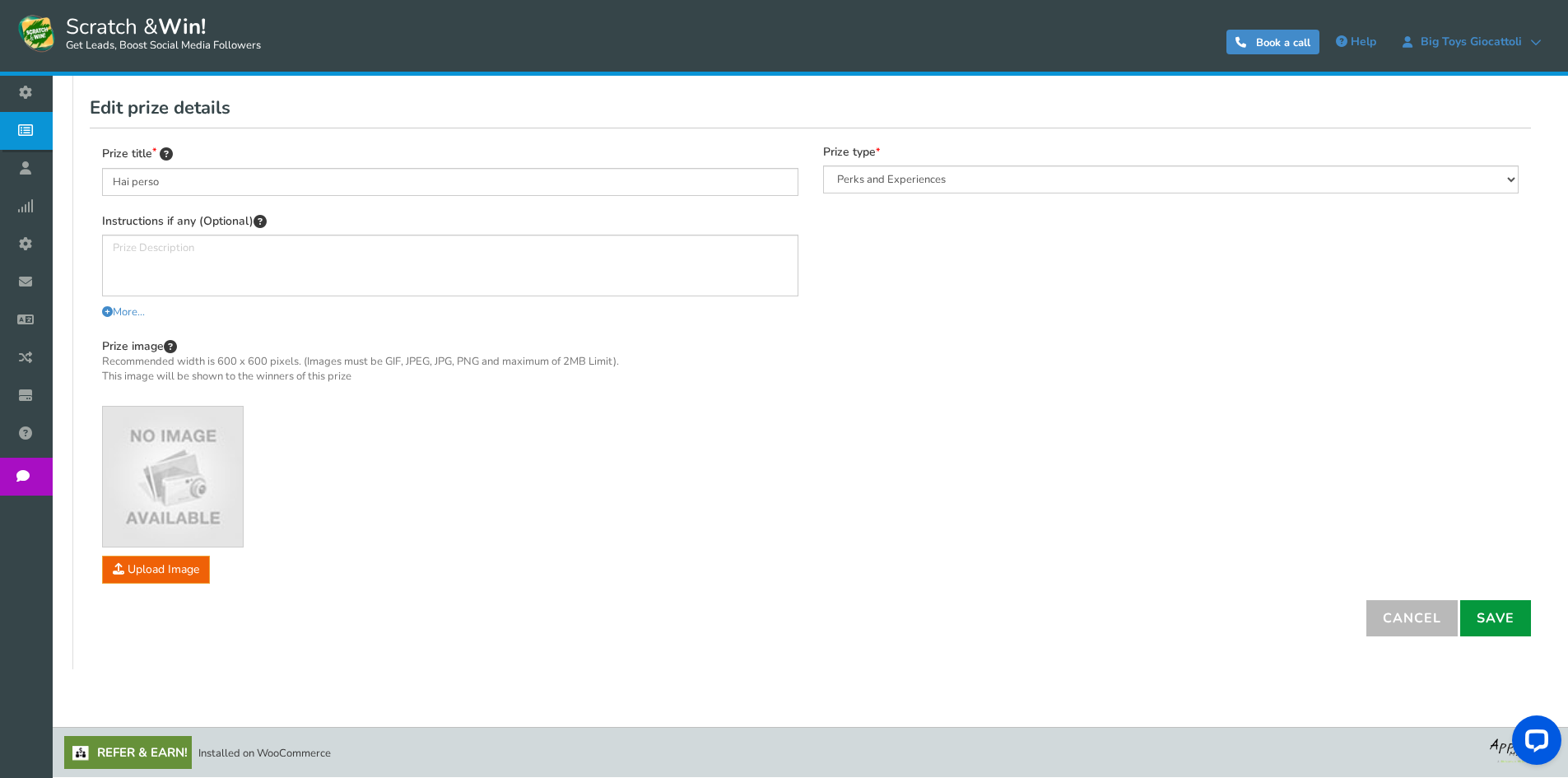 click on "Save" at bounding box center [1496, 618] 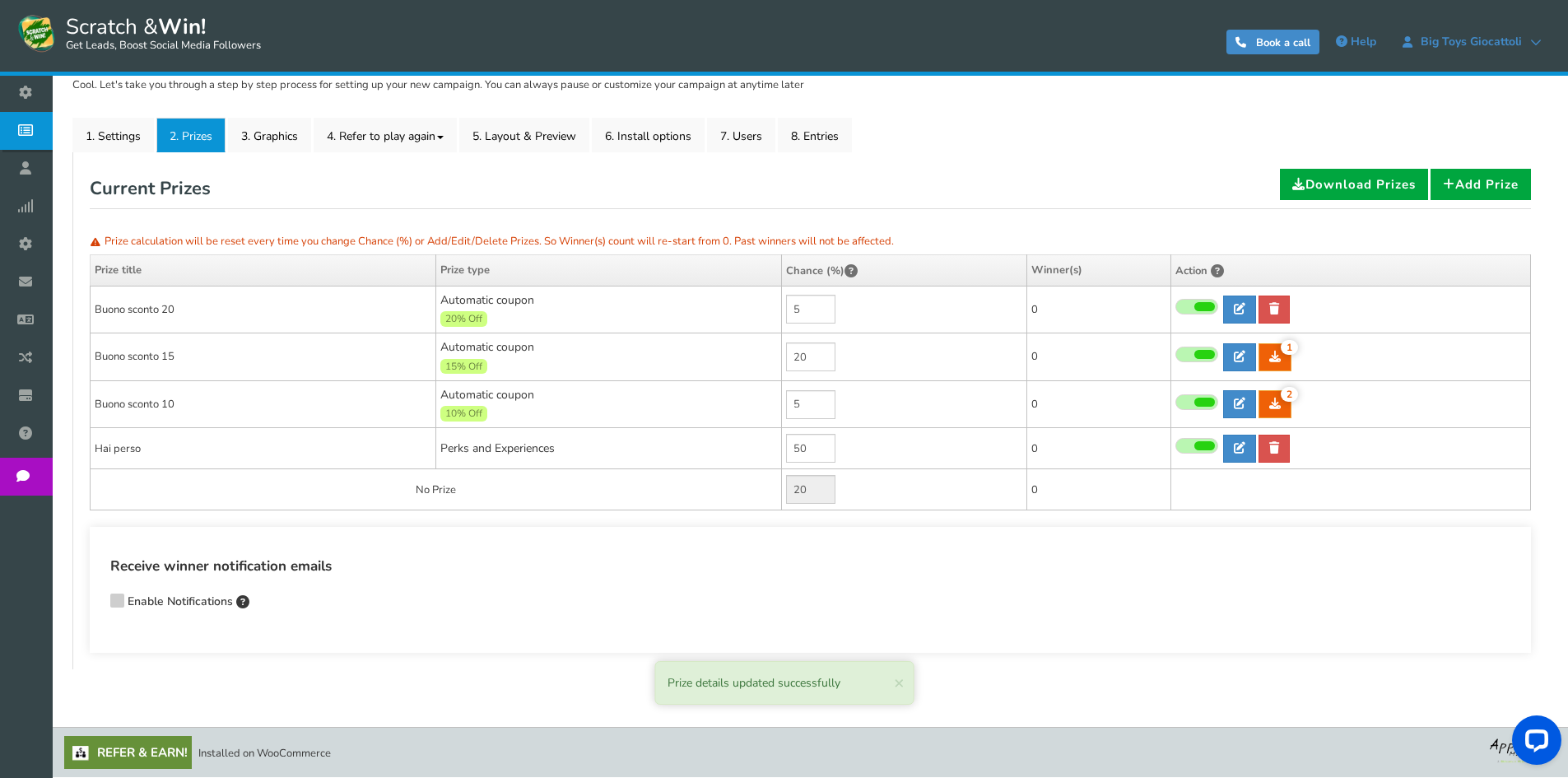 scroll, scrollTop: 219, scrollLeft: 0, axis: vertical 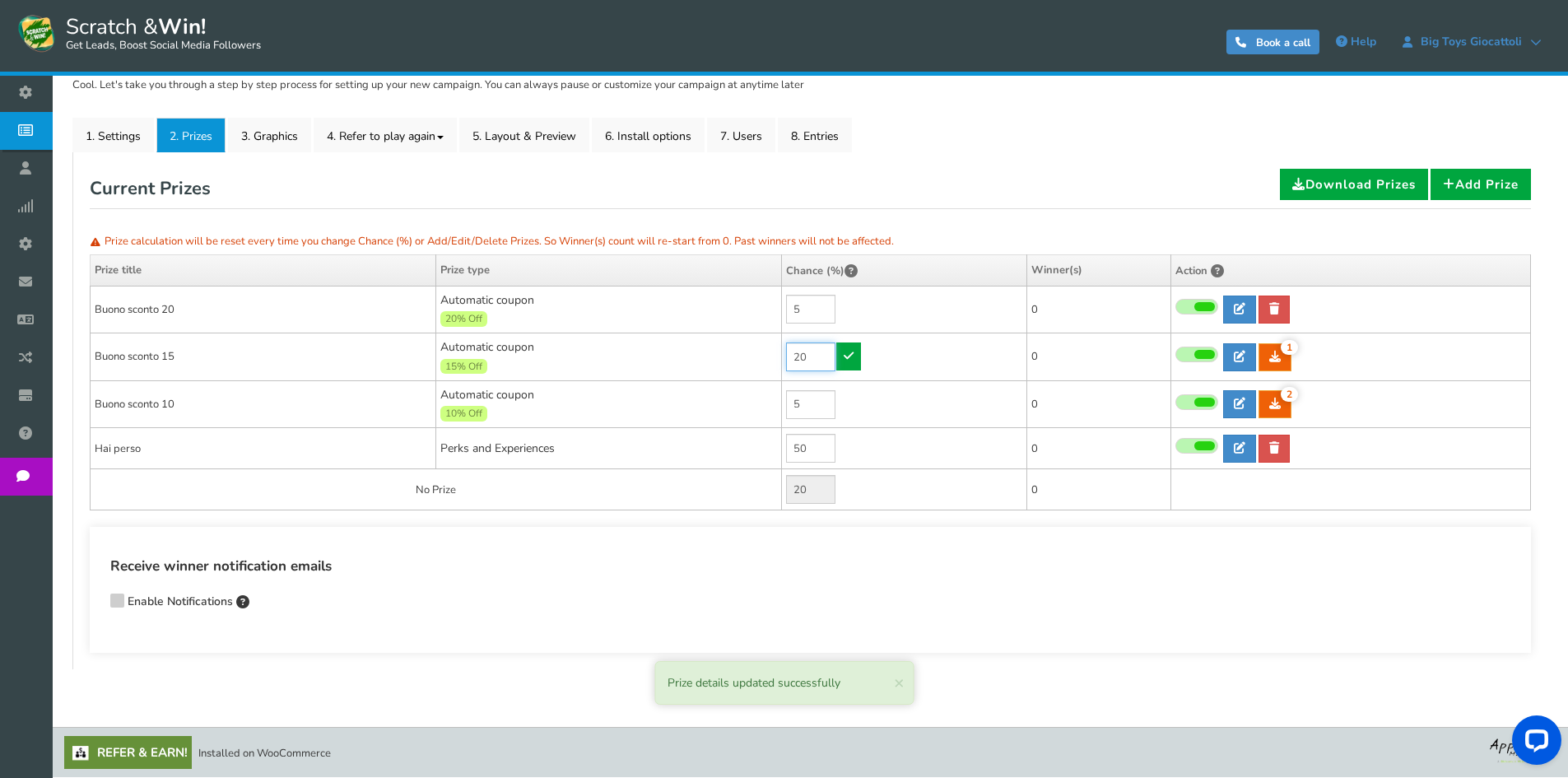 click on "20" at bounding box center [811, 356] 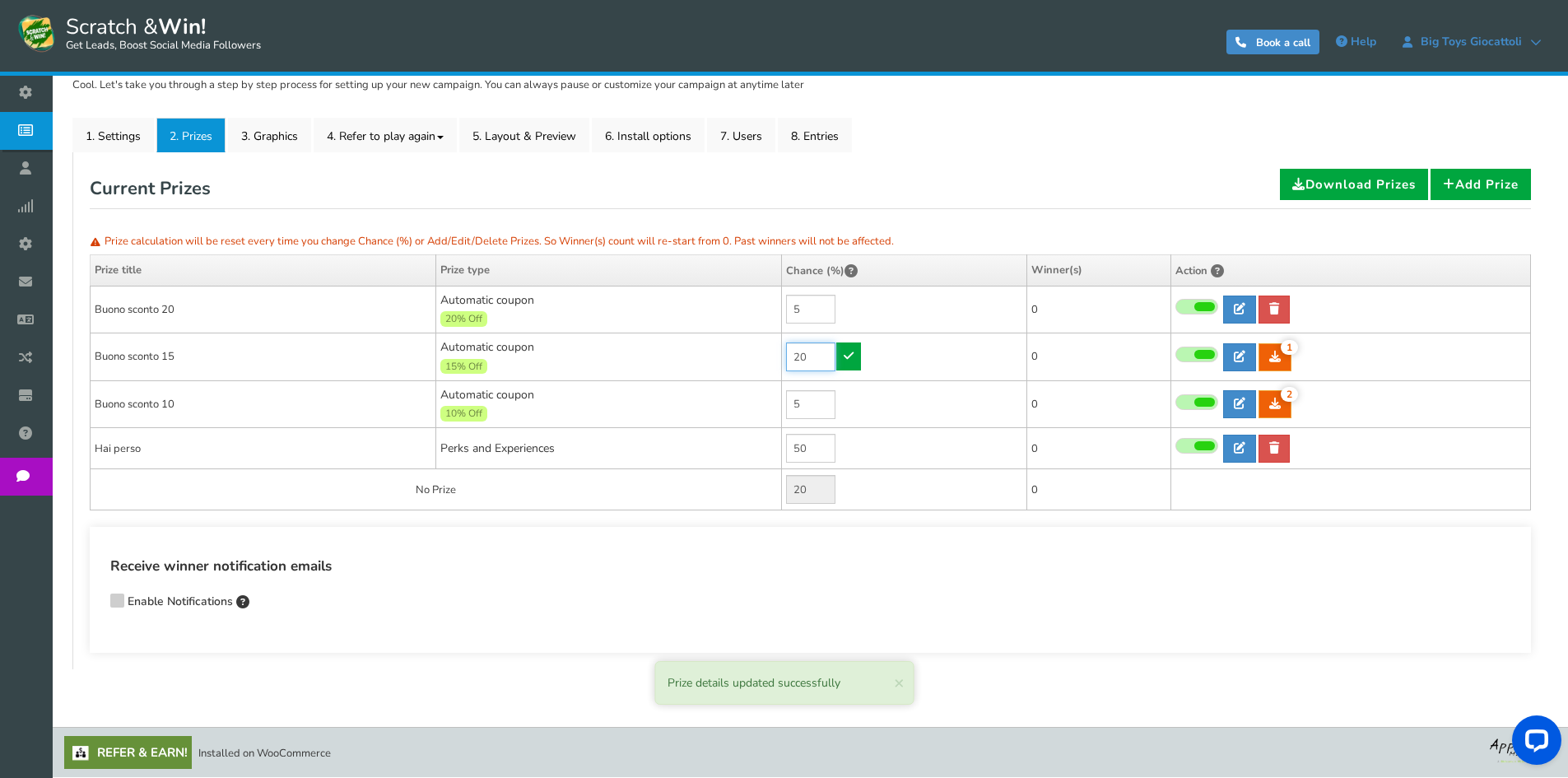 click on "20" at bounding box center (811, 356) 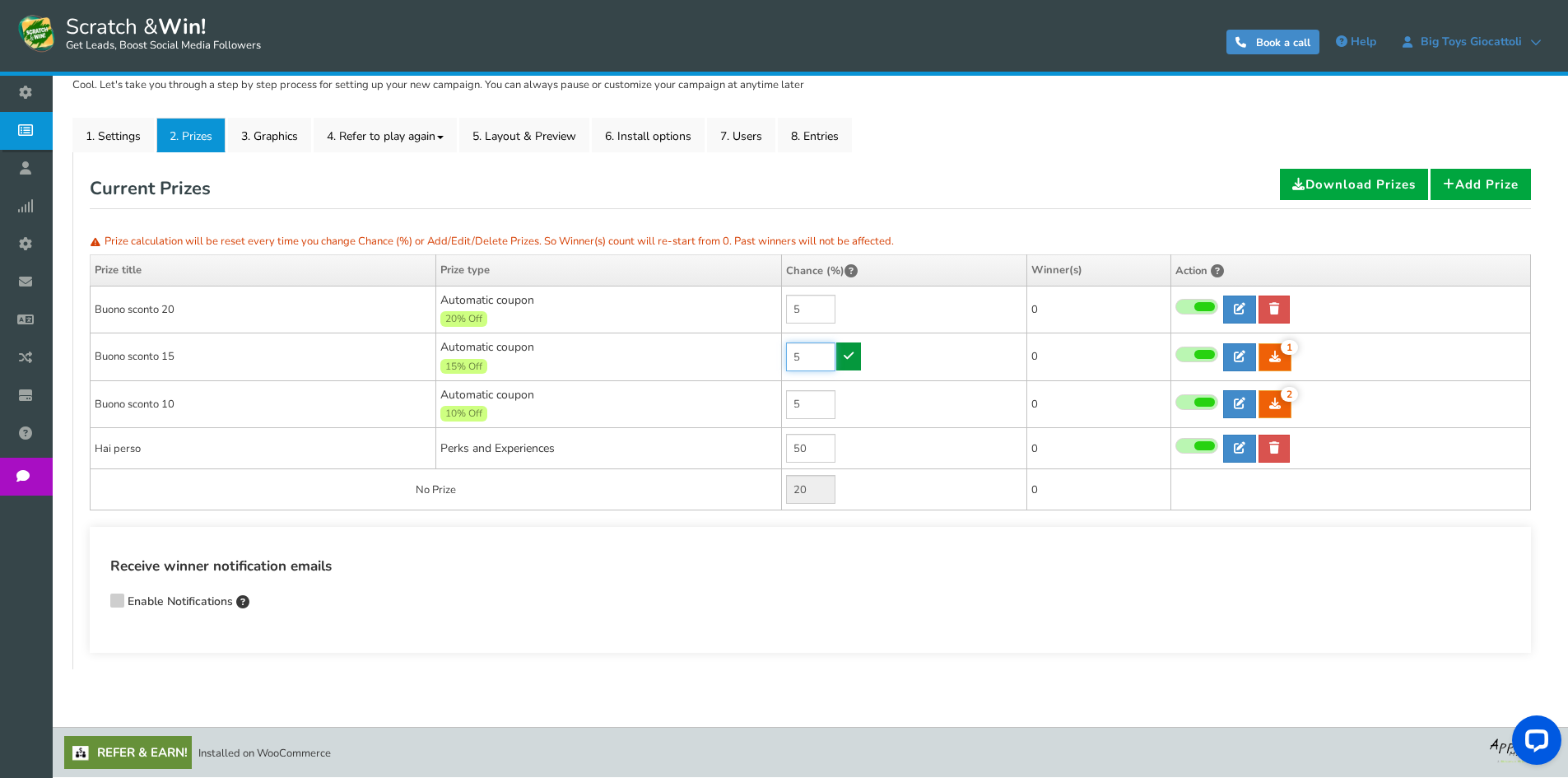 type on "5" 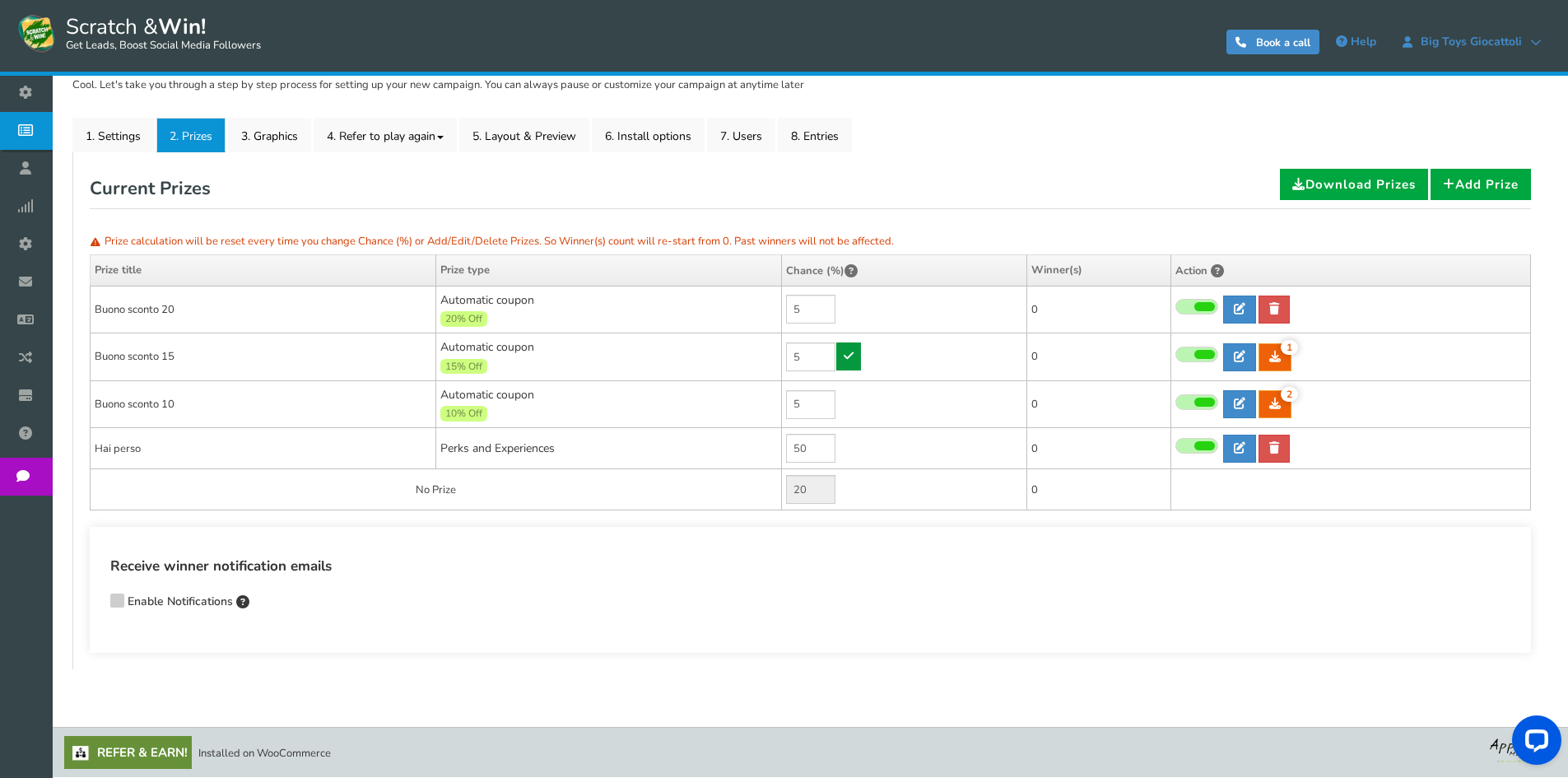 click at bounding box center [849, 356] 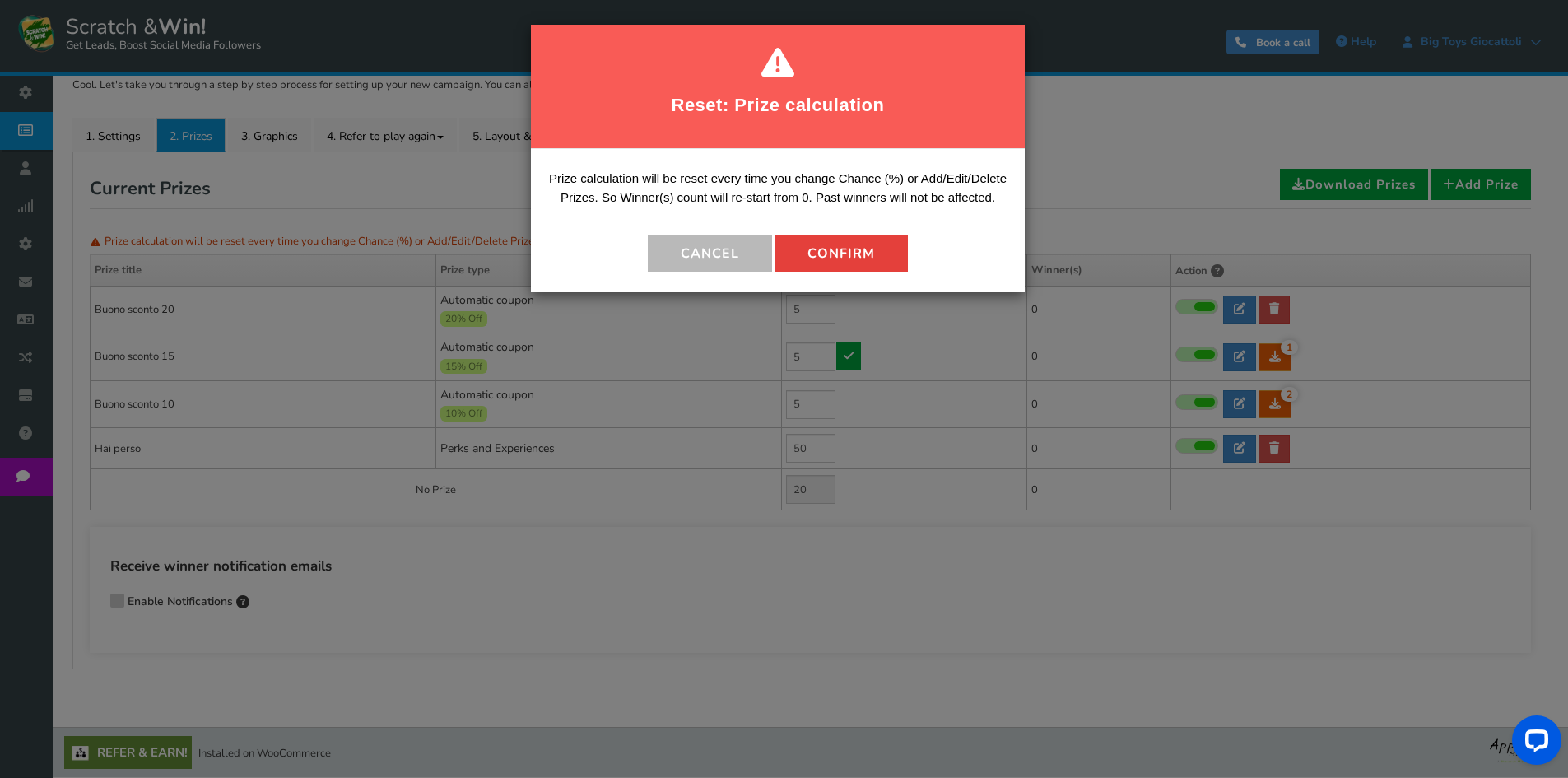 click on "Confirm" at bounding box center (841, 254) 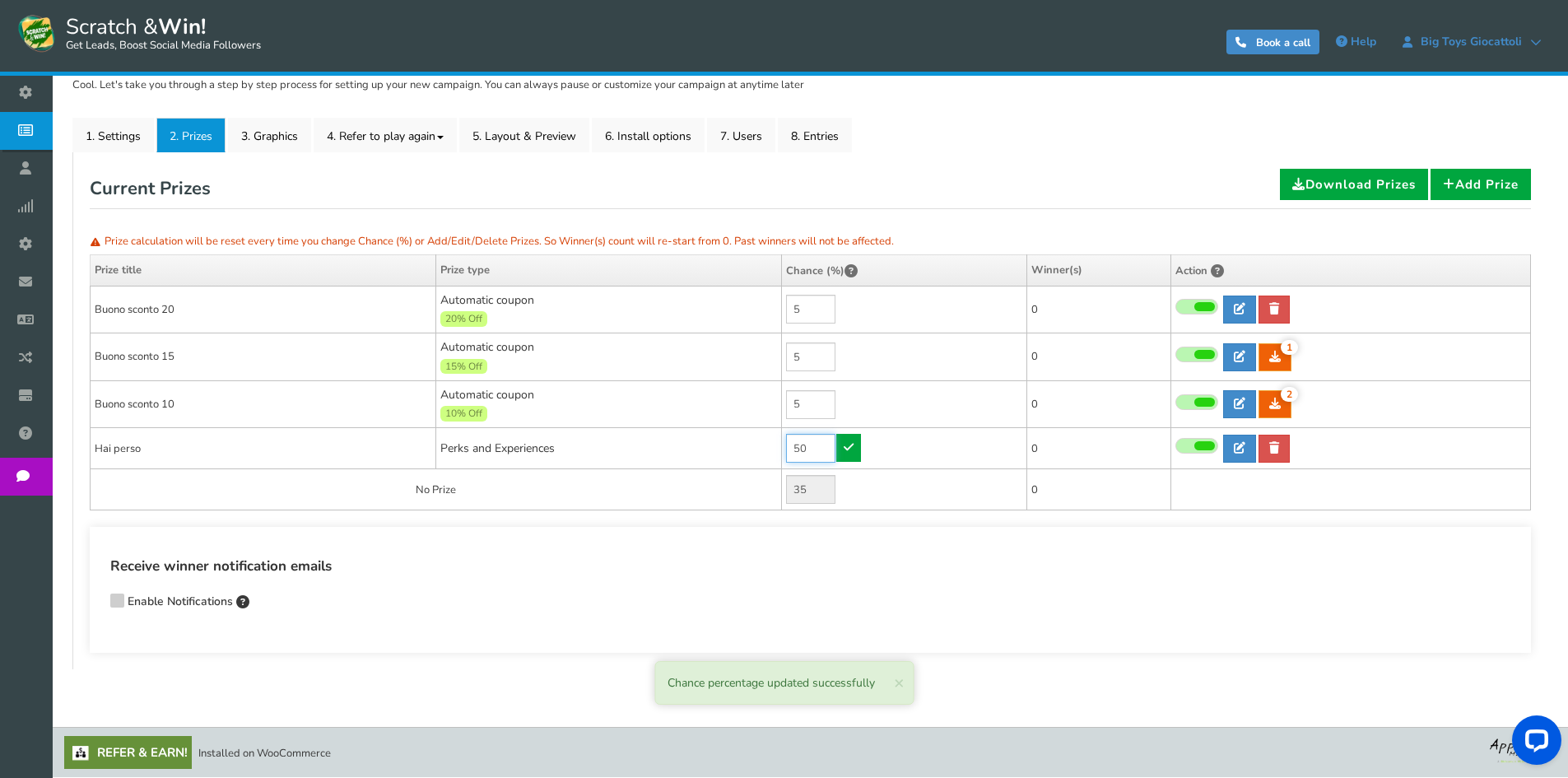 click on "50" at bounding box center (811, 448) 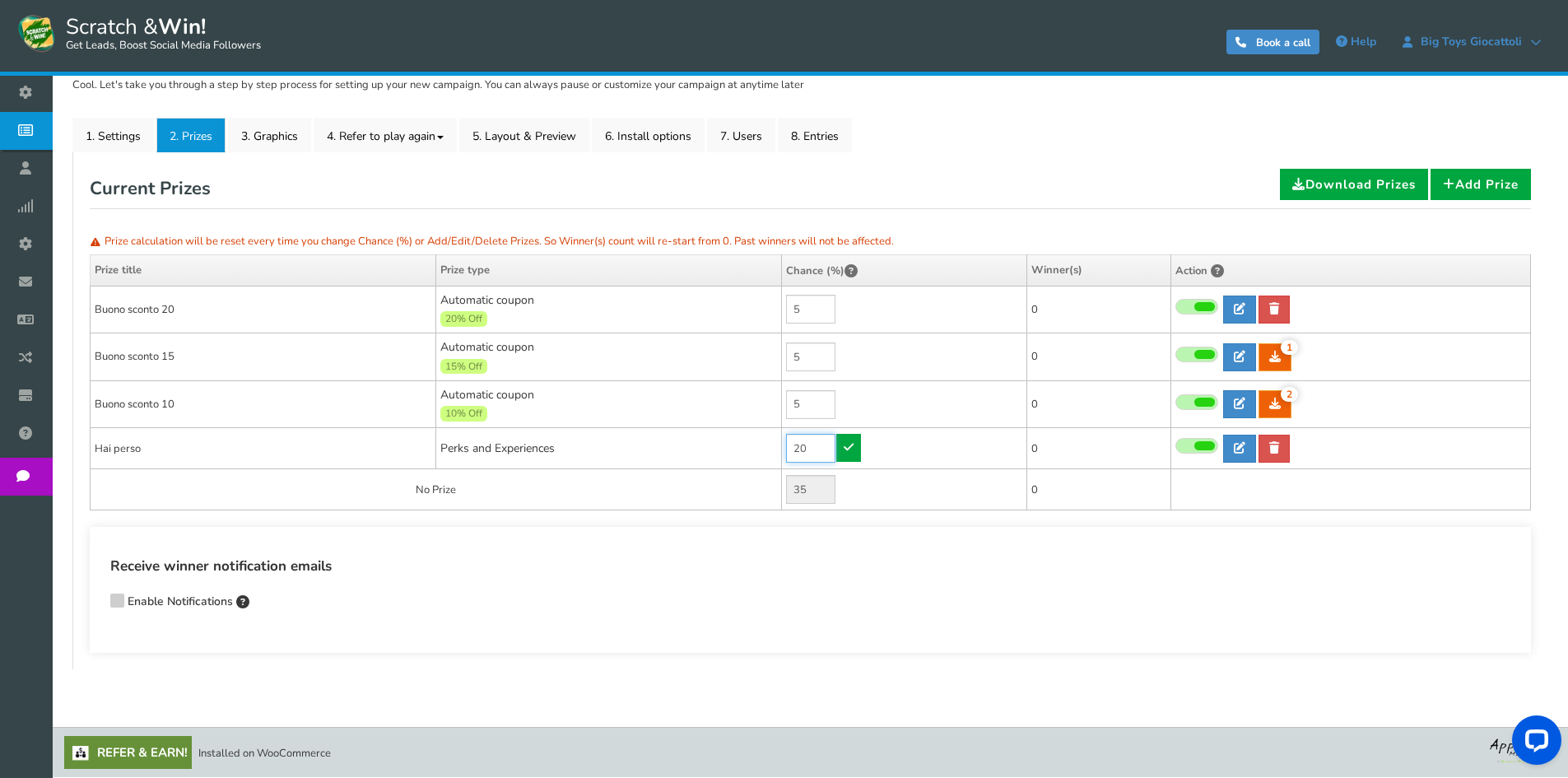 type on "20" 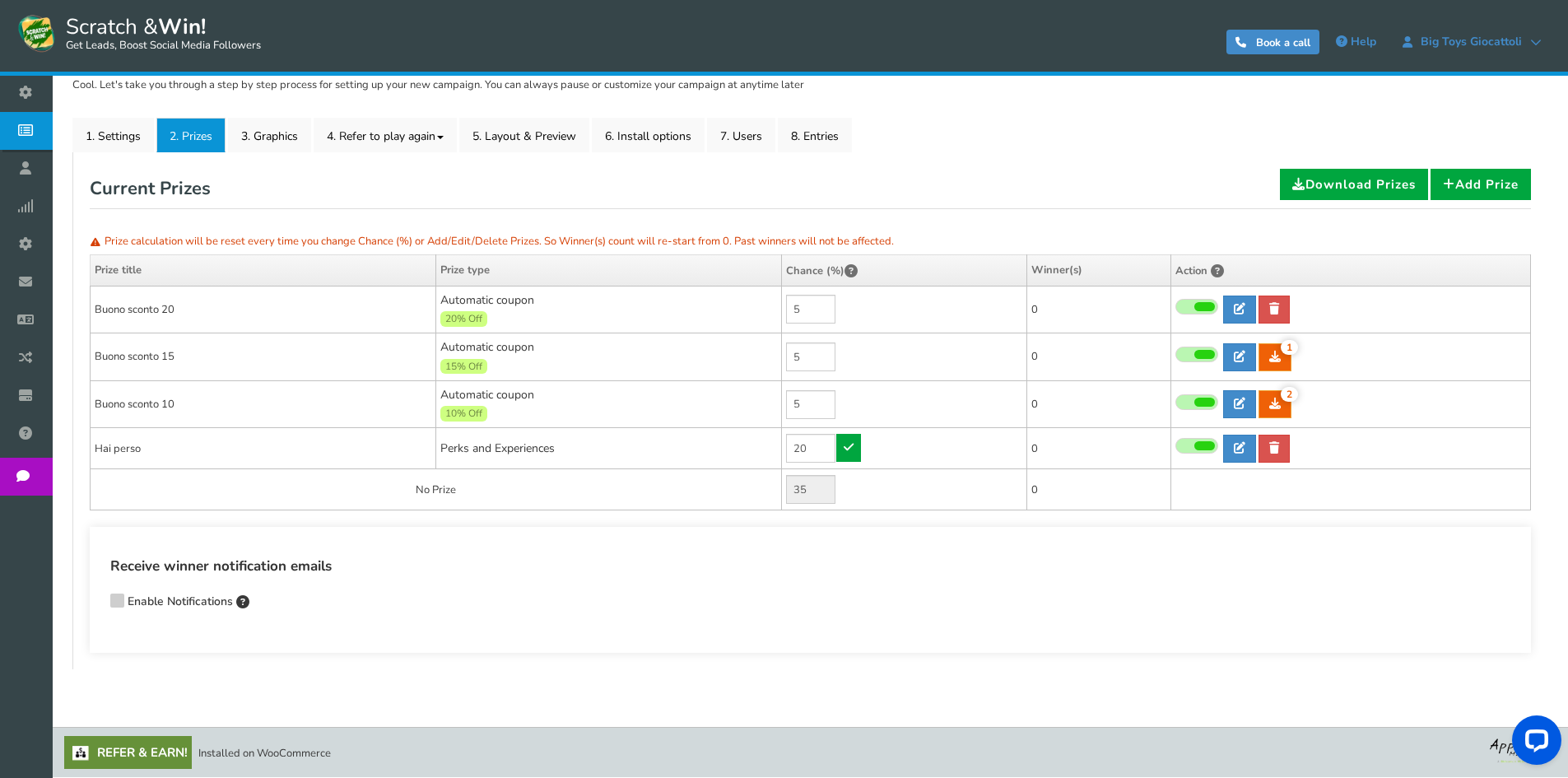 click on "20" at bounding box center [905, 449] 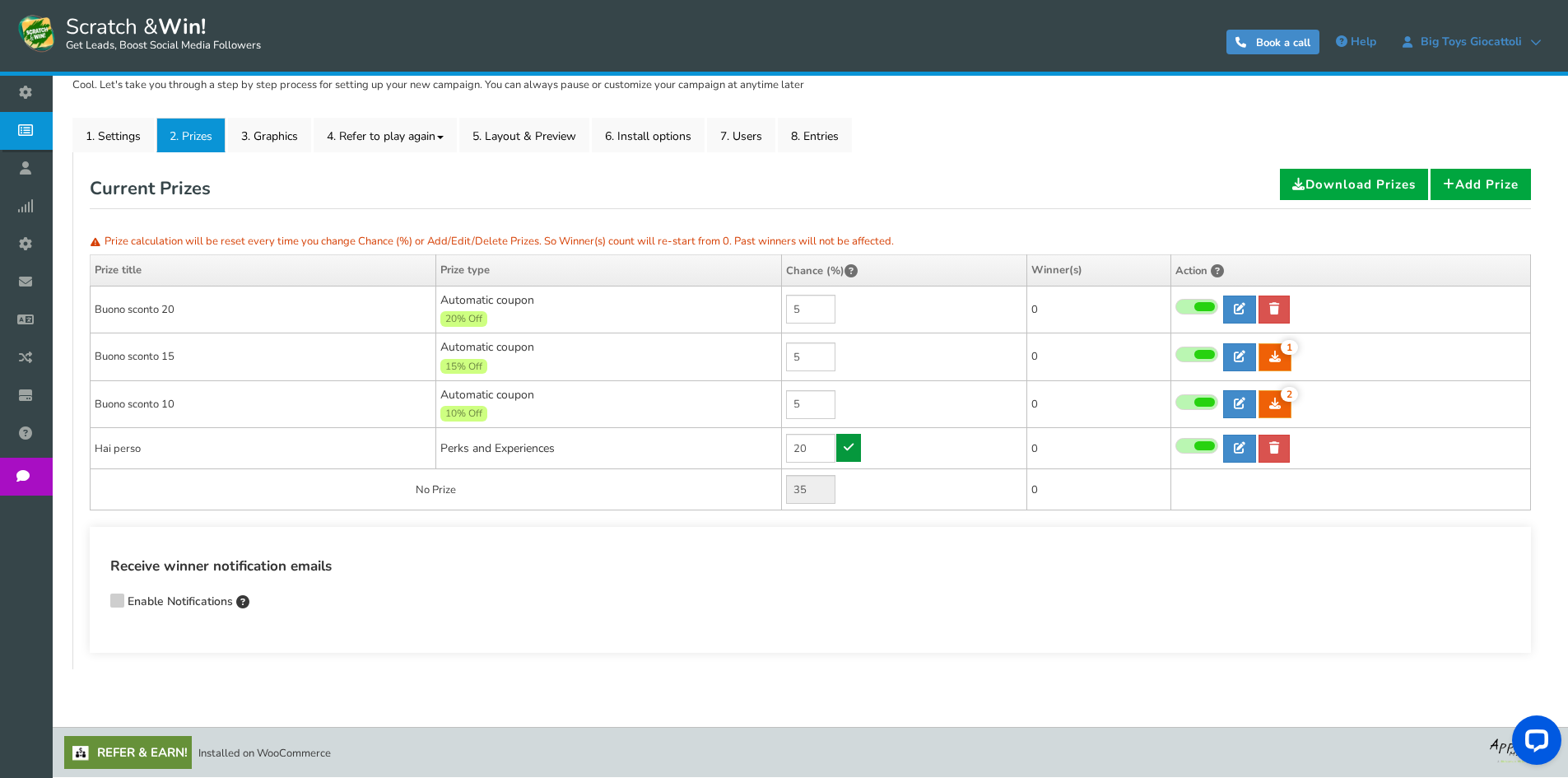 click at bounding box center (849, 447) 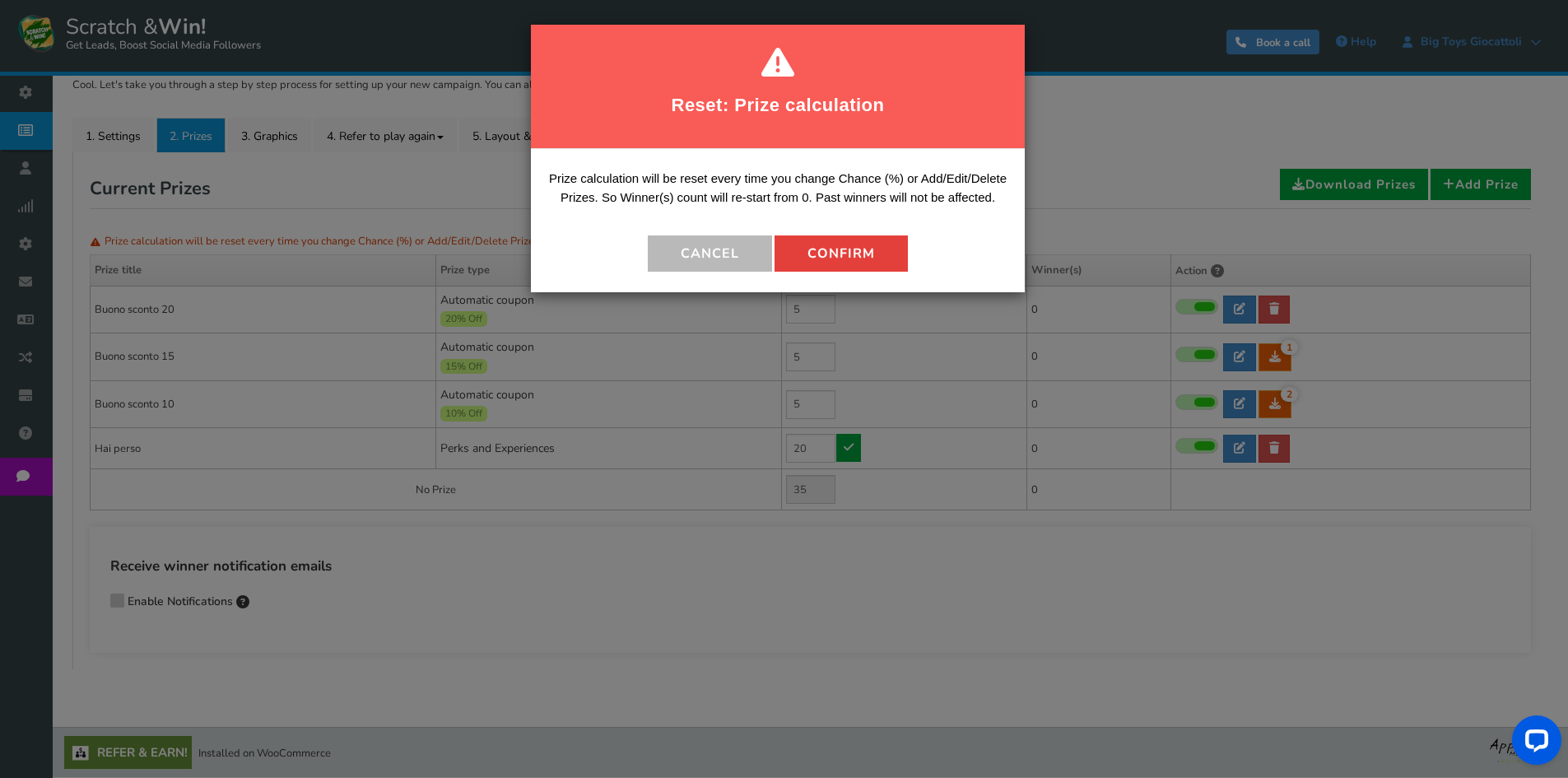 click on "Confirm" at bounding box center (841, 254) 